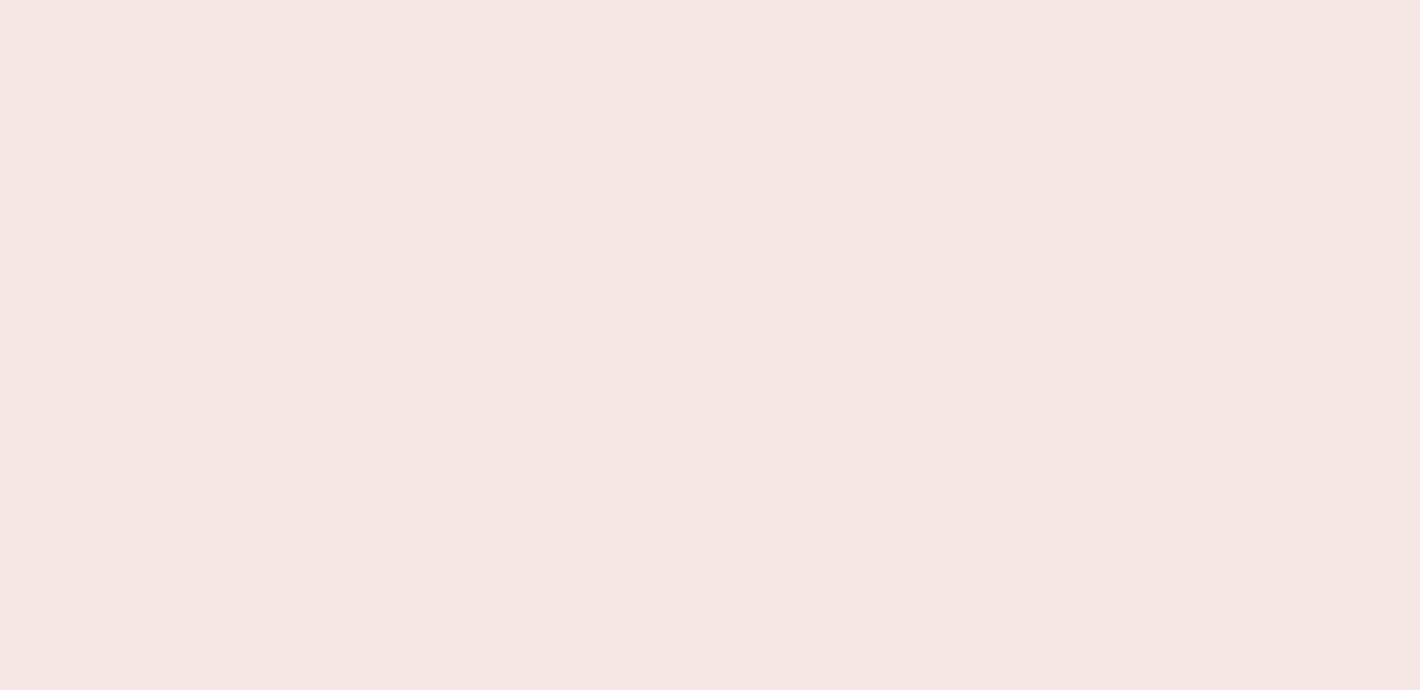 scroll, scrollTop: 0, scrollLeft: 0, axis: both 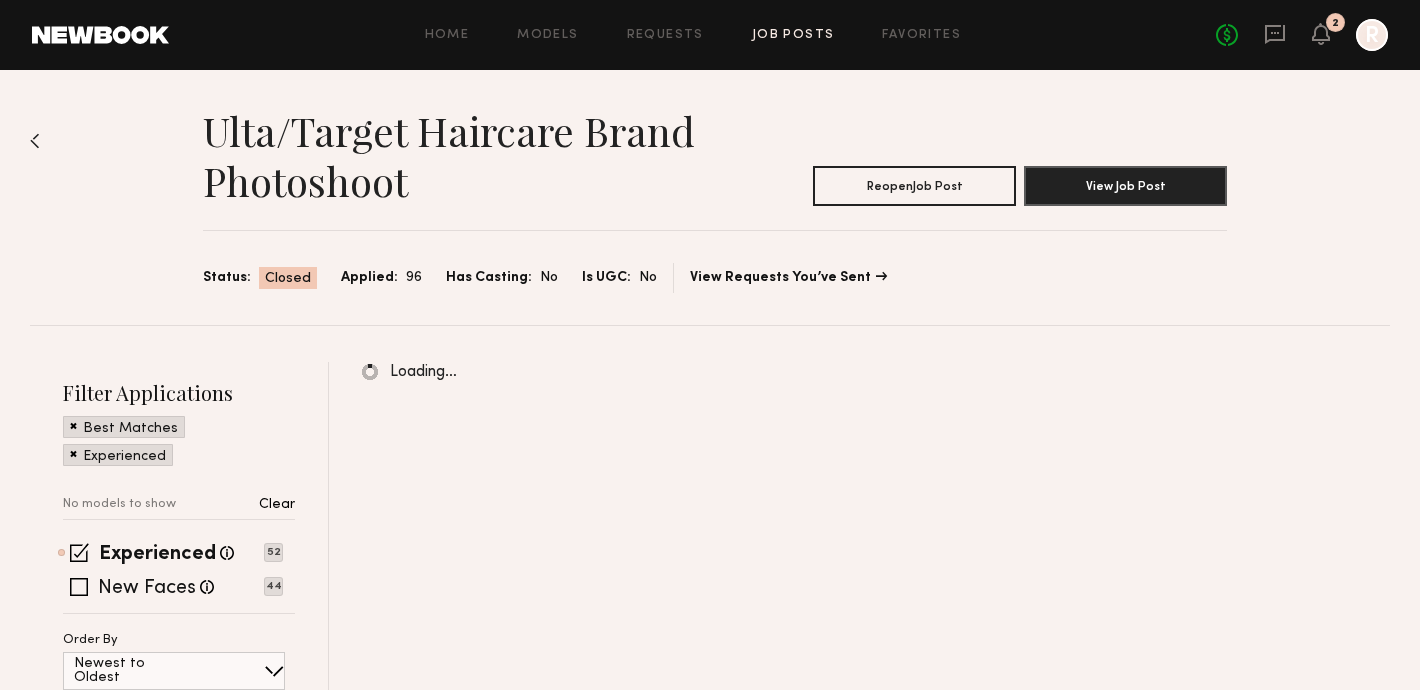 click on "Job Posts" 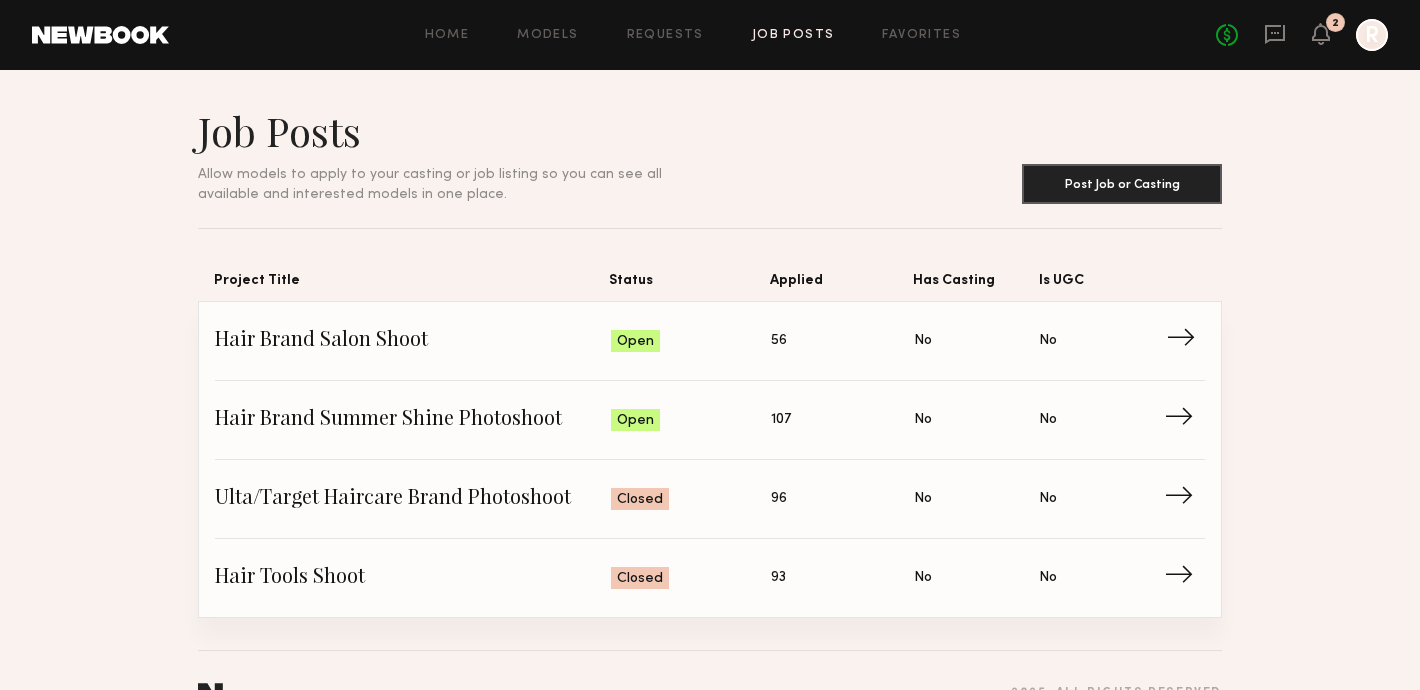 click on "Hair Brand Salon Shoot" 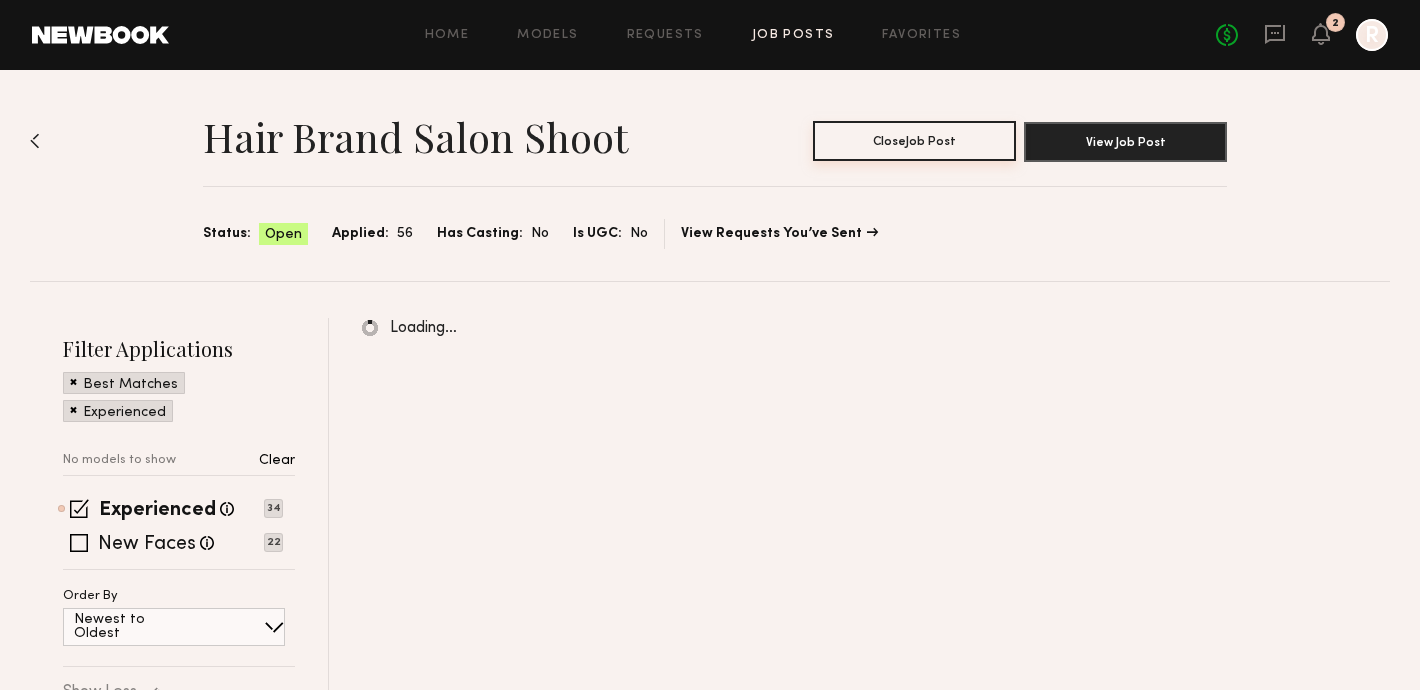 click on "Close  Job Post" 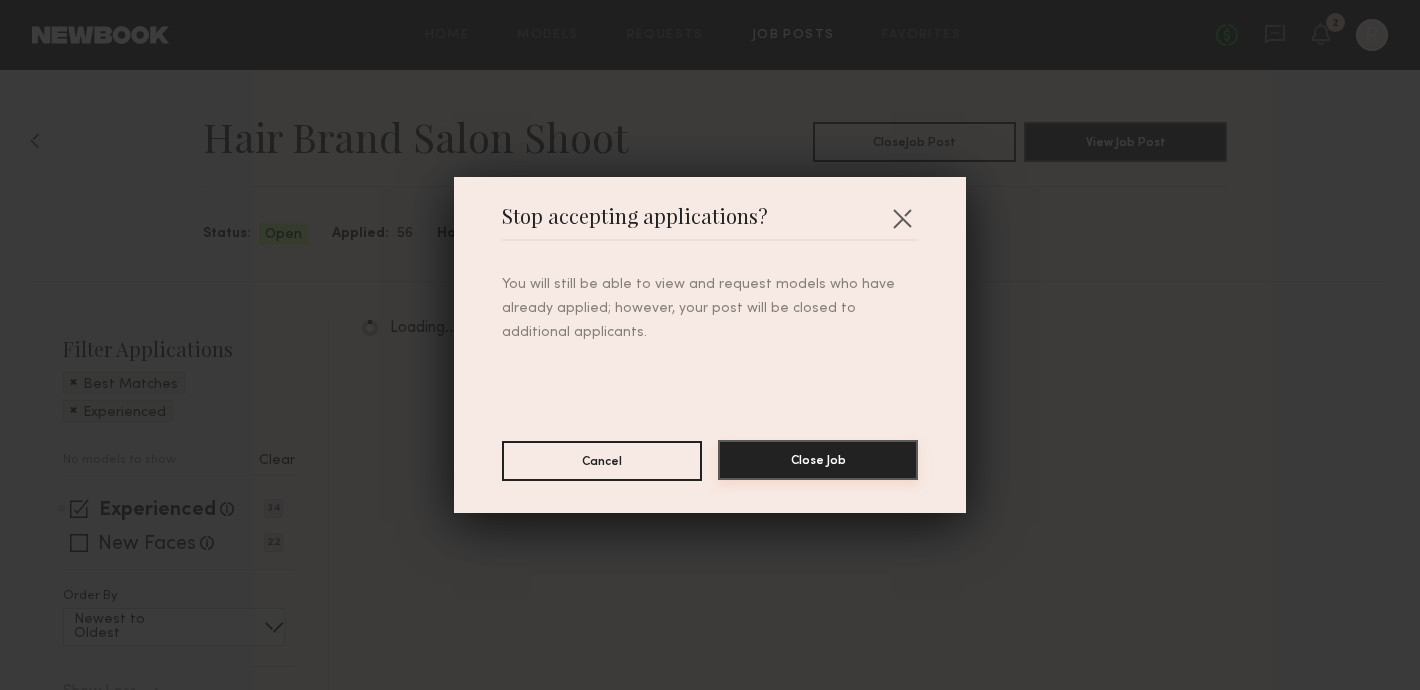 click on "Close Job" at bounding box center [818, 460] 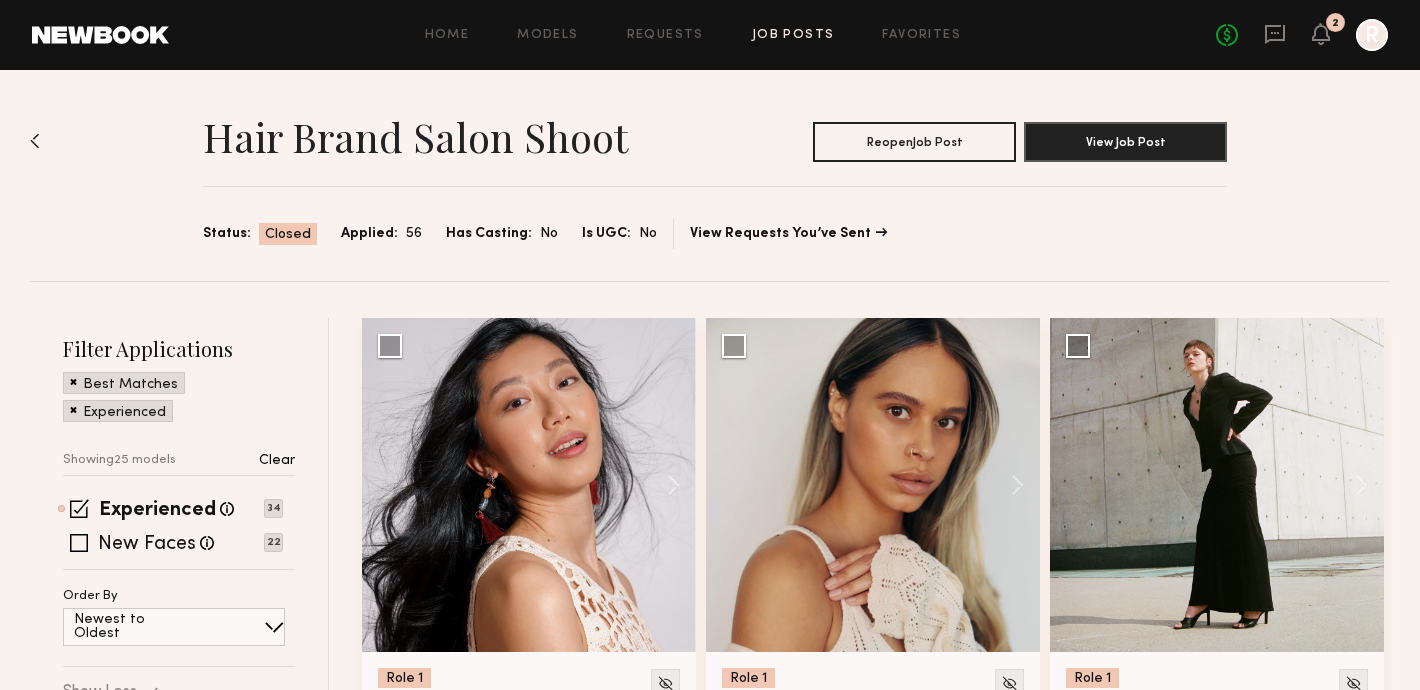 click on "Job Posts" 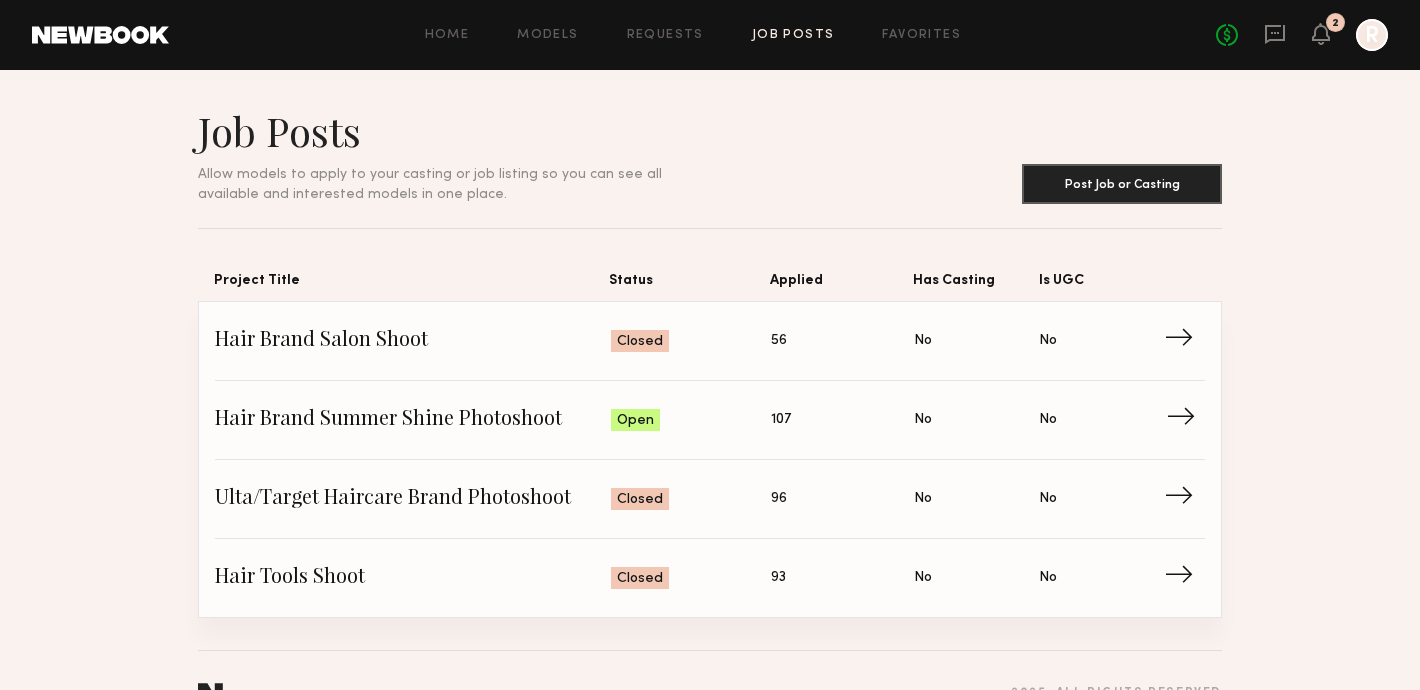 click on "Hair Brand Summer Shine Photoshoot Status: Open Applied: 107 Has Casting: No Is UGC: No →" 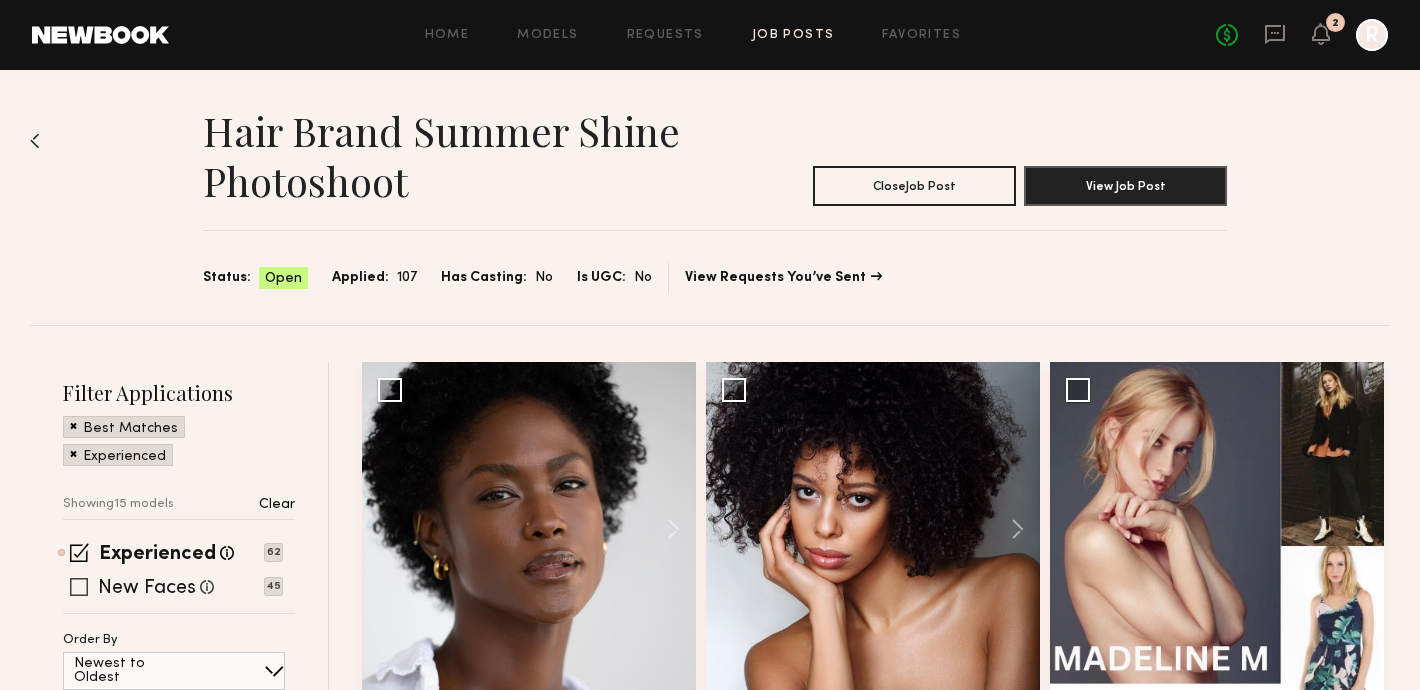 click 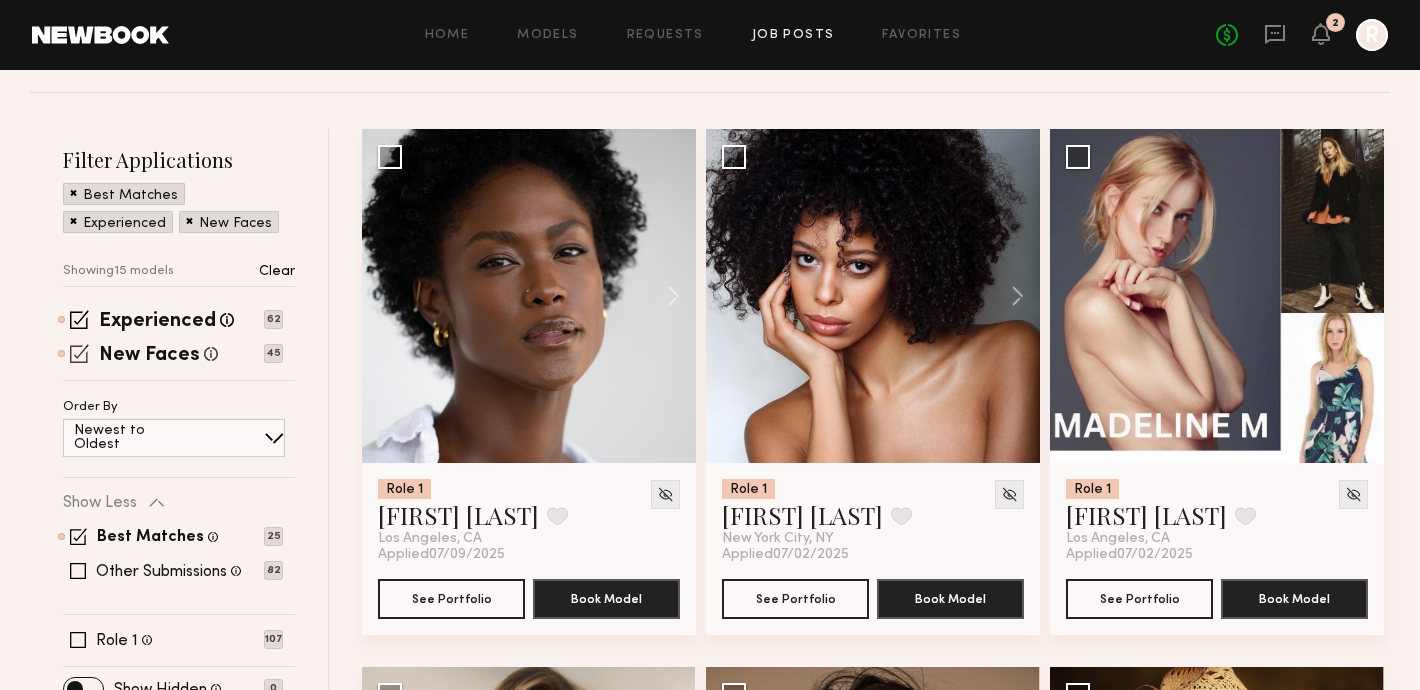 scroll, scrollTop: 266, scrollLeft: 0, axis: vertical 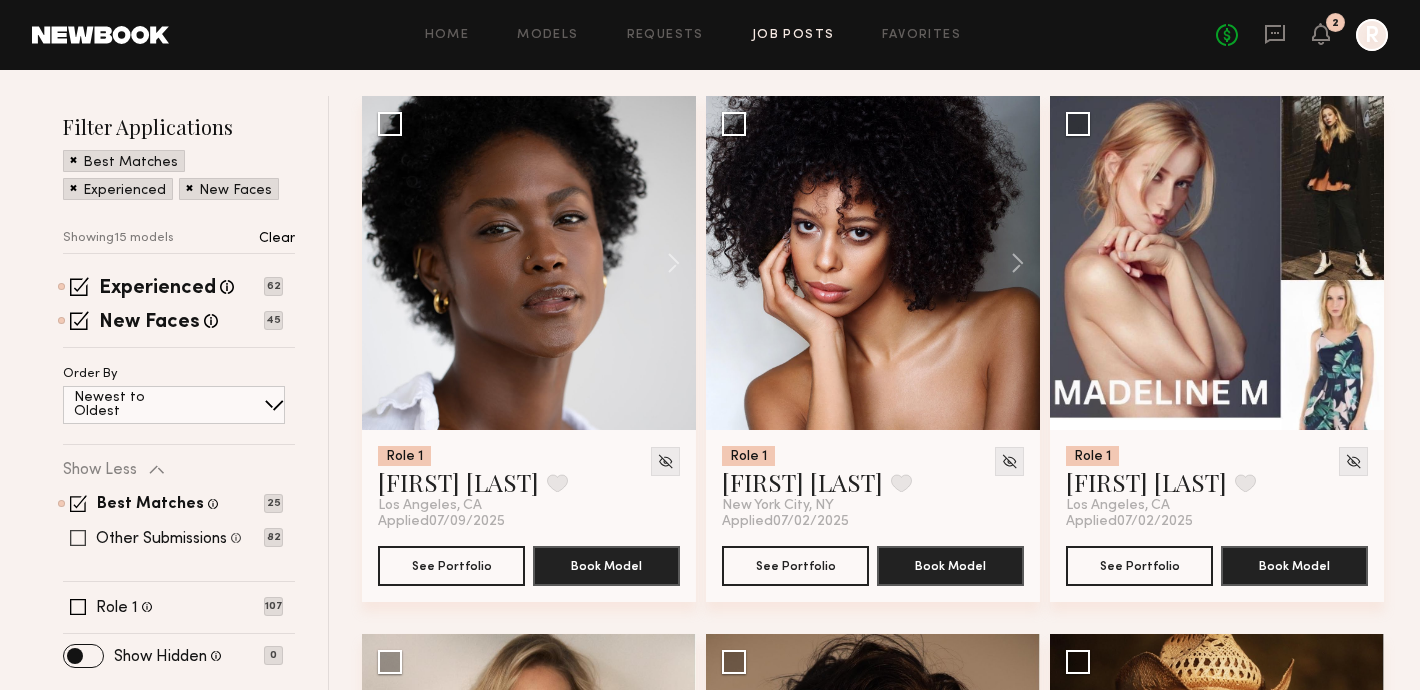 click 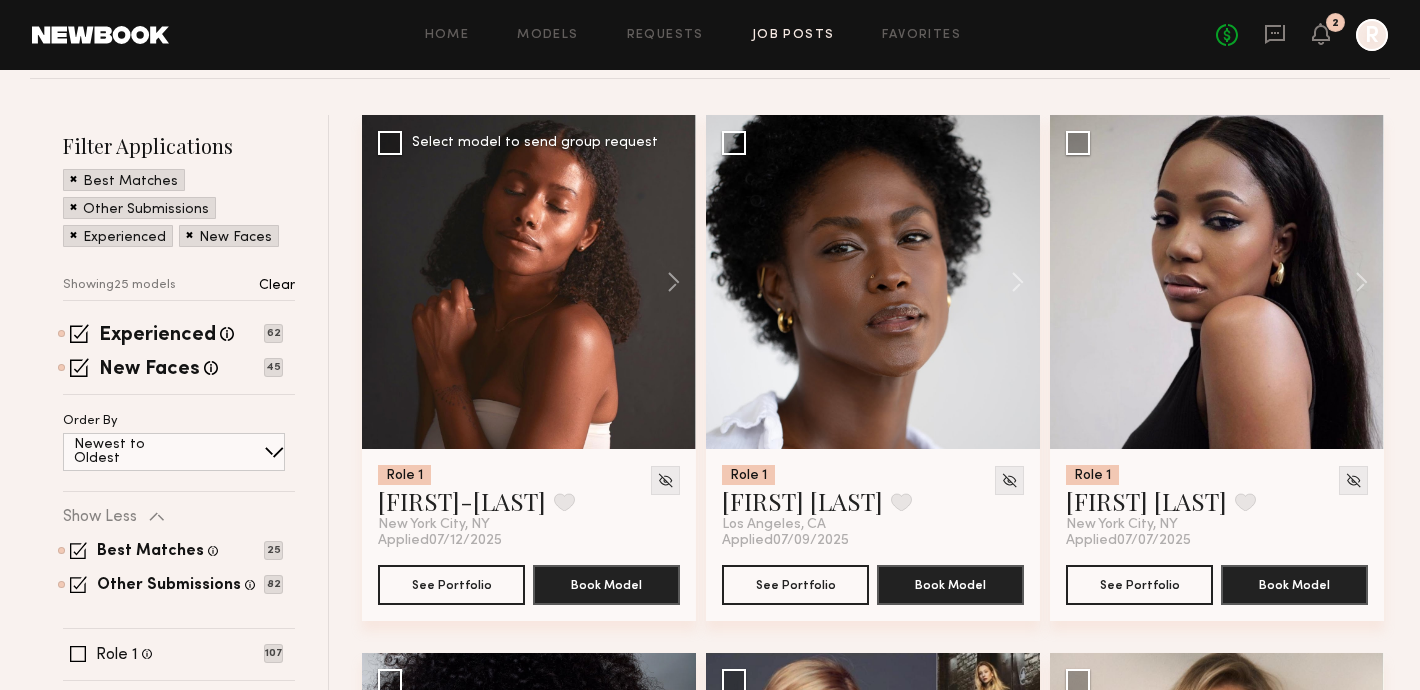scroll, scrollTop: 246, scrollLeft: 0, axis: vertical 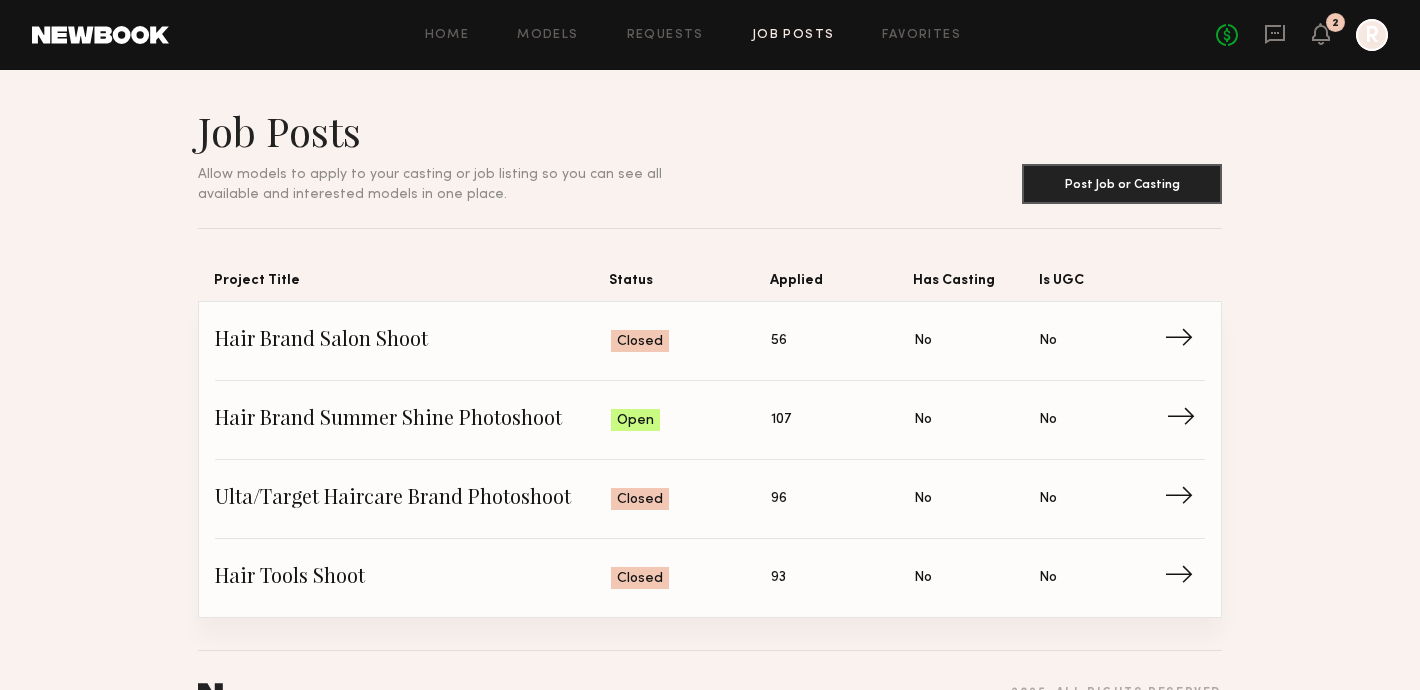 click on "Hair Brand Summer Shine Photoshoot Status: Open Applied: 107 Has Casting: No Is UGC: No →" 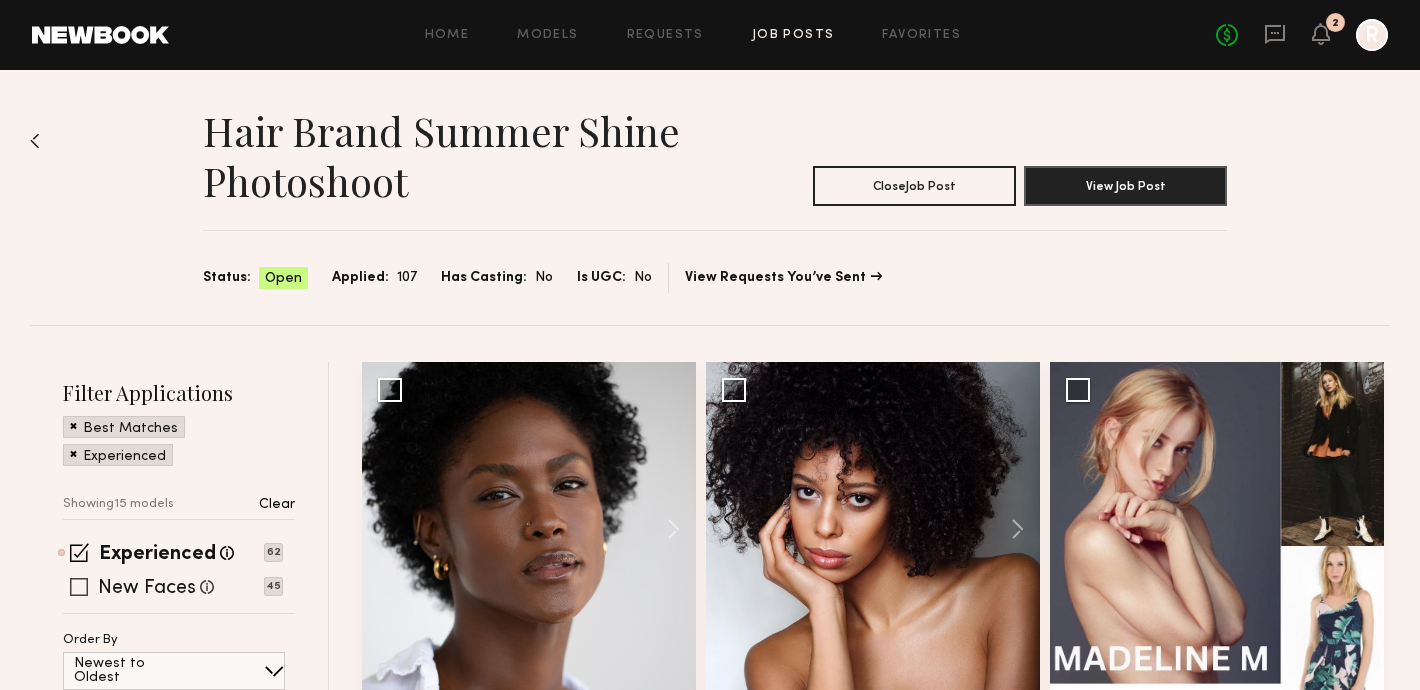 click 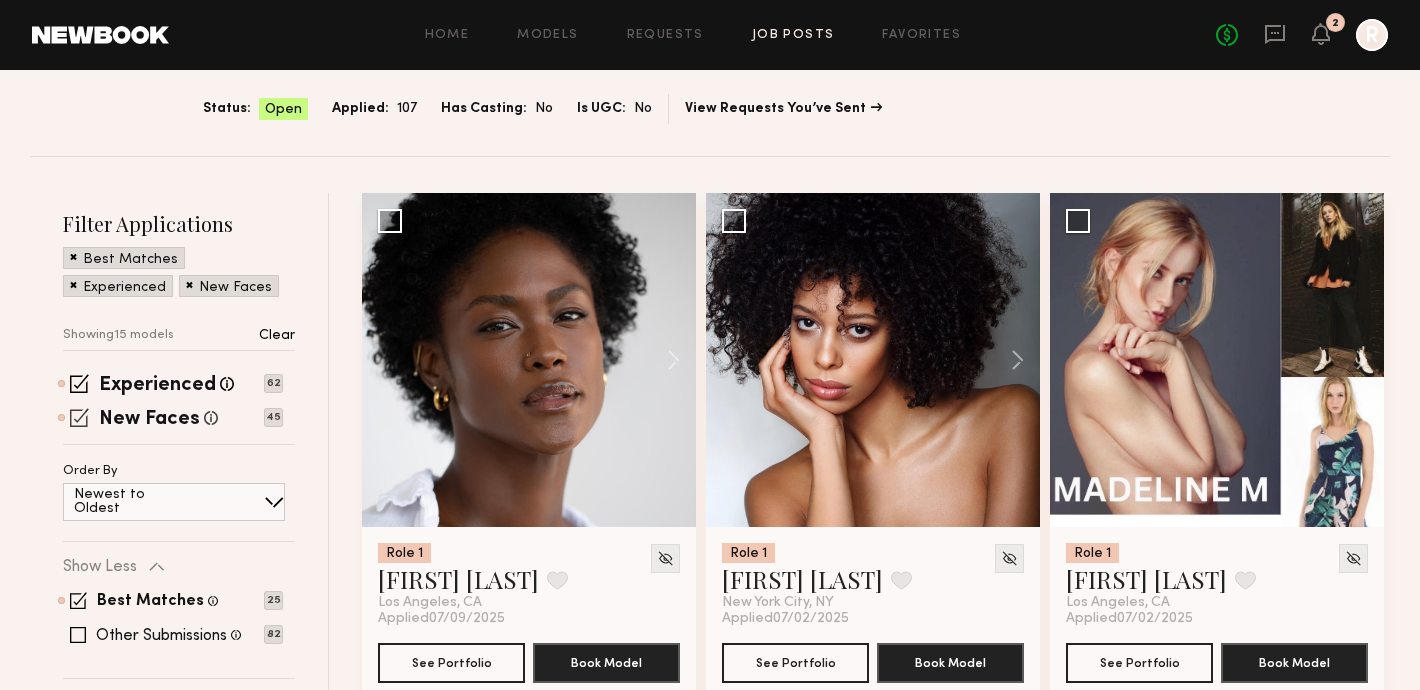 scroll, scrollTop: 209, scrollLeft: 0, axis: vertical 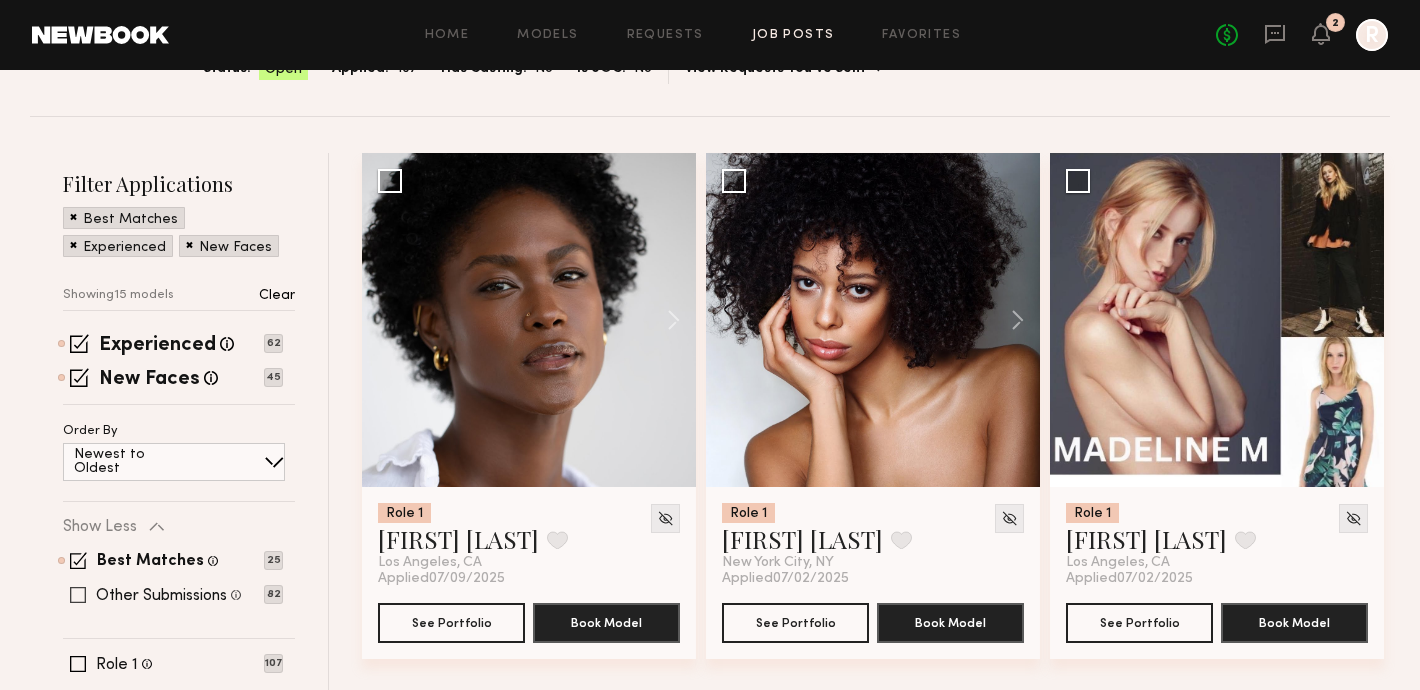 click 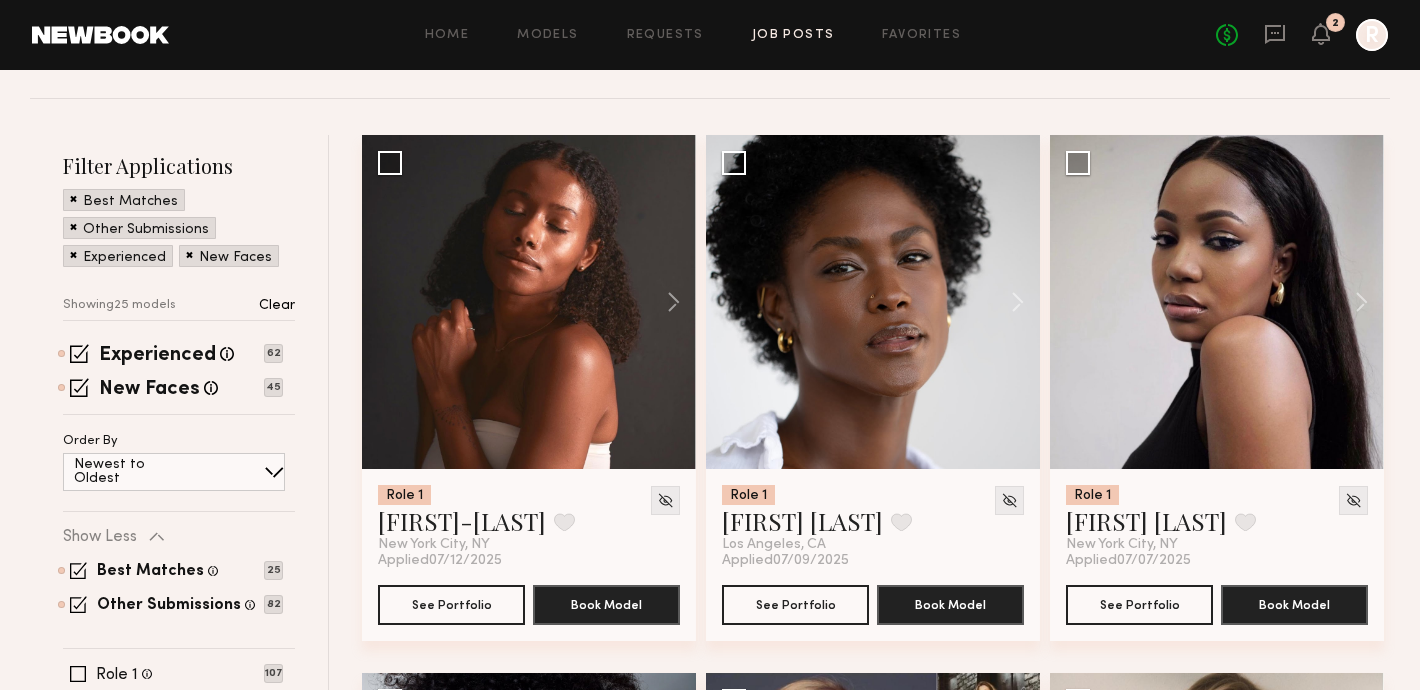 scroll, scrollTop: 157, scrollLeft: 0, axis: vertical 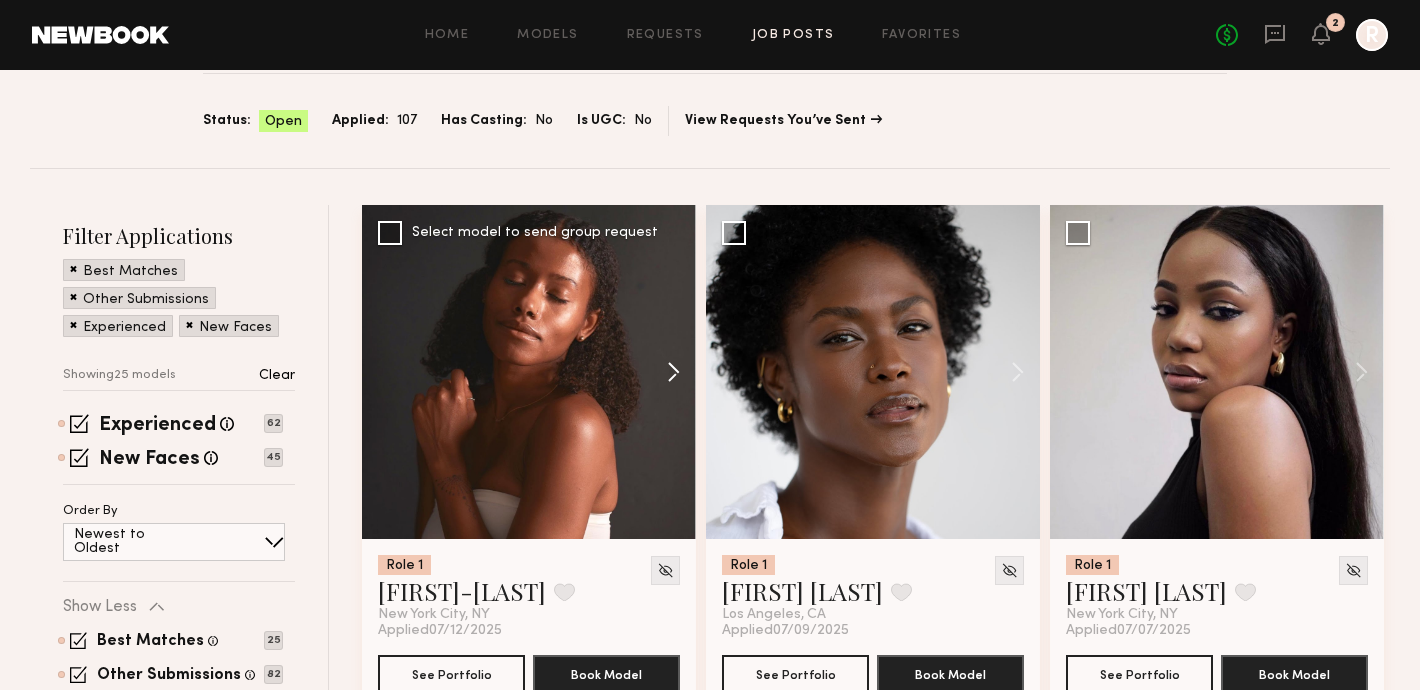 click 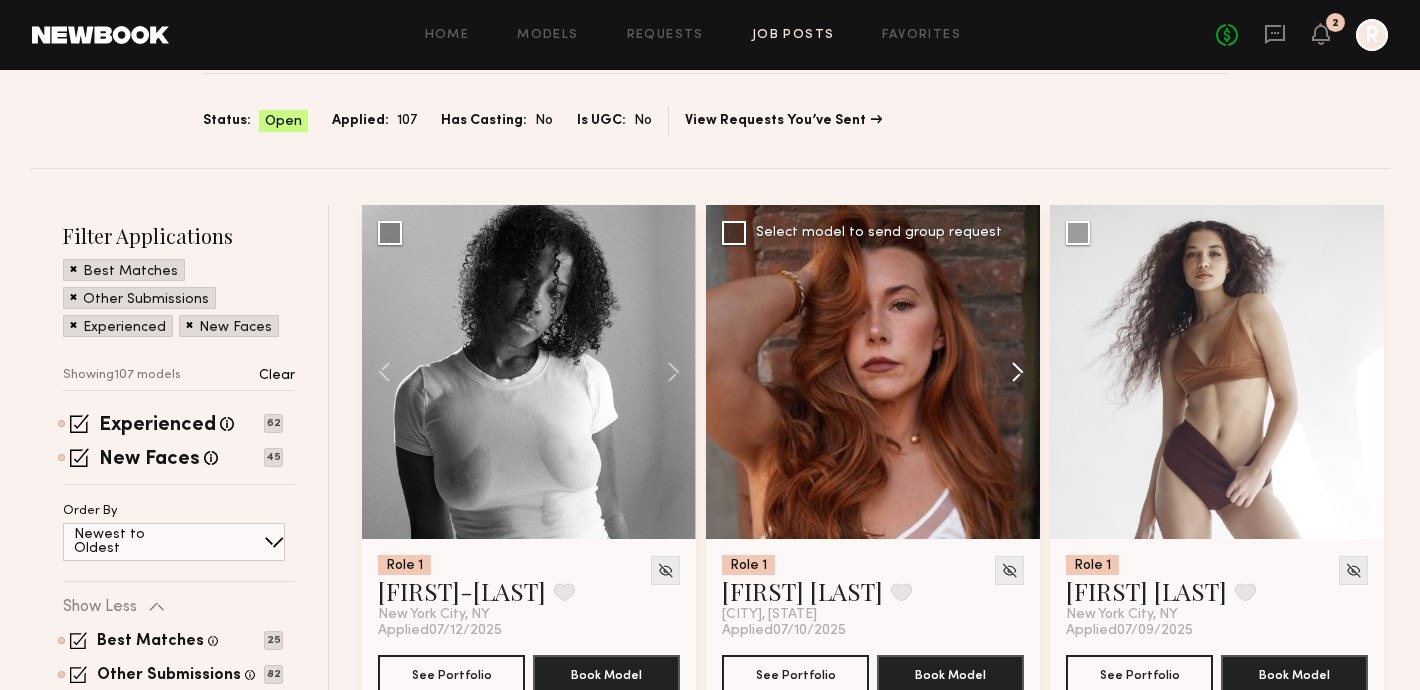 click 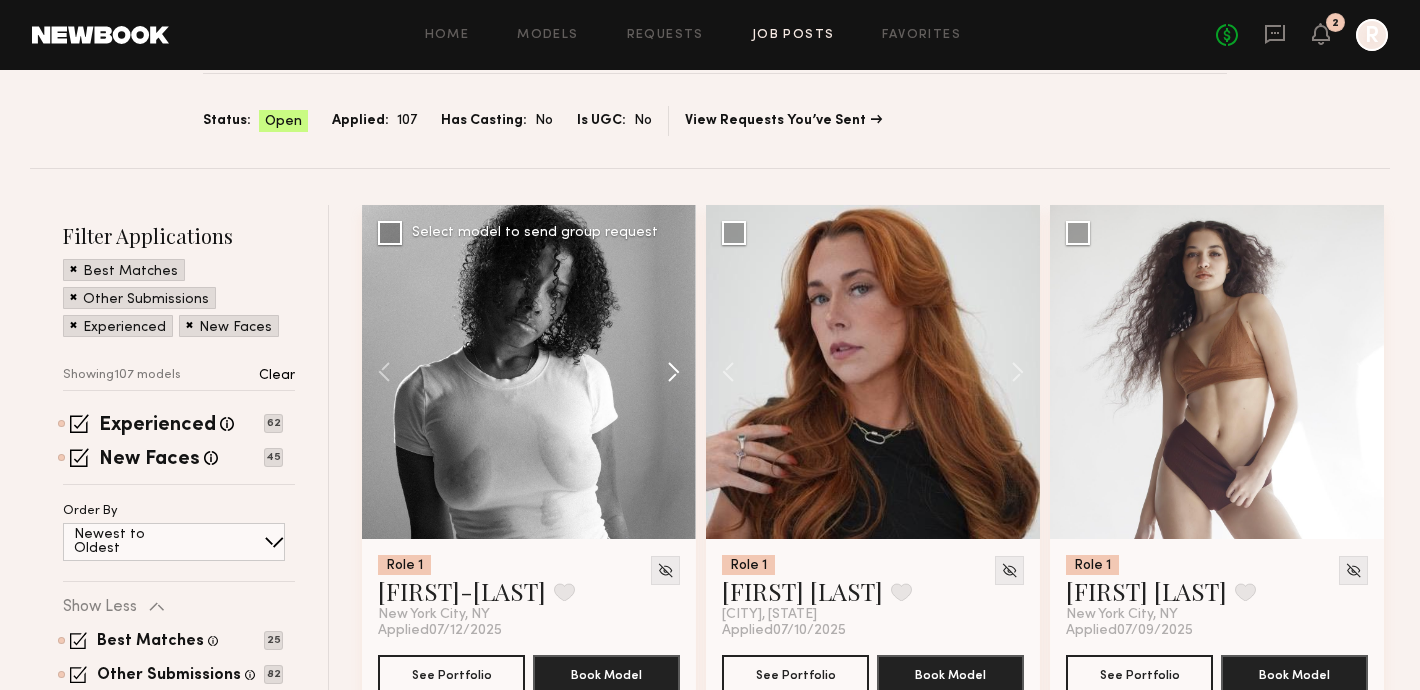 click 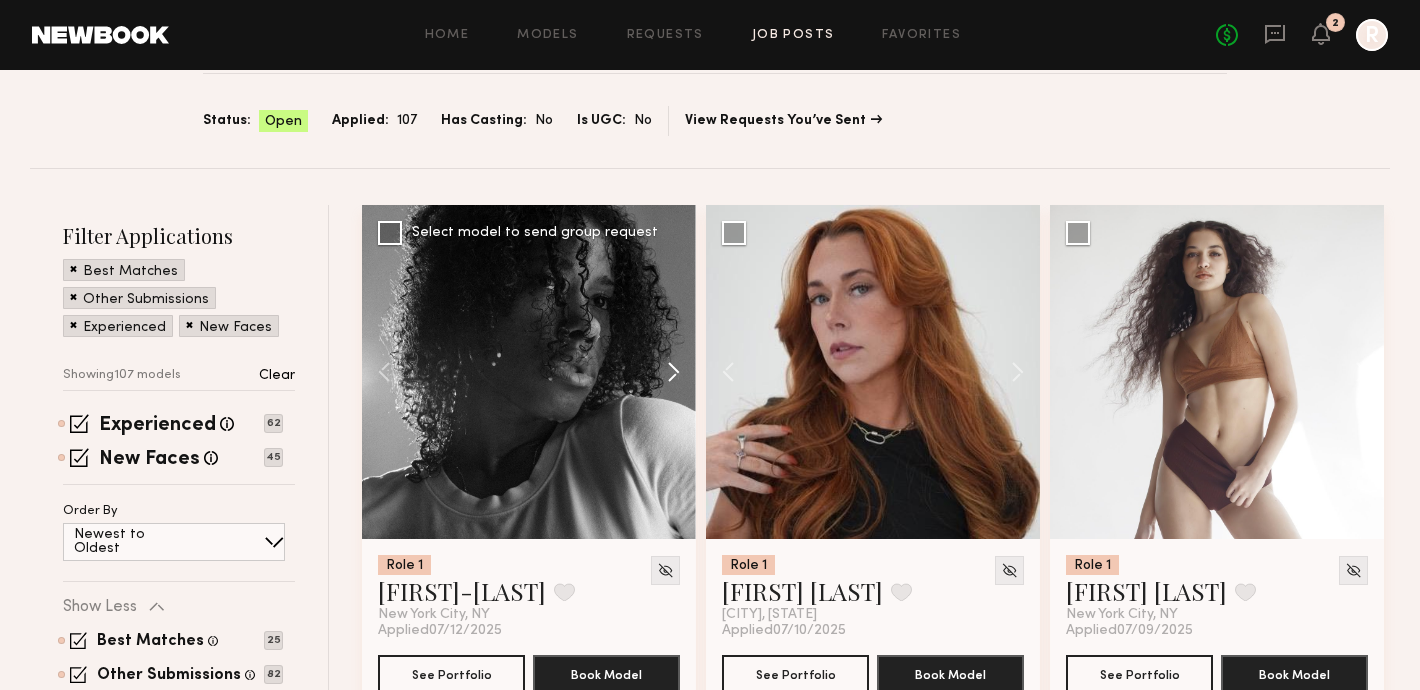 click 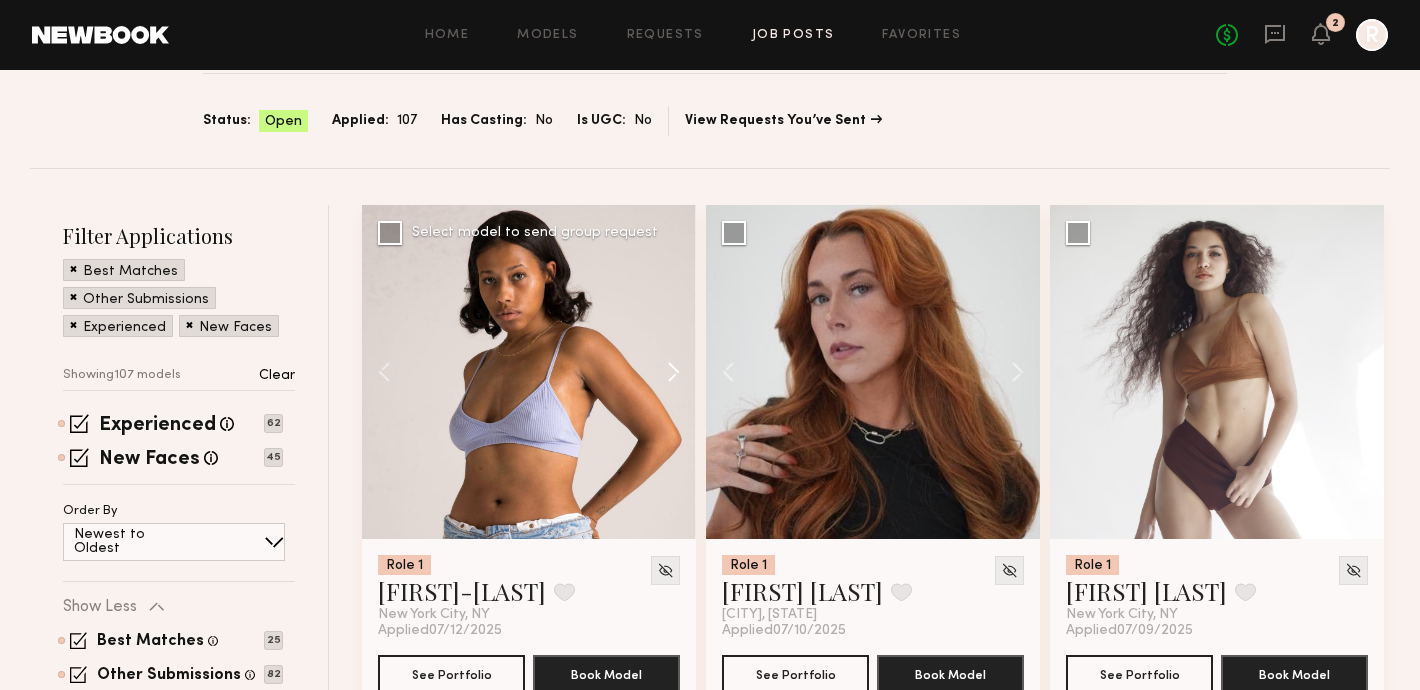 click 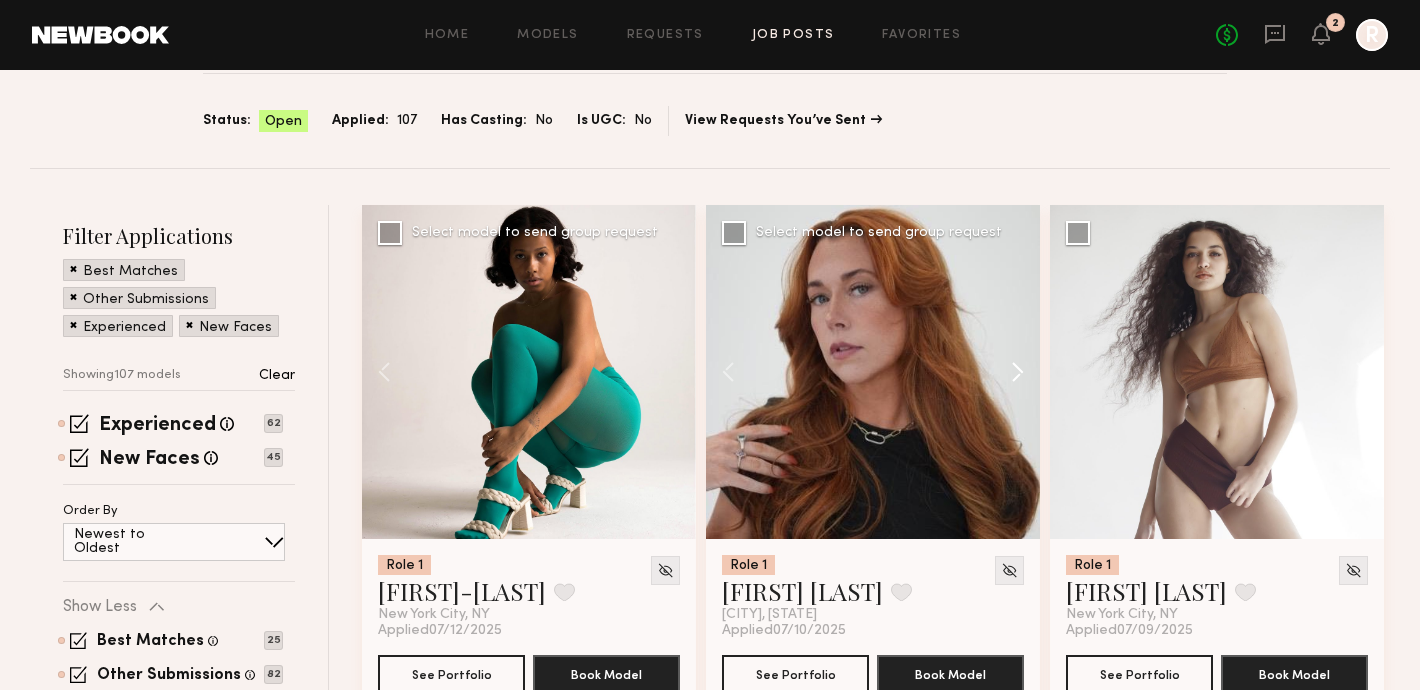 click 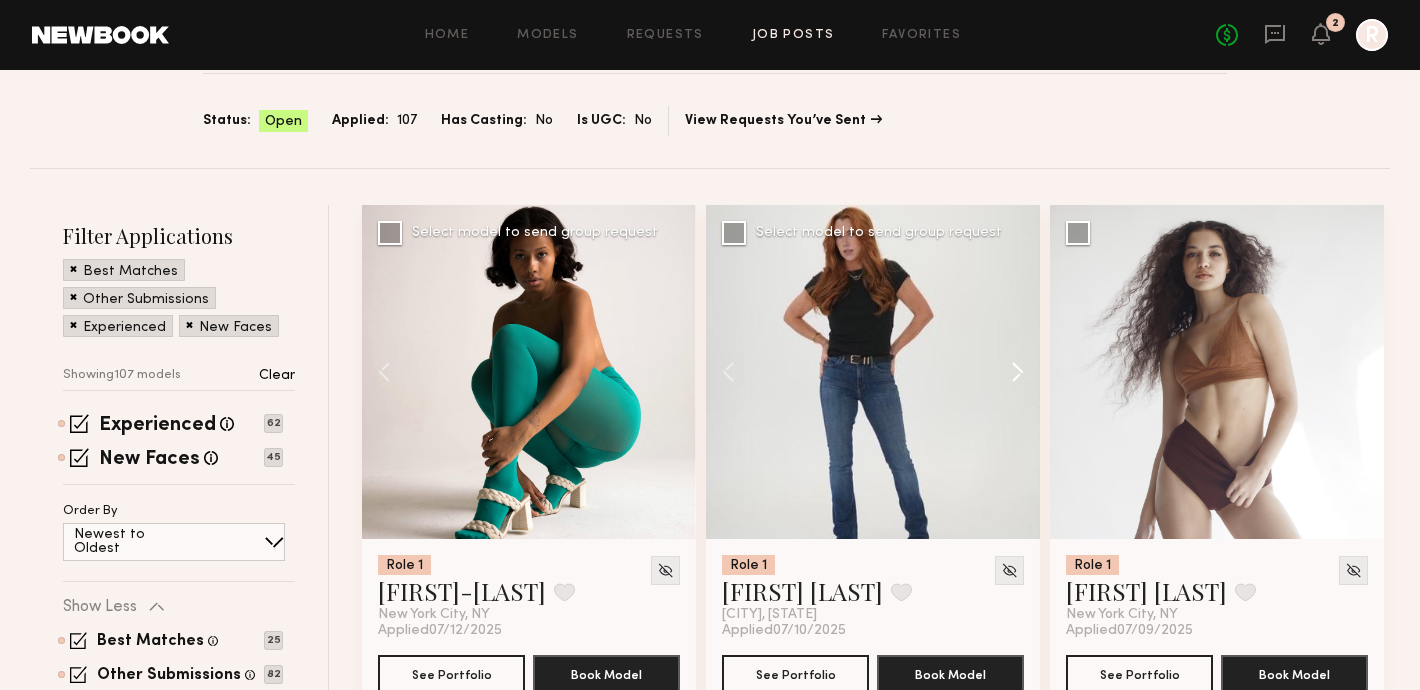 click 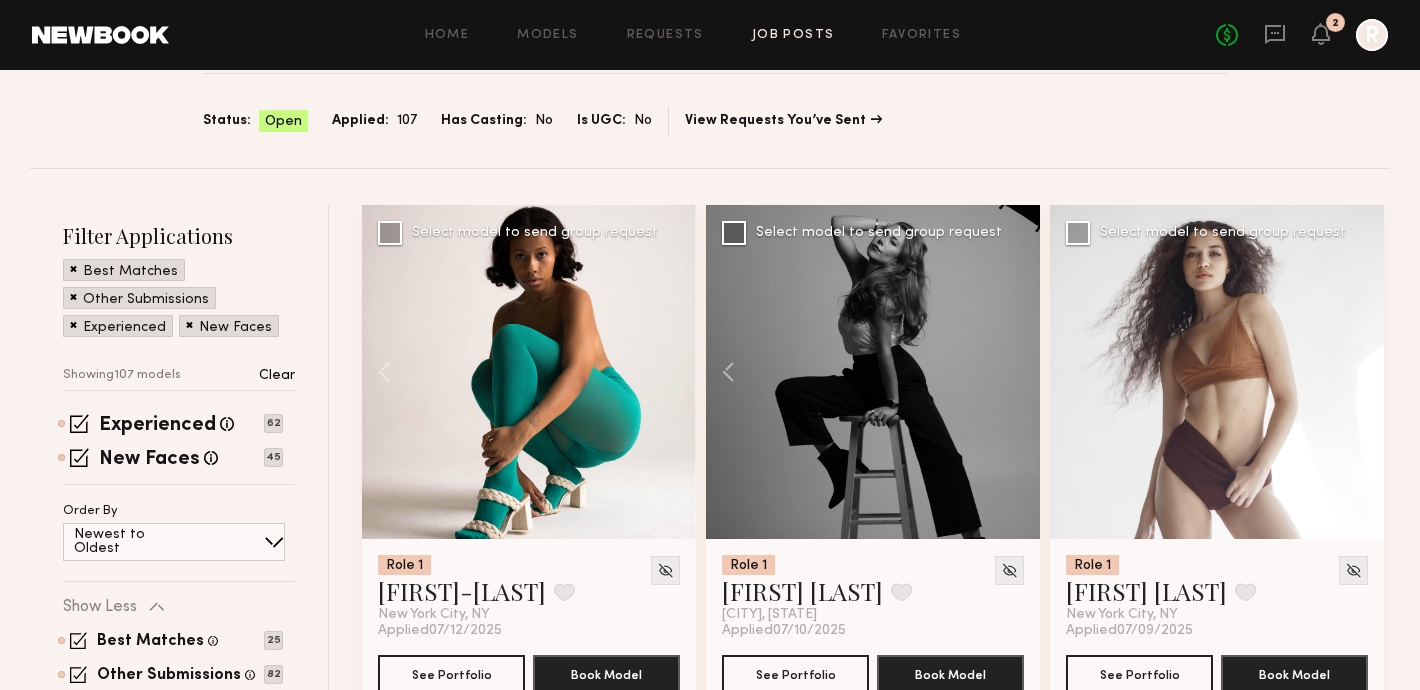 click 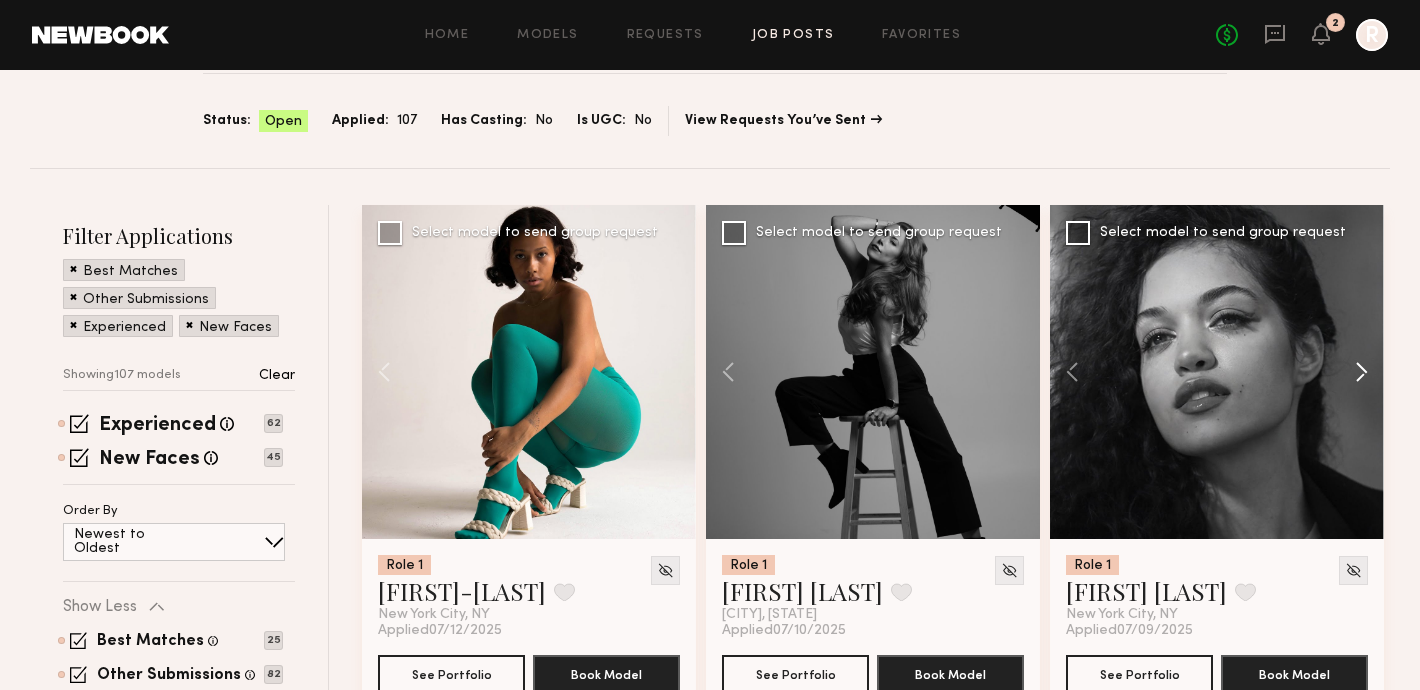 click 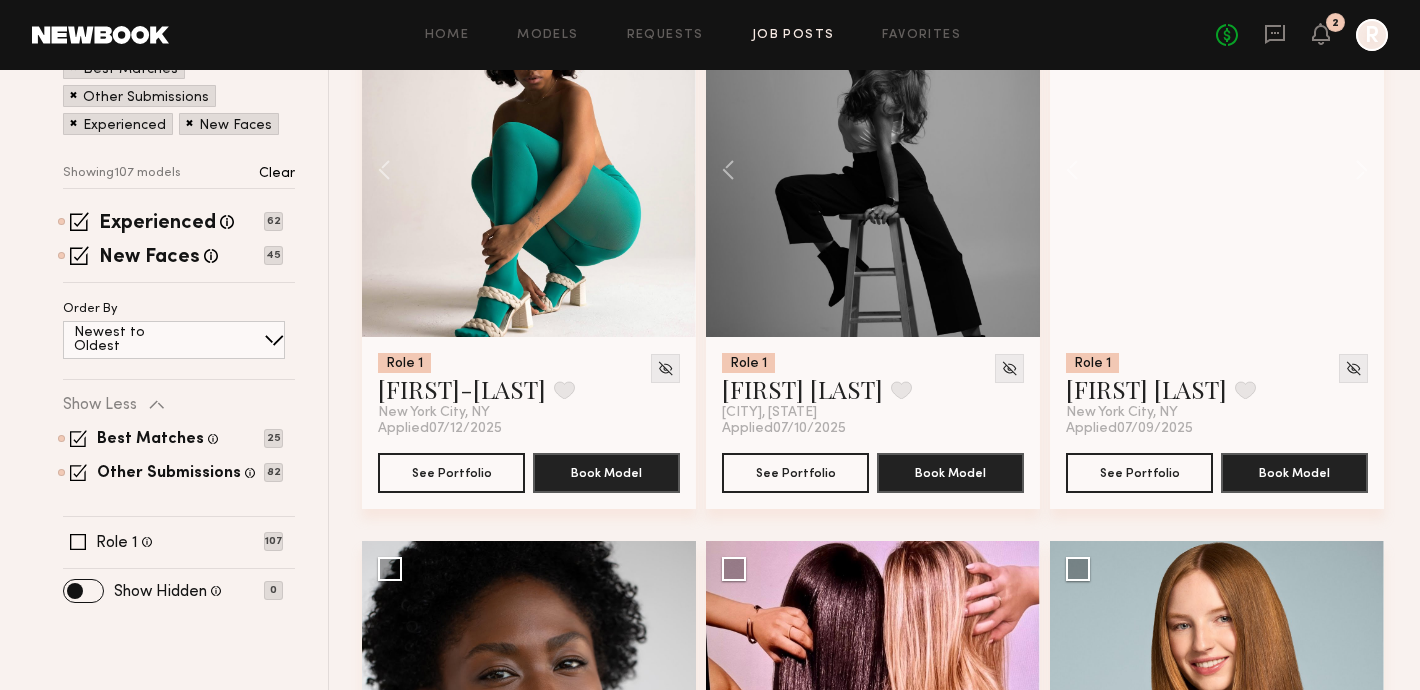scroll, scrollTop: 623, scrollLeft: 0, axis: vertical 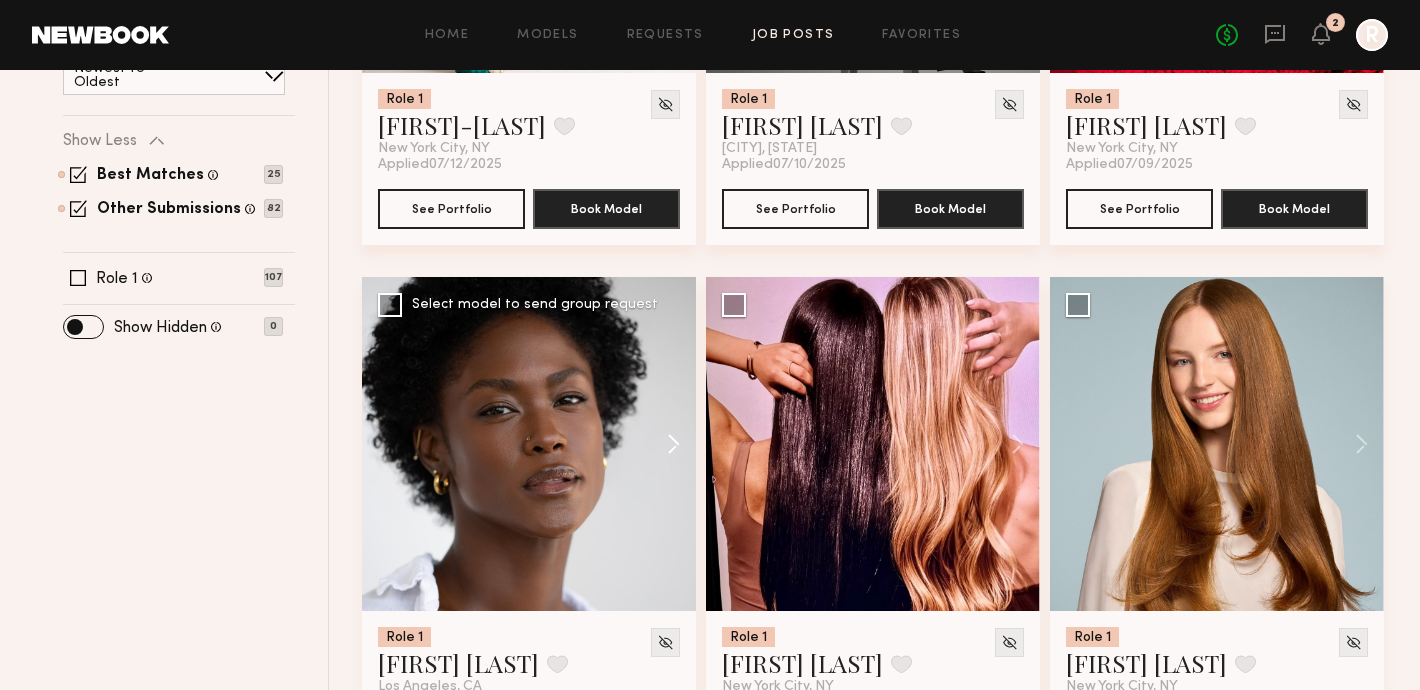 click 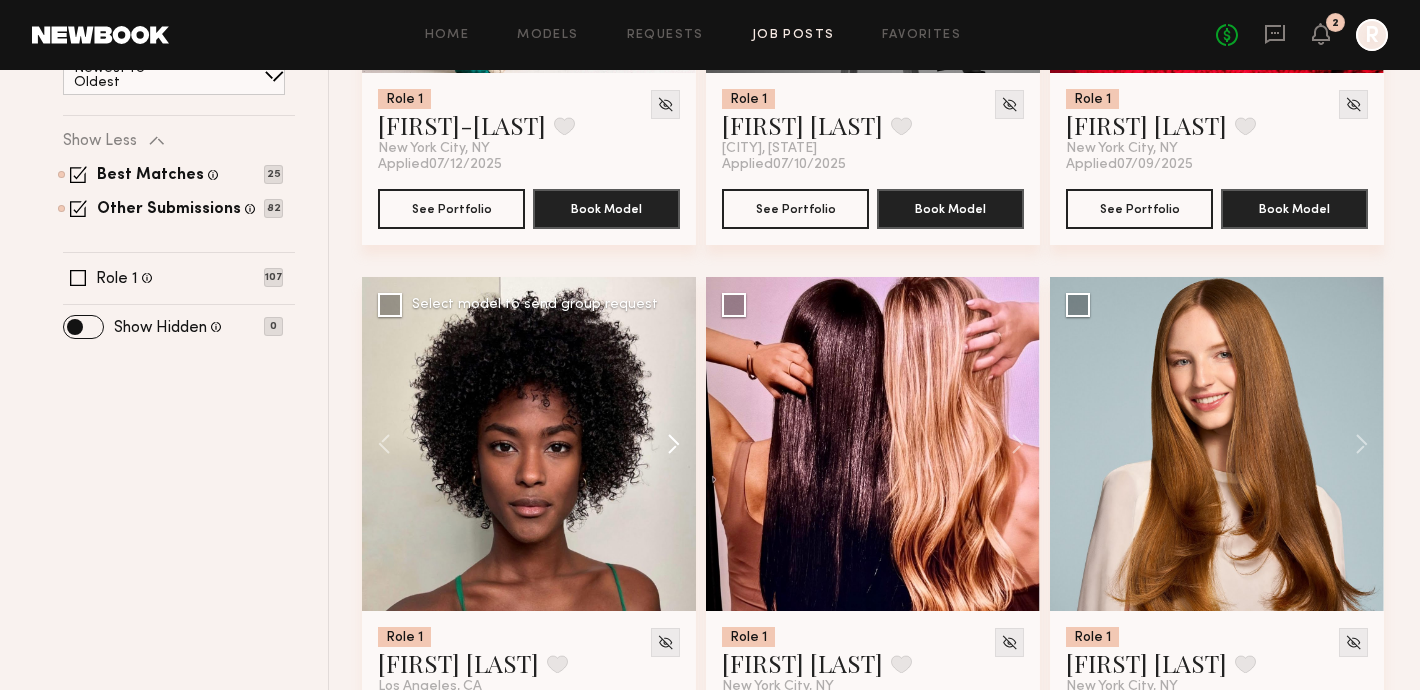 click 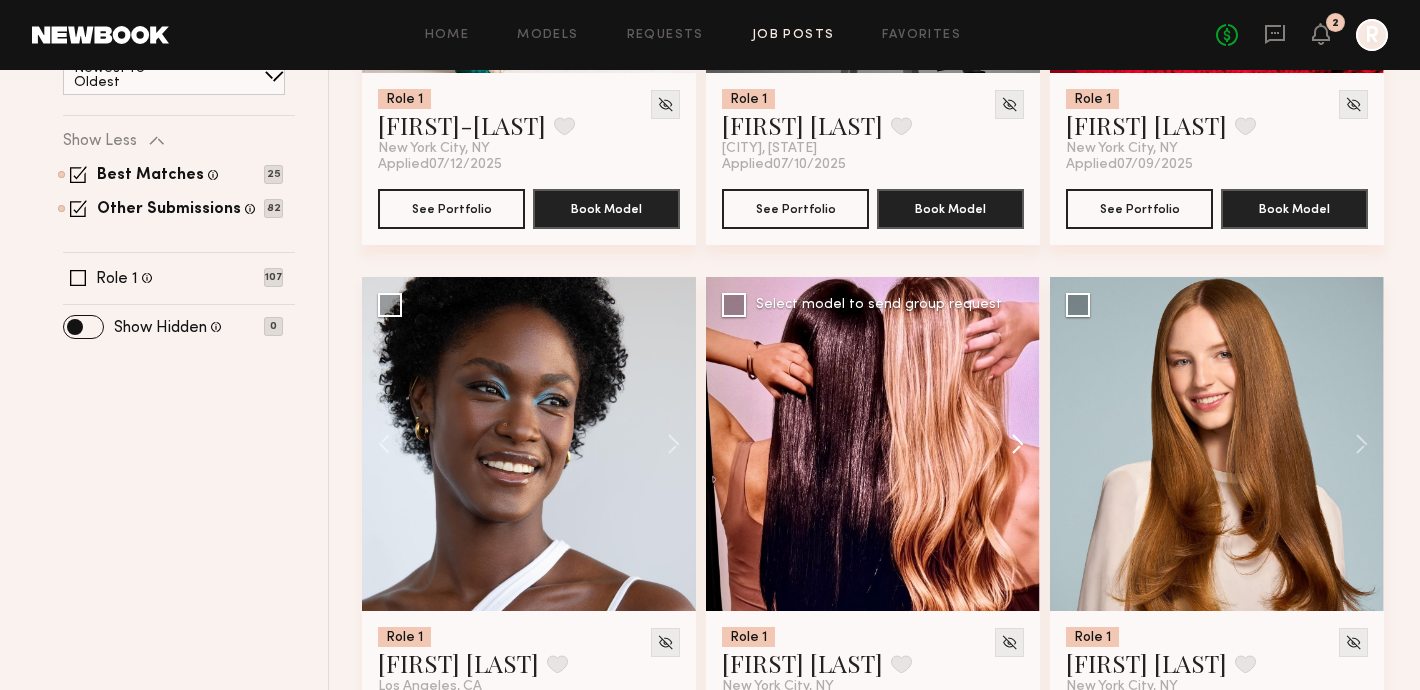 click 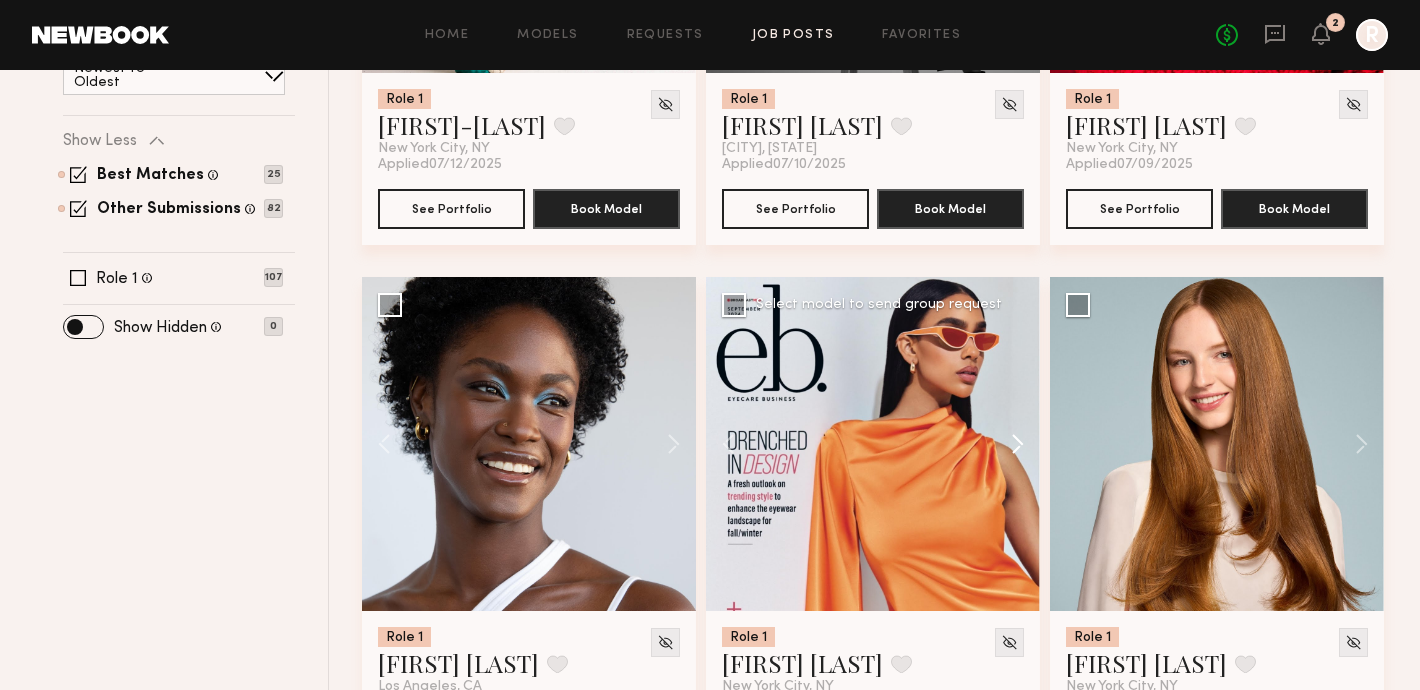 click 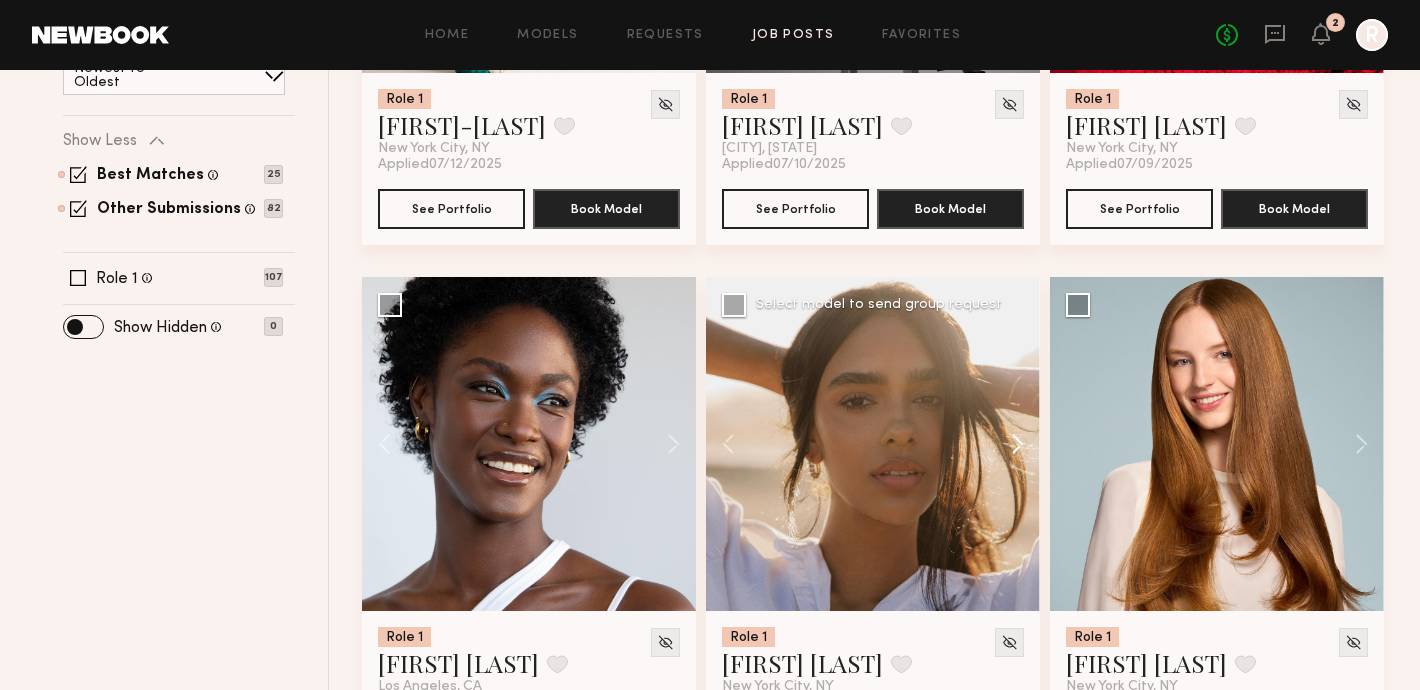 click 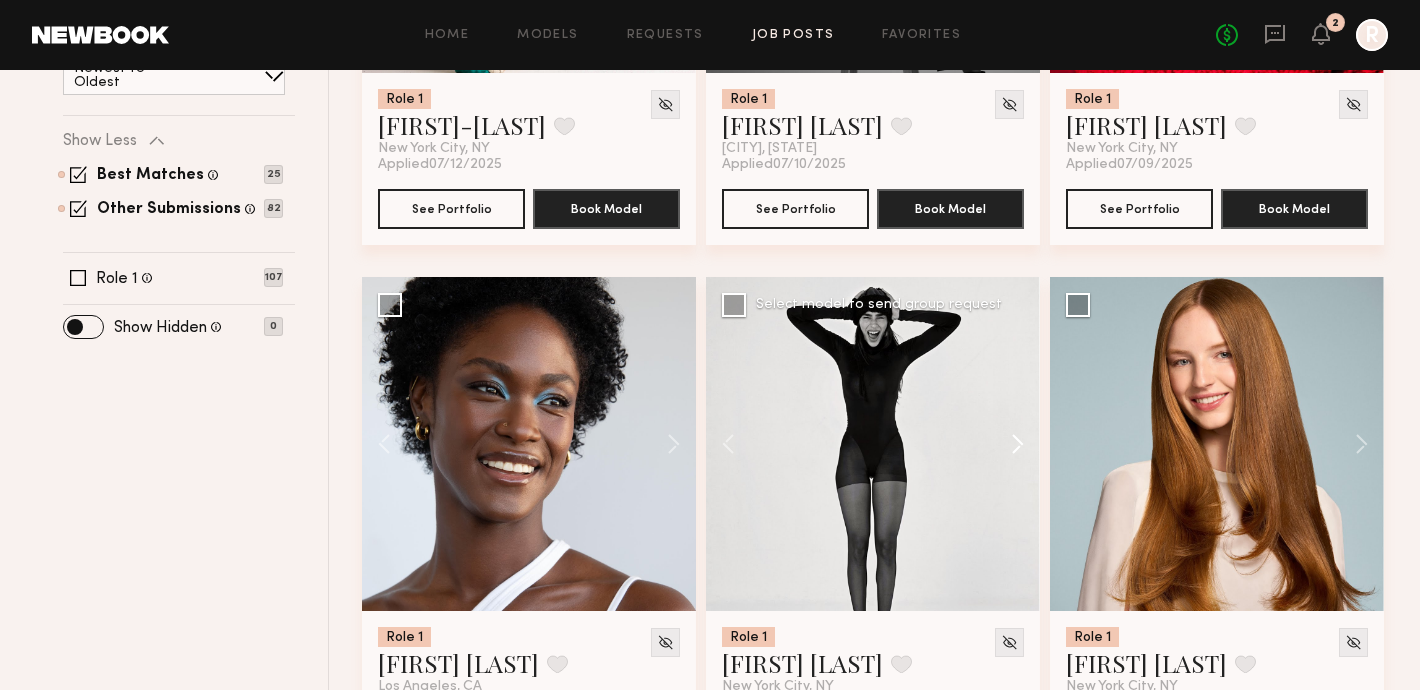 click 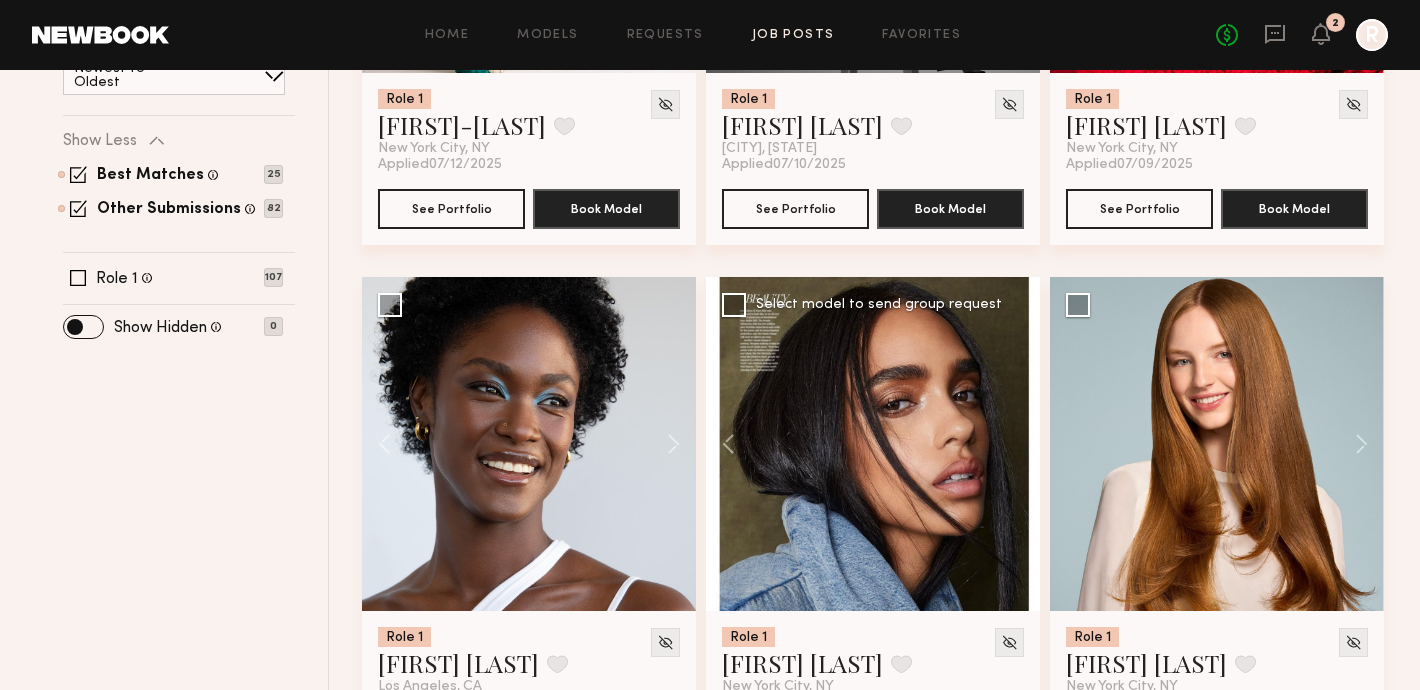 click 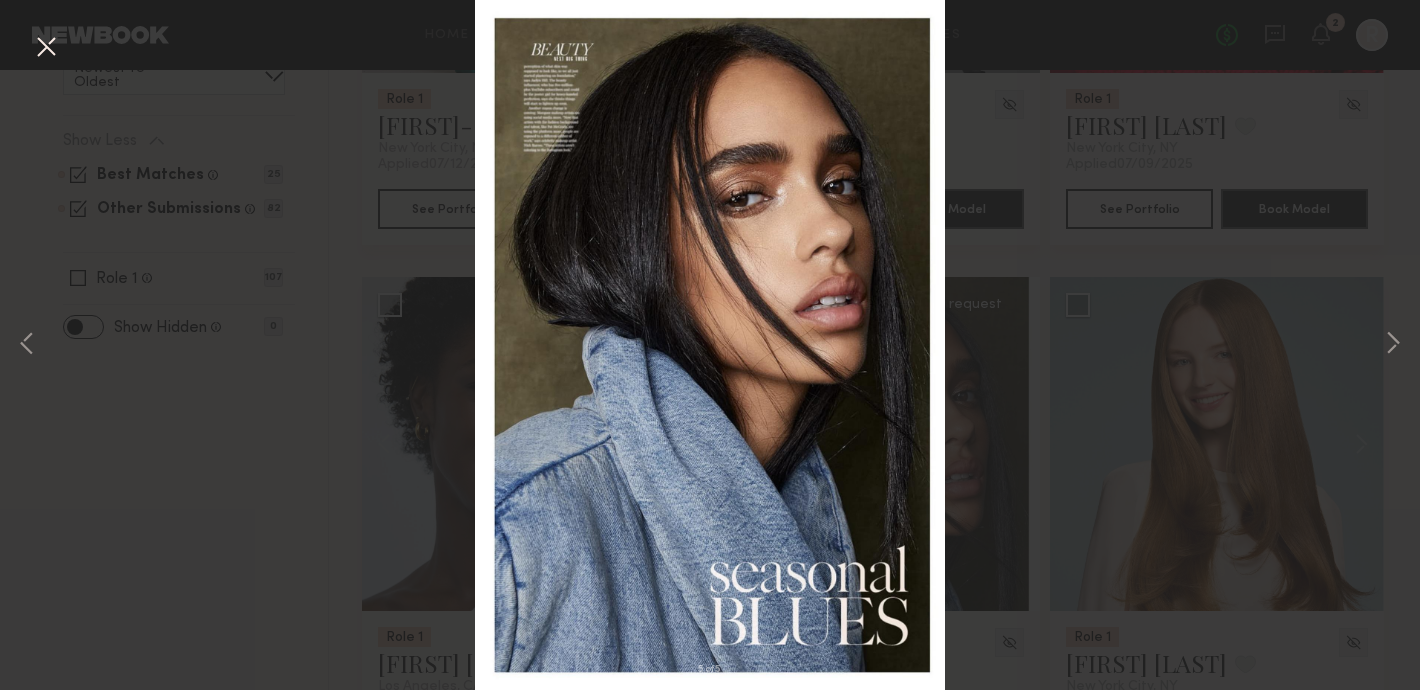 click on "5  of  5" at bounding box center [710, 345] 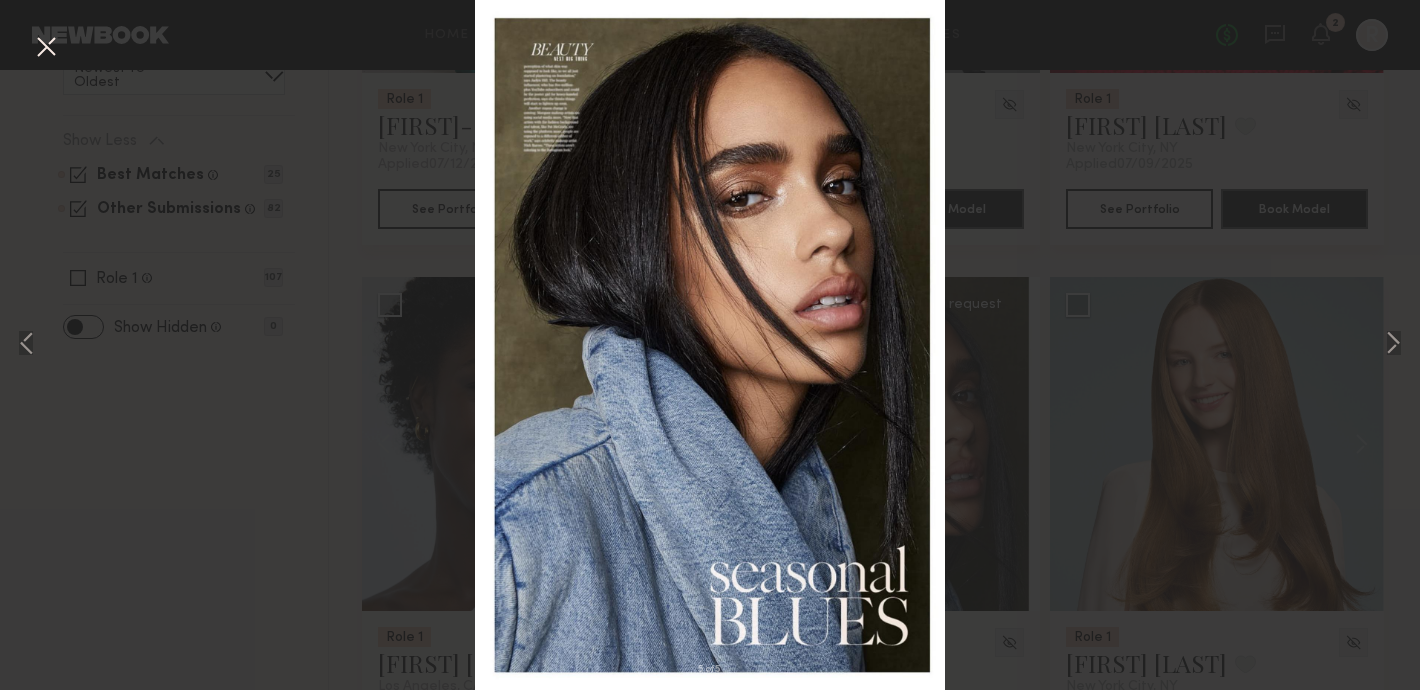 click at bounding box center [46, 48] 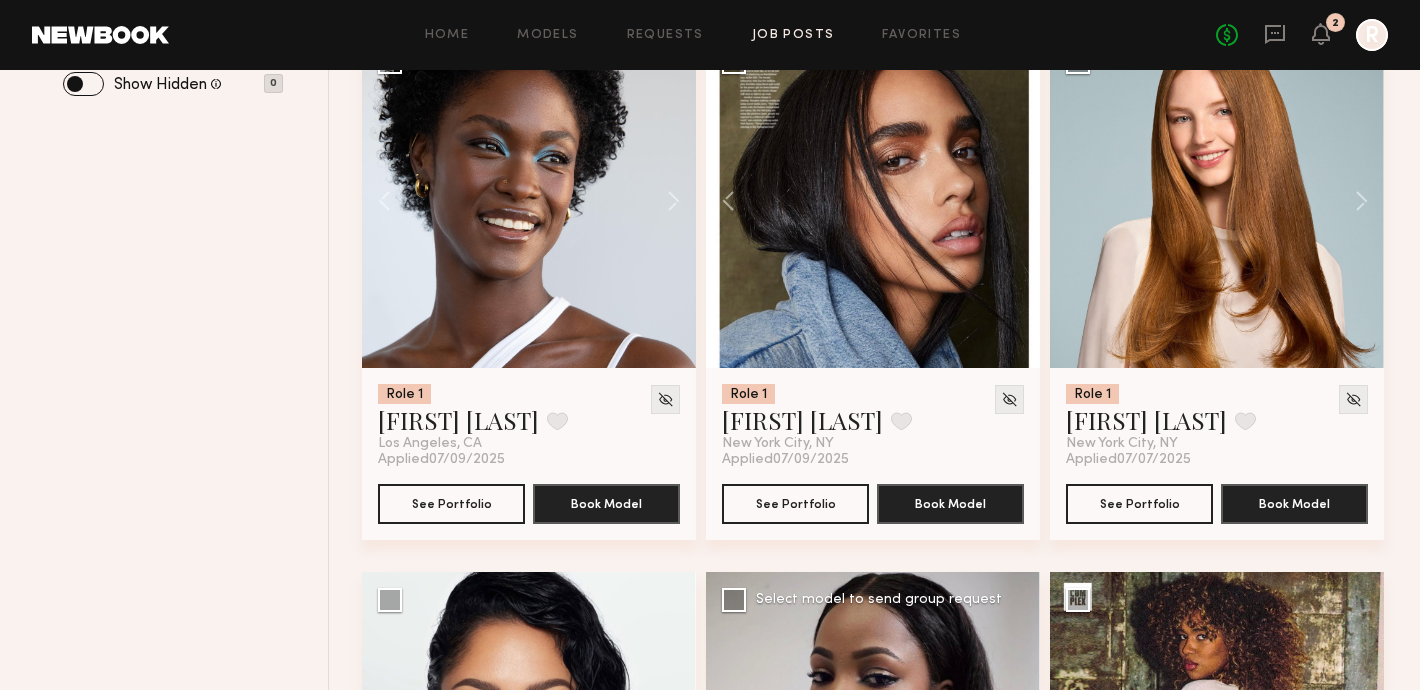 scroll, scrollTop: 879, scrollLeft: 0, axis: vertical 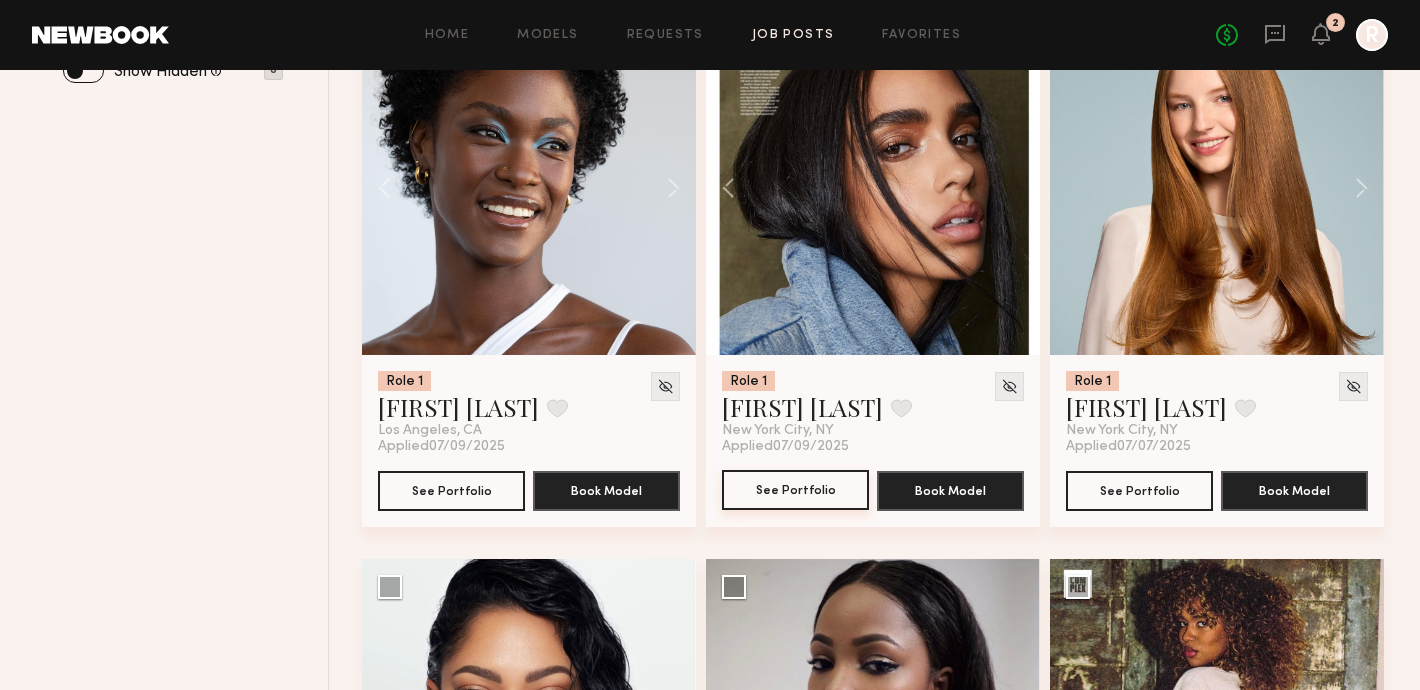 click on "See Portfolio" 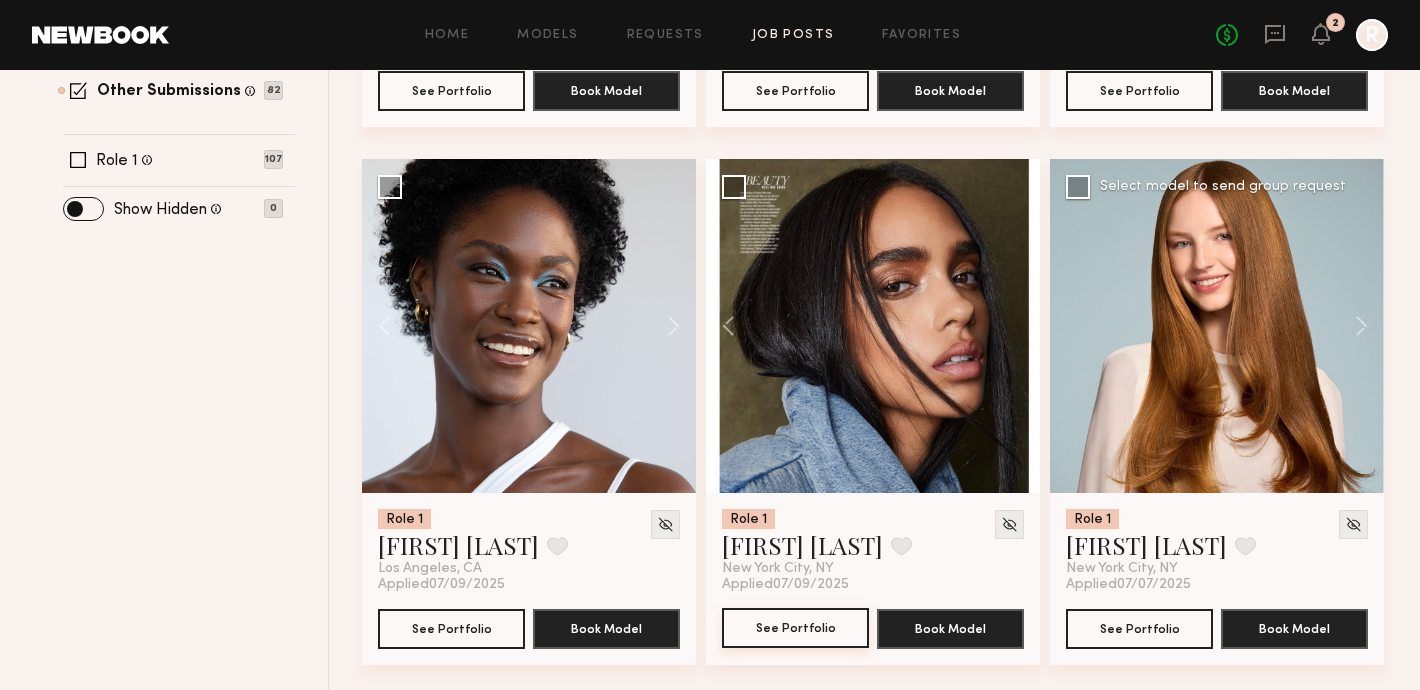 scroll, scrollTop: 692, scrollLeft: 0, axis: vertical 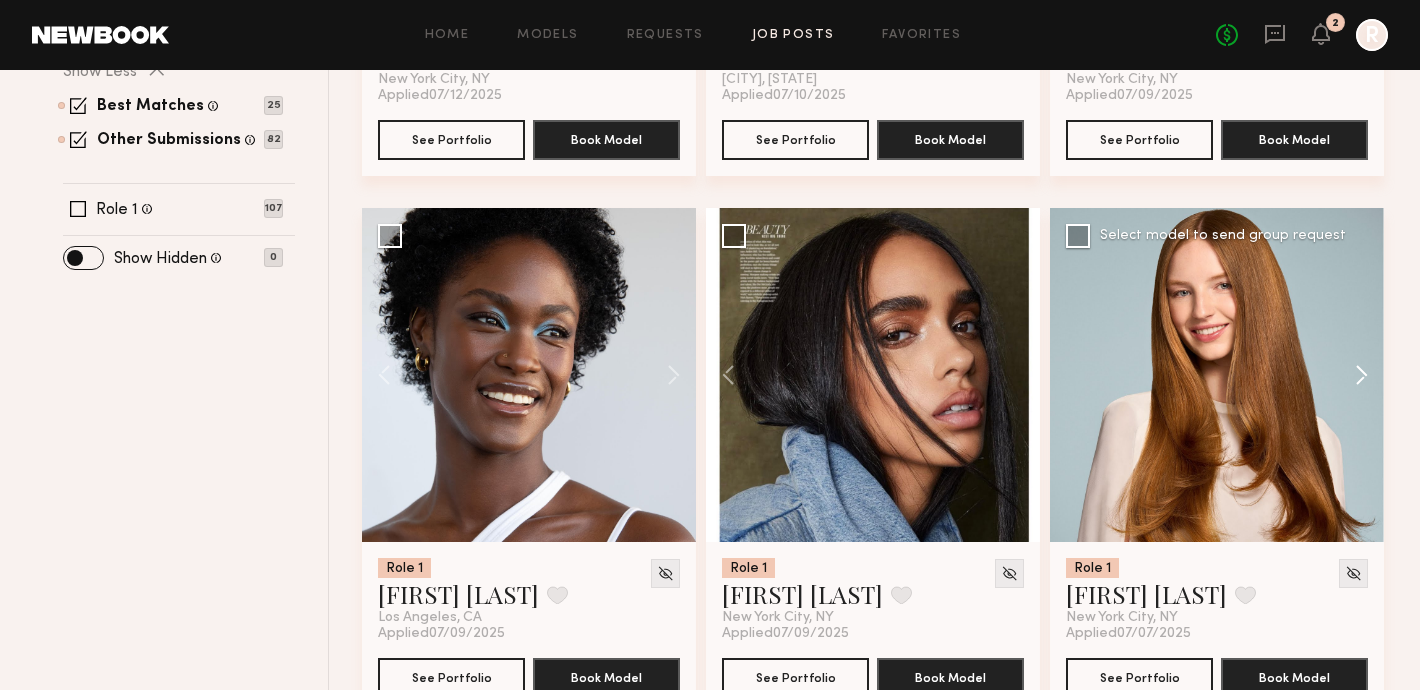 click 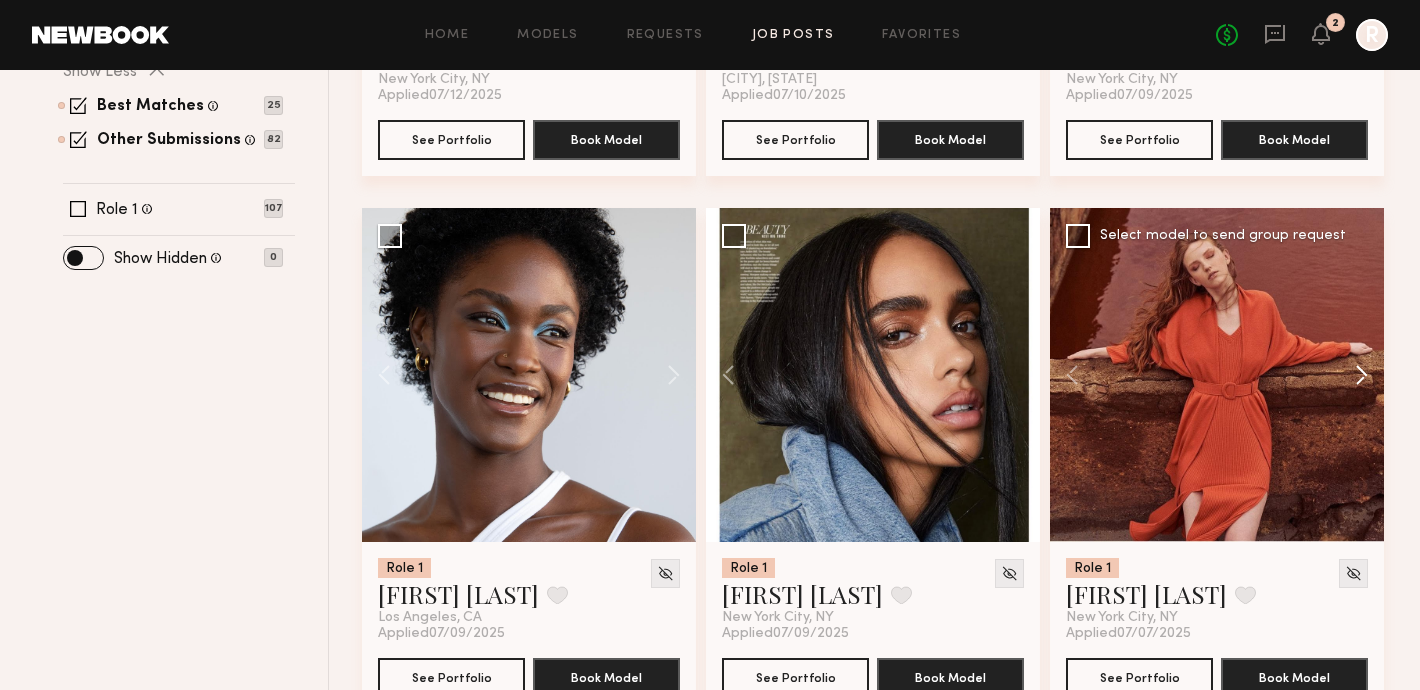 click 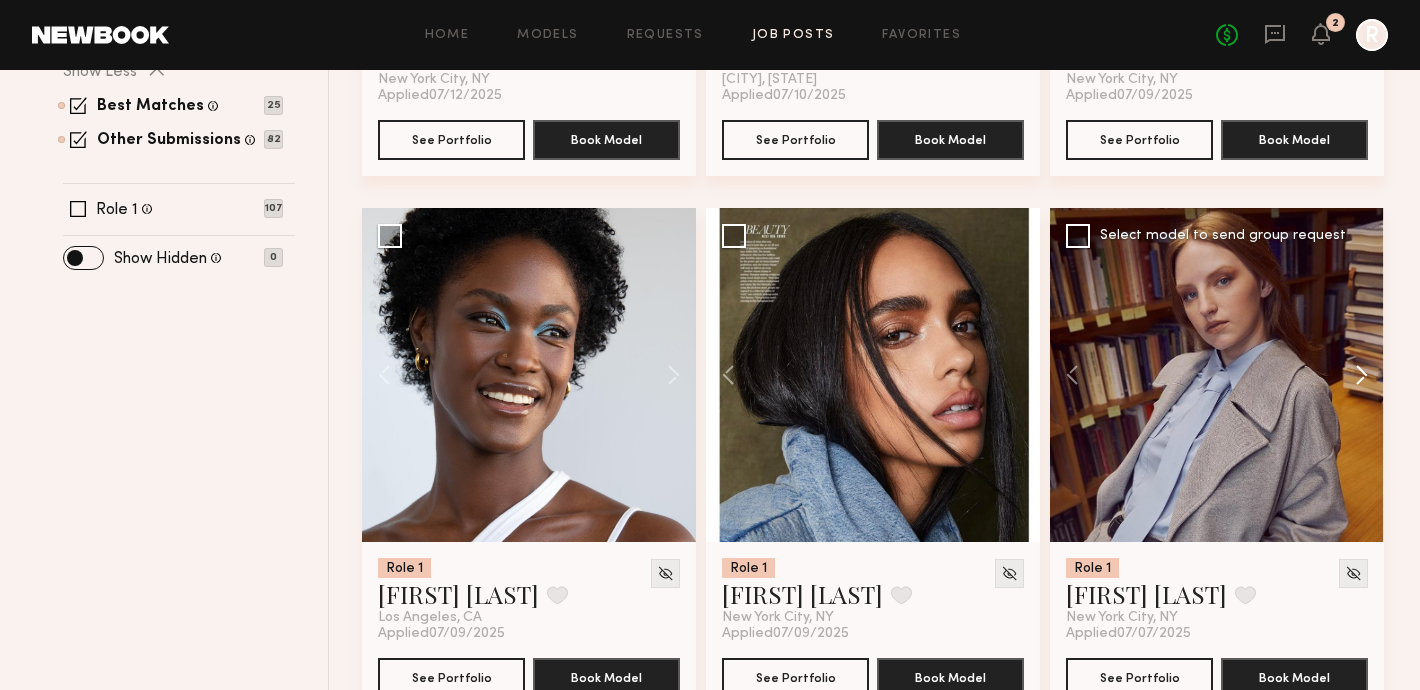 click 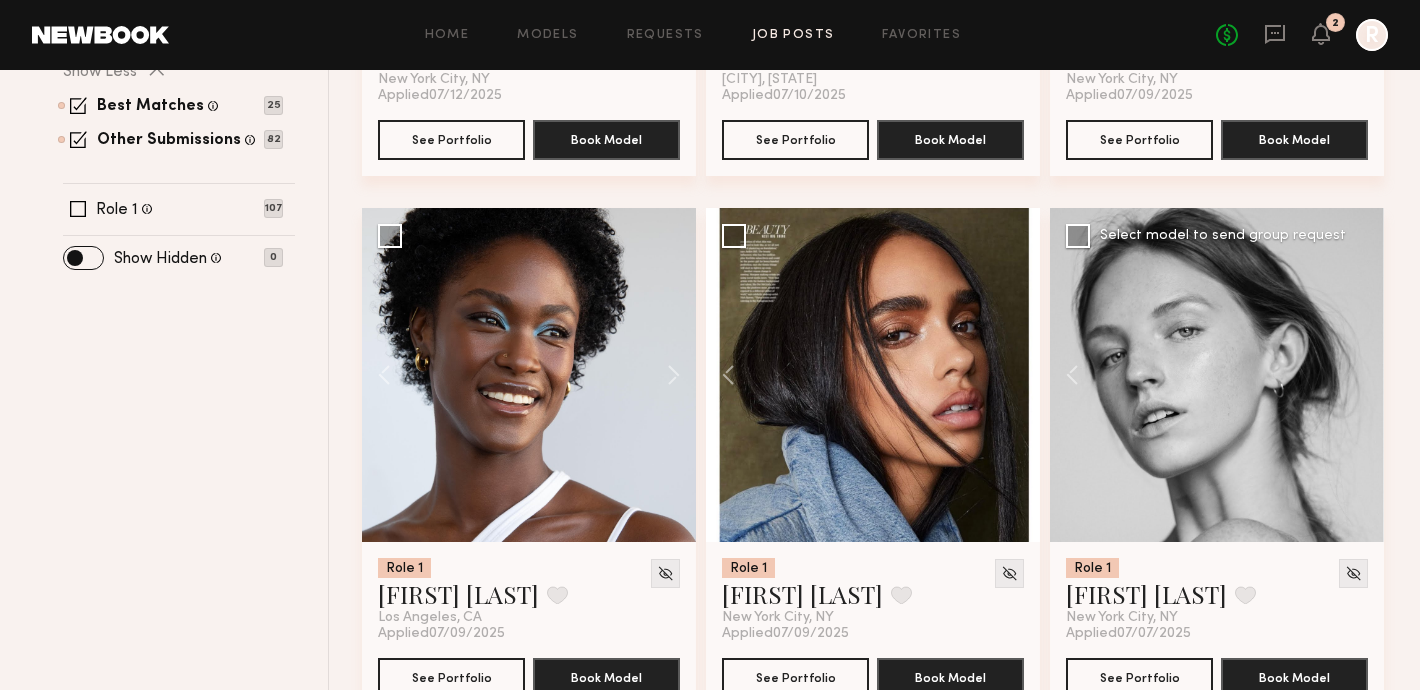 click 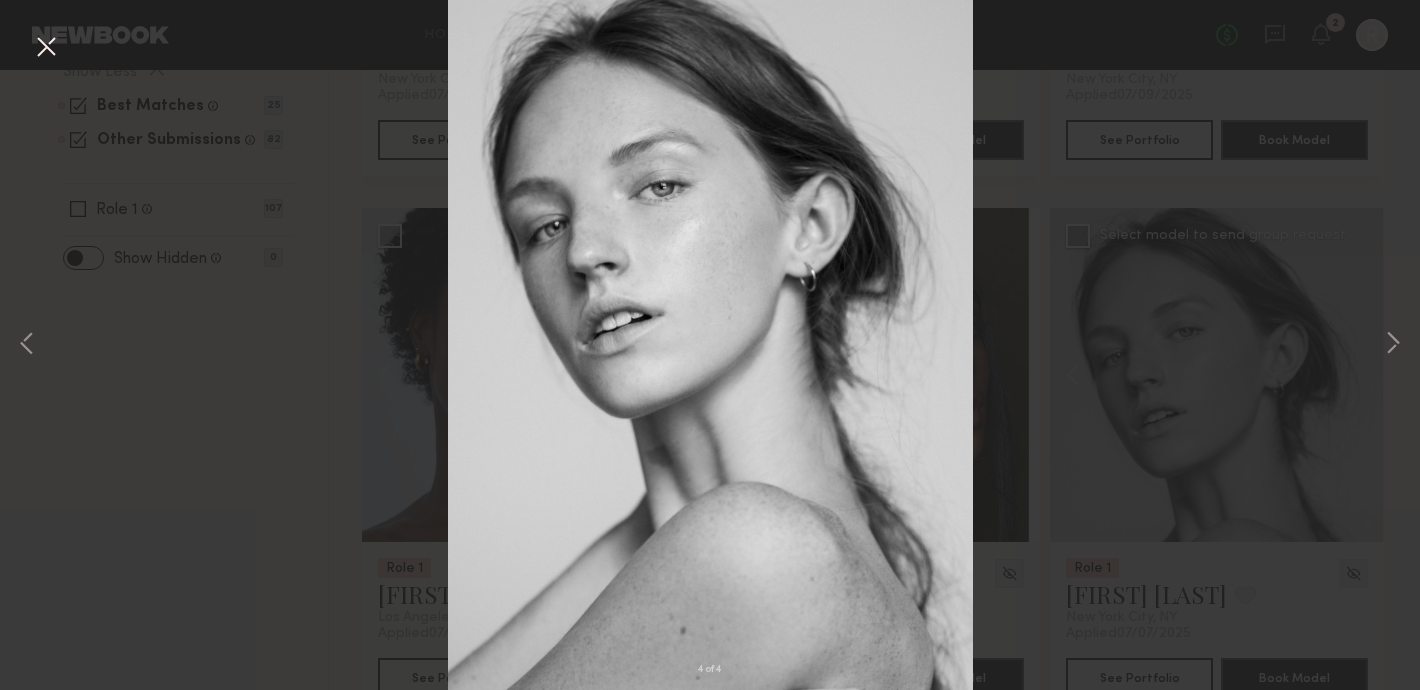 click on "Home Models Requests Job Posts Favorites Sign Out No fees up to $5,000 2 R Filter Applications Best Matches Other Submissions Showing  107   models Clear Order By Newest to Oldest Newest to Oldest Oldest to Newest Best Matches Models shown below match all requirements specified in your job post 25 Other Submissions Models shown below have applied to this job but do not match all requirements specified in your job posting 82 Role 1 Female, 30–35, All ethnicities 107 Show Hidden Talent you’ve removed from consideration 0 Hair Brand Summer Shine Photoshoot Close  Job Post View Job Post Status: Open Applied: 107 Has Casting: No Is UGC: No View Requests You’ve Sent Filter 4 Experienced New Faces Showing  30  models Filter Applications Best Matches Other Submissions Experienced New Faces Showing  107   models Clear Experienced Talent we’ve deemed to have ample paid, professional modeling experience 62 New Faces Talent we’ve deemed to be in the early stages of their professional careers 45 Order By 25 82 0" at bounding box center (710, 2179) 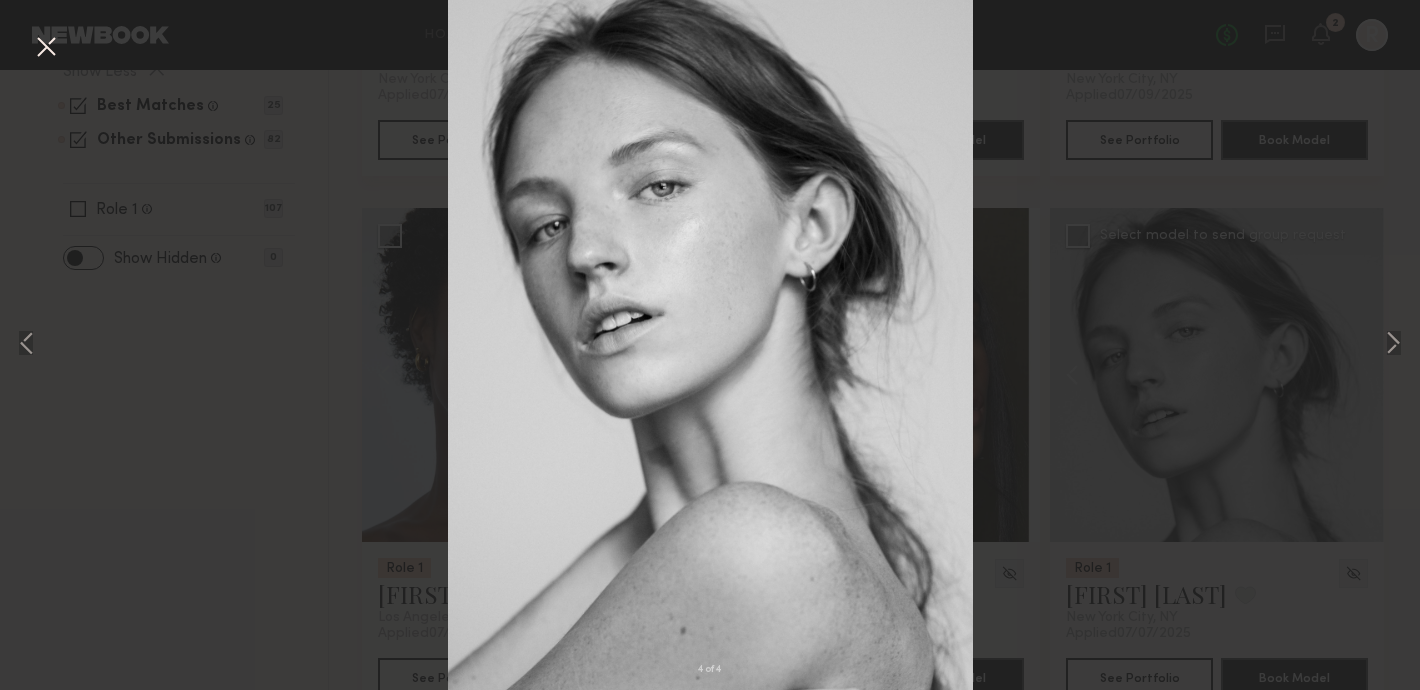 click at bounding box center (46, 48) 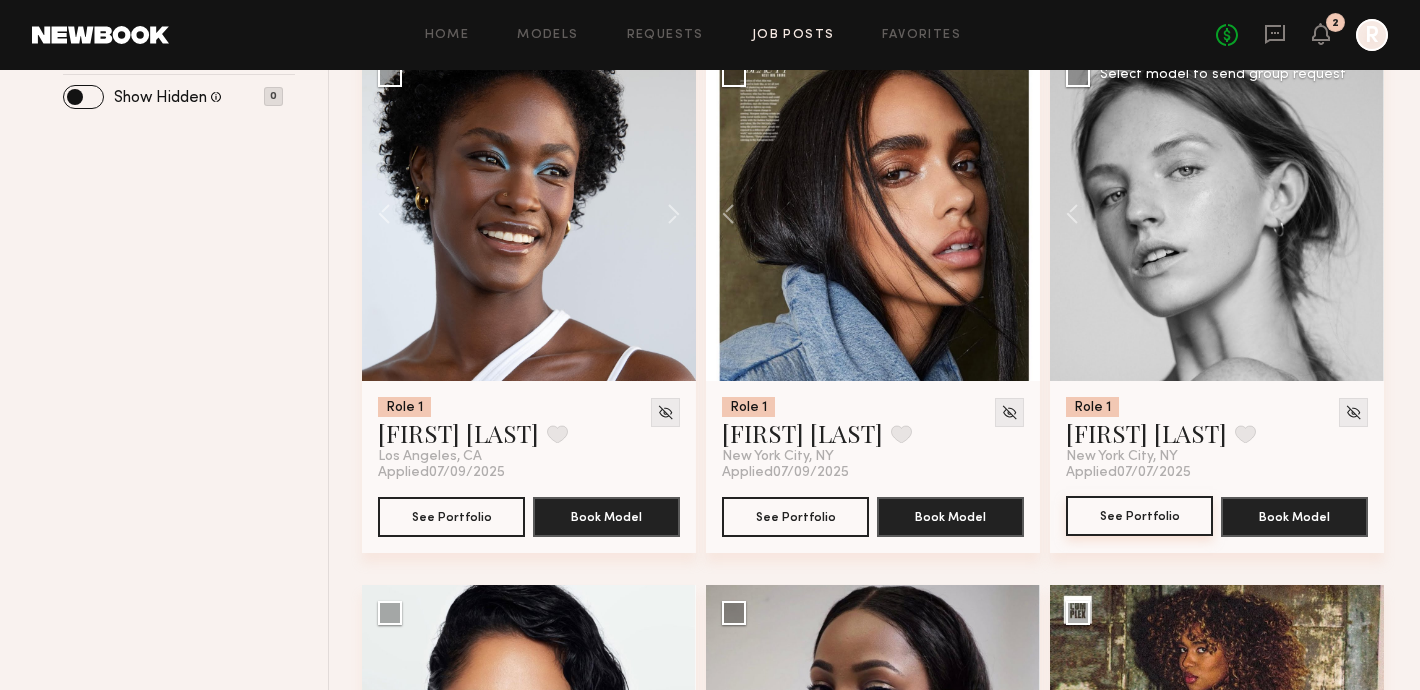scroll, scrollTop: 877, scrollLeft: 0, axis: vertical 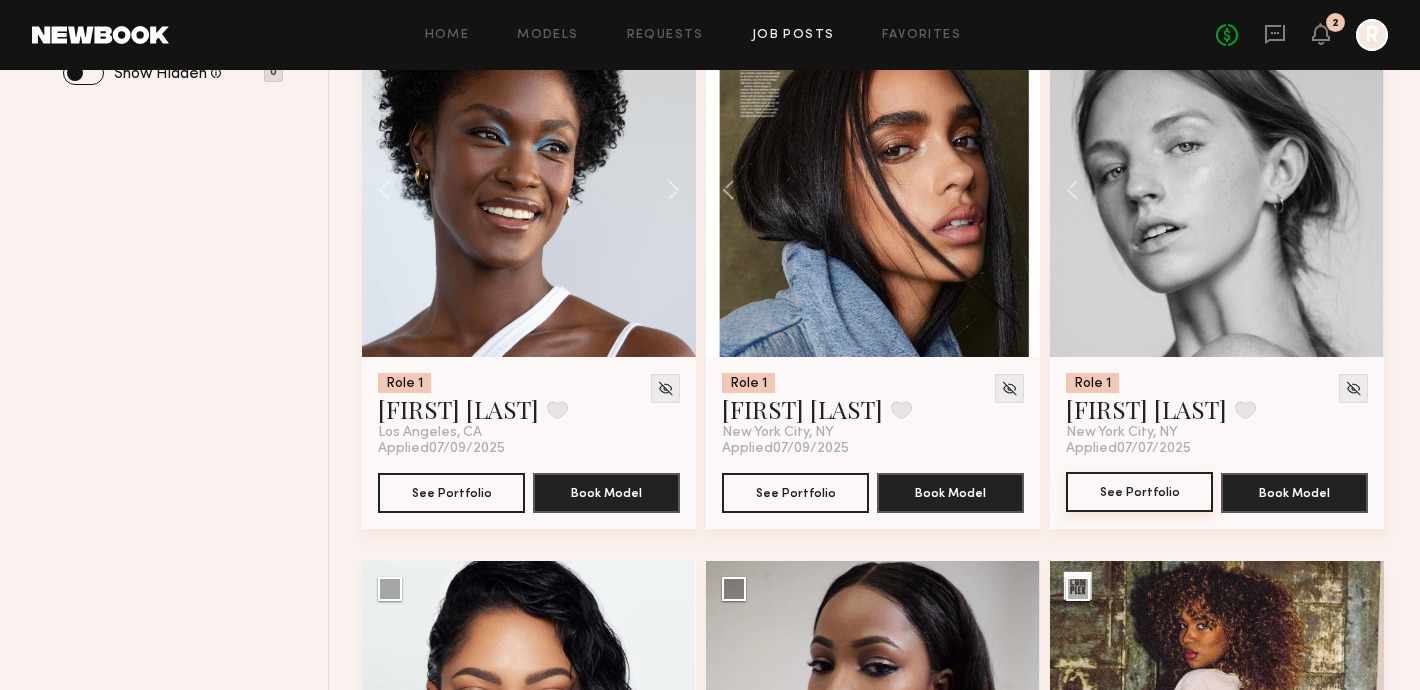 click on "See Portfolio" 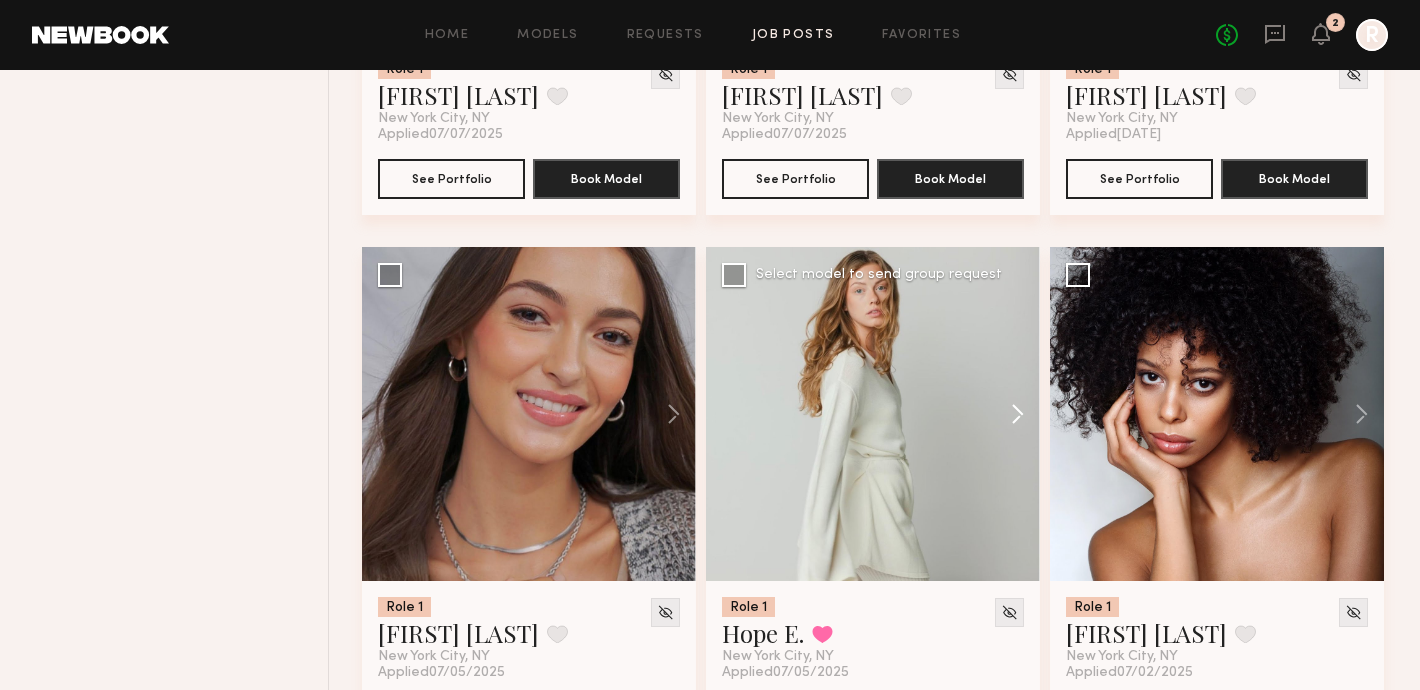 scroll, scrollTop: 1739, scrollLeft: 0, axis: vertical 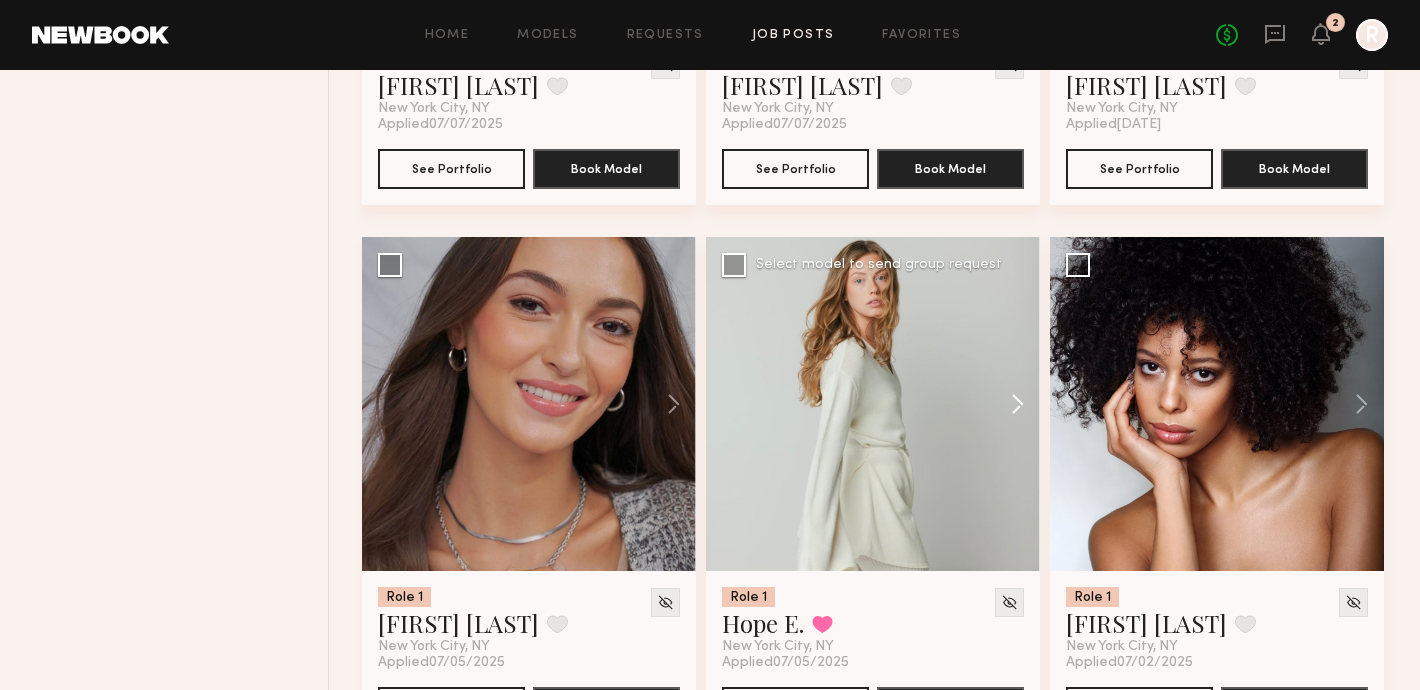 click 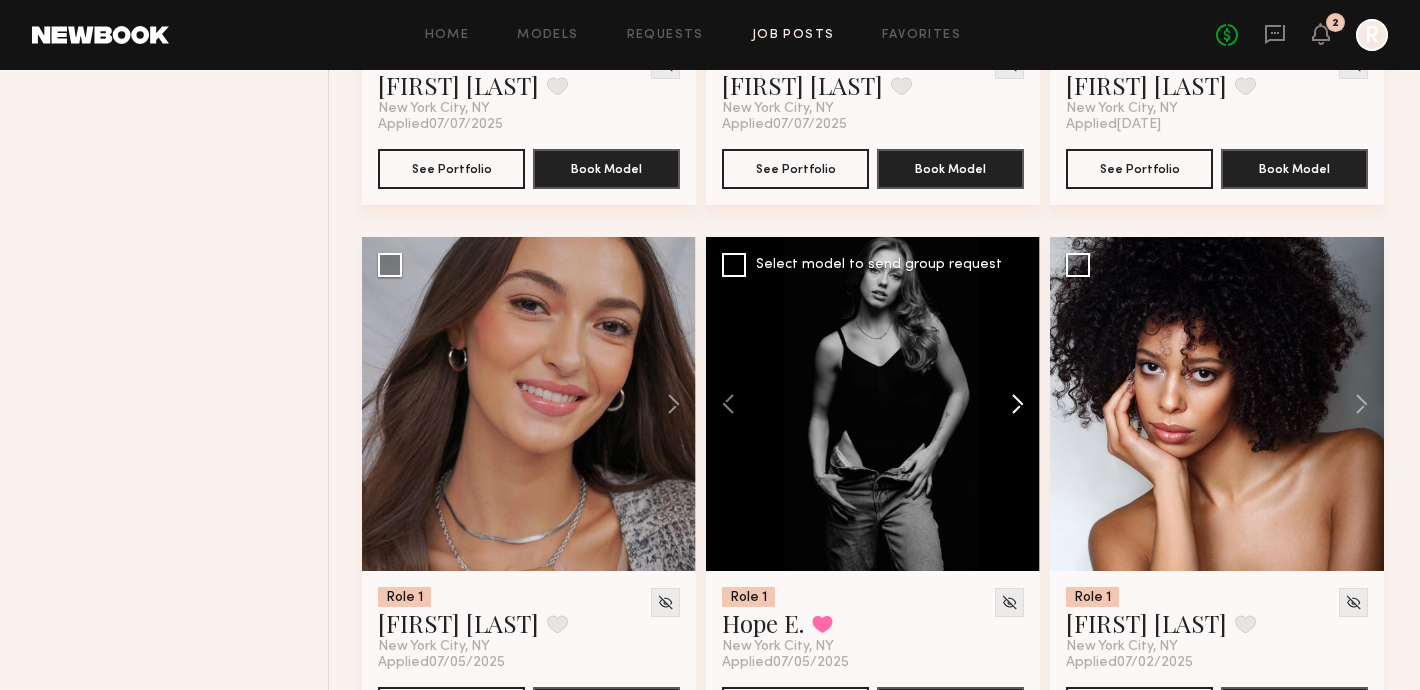 click 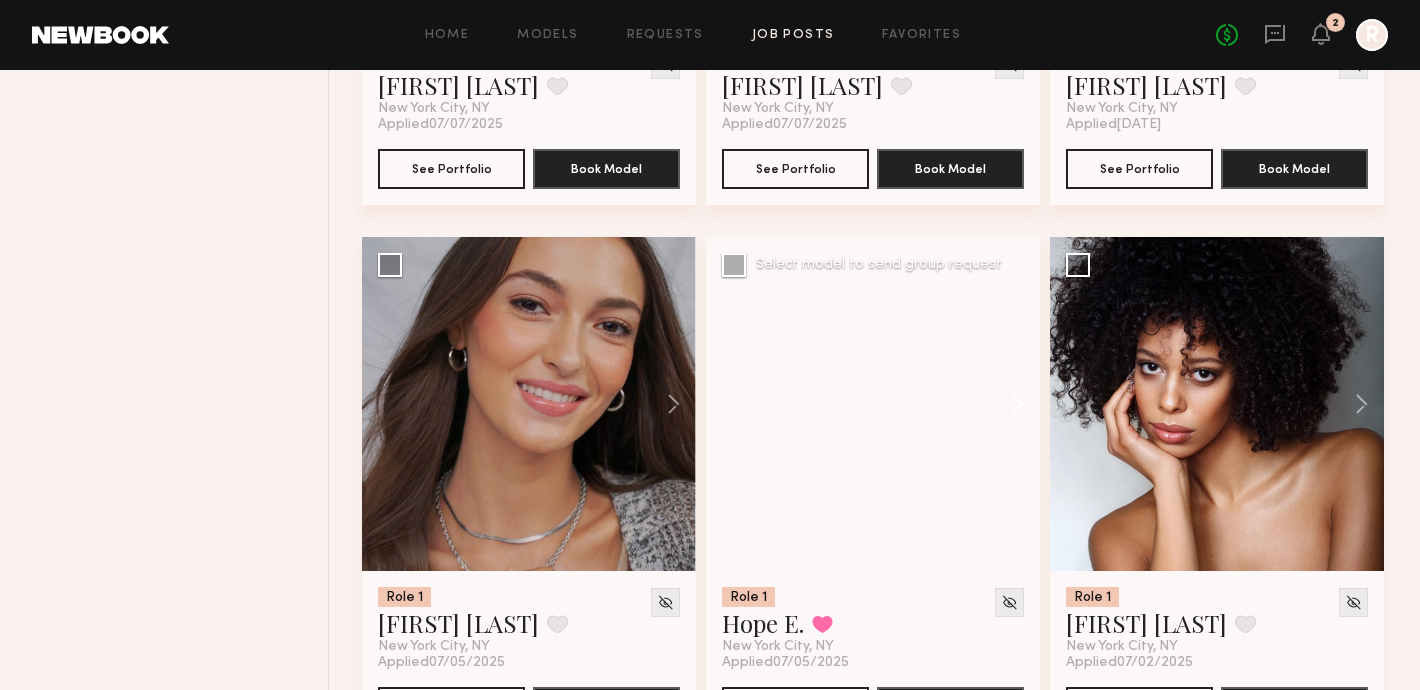click 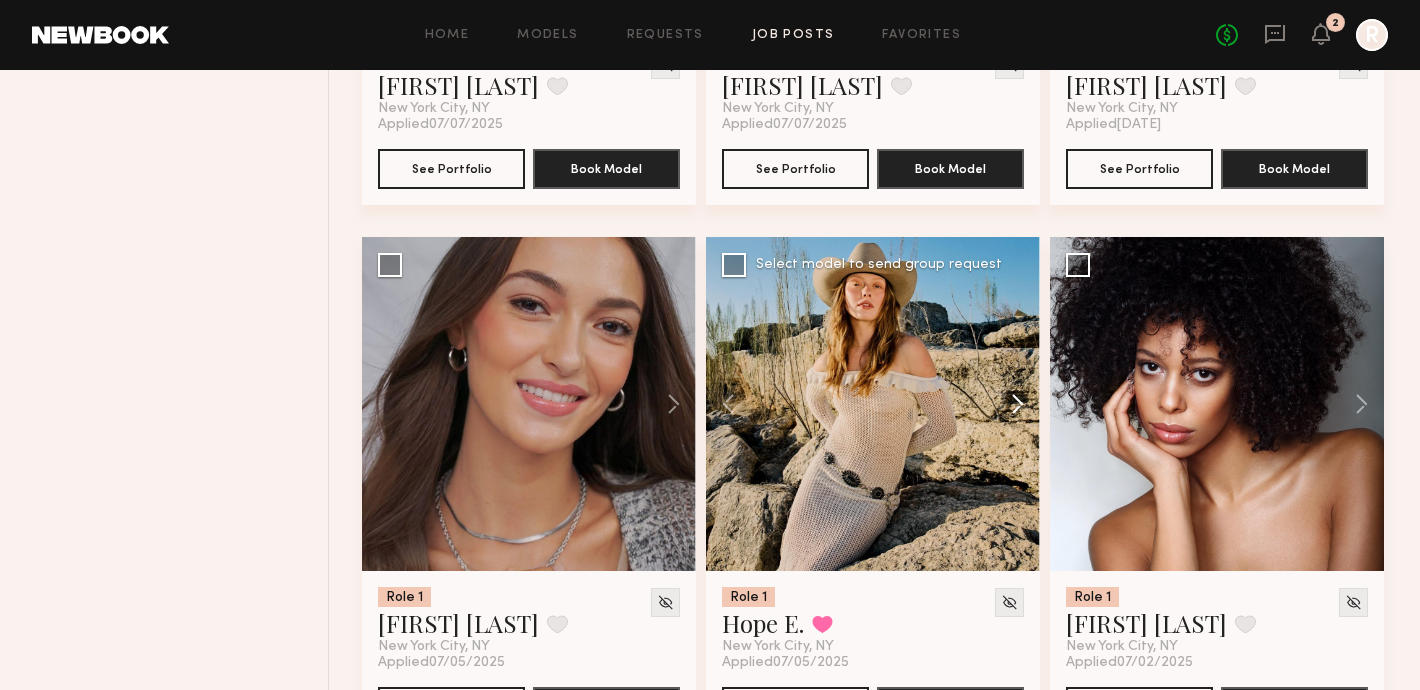 click 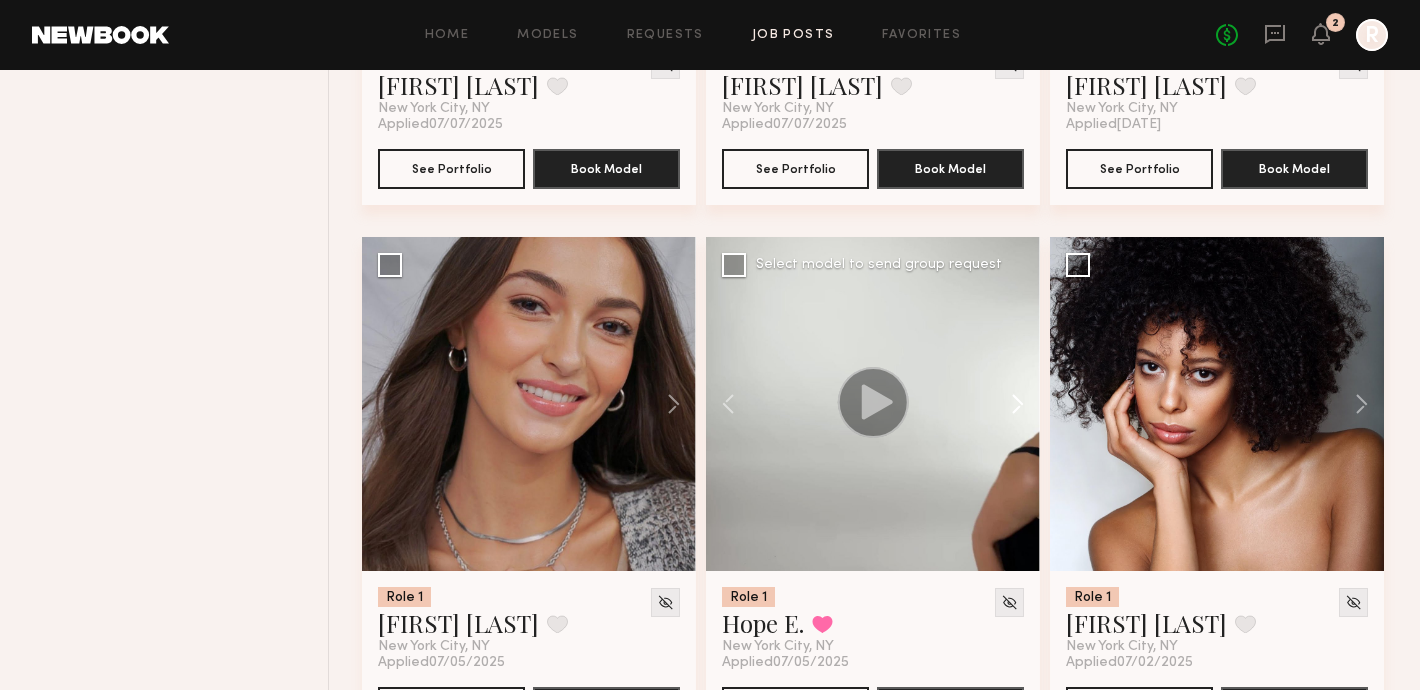 click 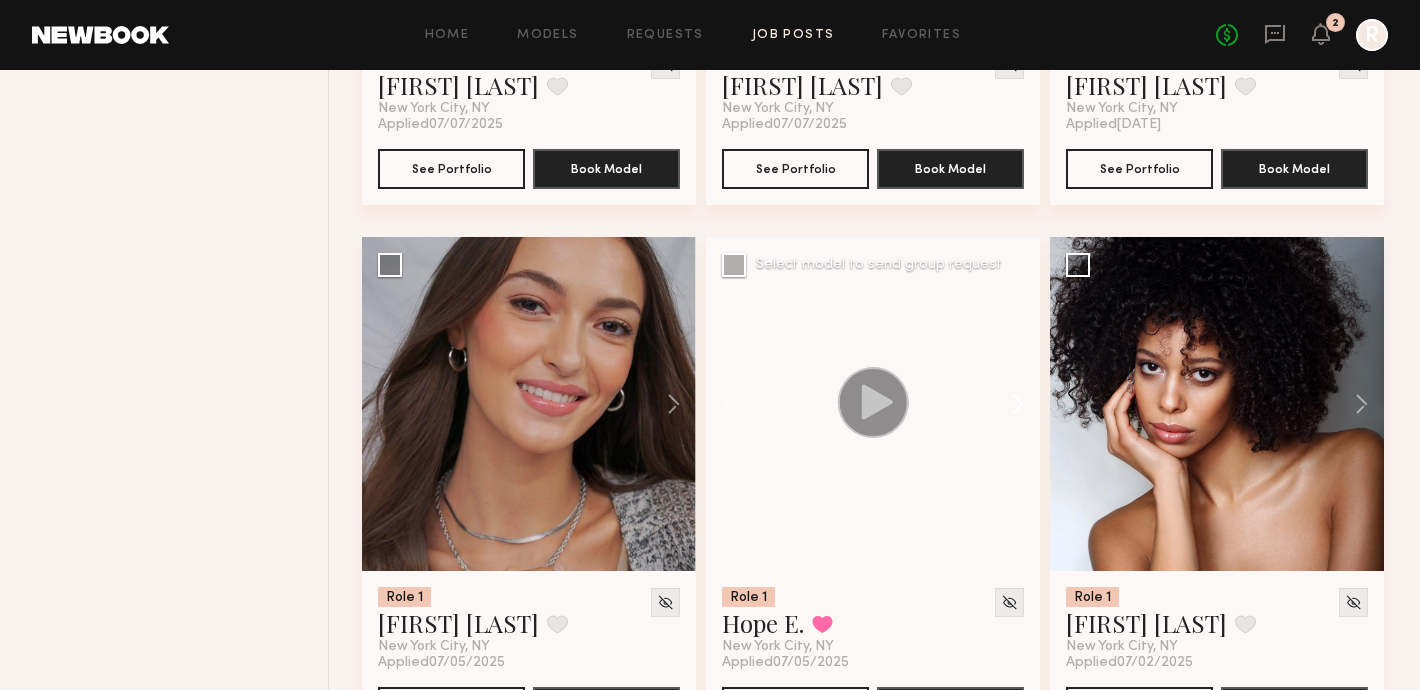 click 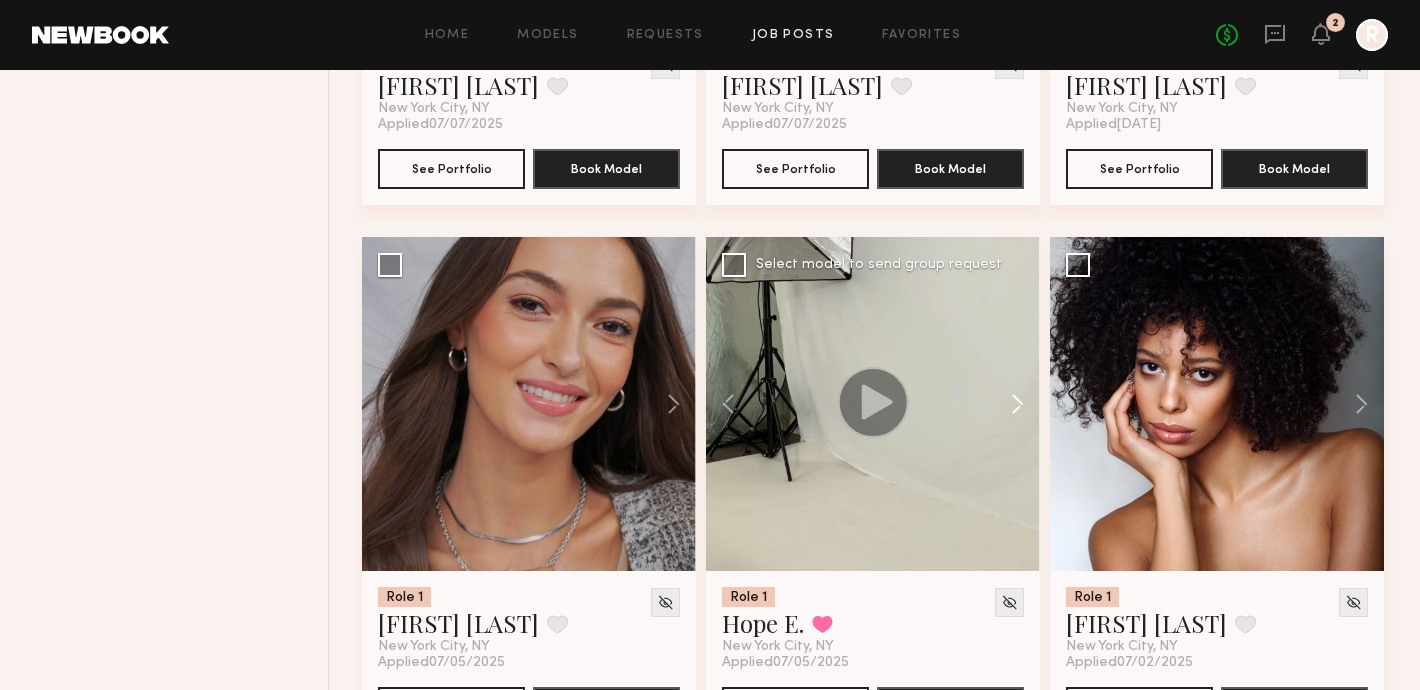 click 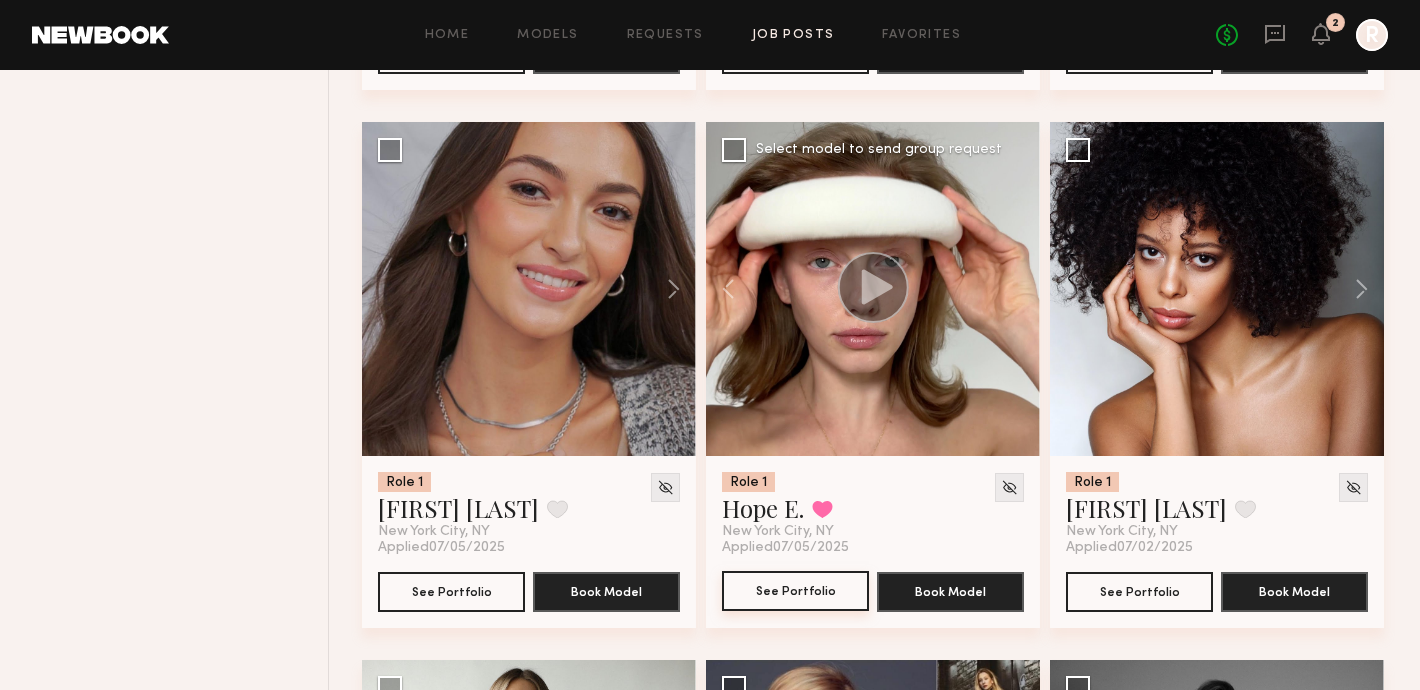 scroll, scrollTop: 1869, scrollLeft: 0, axis: vertical 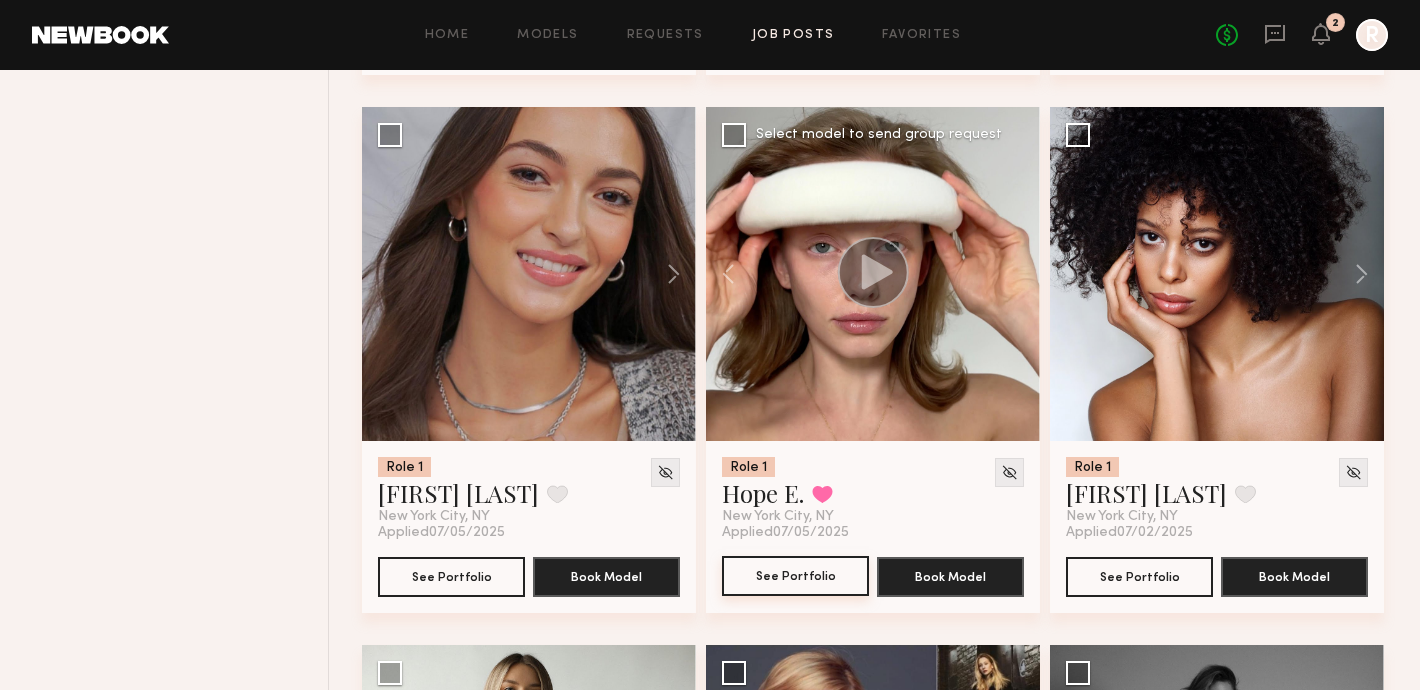 click on "See Portfolio" 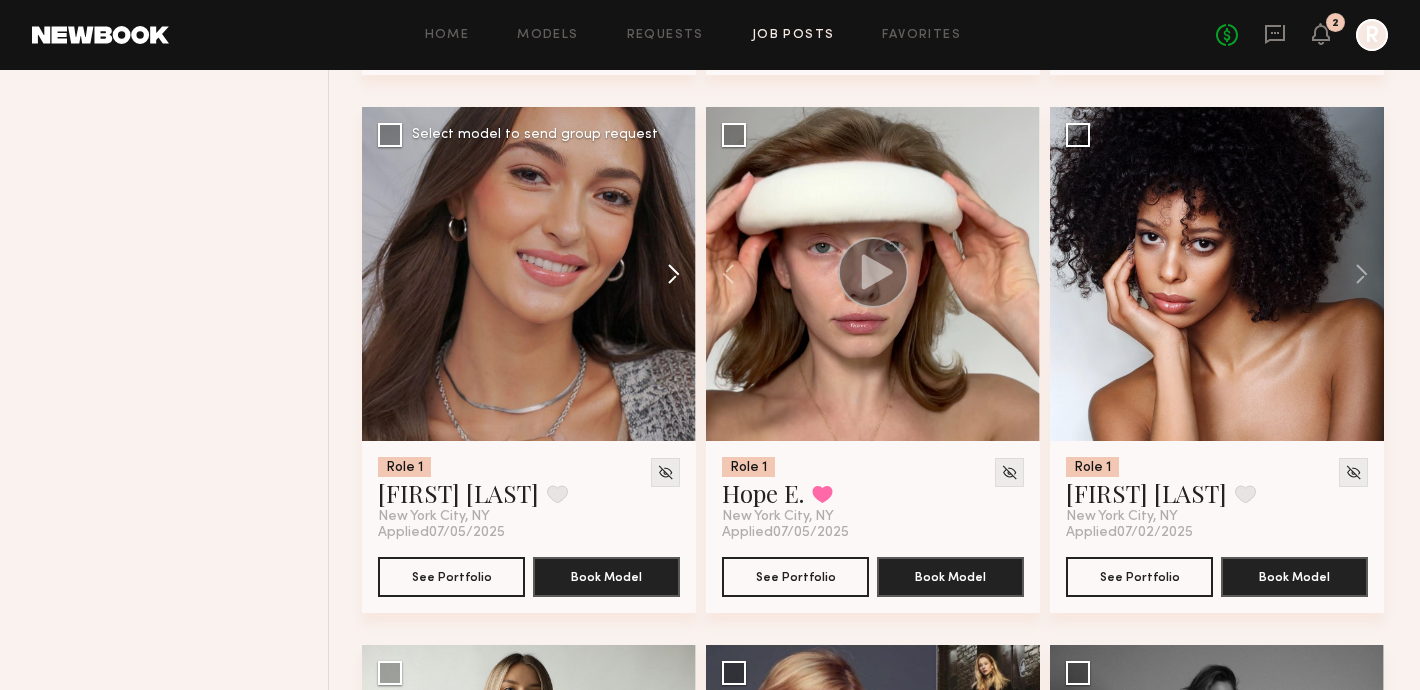 click 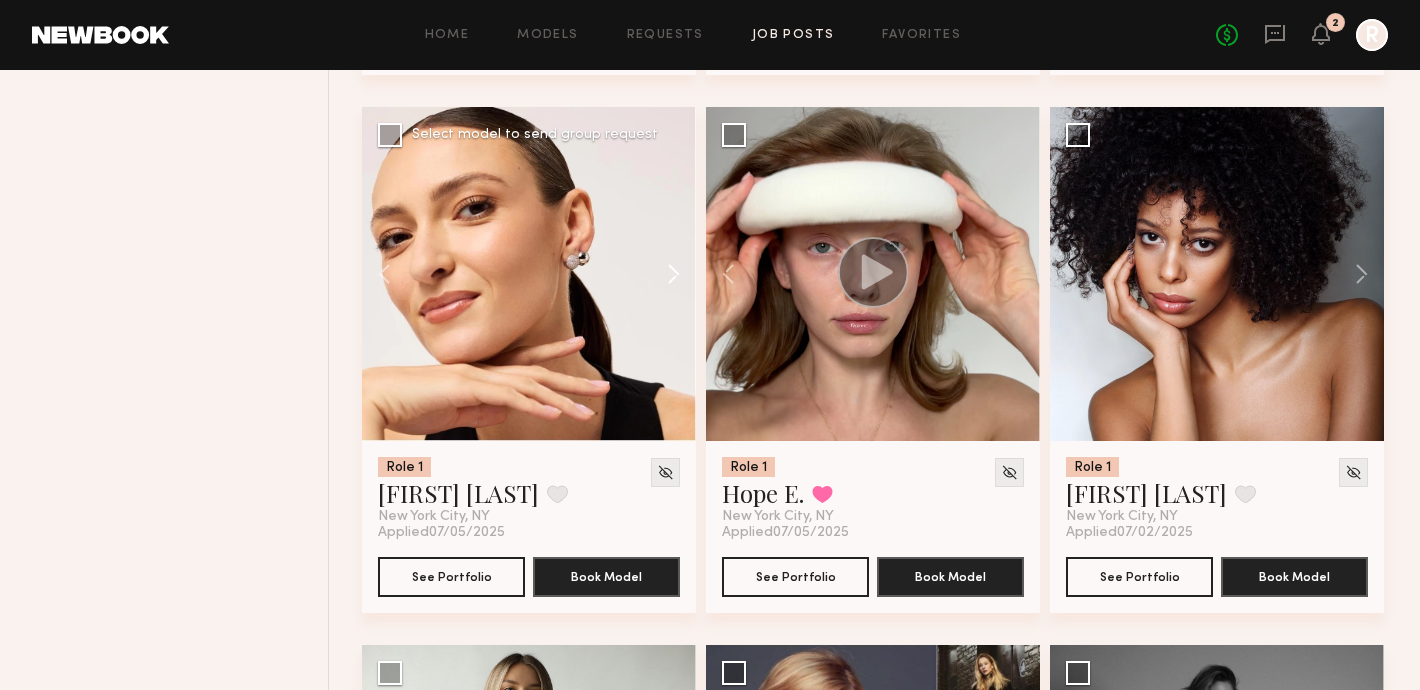 click 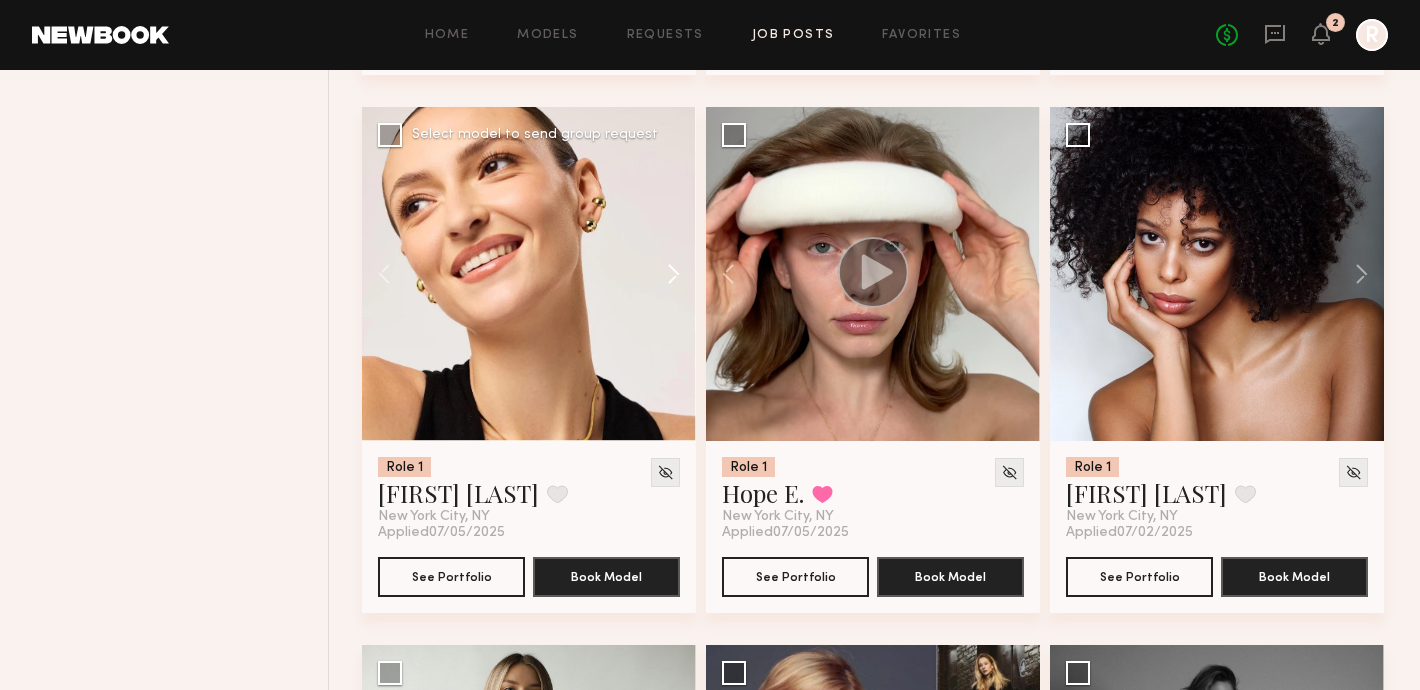click 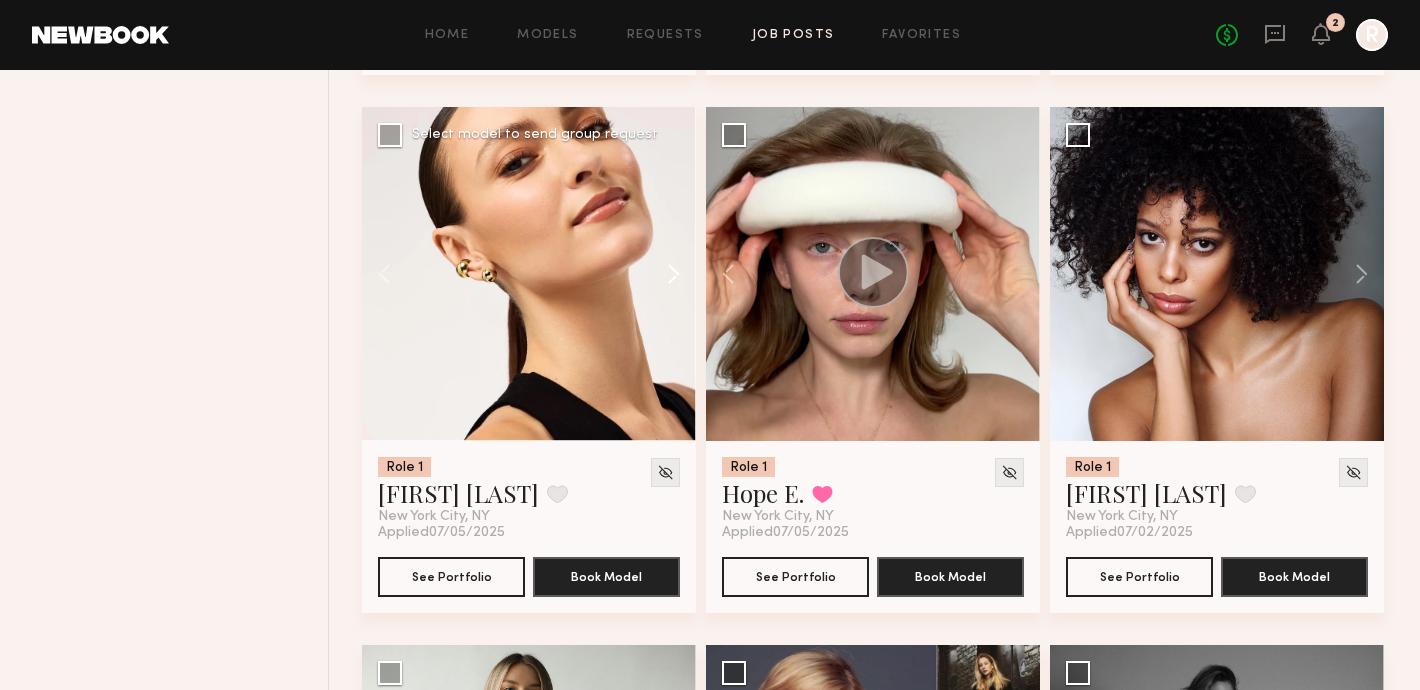 click 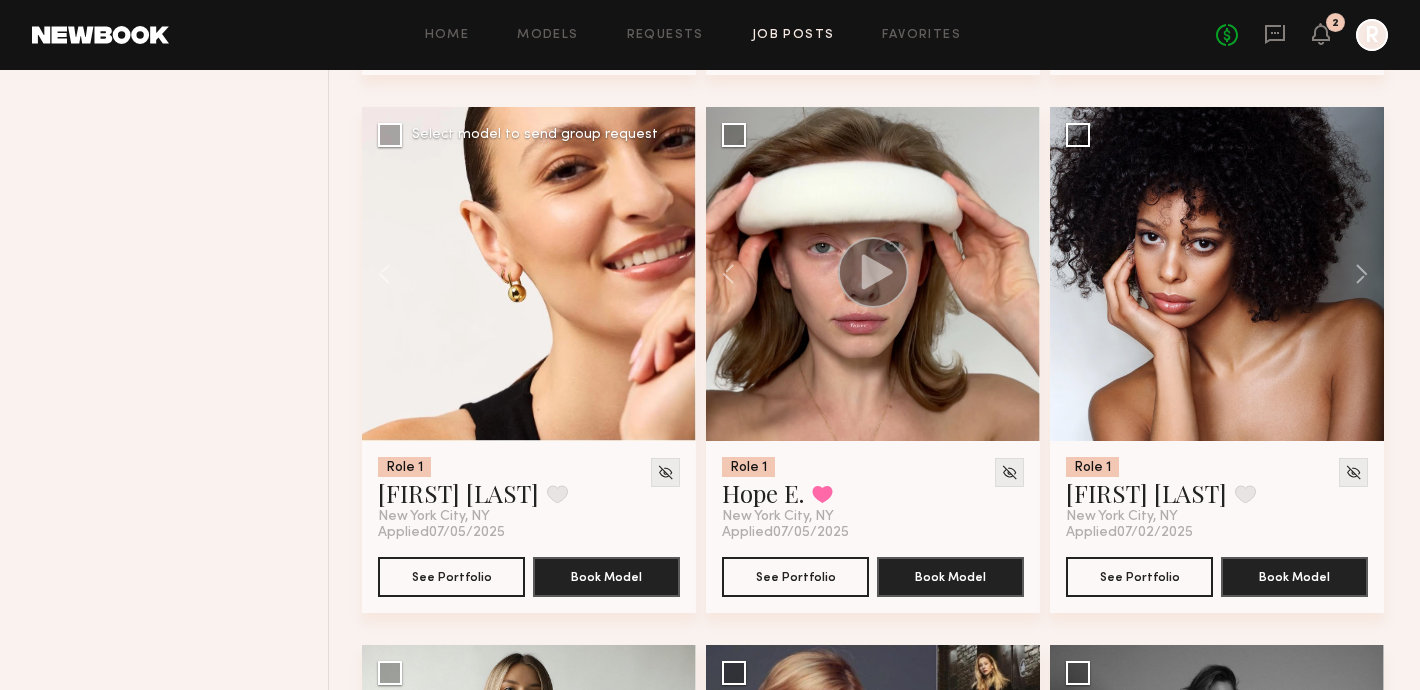 click 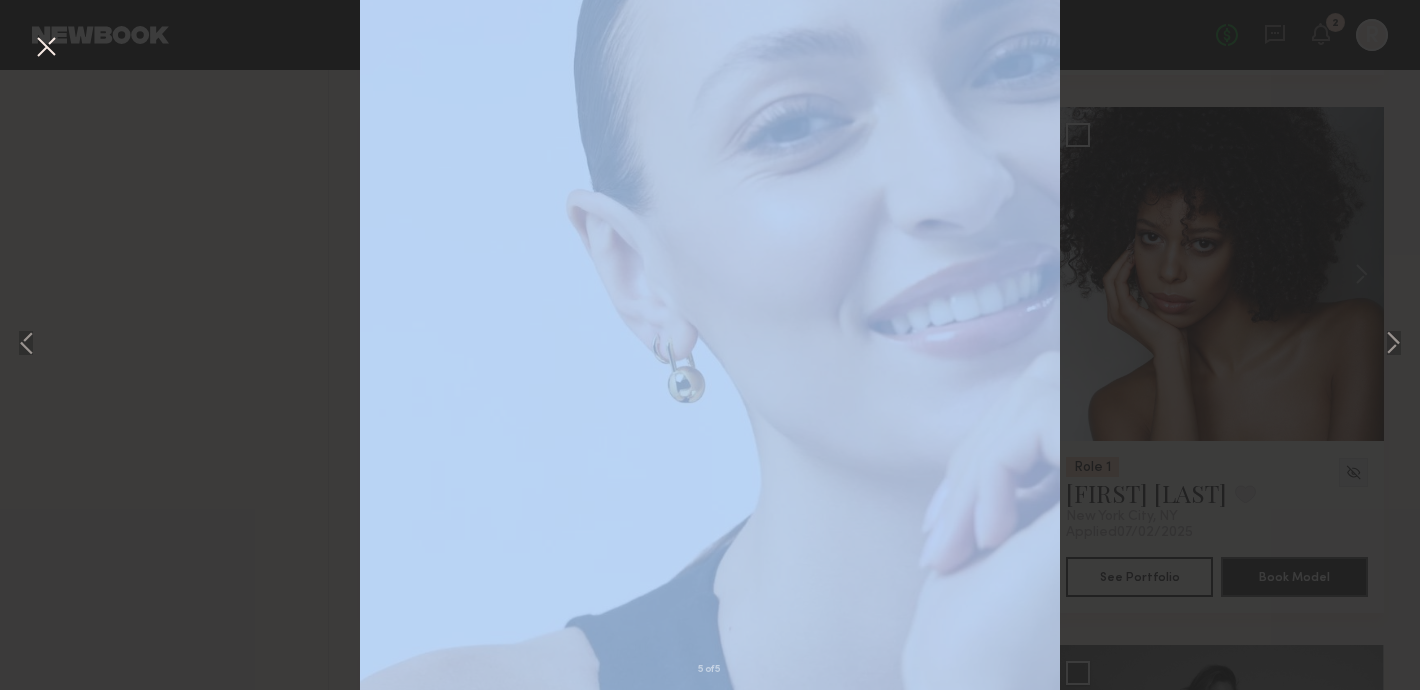 click on "5  of  5" at bounding box center [710, 345] 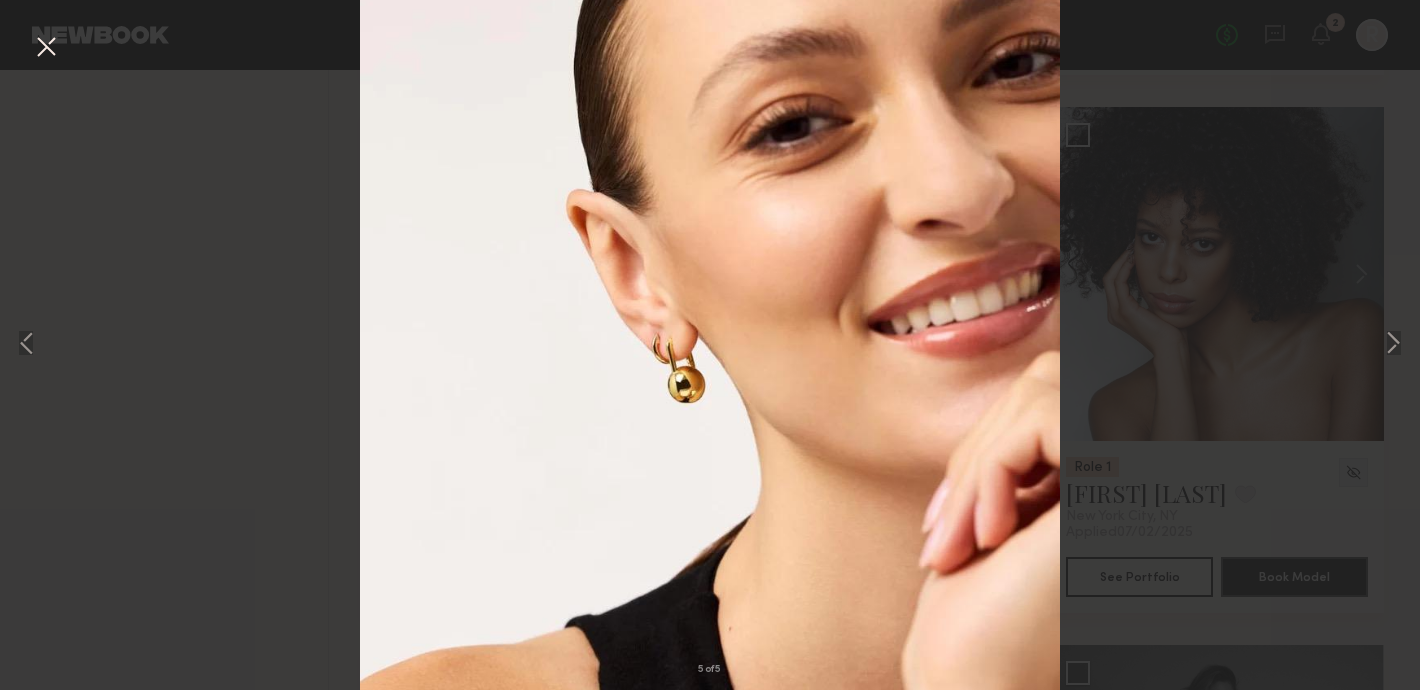 click at bounding box center [46, 48] 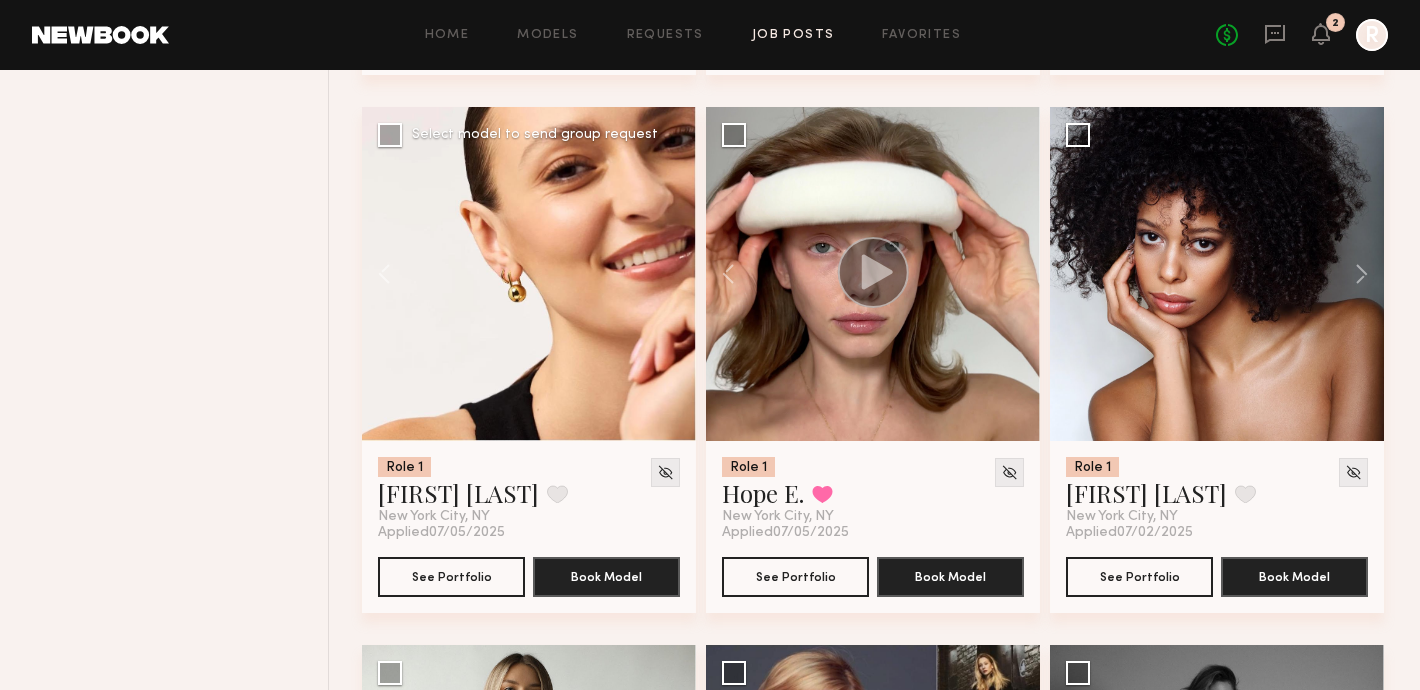 click on "Role 1 Kelly H. Favorite New York City, NY Applied  07/05/2025 See Portfolio Book Model" 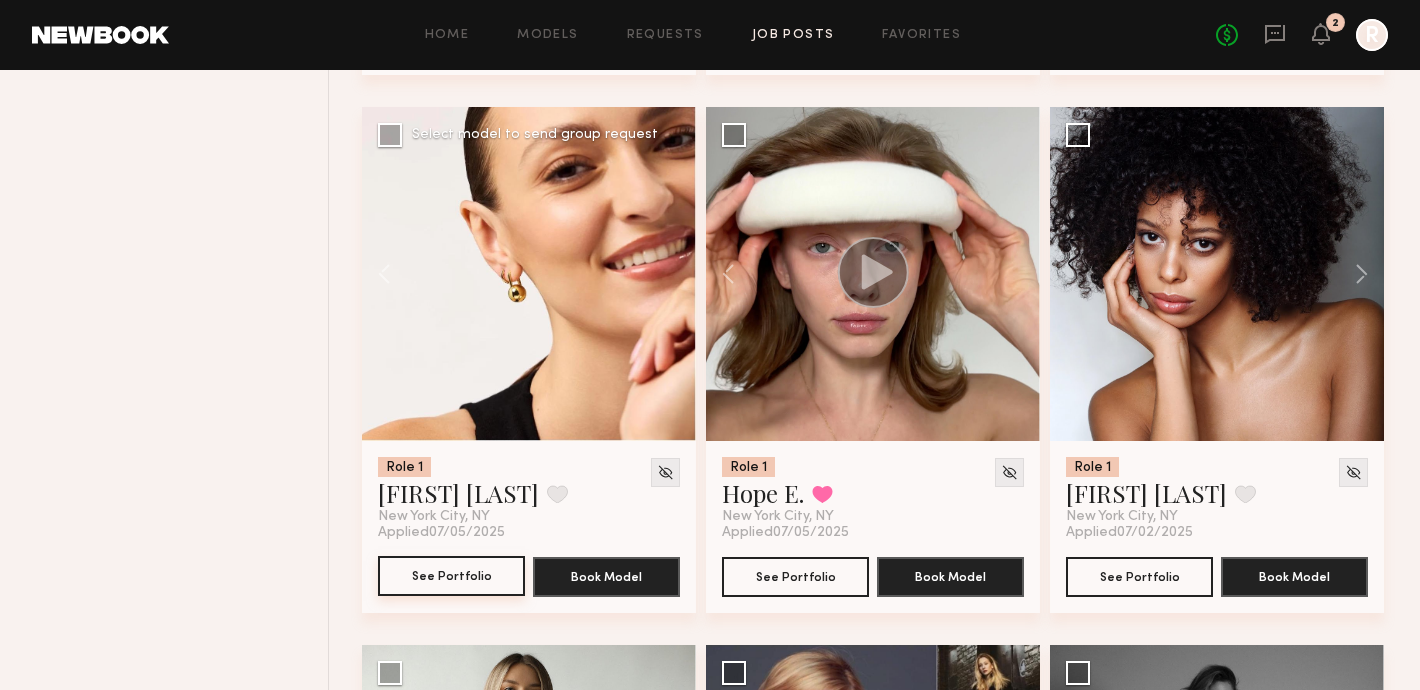 click on "See Portfolio" 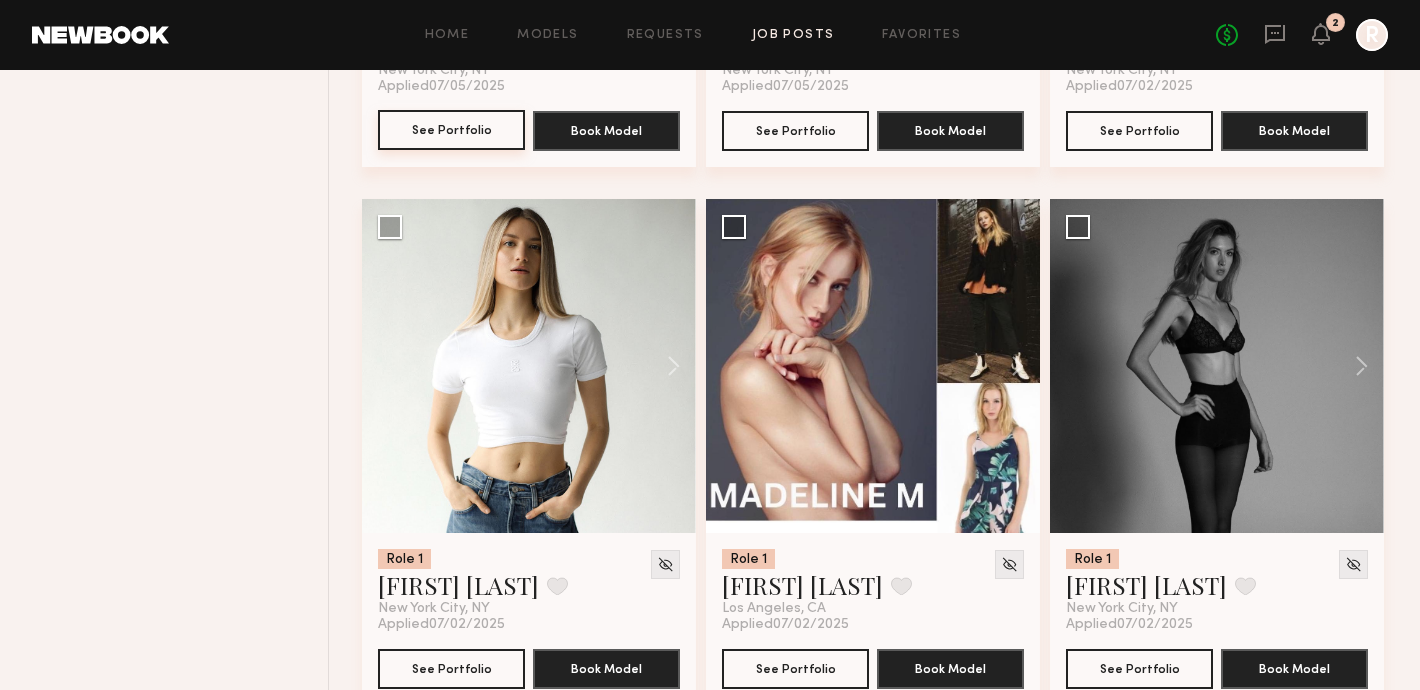 scroll, scrollTop: 2318, scrollLeft: 0, axis: vertical 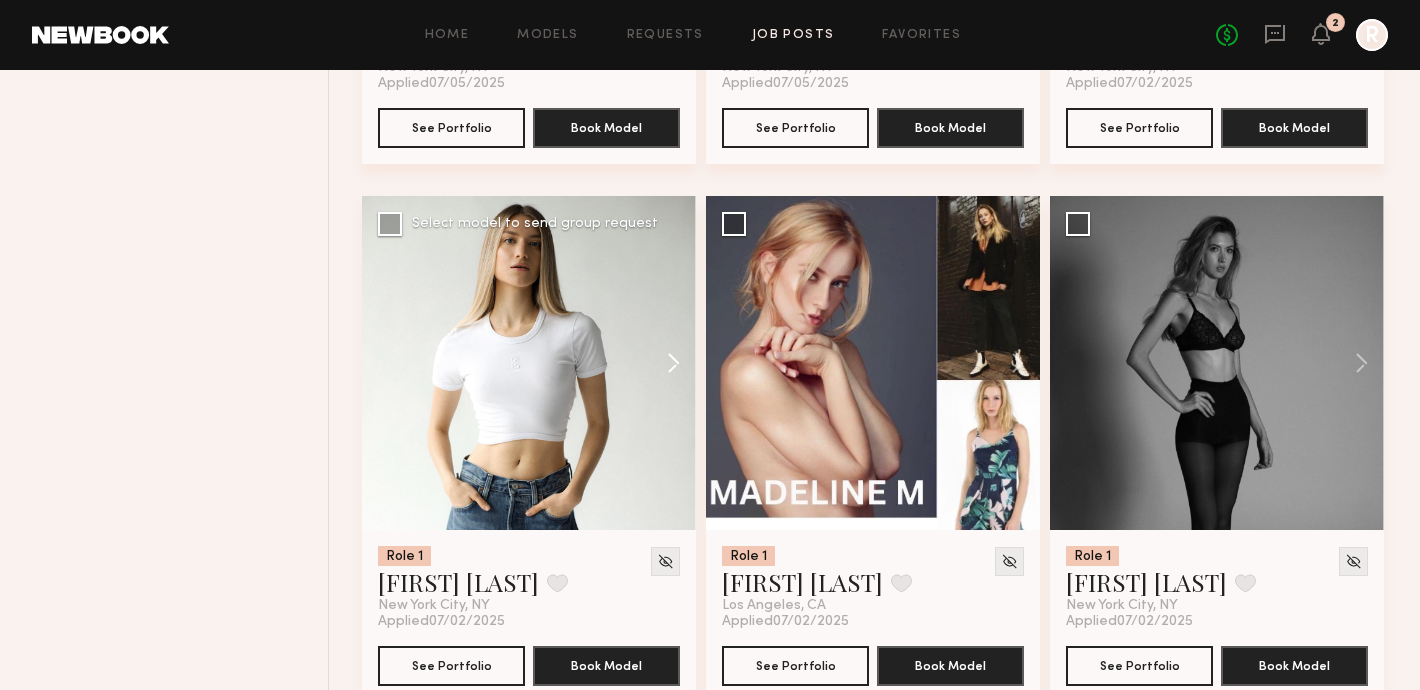 click 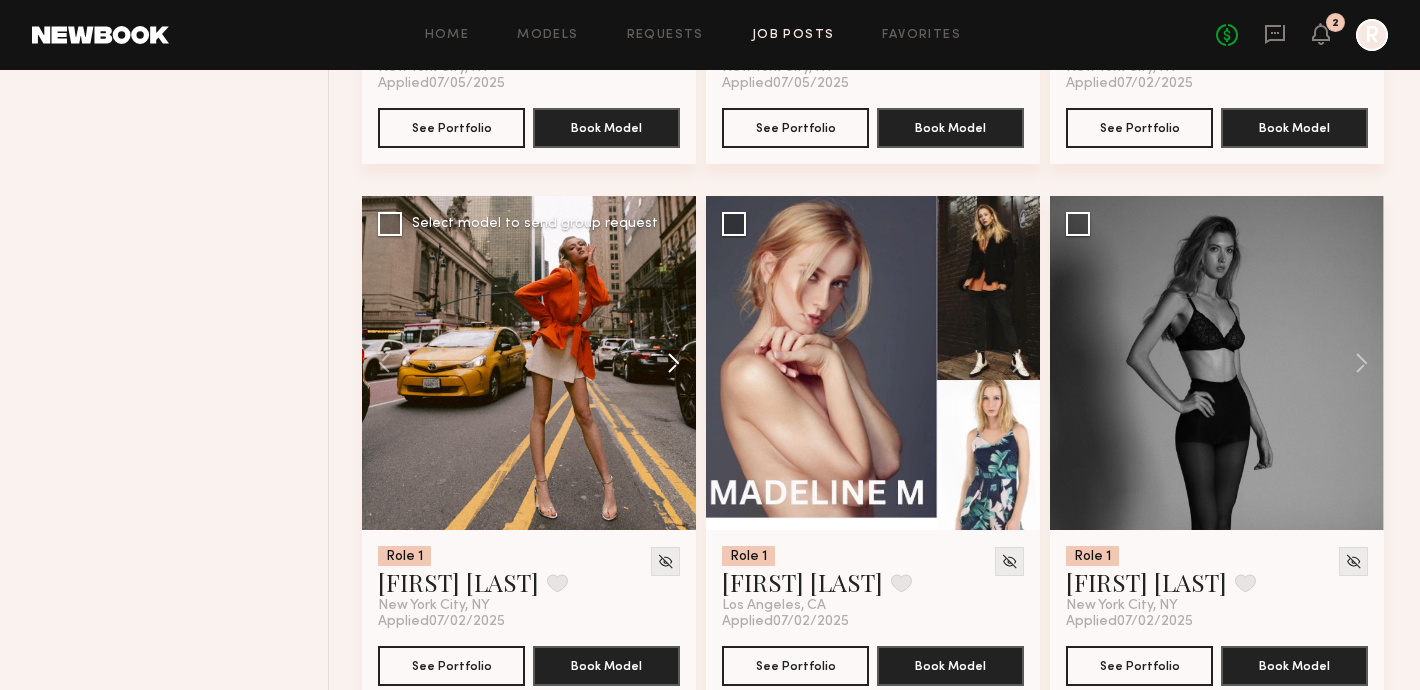 click 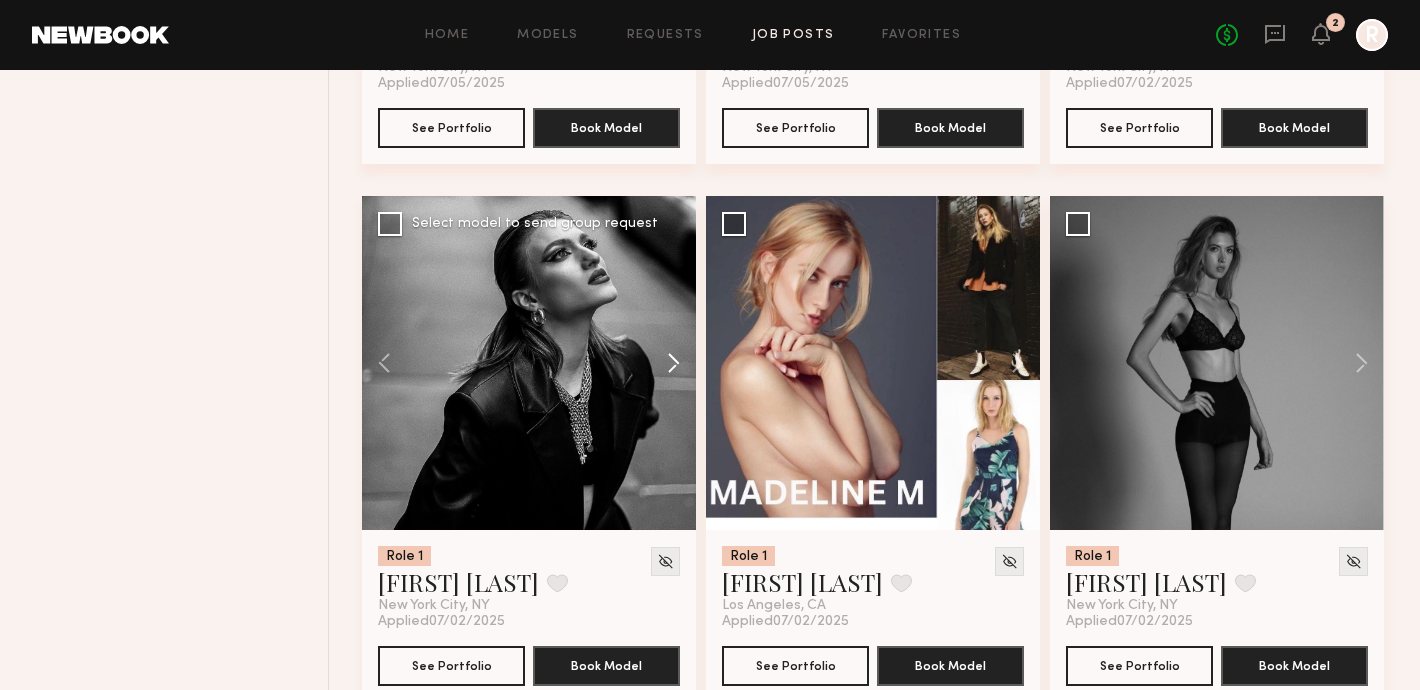 click 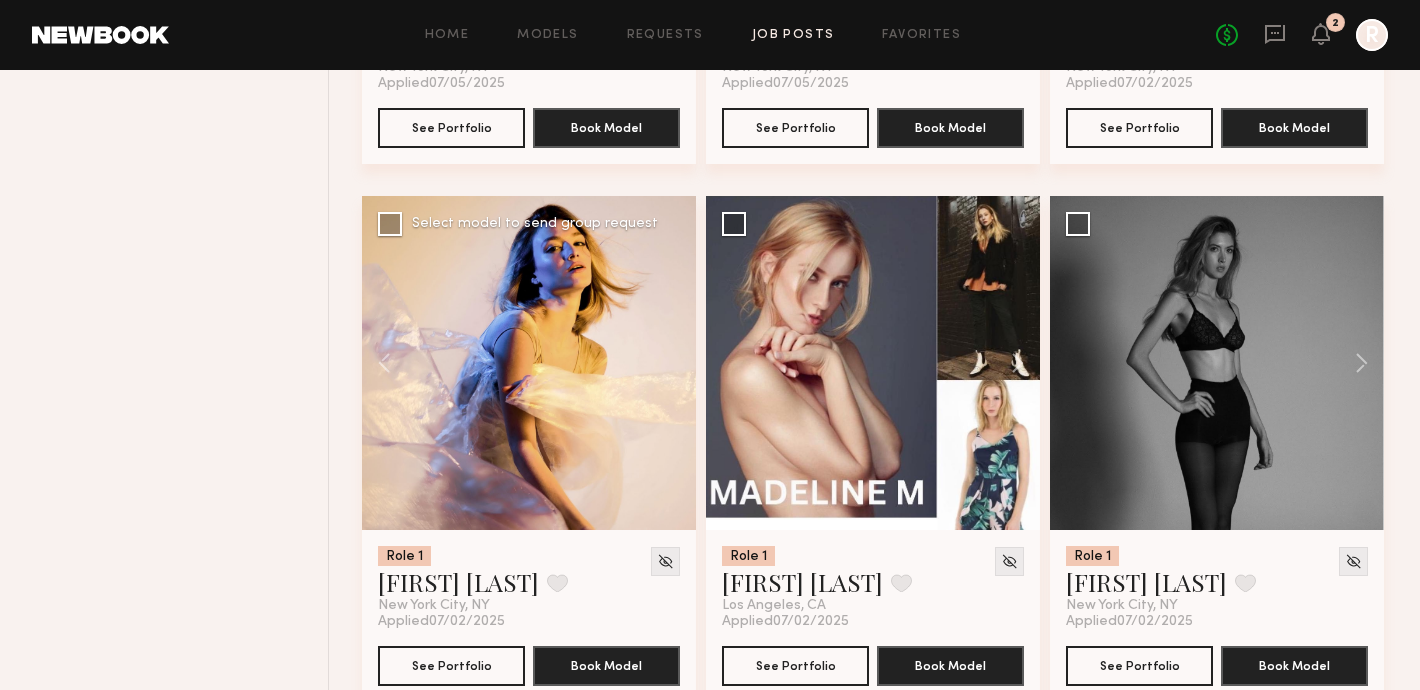click 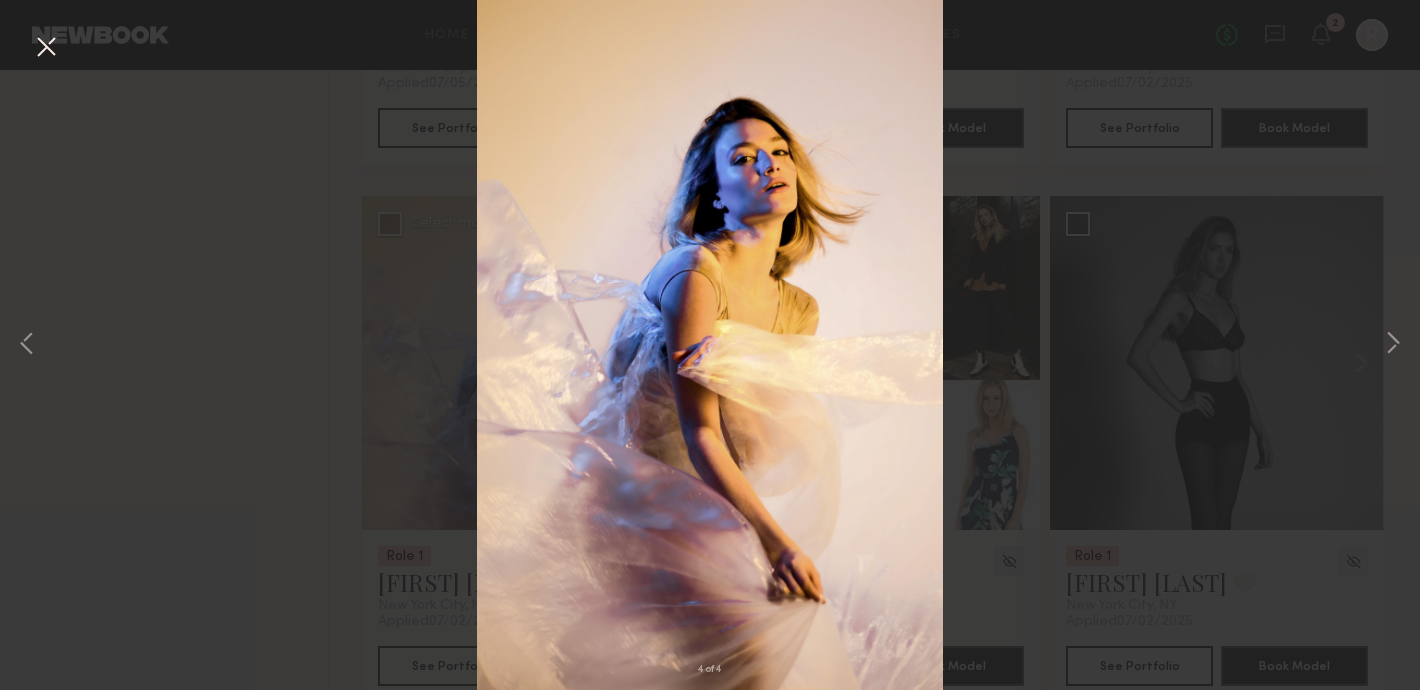 click at bounding box center (710, 343) 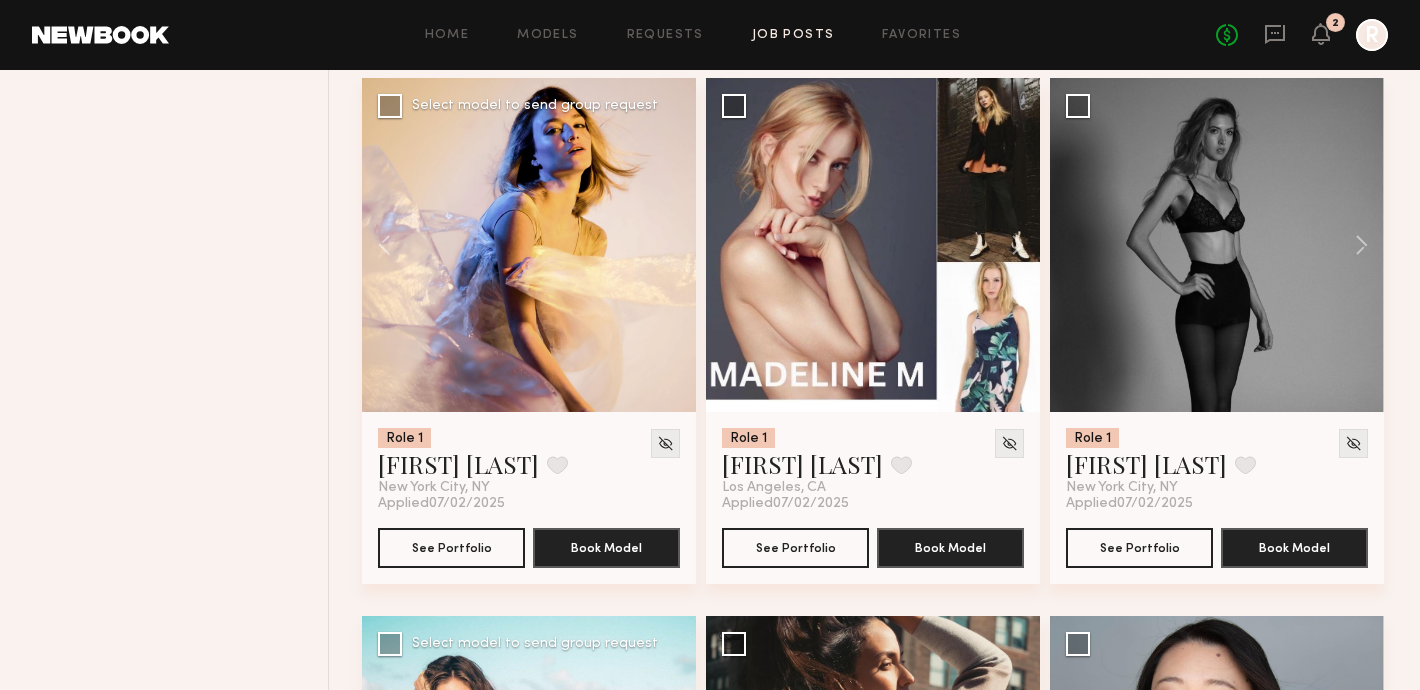 scroll, scrollTop: 2452, scrollLeft: 0, axis: vertical 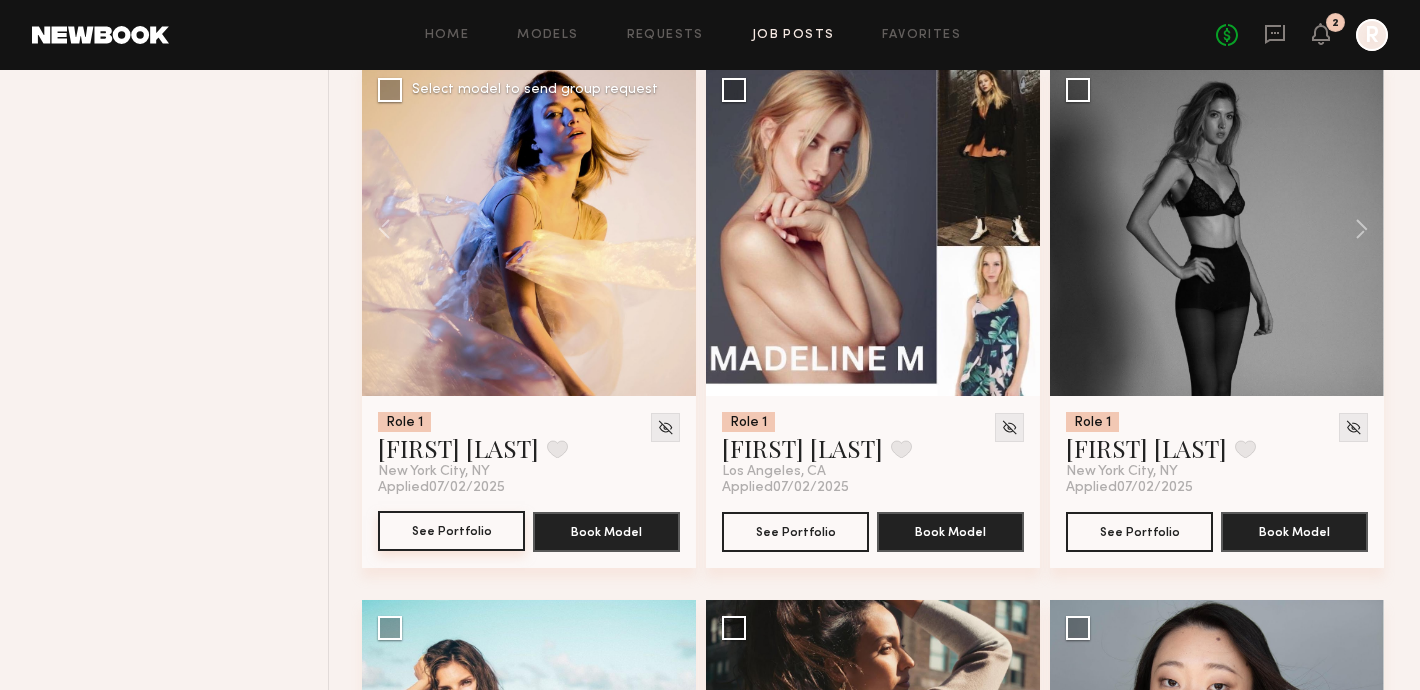 click on "See Portfolio" 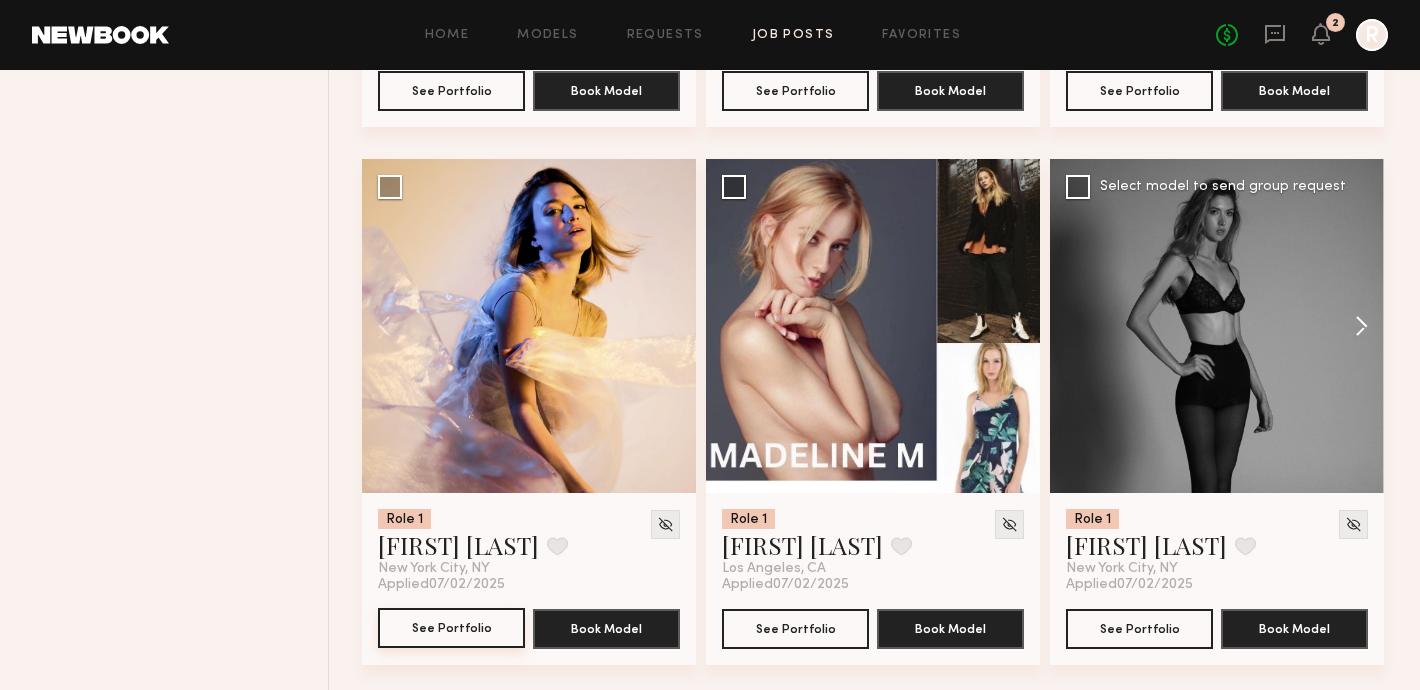 scroll, scrollTop: 2349, scrollLeft: 0, axis: vertical 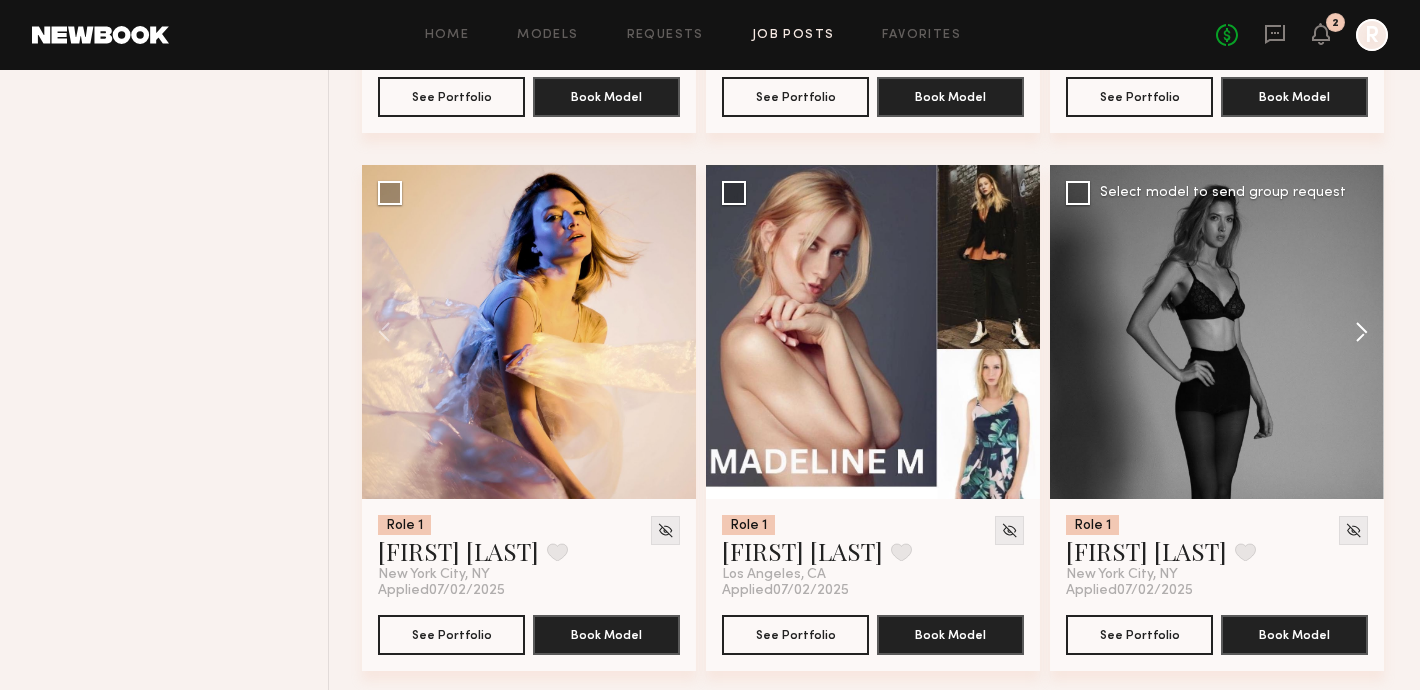 click 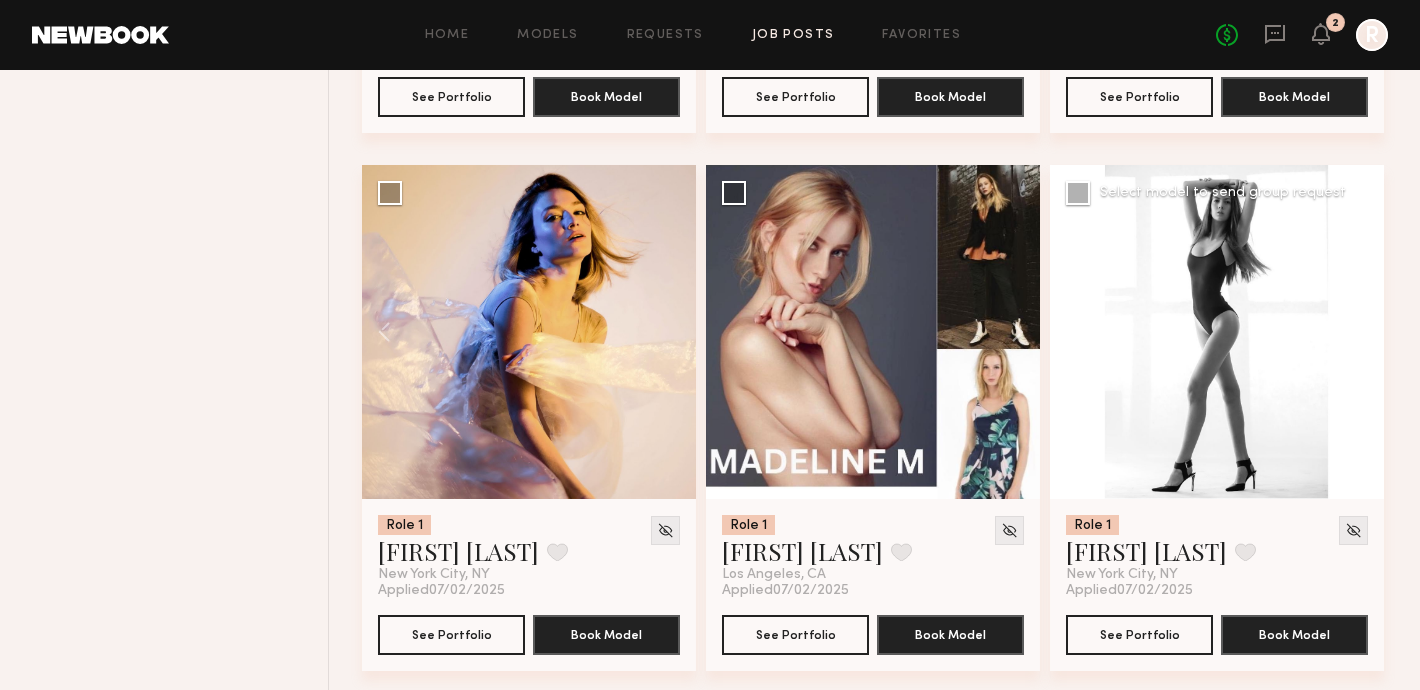 click 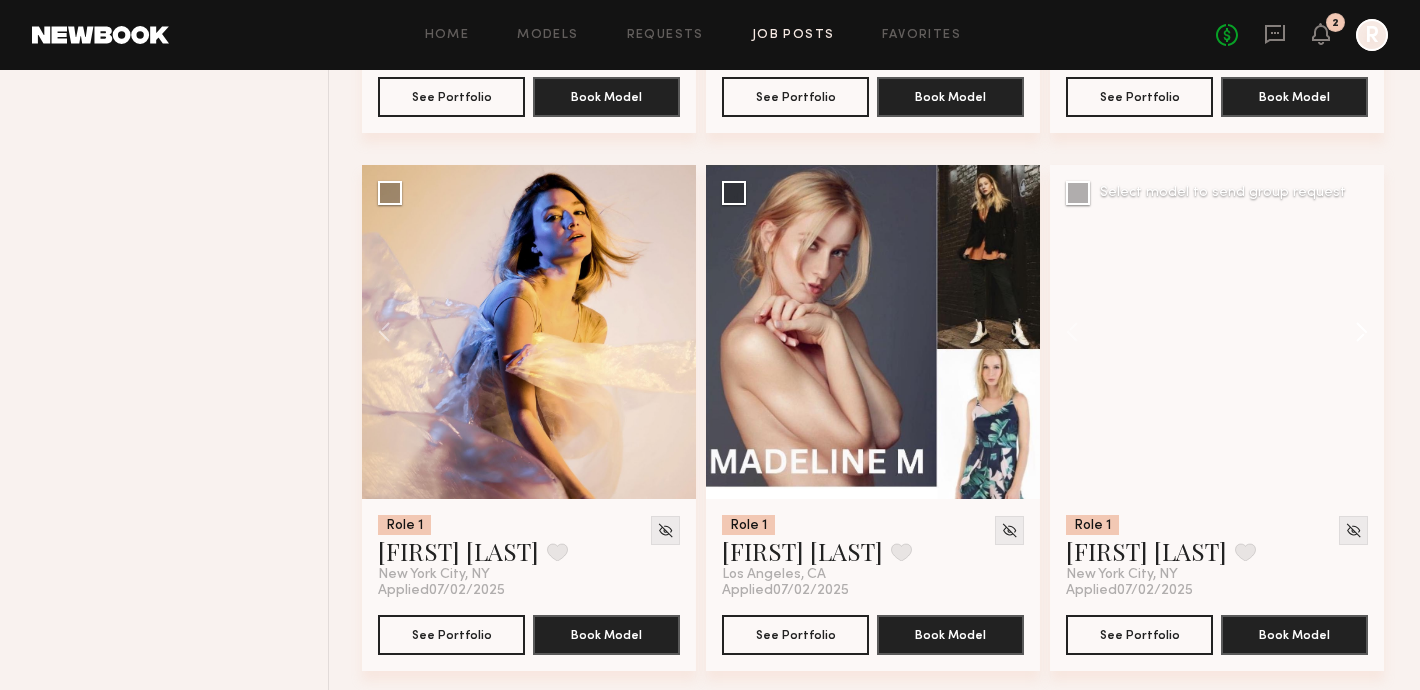 click 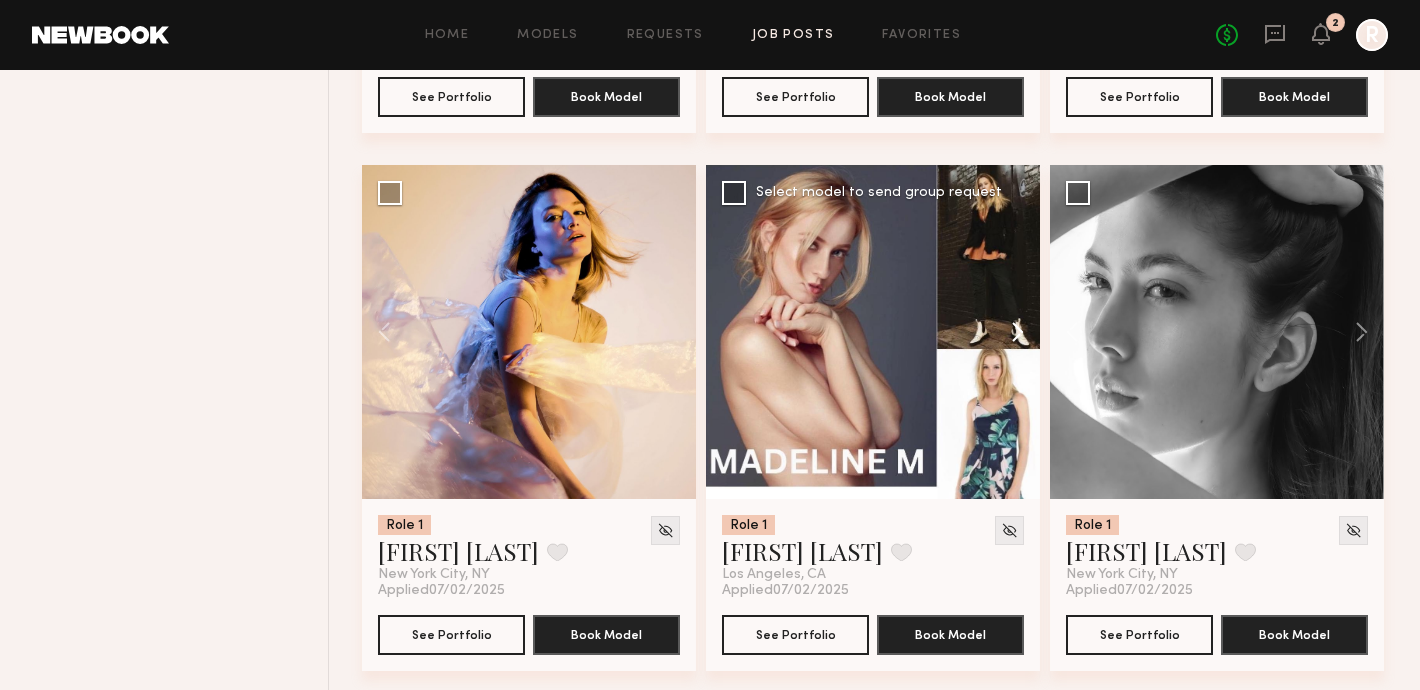 click 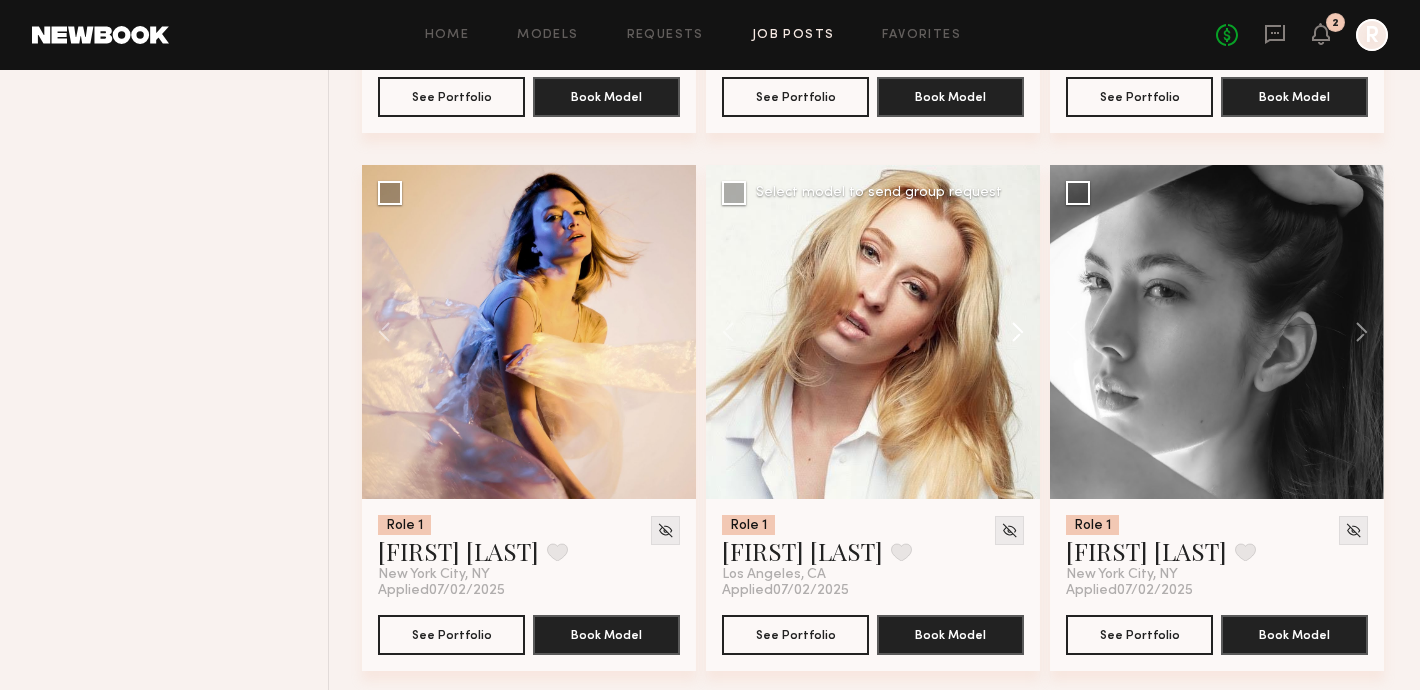 click 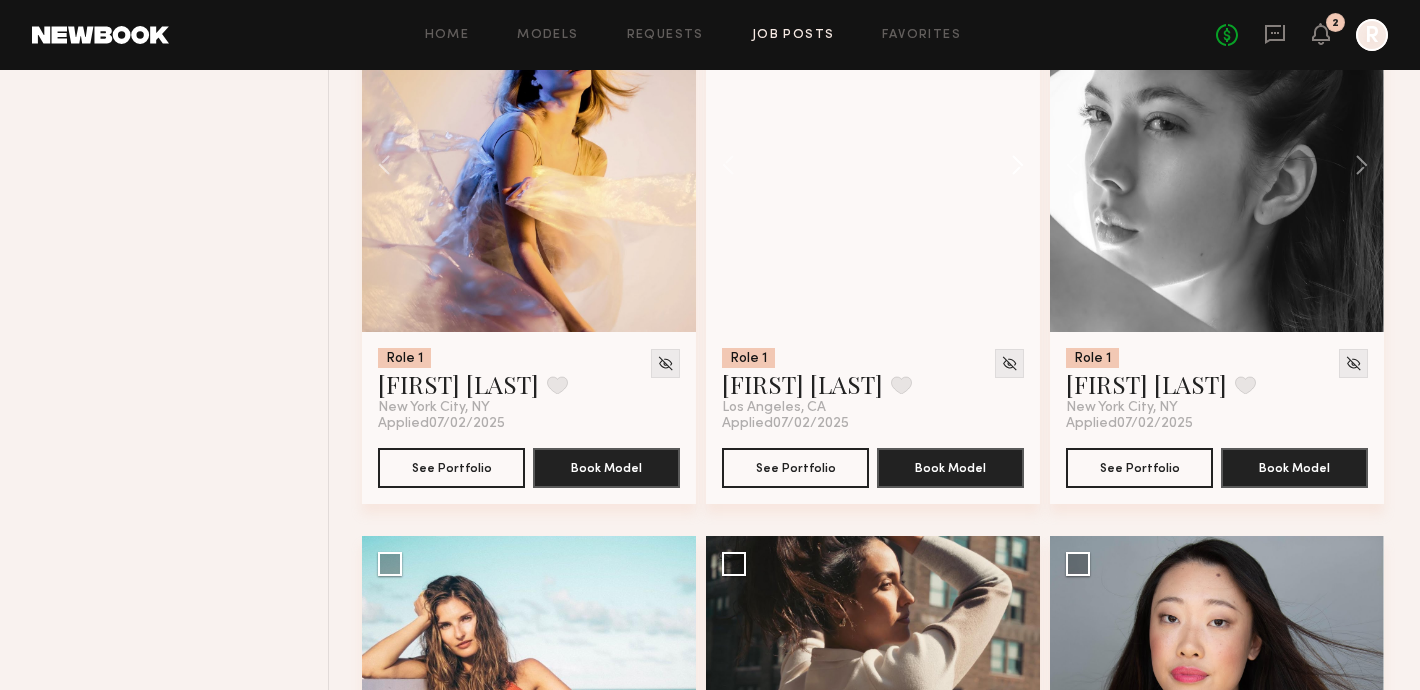 scroll, scrollTop: 2917, scrollLeft: 0, axis: vertical 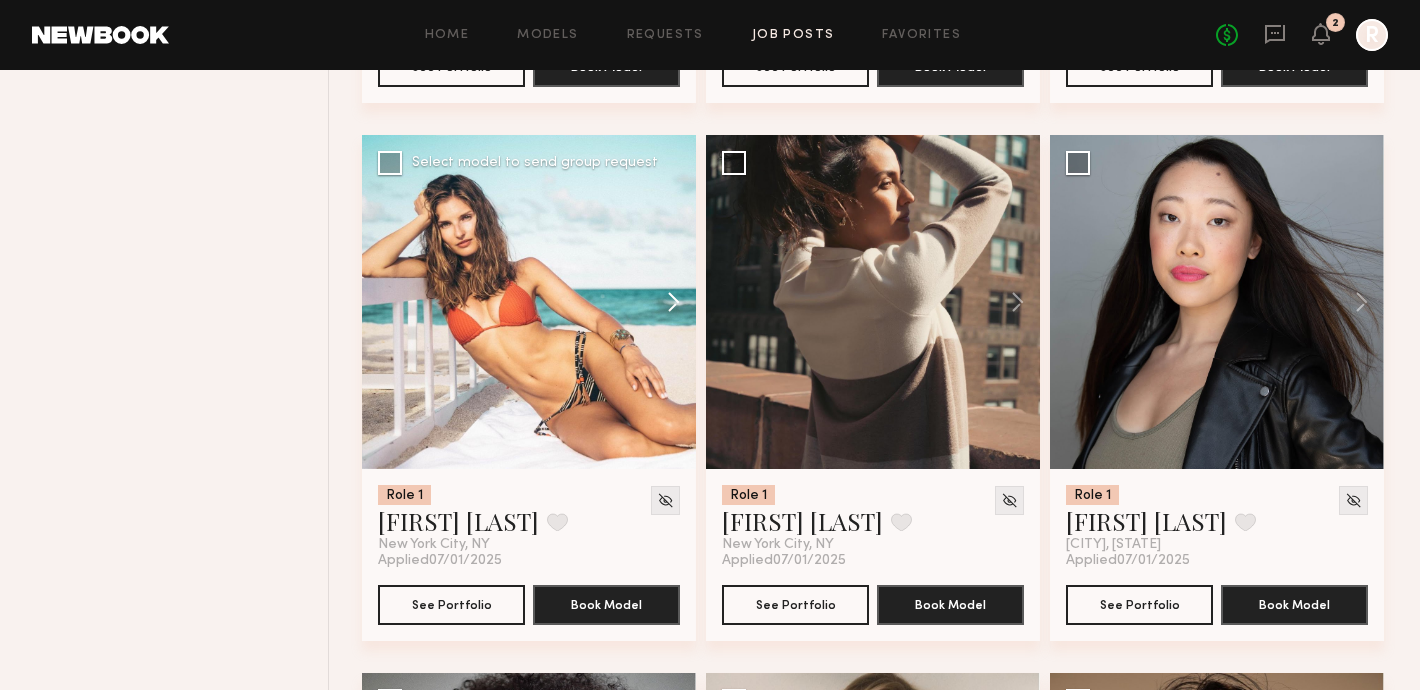 click 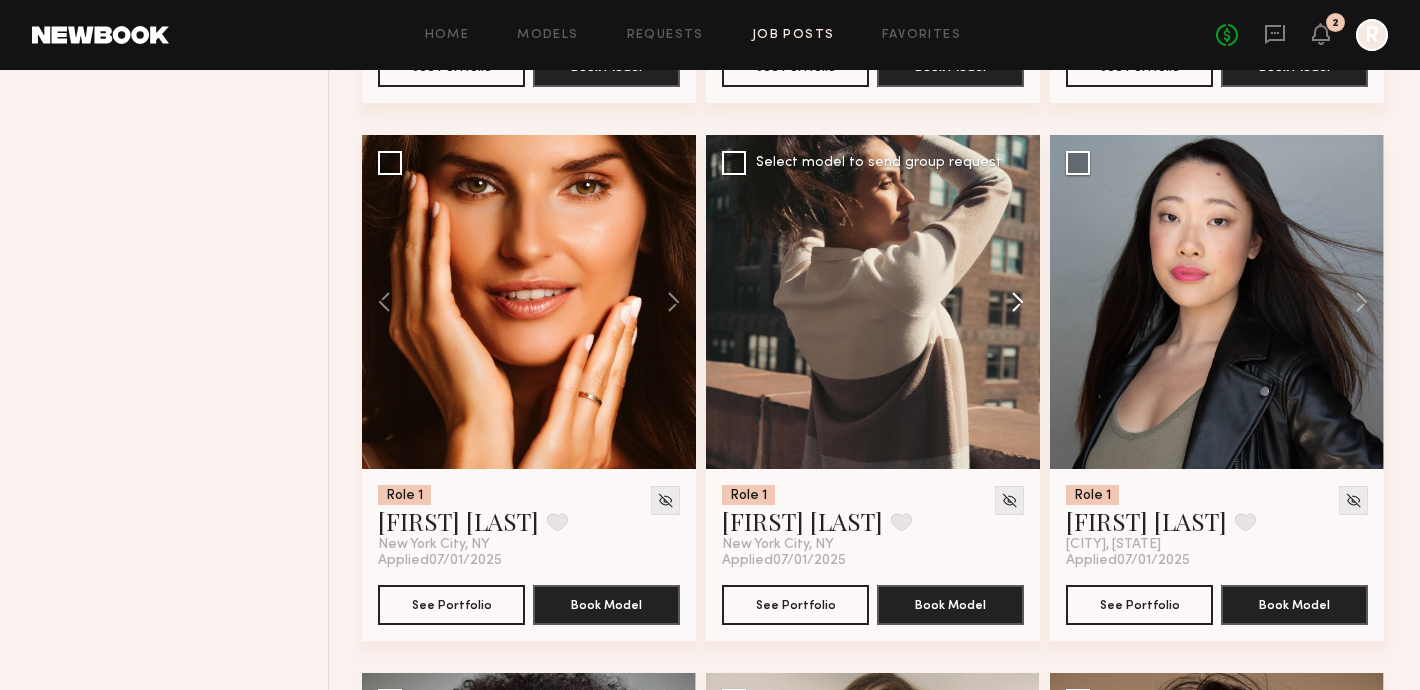 click 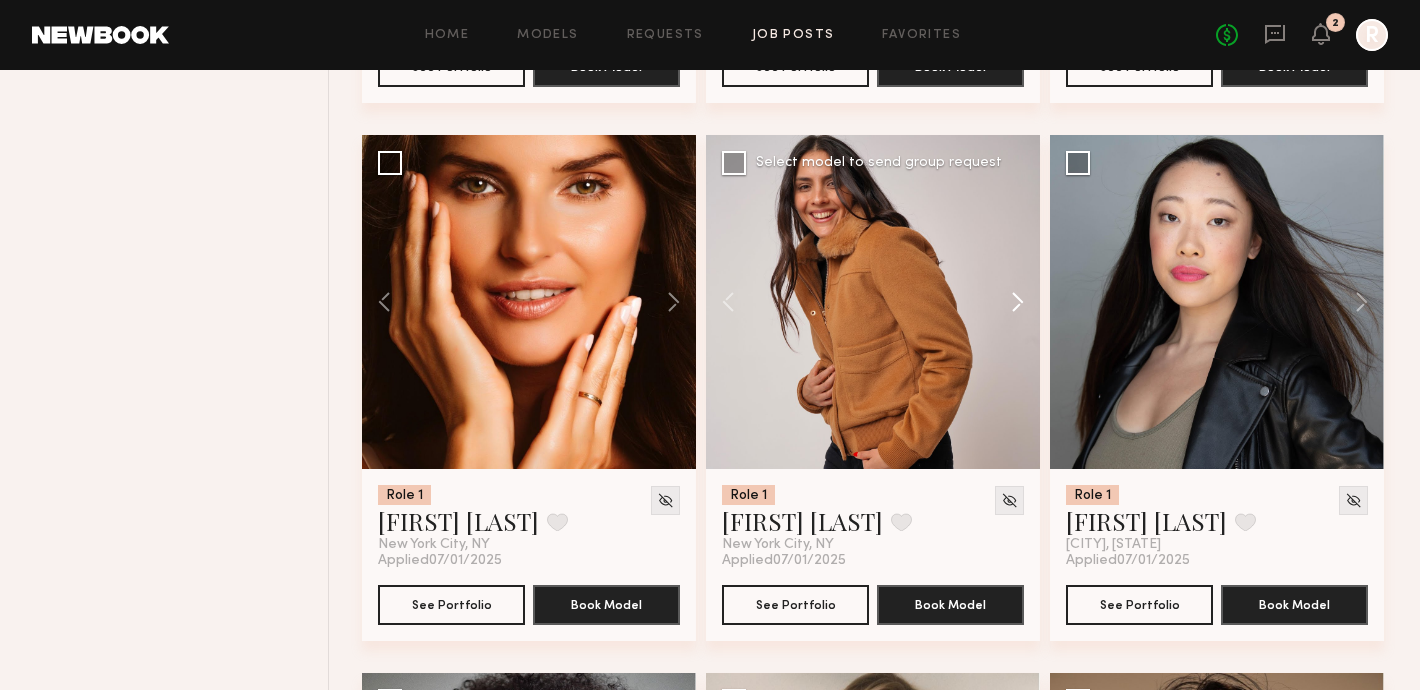 click 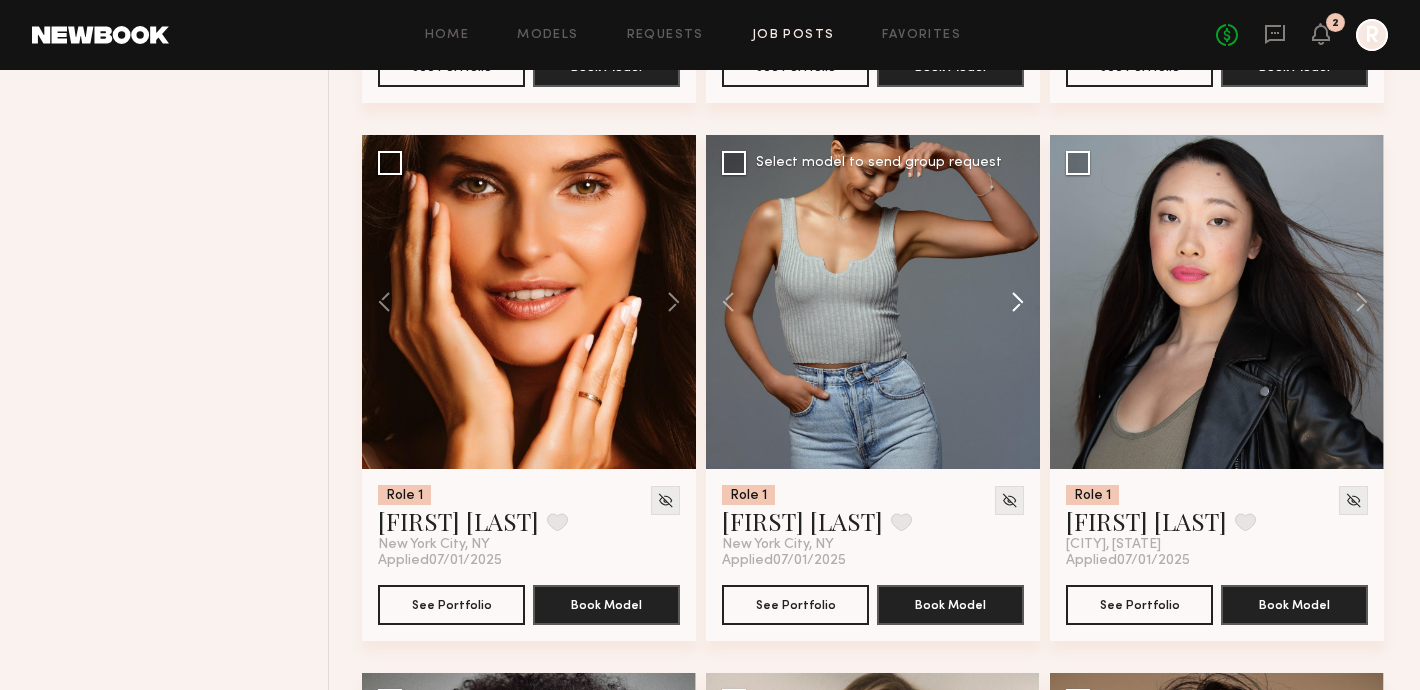 click 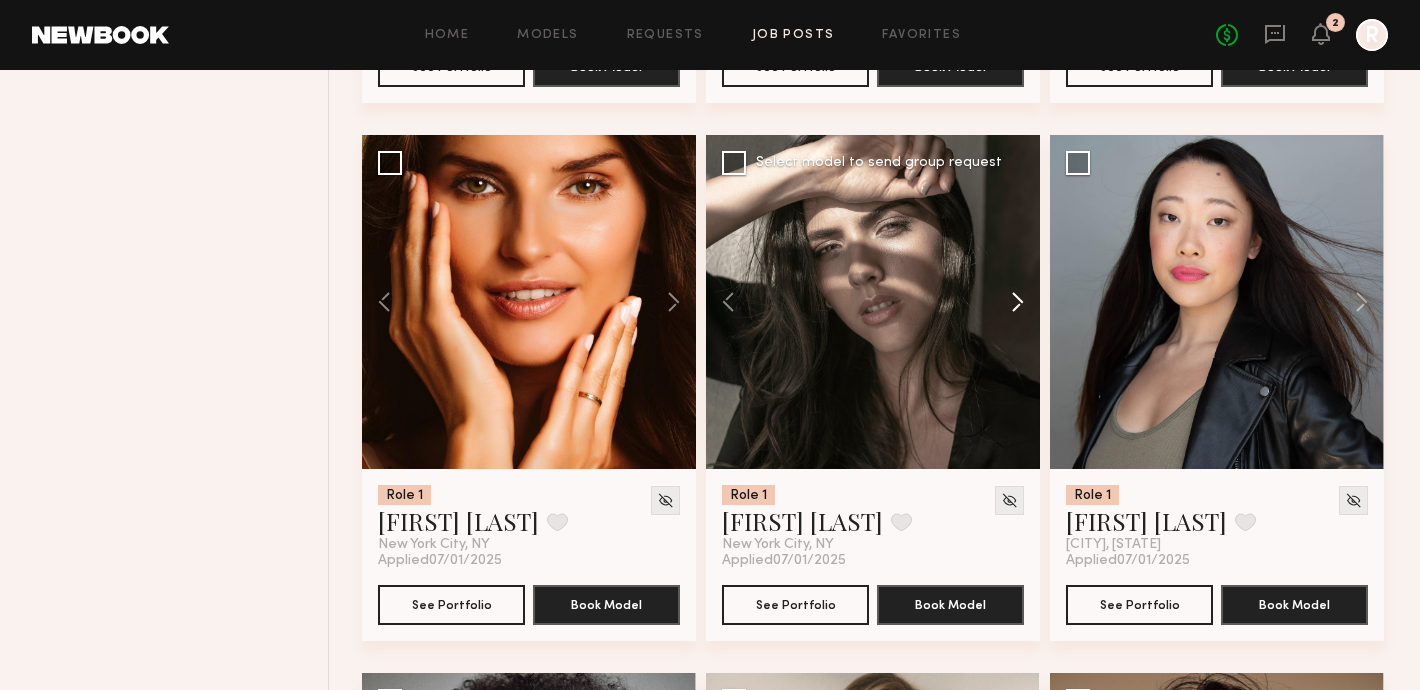 click 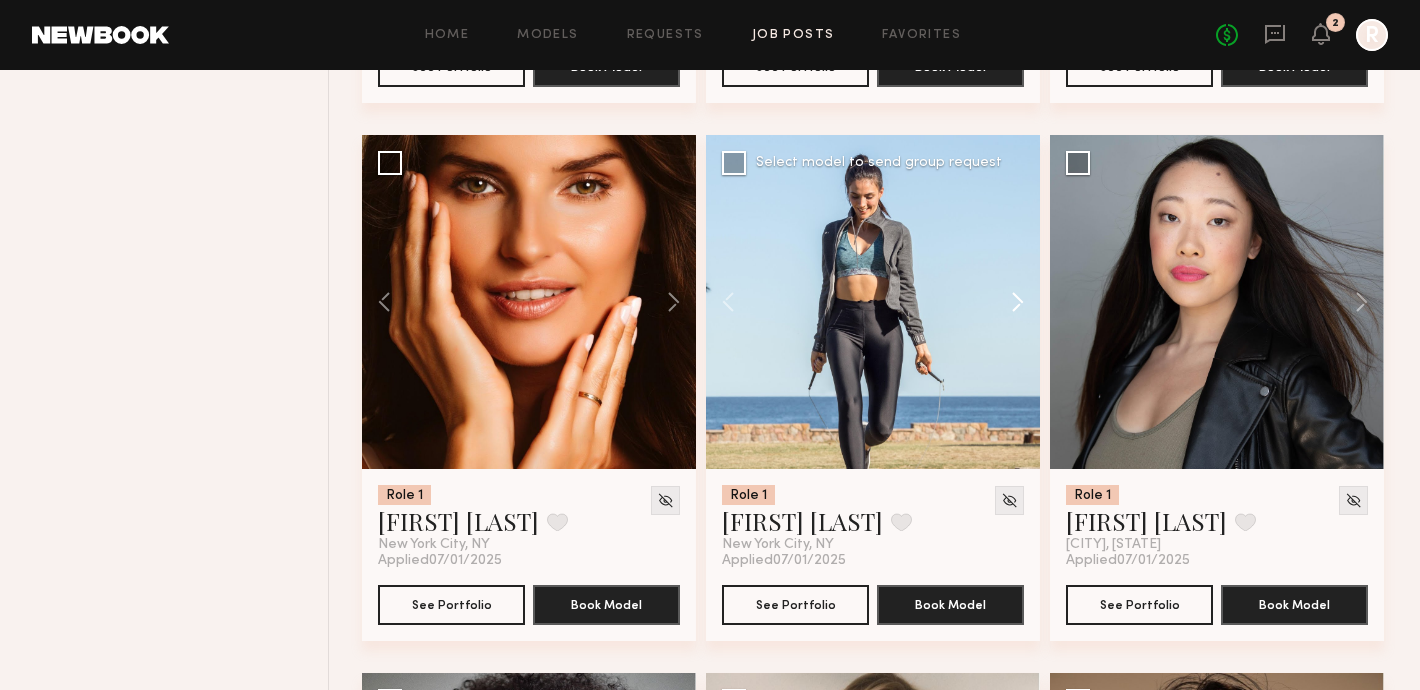 click 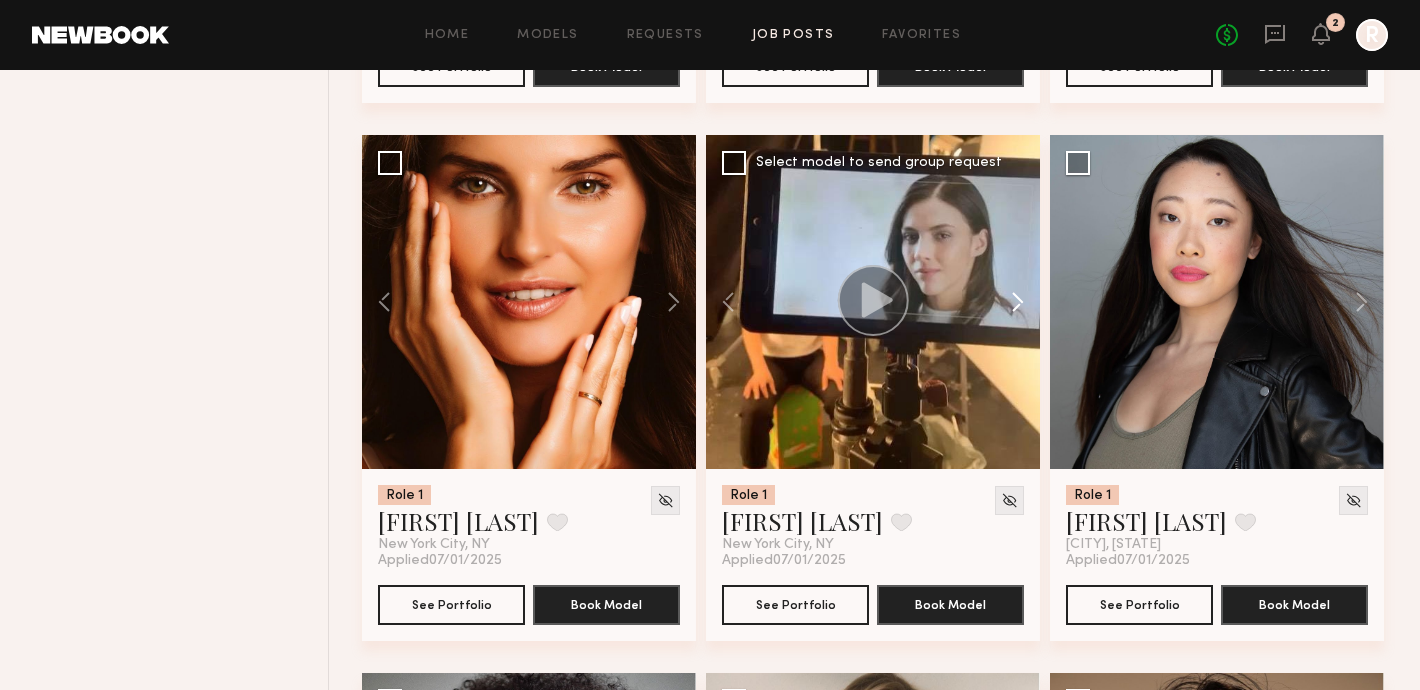click 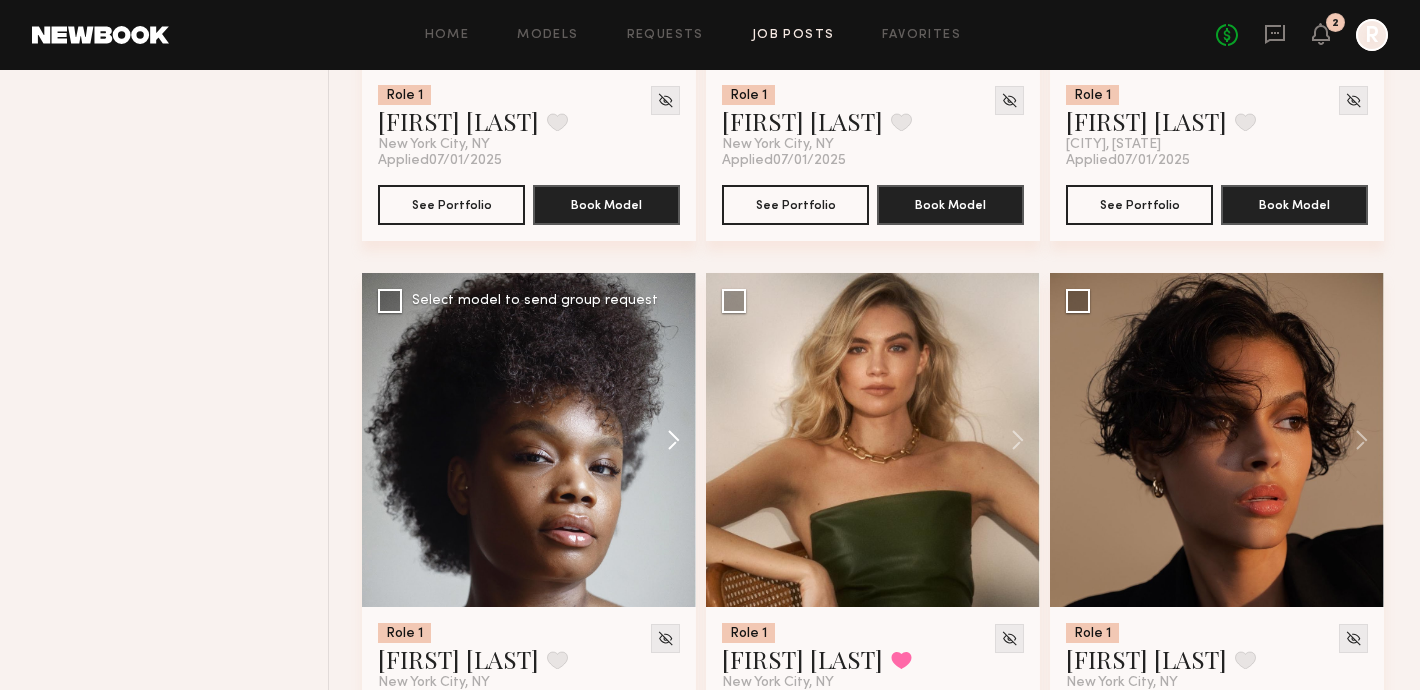 scroll, scrollTop: 3376, scrollLeft: 0, axis: vertical 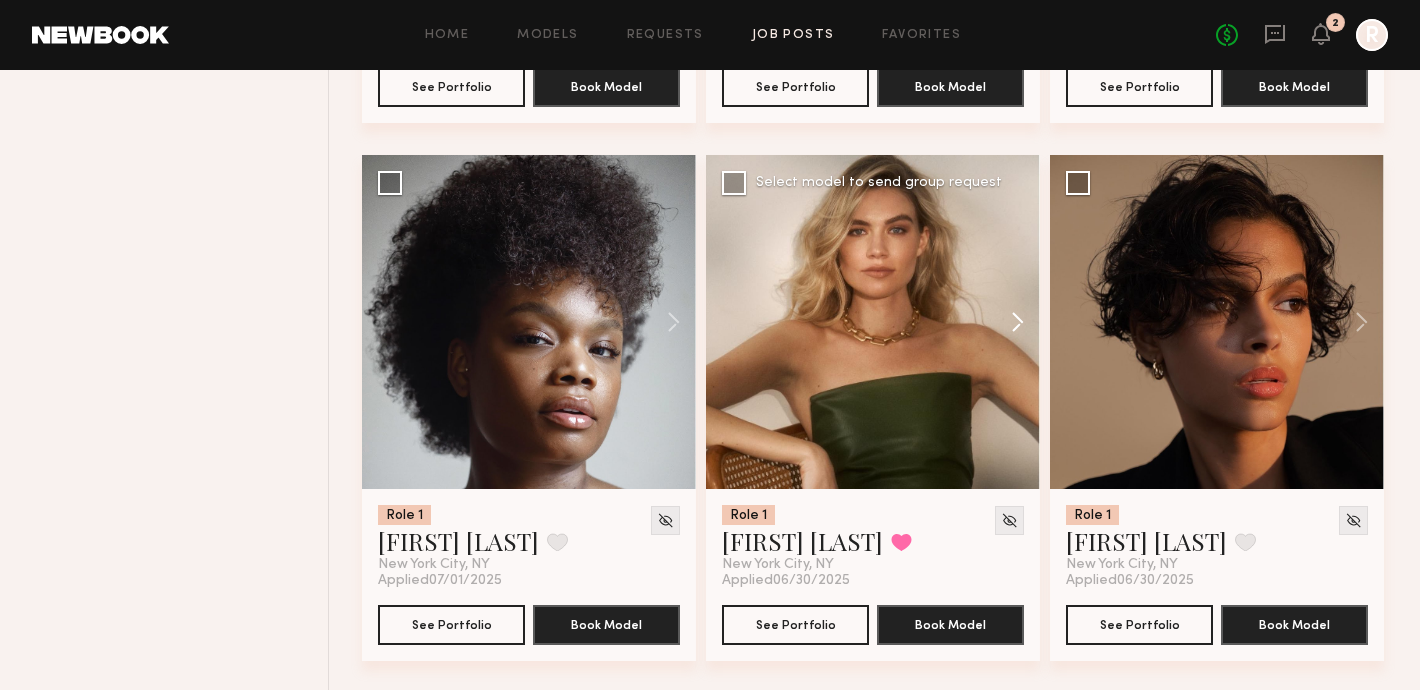 click 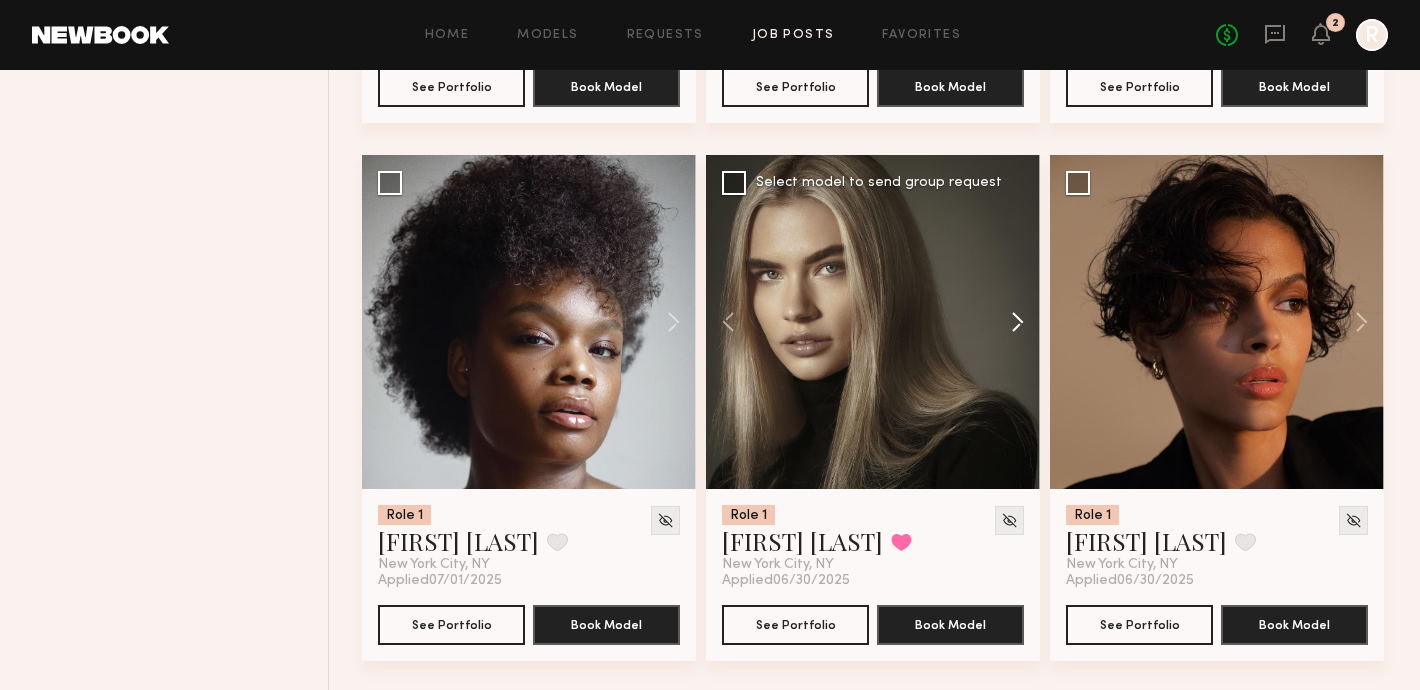 click 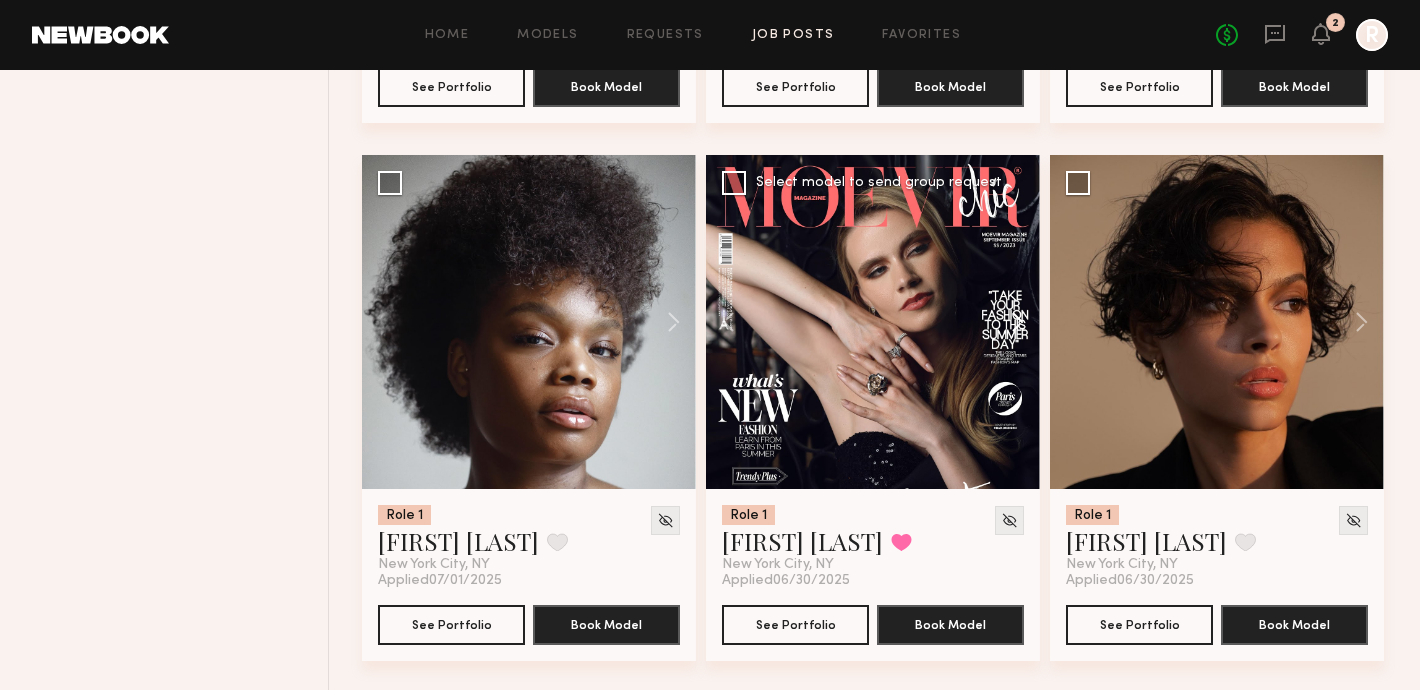 click 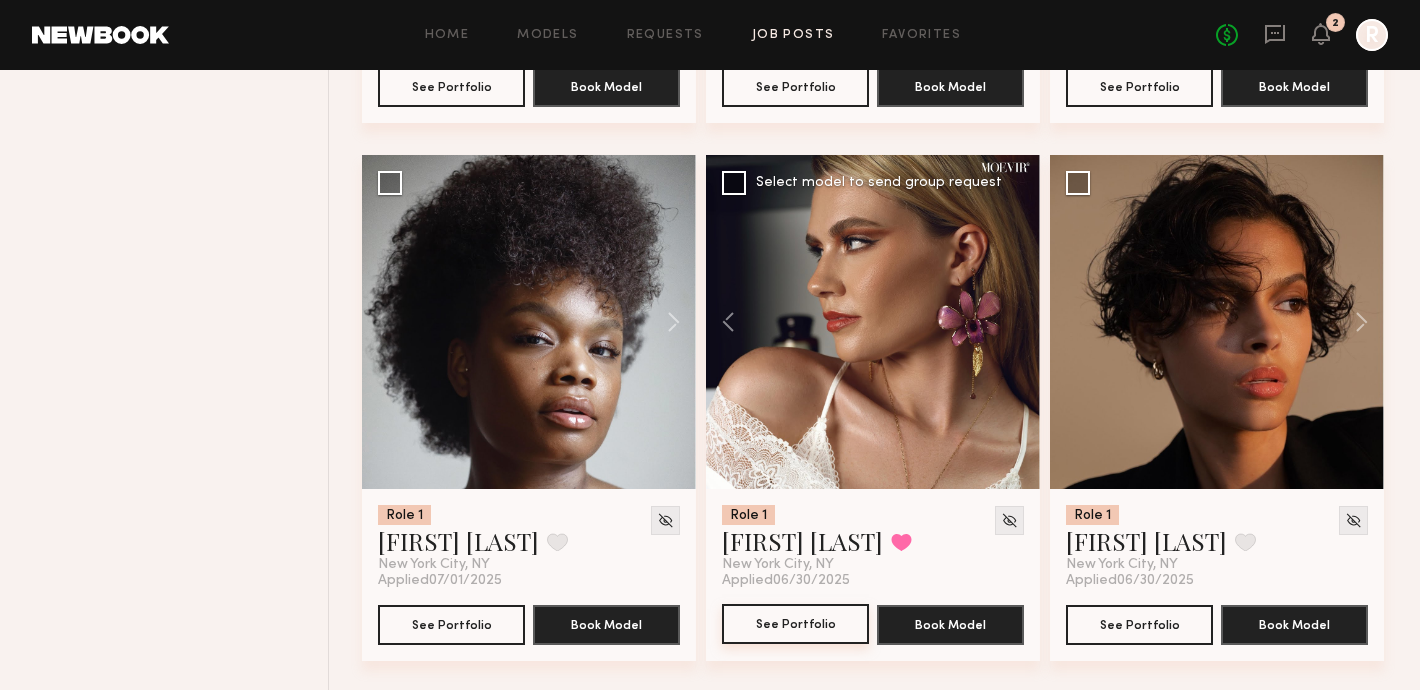 click on "See Portfolio" 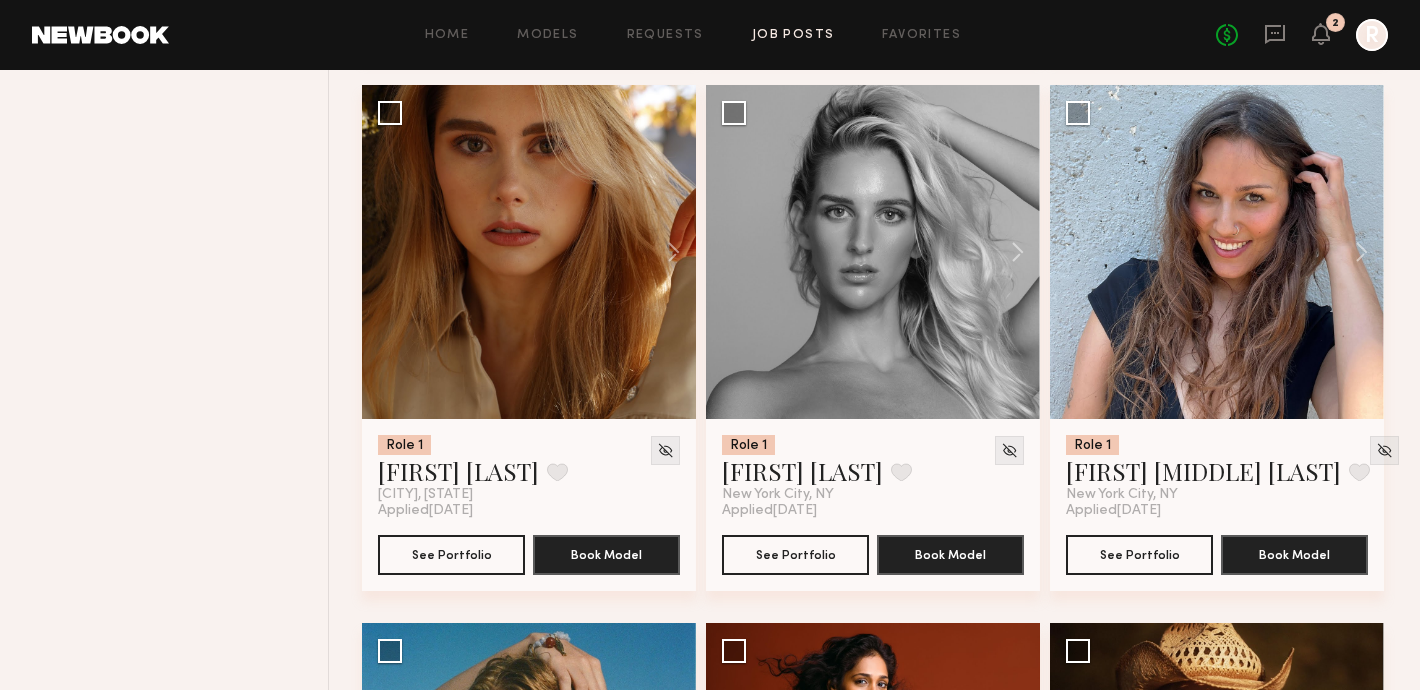 scroll, scrollTop: 4562, scrollLeft: 0, axis: vertical 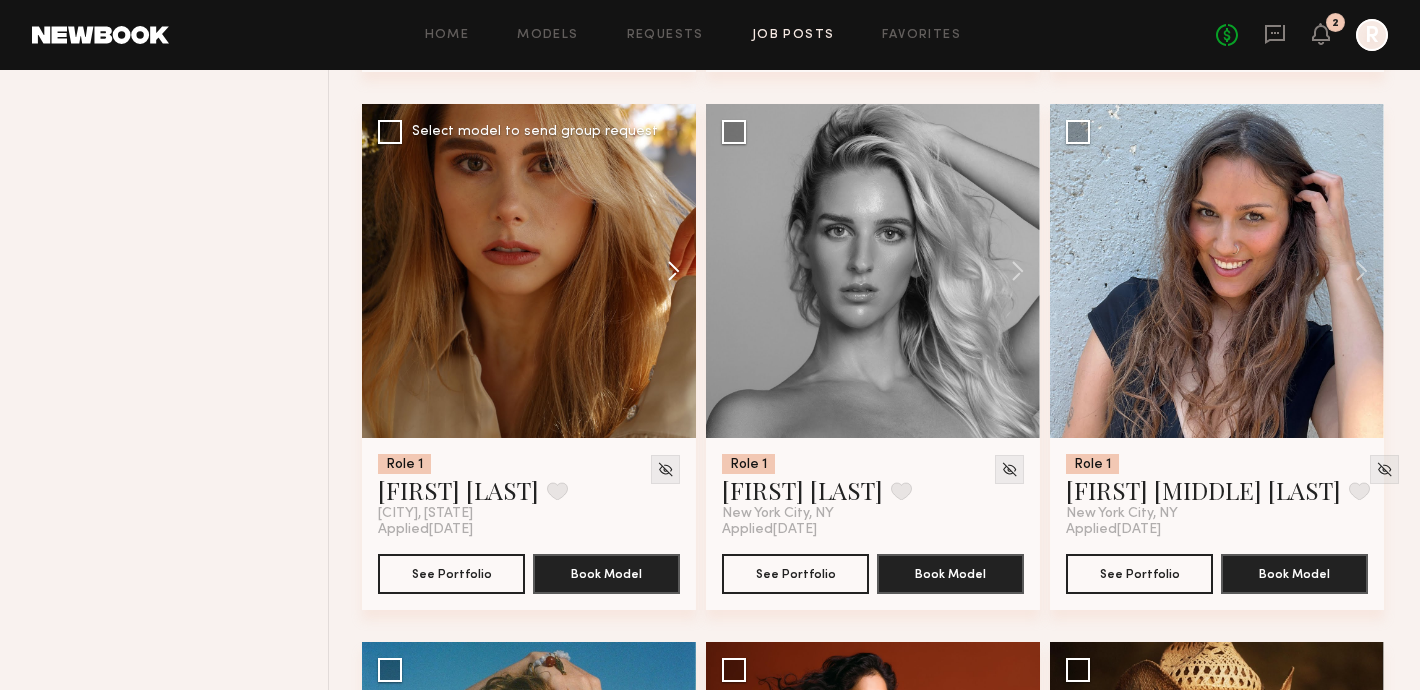 click 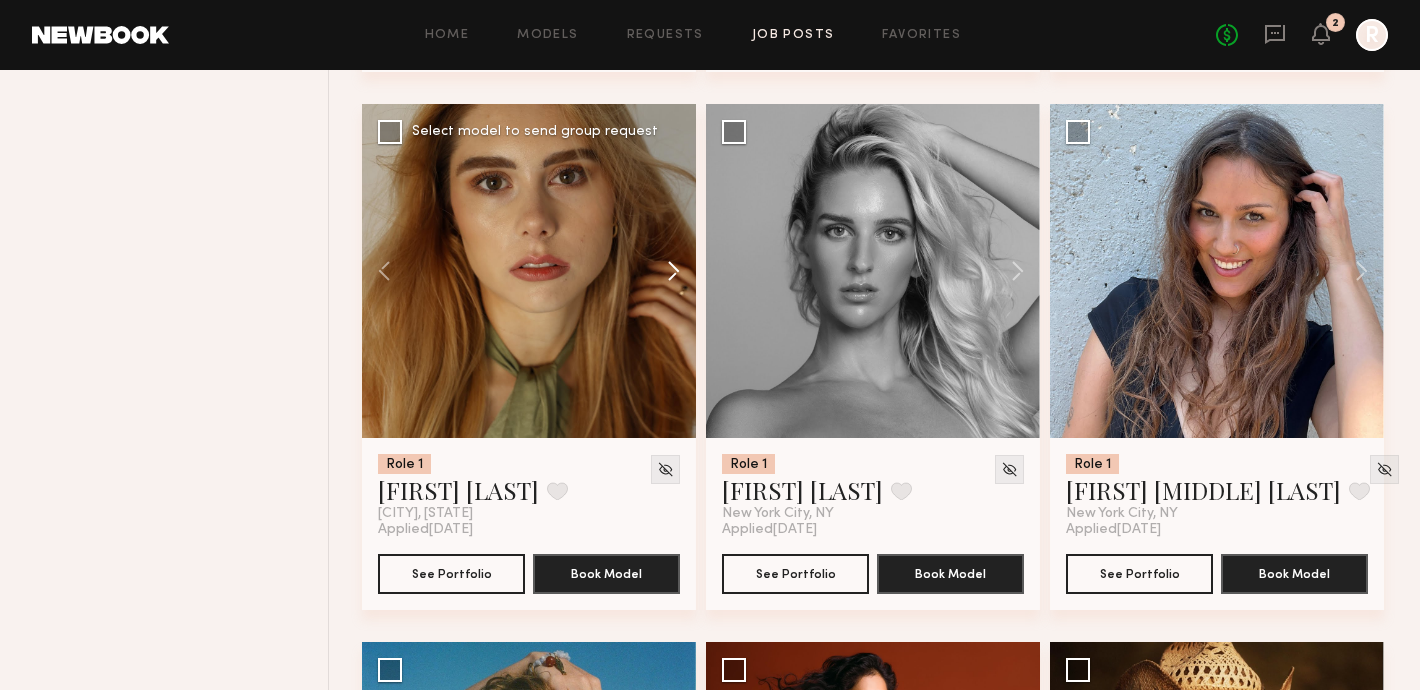 click 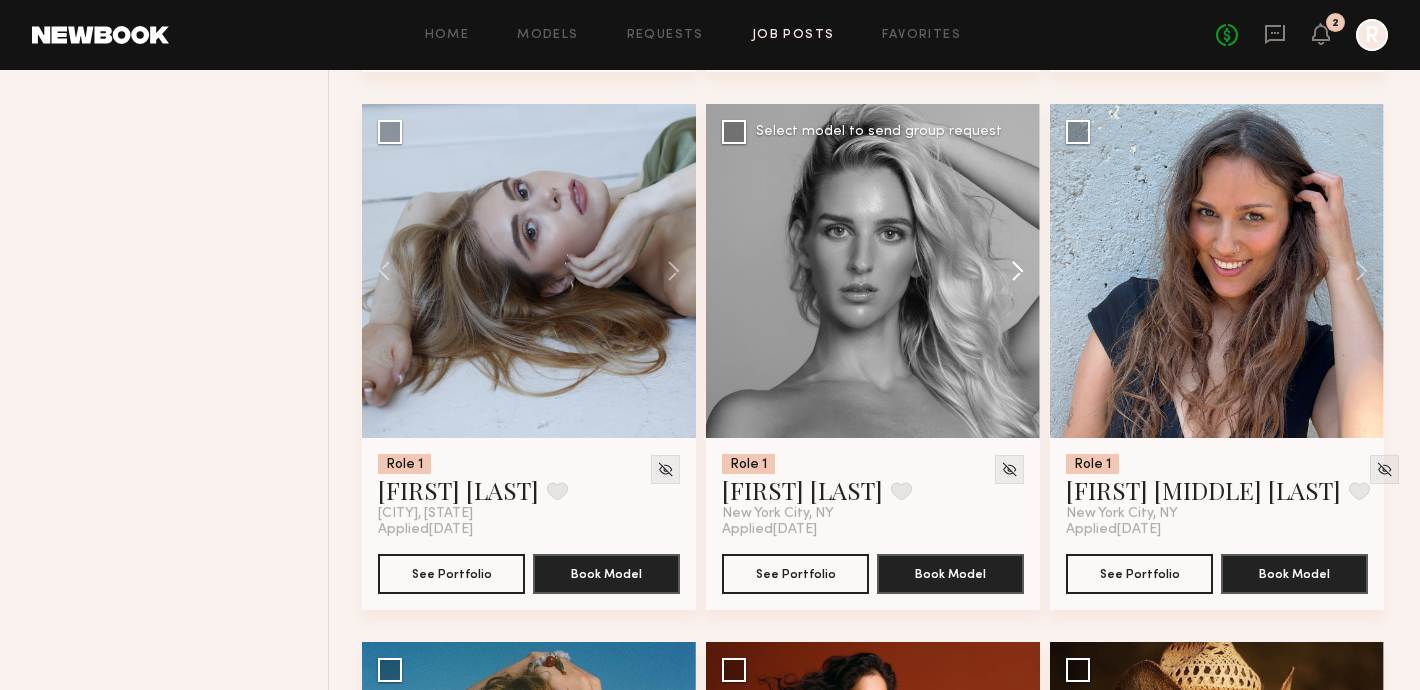click 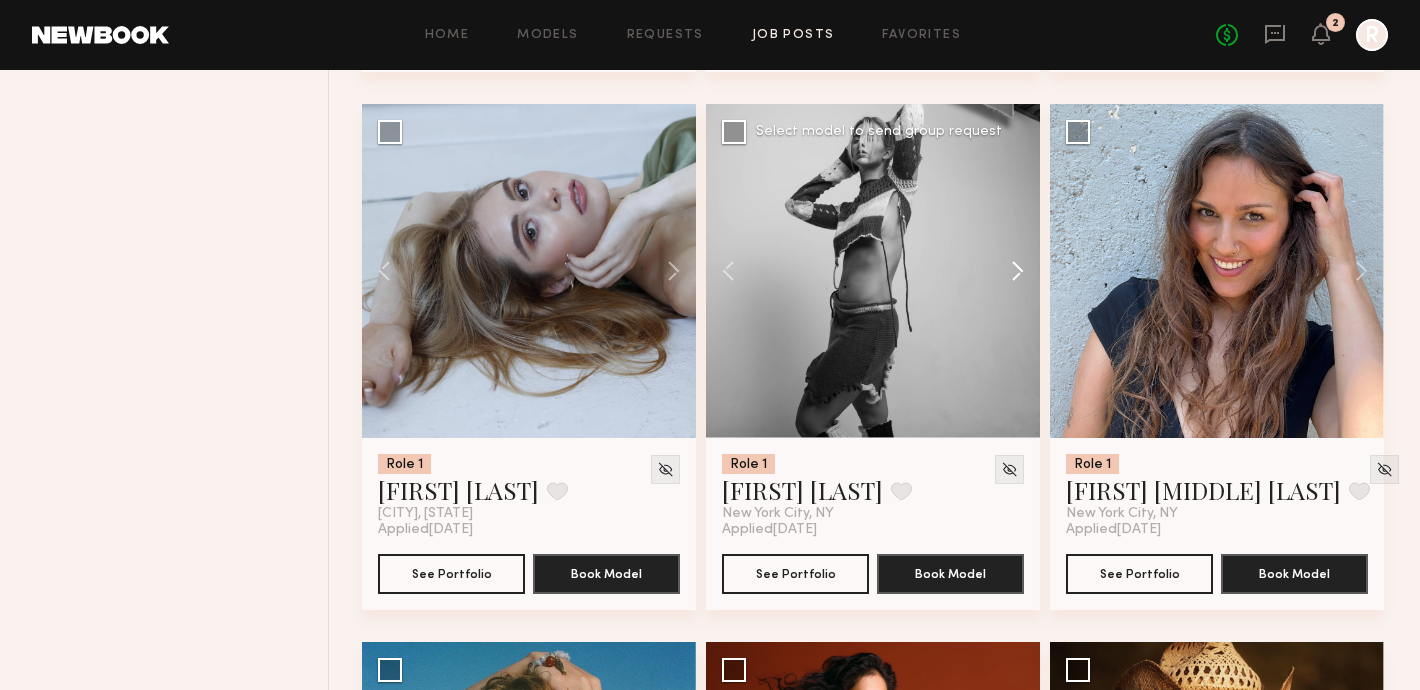 click 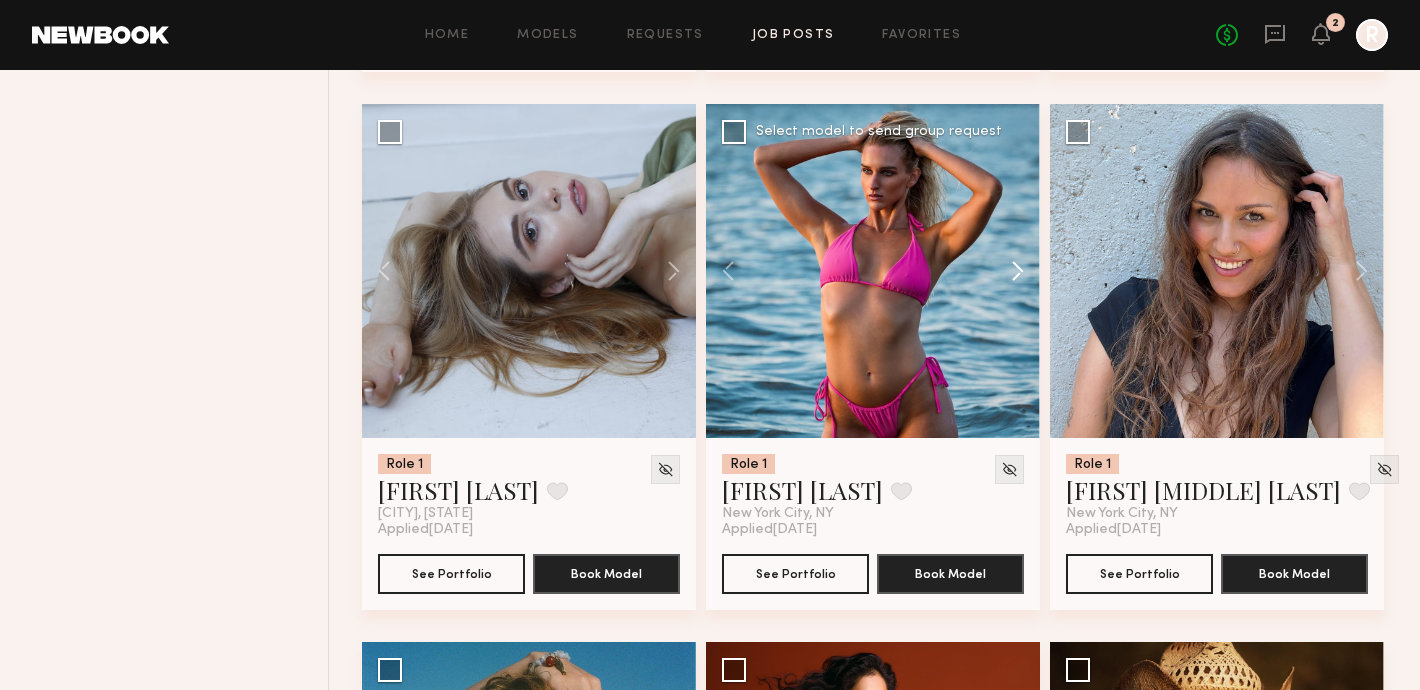 click 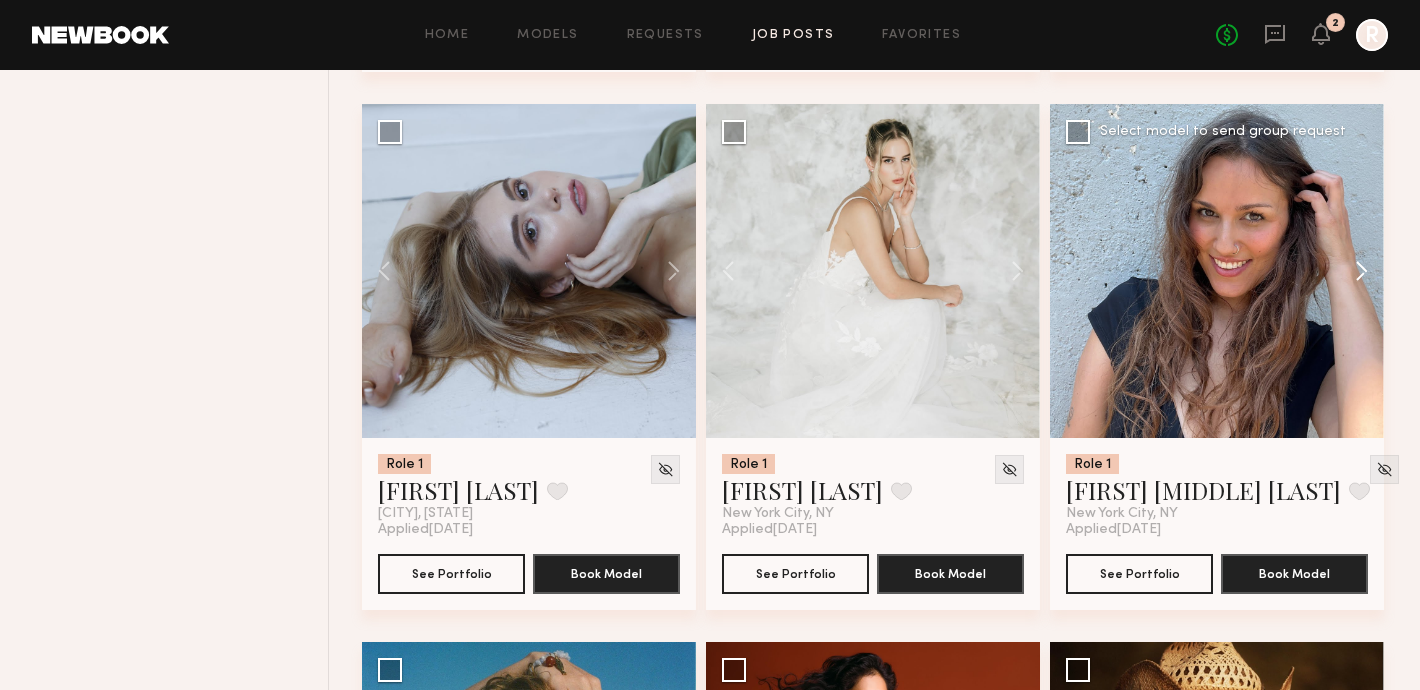 click 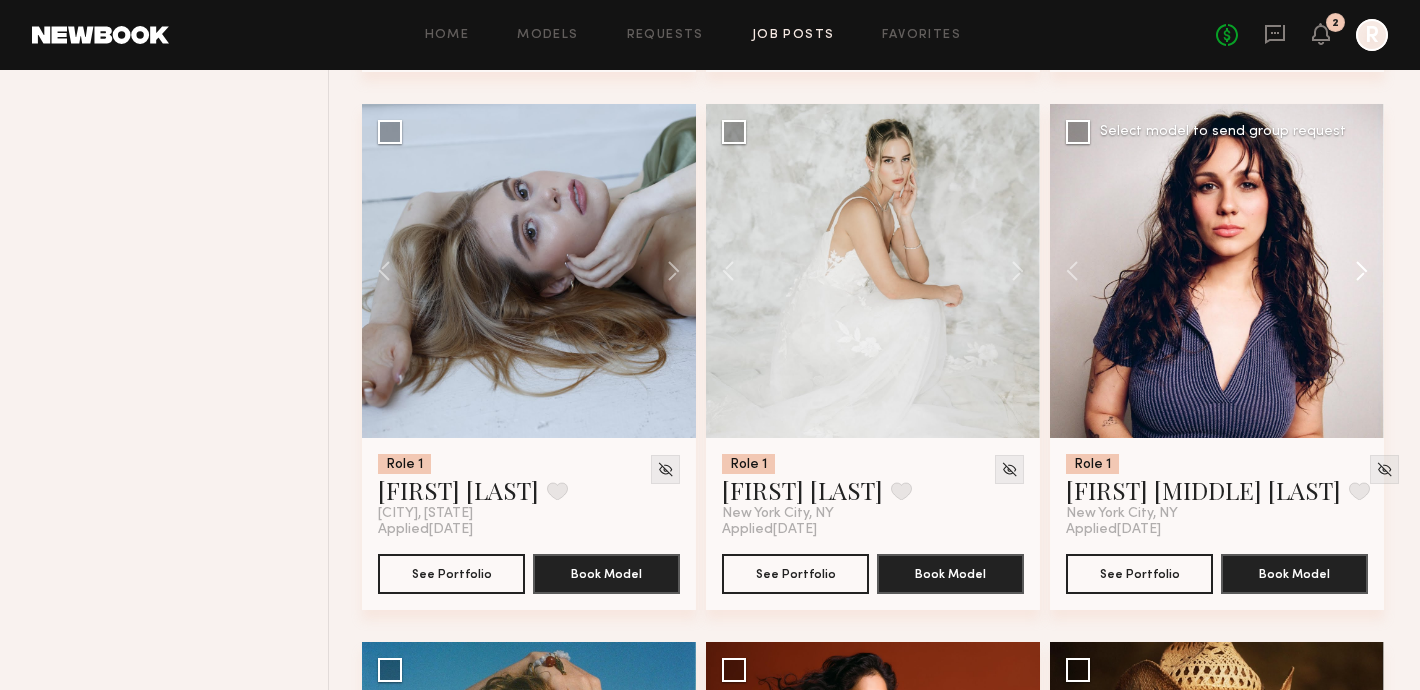 click 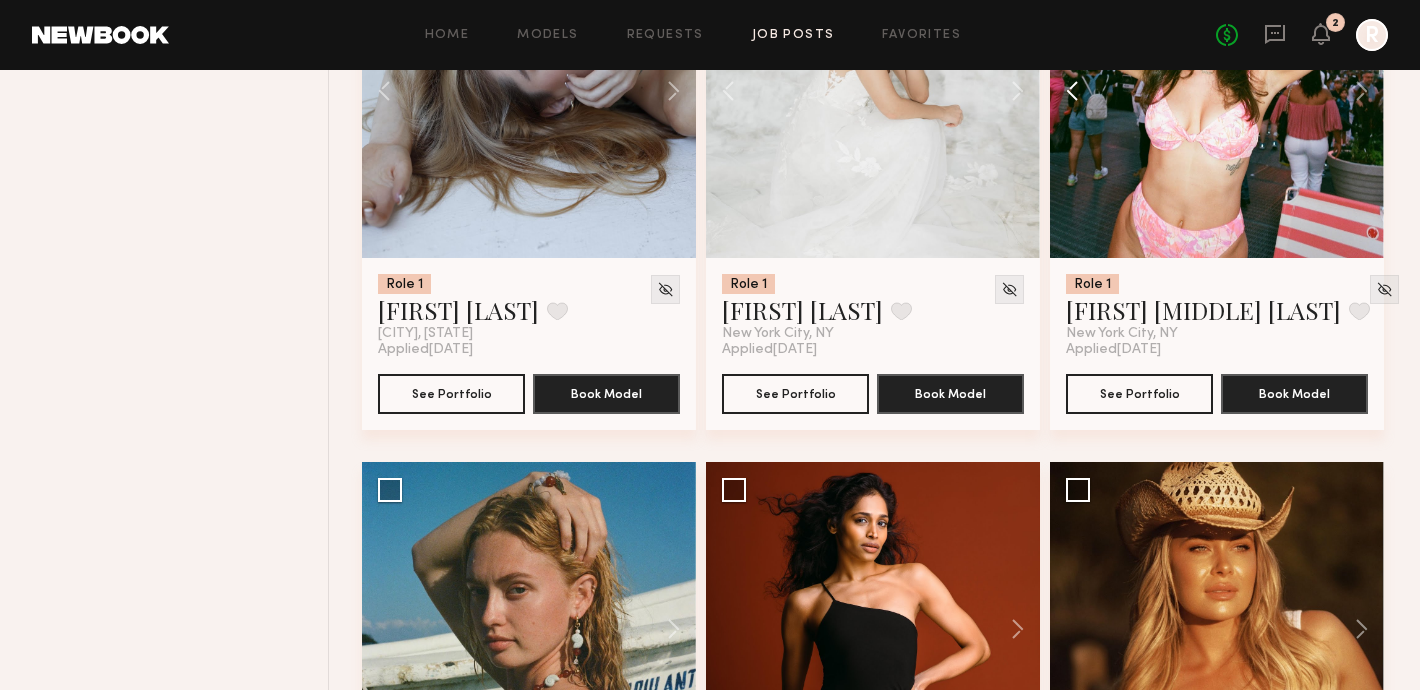 scroll, scrollTop: 5002, scrollLeft: 0, axis: vertical 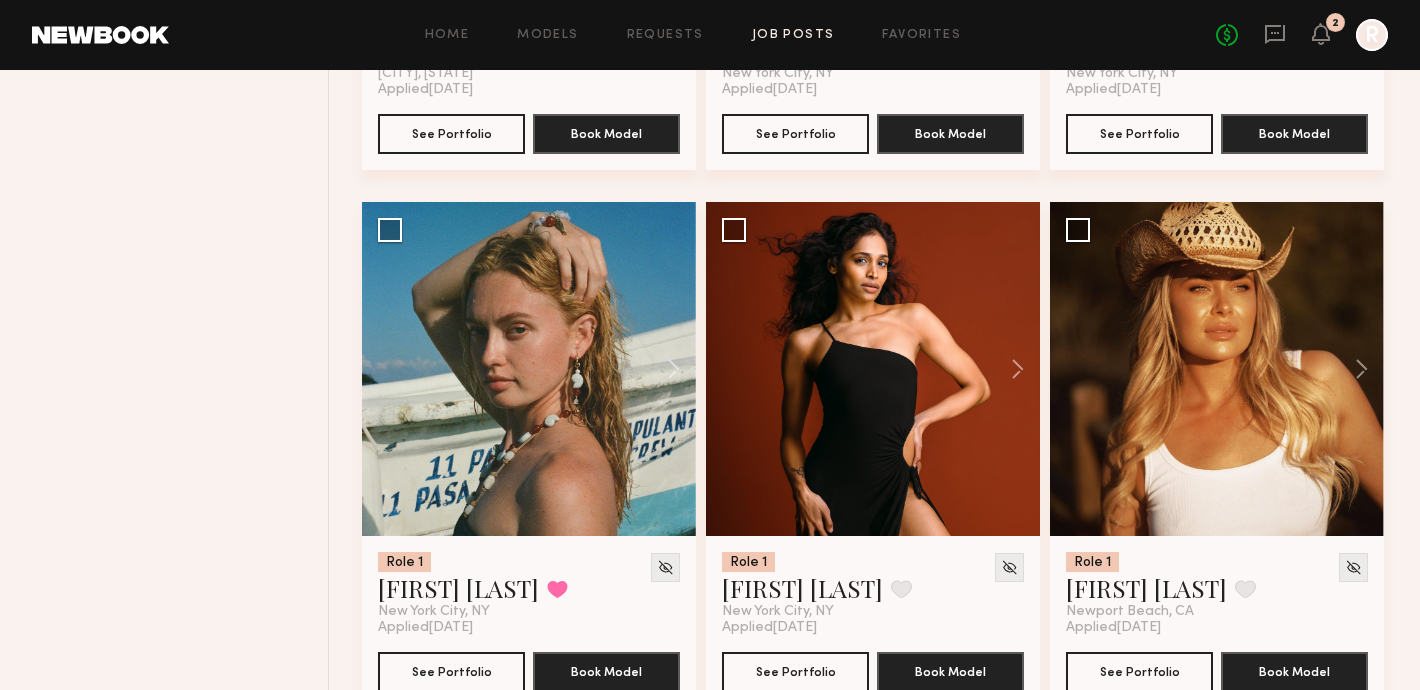 click on "Role 1 Makeda-Lily L. Favorite New York City, NY Applied  07/12/2025 See Portfolio Book Model Select model to send group request Role 1 Shannon S. Favorite Newark, NJ Applied  07/10/2025 See Portfolio Book Model Select model to send group request Role 1 Aria C. Favorite New York City, NY Applied  07/09/2025 See Portfolio Book Model Select model to send group request Role 1 Rose L. Favorite Los Angeles, CA Applied  07/09/2025 See Portfolio Book Model Select model to send group request Role 1 Kenxis J. Favorite New York City, NY Applied  07/09/2025 See Portfolio Book Model Select model to send group request Role 1 Ashley R. Favorite New York City, NY Applied  07/07/2025 See Portfolio Book Model Select model to send group request Role 1 Jada A. Favorite New York City, NY Applied  07/07/2025 See Portfolio Book Model Select model to send group request Role 1 Janel J. Favorite New York City, NY Applied  07/07/2025 See Portfolio Book Model Select model to send group request Role 1 Aixa R. Favorite Applied" 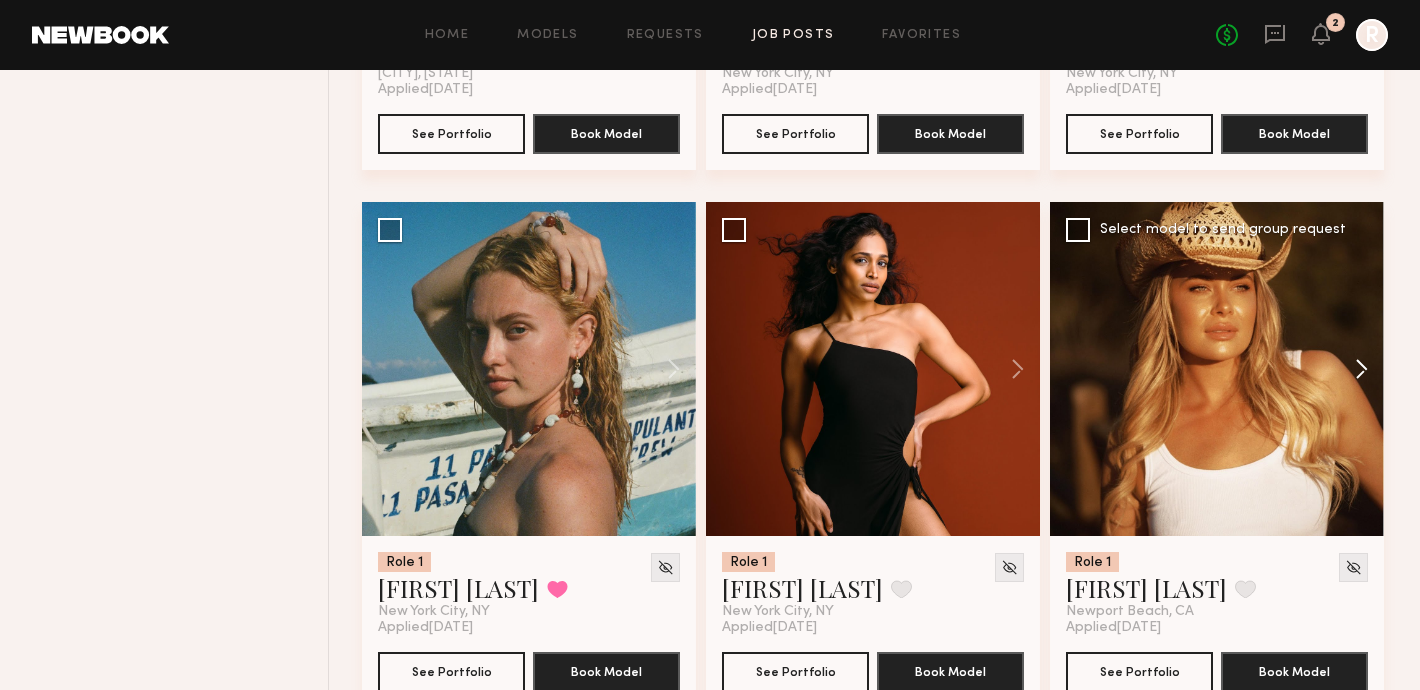 click 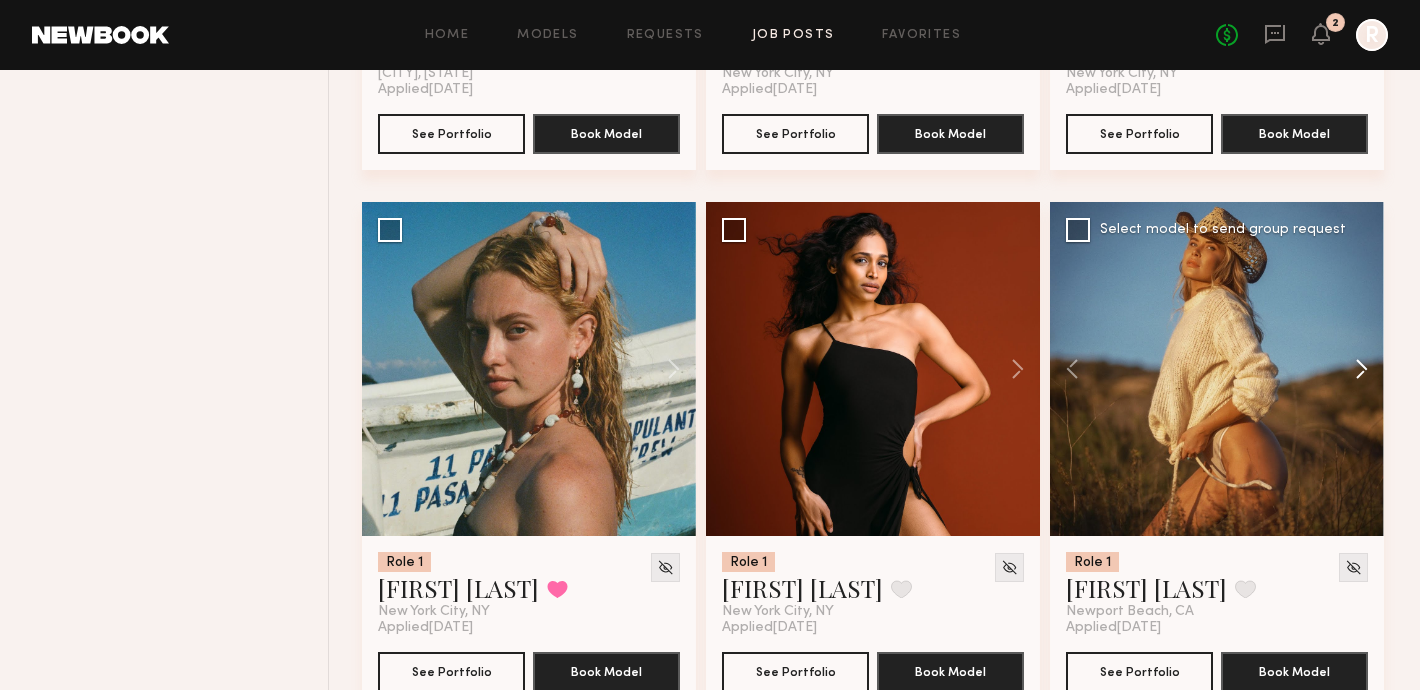 click 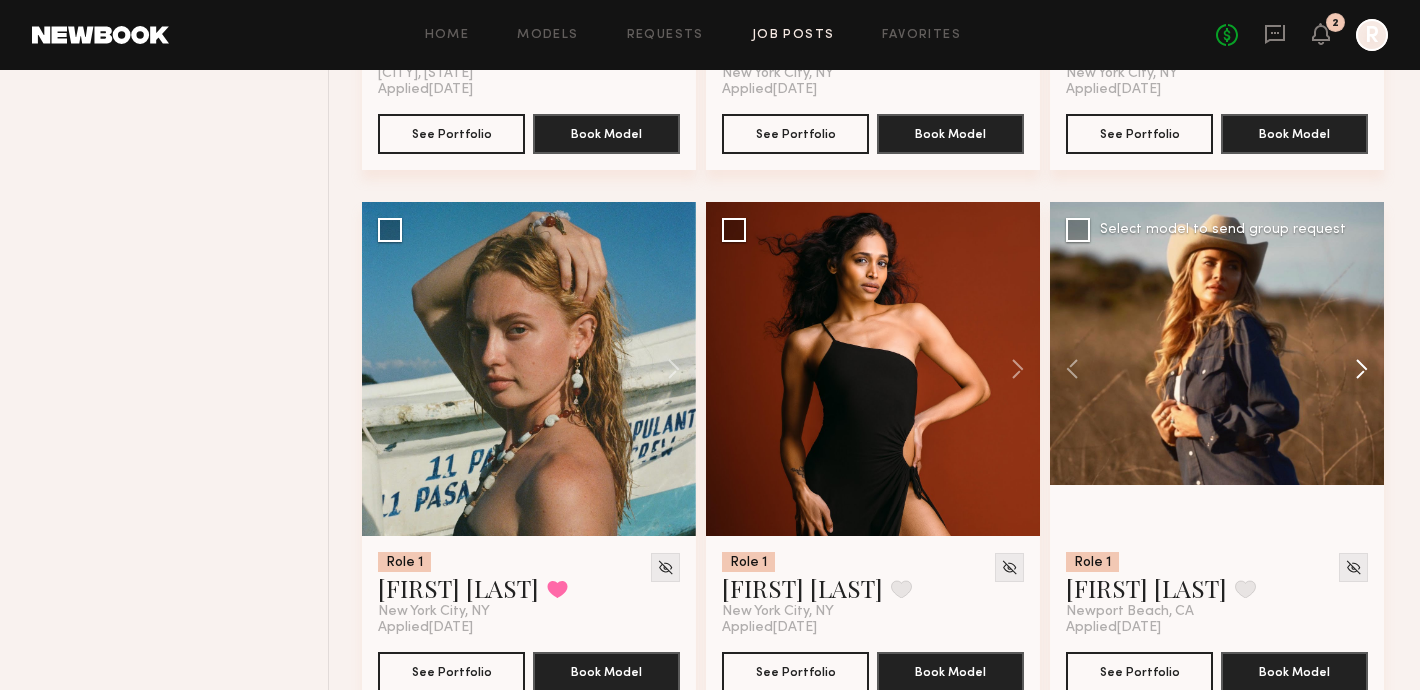 click 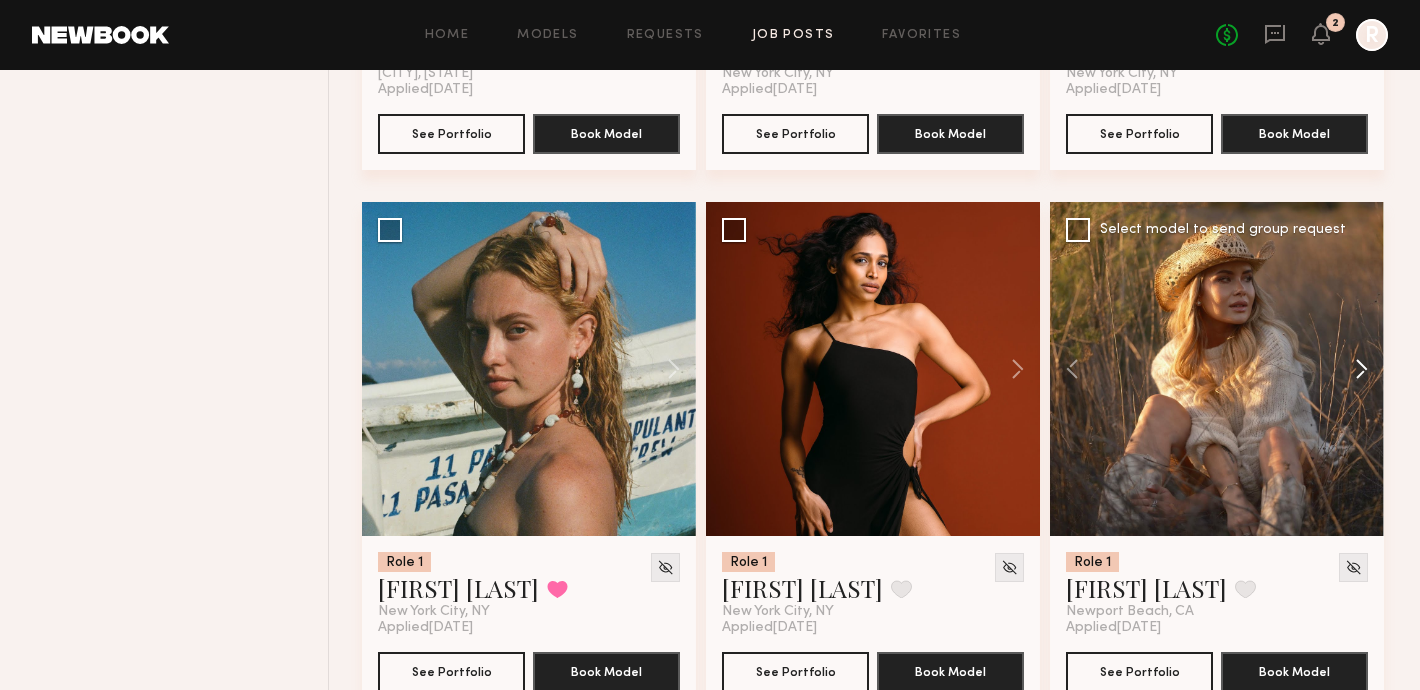 click 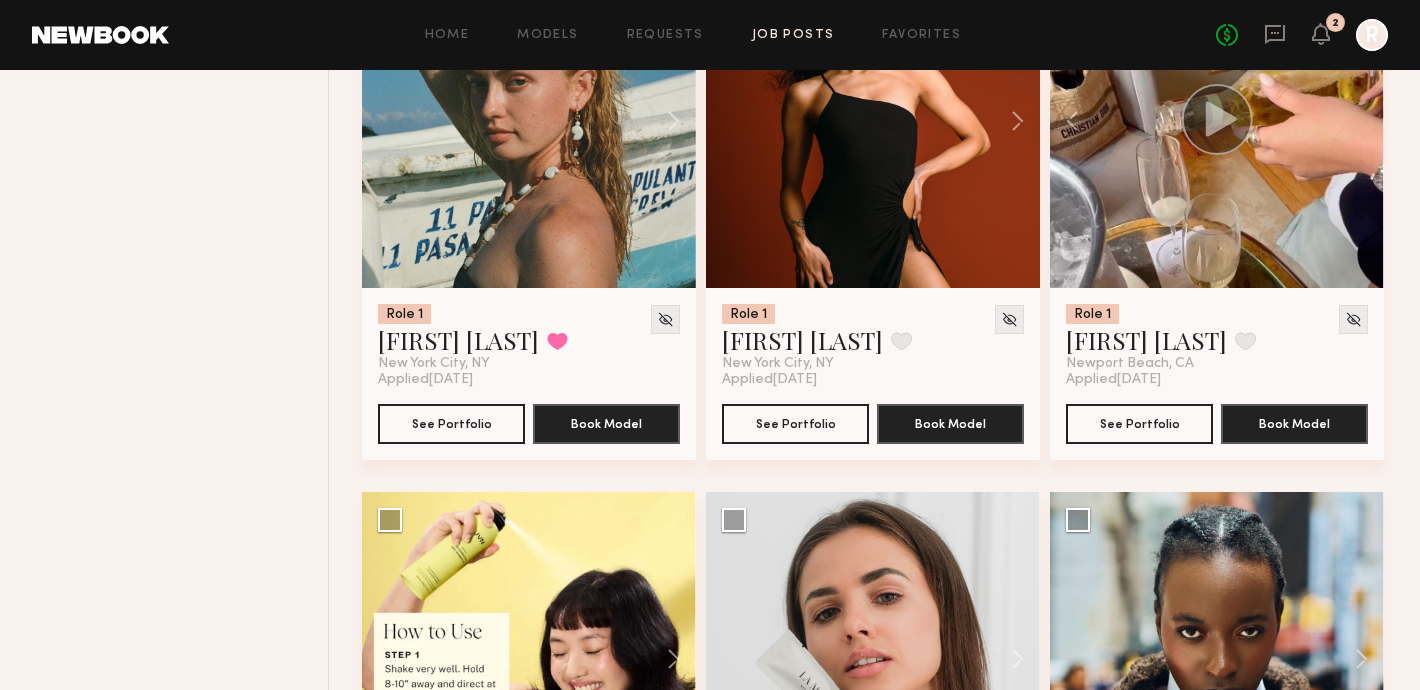 scroll, scrollTop: 5633, scrollLeft: 0, axis: vertical 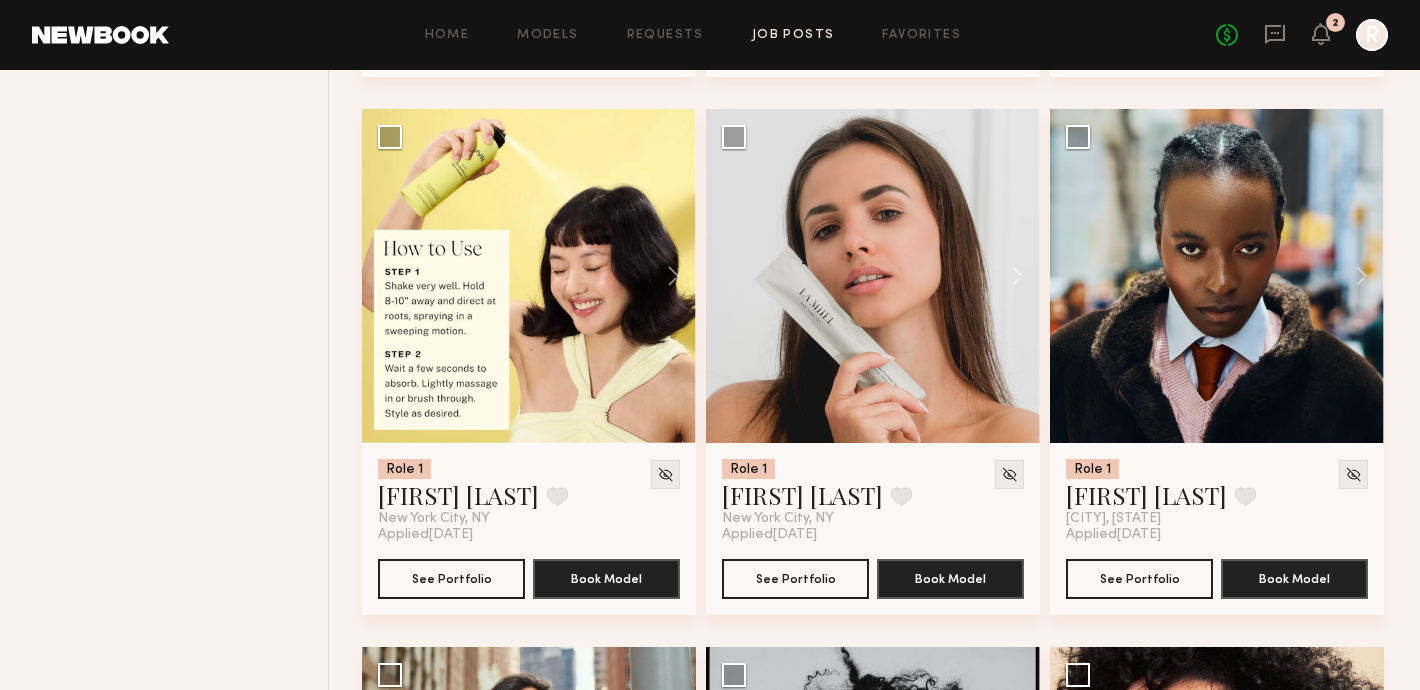 click on "Home Models Requests Job Posts Favorites Sign Out No fees up to $5,000 2 R" 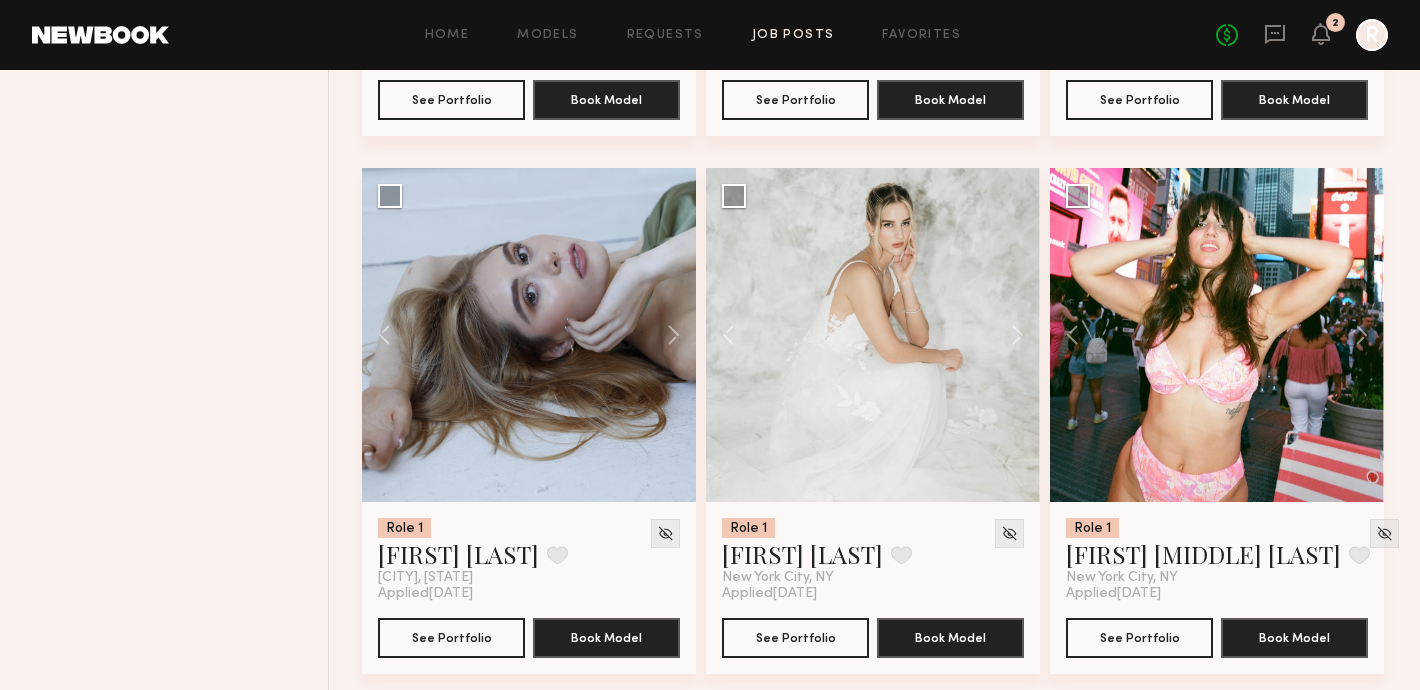 scroll, scrollTop: 4345, scrollLeft: 0, axis: vertical 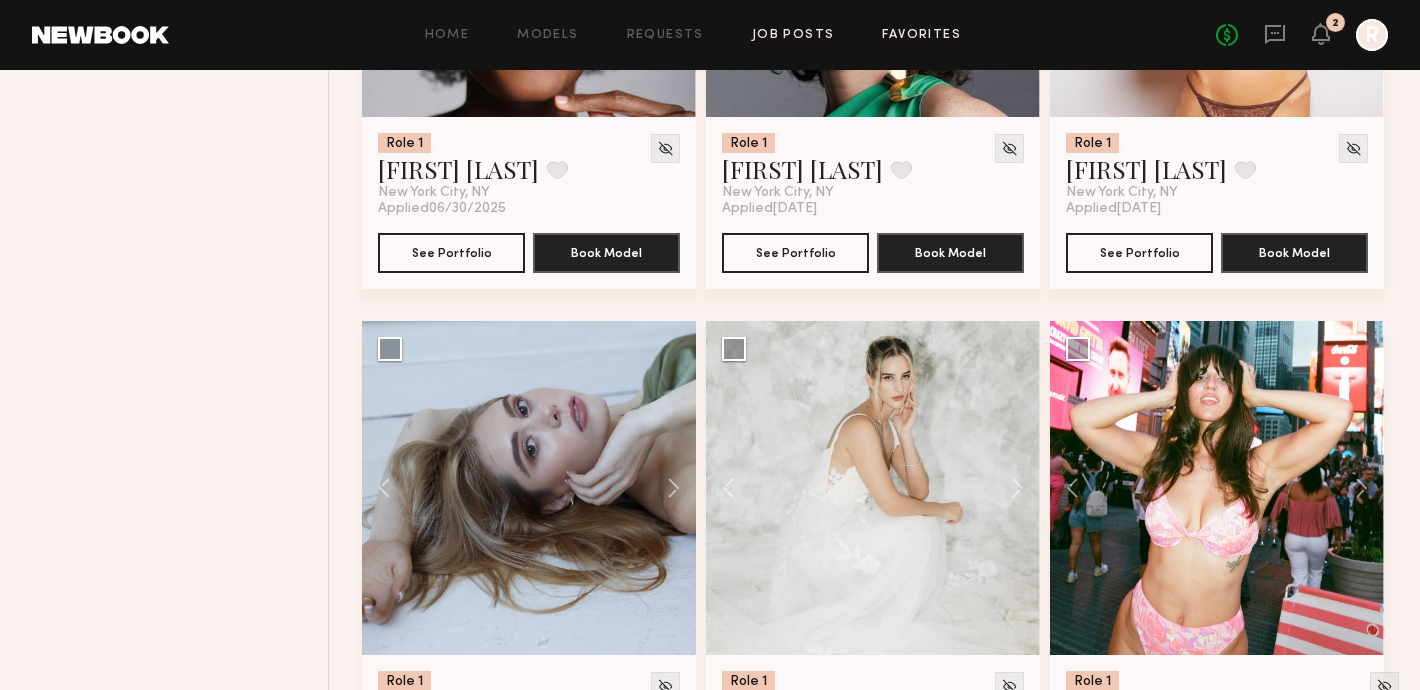 click on "Favorites" 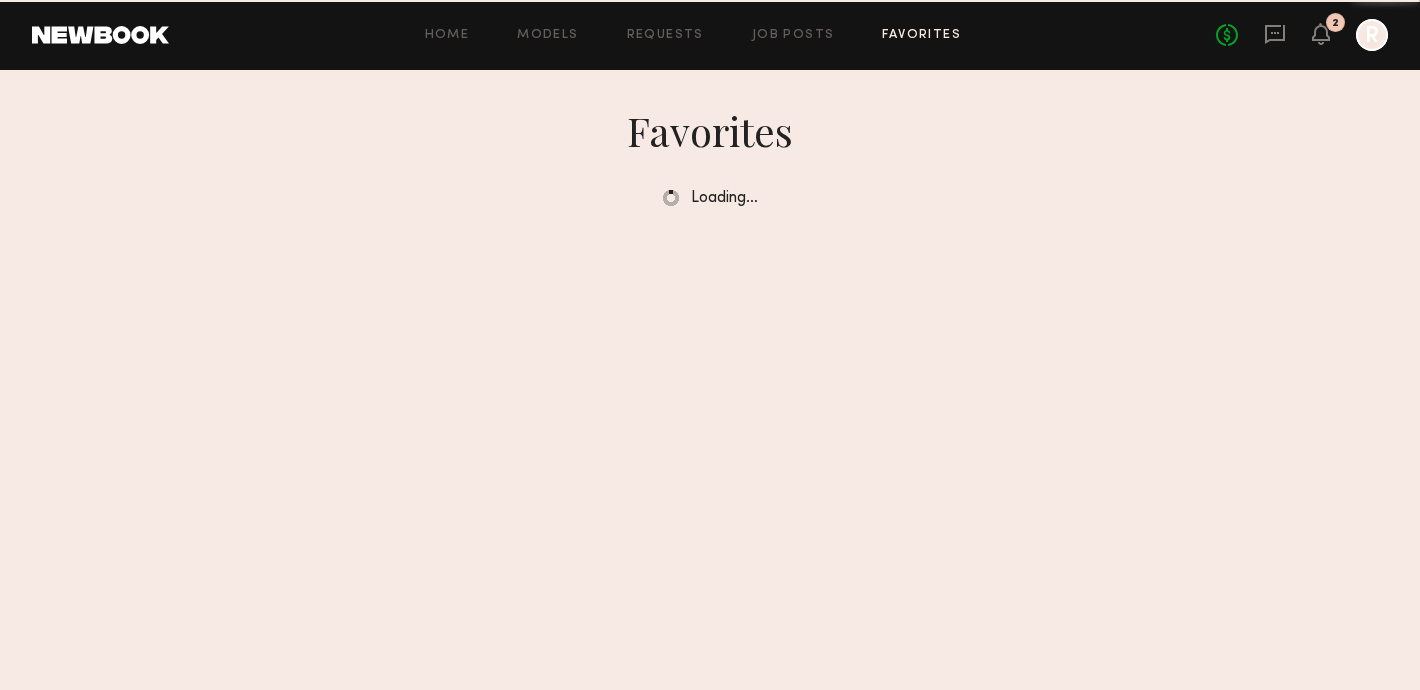 scroll, scrollTop: 0, scrollLeft: 0, axis: both 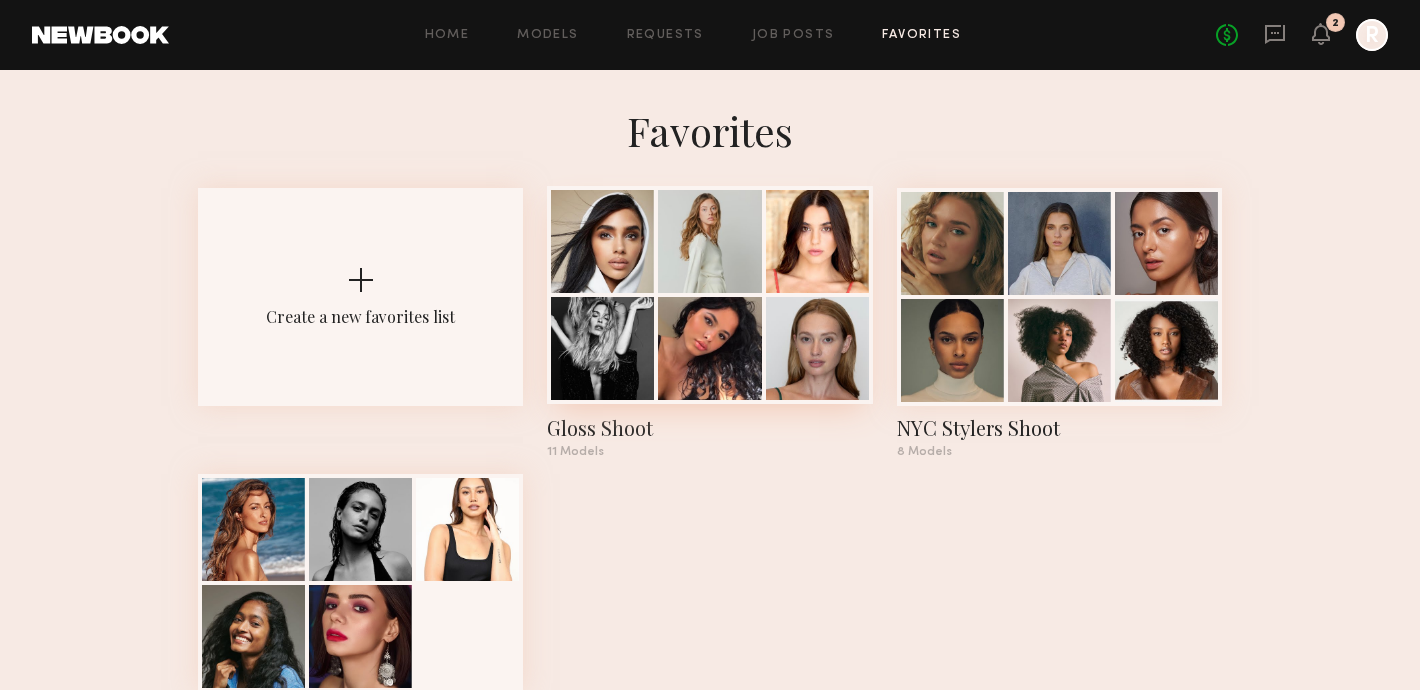 click 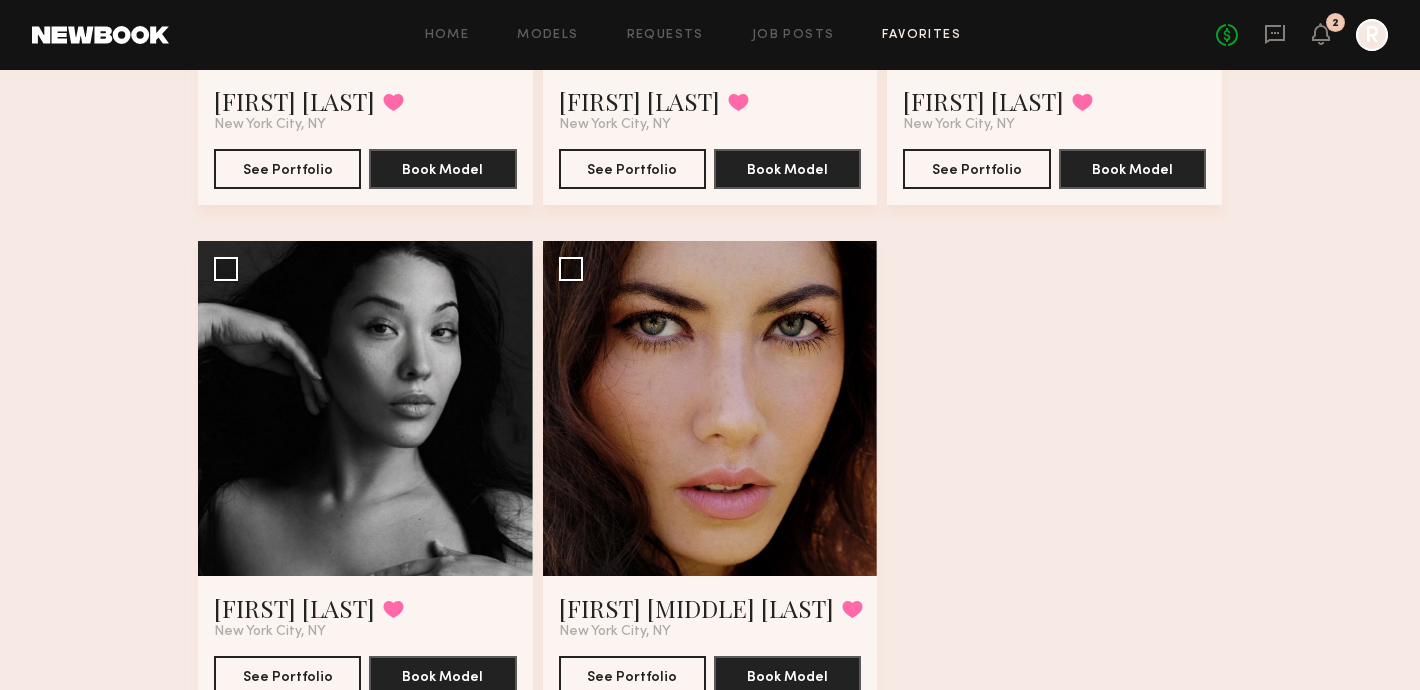 scroll, scrollTop: 0, scrollLeft: 0, axis: both 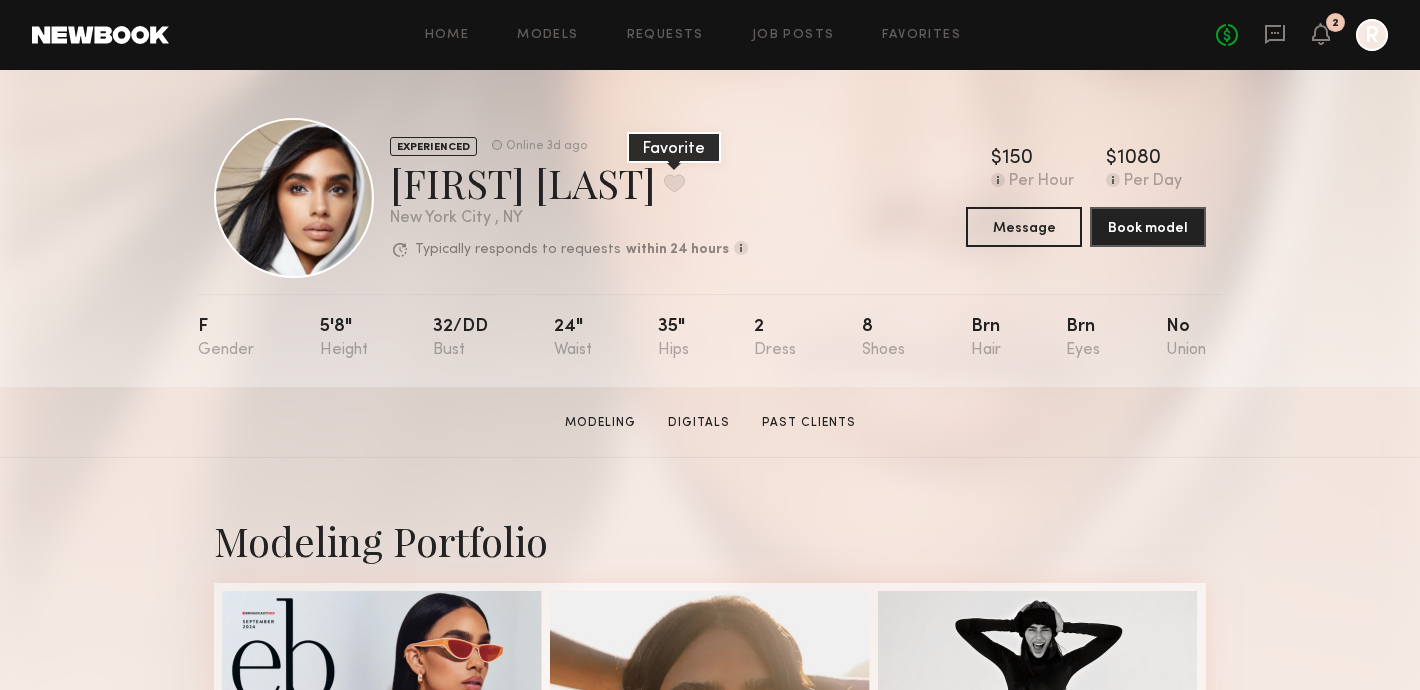 click 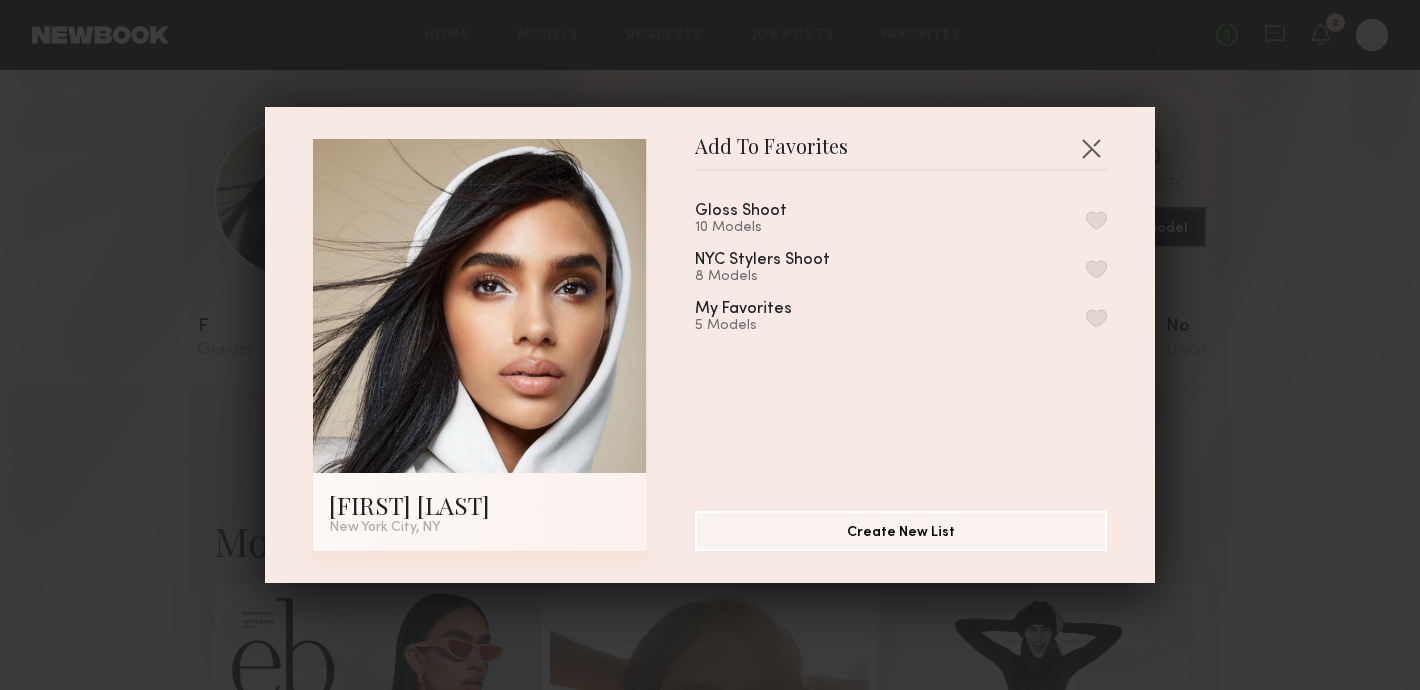 click on "Gloss Shoot 10   Models NYC Stylers Shoot 8   Models My Favorites 5   Models" at bounding box center (911, 333) 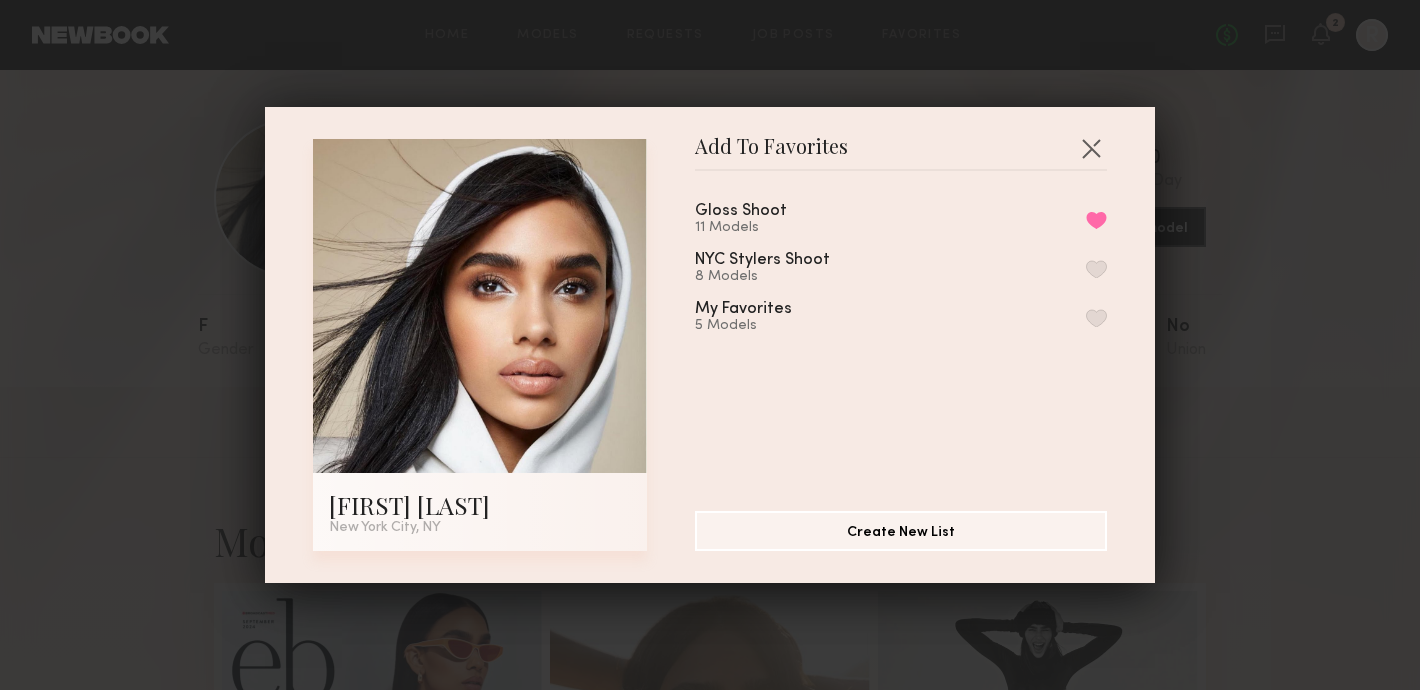 click on "Add To Favorites Kenxis J. New York City, NY Add To Favorites Gloss Shoot 11   Models Remove from favorite list NYC Stylers Shoot 8   Models My Favorites 5   Models Create New List" at bounding box center (710, 345) 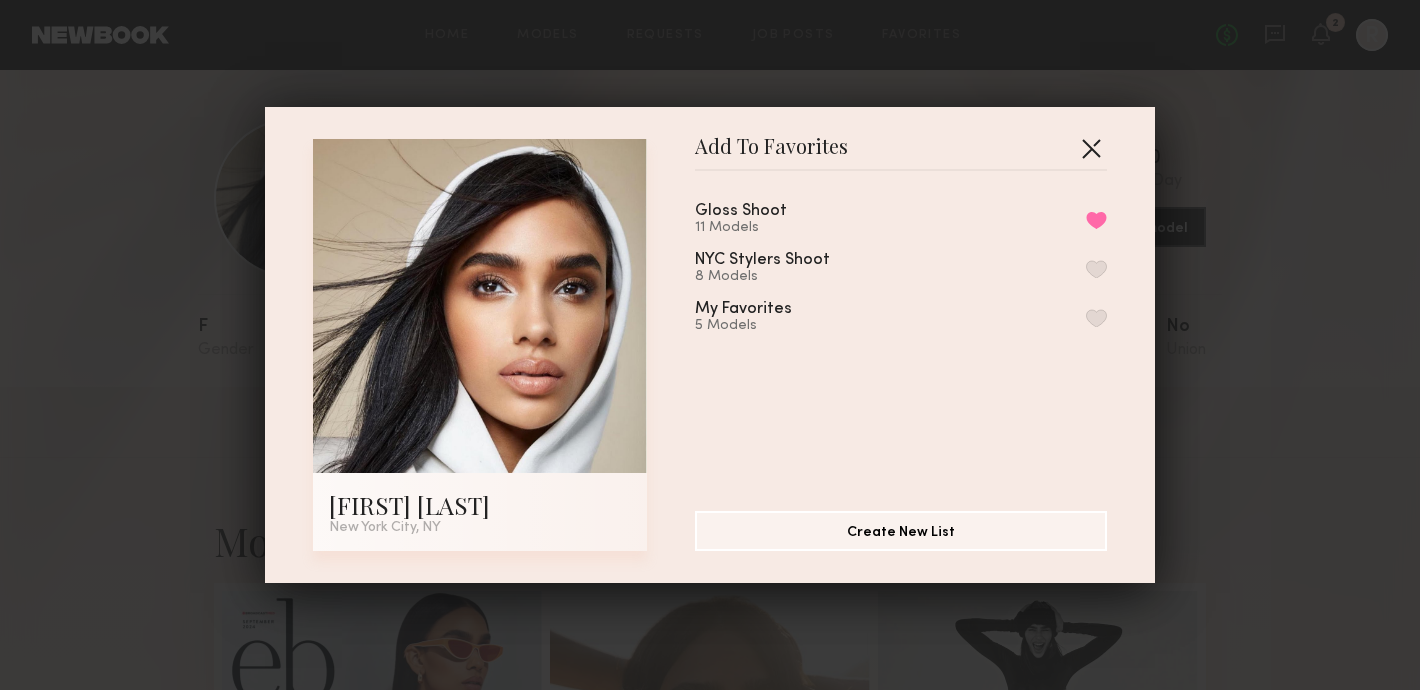 click at bounding box center [1091, 148] 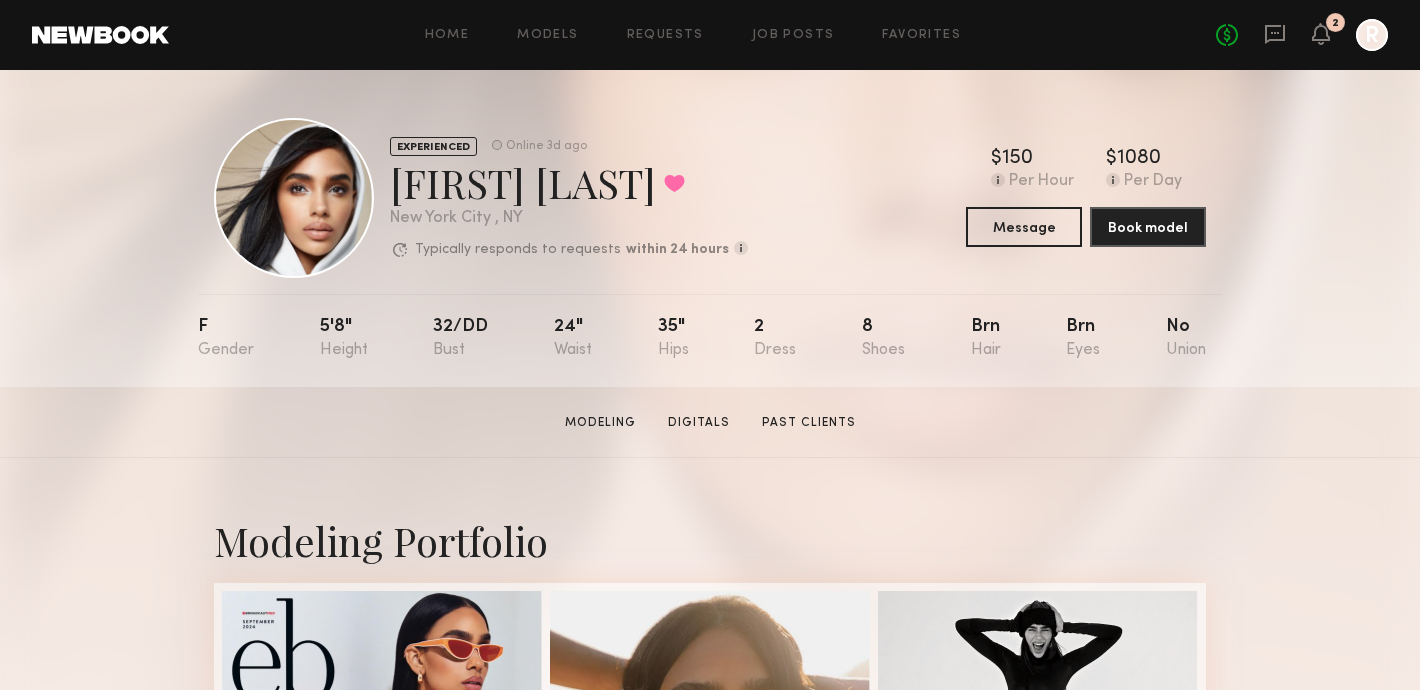 click on "Home Models Requests Job Posts Favorites Sign Out No fees up to $5,000 2 R" 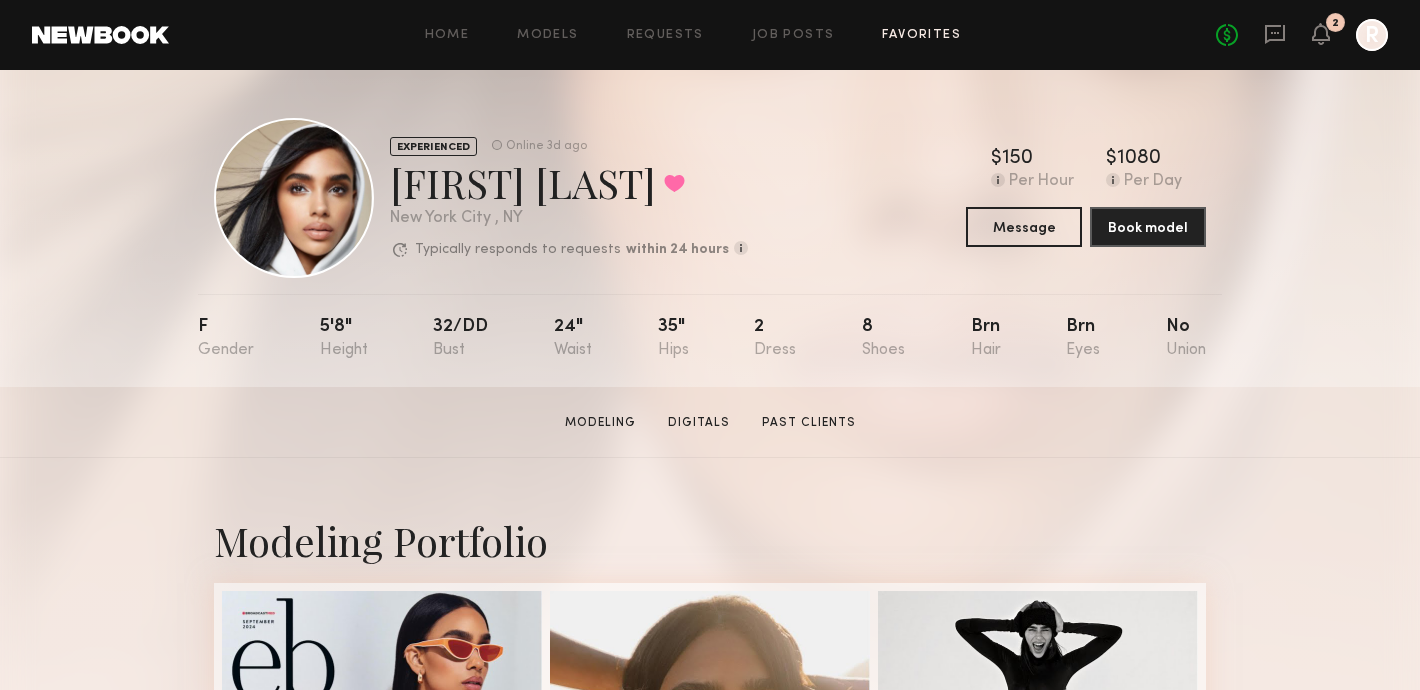 click on "Favorites" 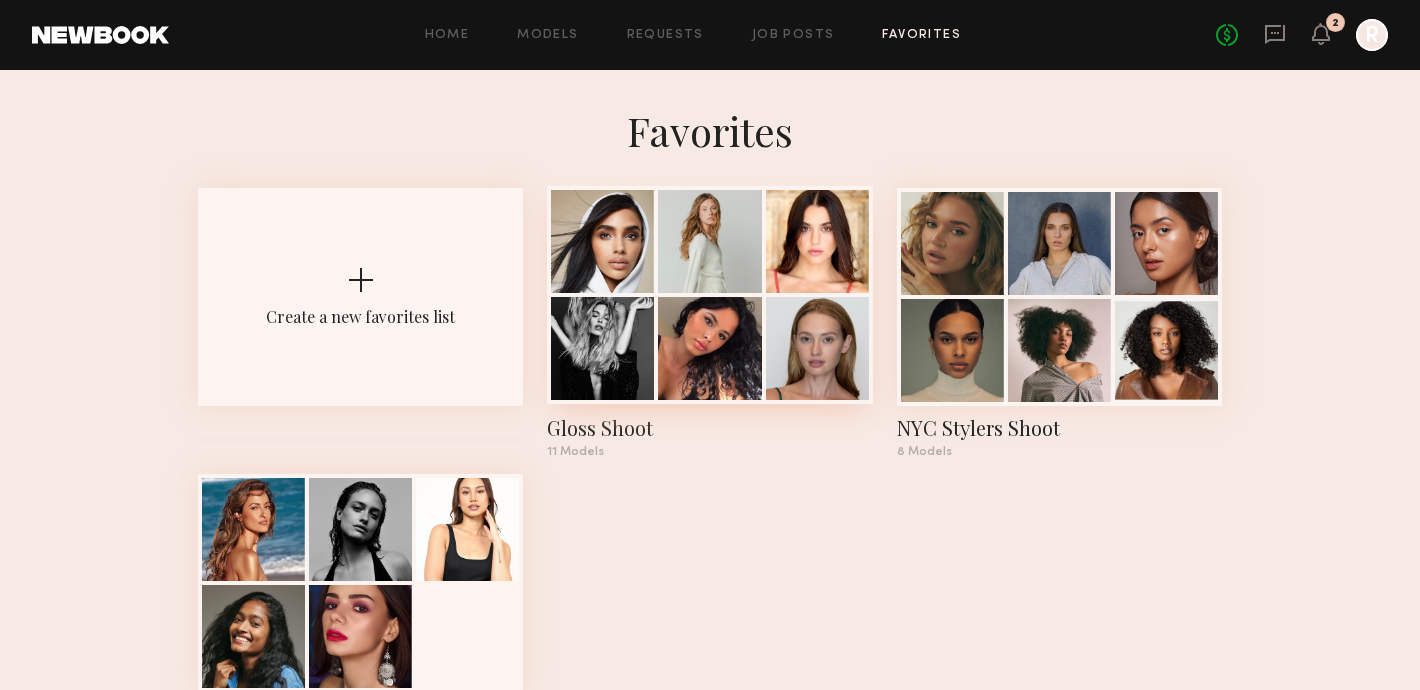 click 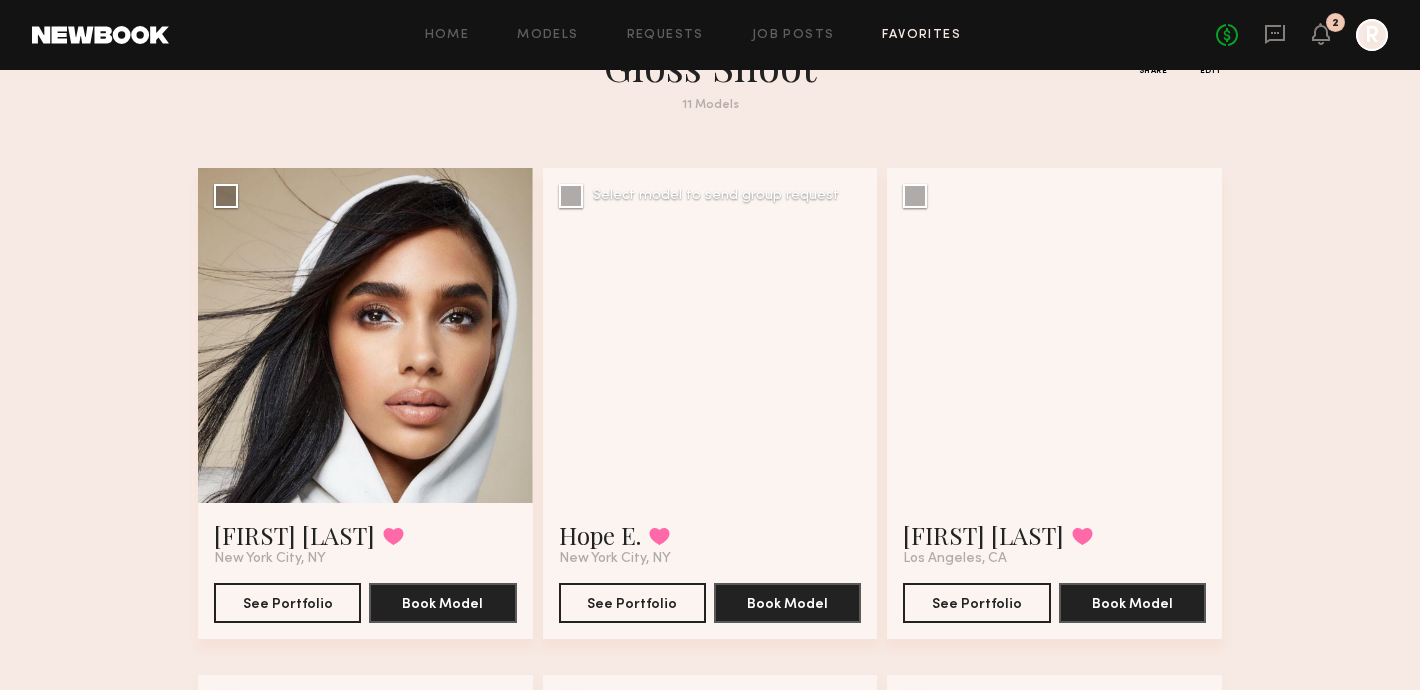 scroll, scrollTop: 109, scrollLeft: 0, axis: vertical 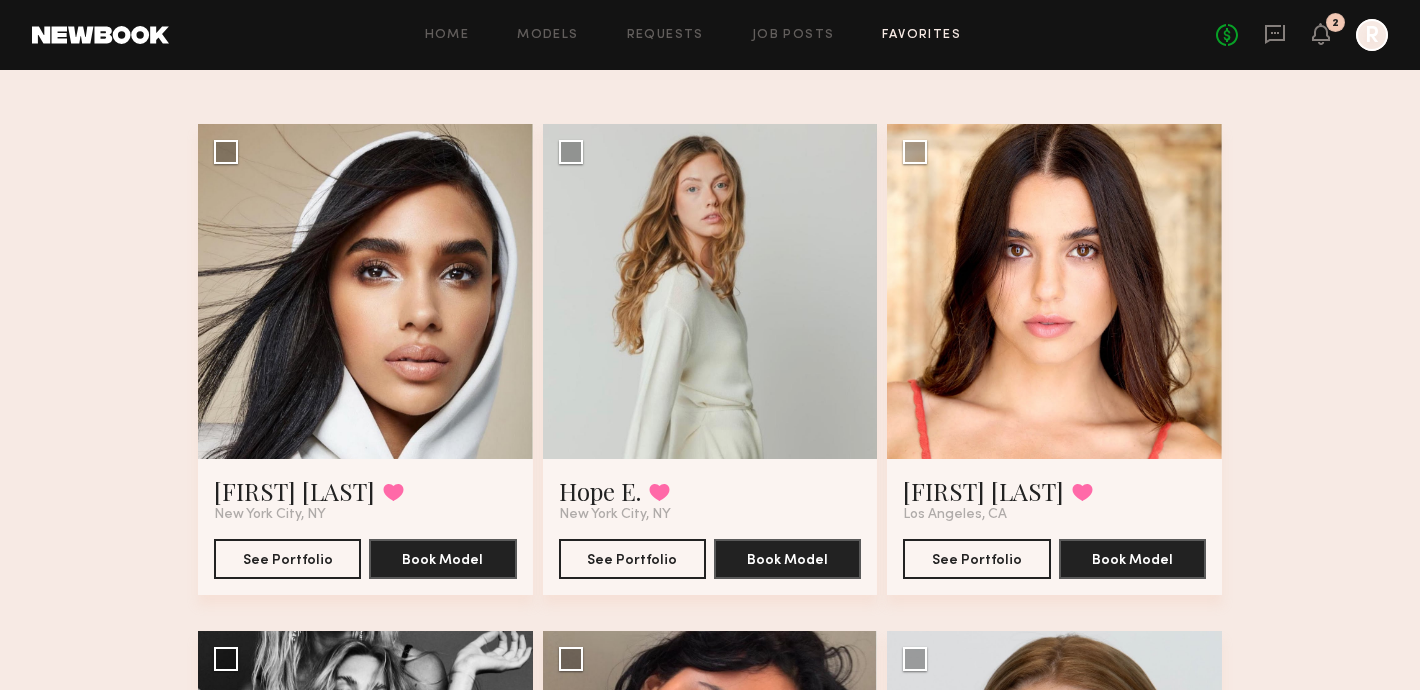 click on "Favorites Gloss Shoot 11   Models Share Copy Shareable Link Edit Kenxis J. Favorited New York City, NY See Portfolio Book Model Select model to send group request Hope E. Favorited New York City, NY See Portfolio Book Model Select model to send group request Claire S. Favorited Los Angeles, CA See Portfolio Book Model Select model to send group request Carla R. Favorited New York City, NY See Portfolio Book Model Select model to send group request Gabriela F. Favorited New York City, NY See Portfolio Book Model Select model to send group request Cari F. Favorited New York City, NY See Portfolio Book Model Select model to send group request Claire V. Favorited New York City, NY See Portfolio Book Model Select model to send group request" 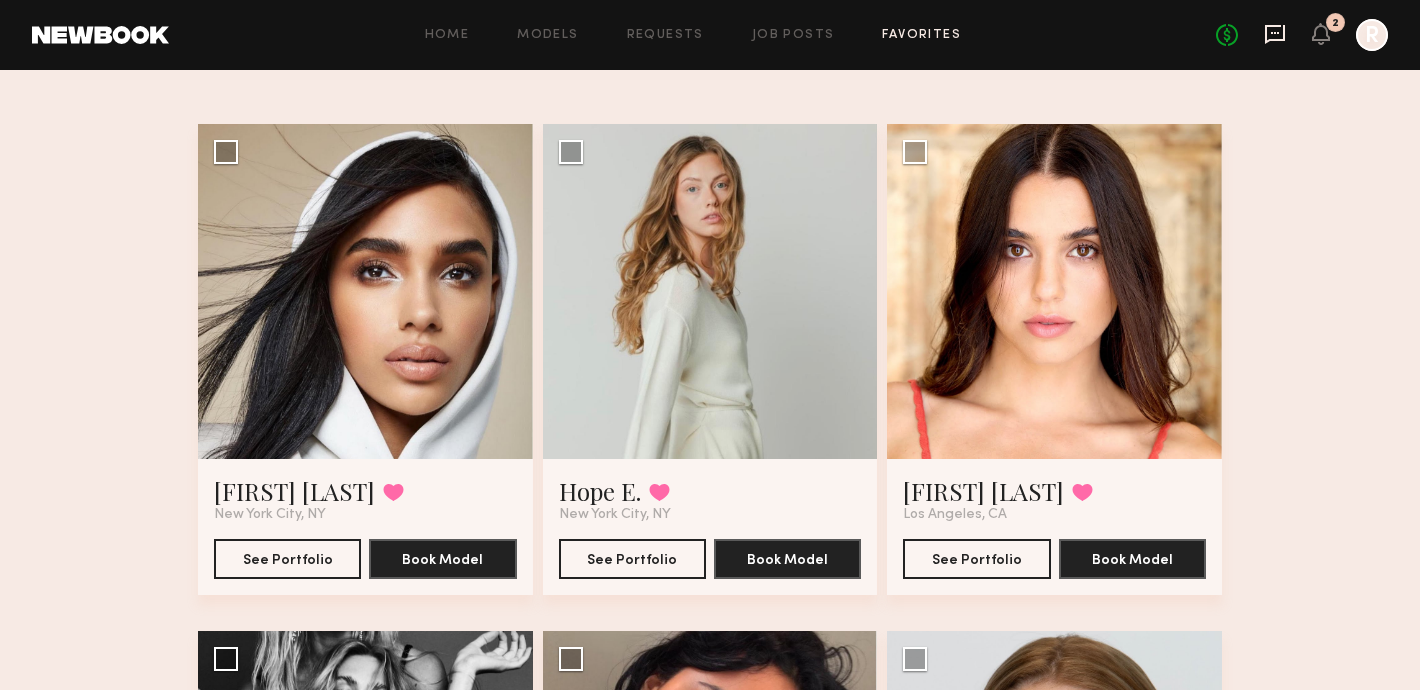click 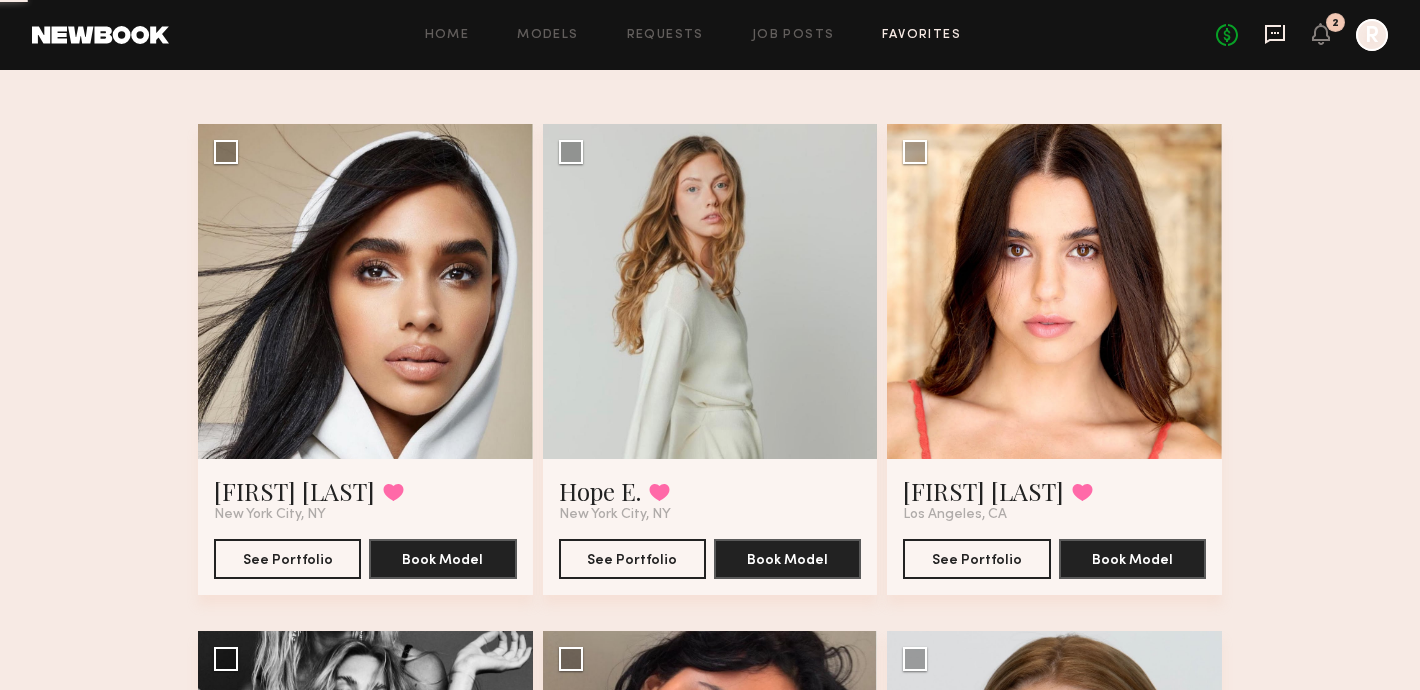scroll, scrollTop: 0, scrollLeft: 0, axis: both 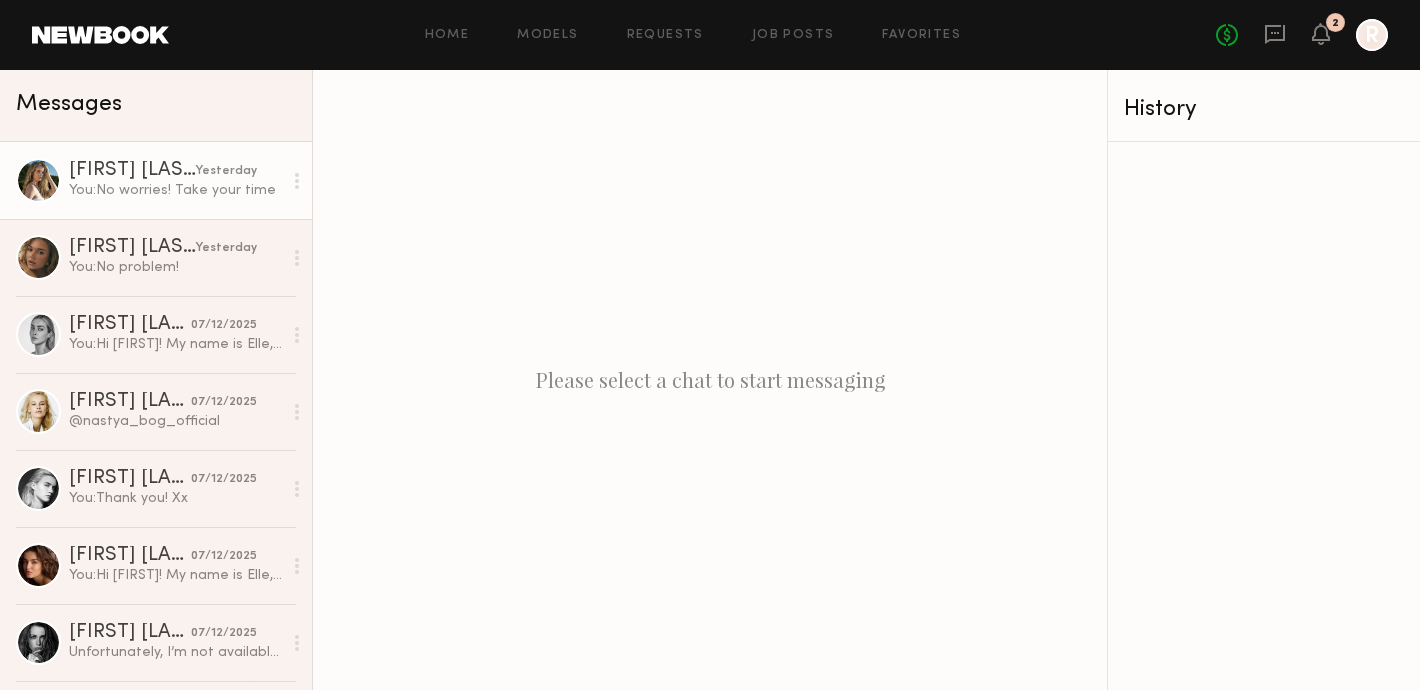 click on "You:  No worries! Take your time" 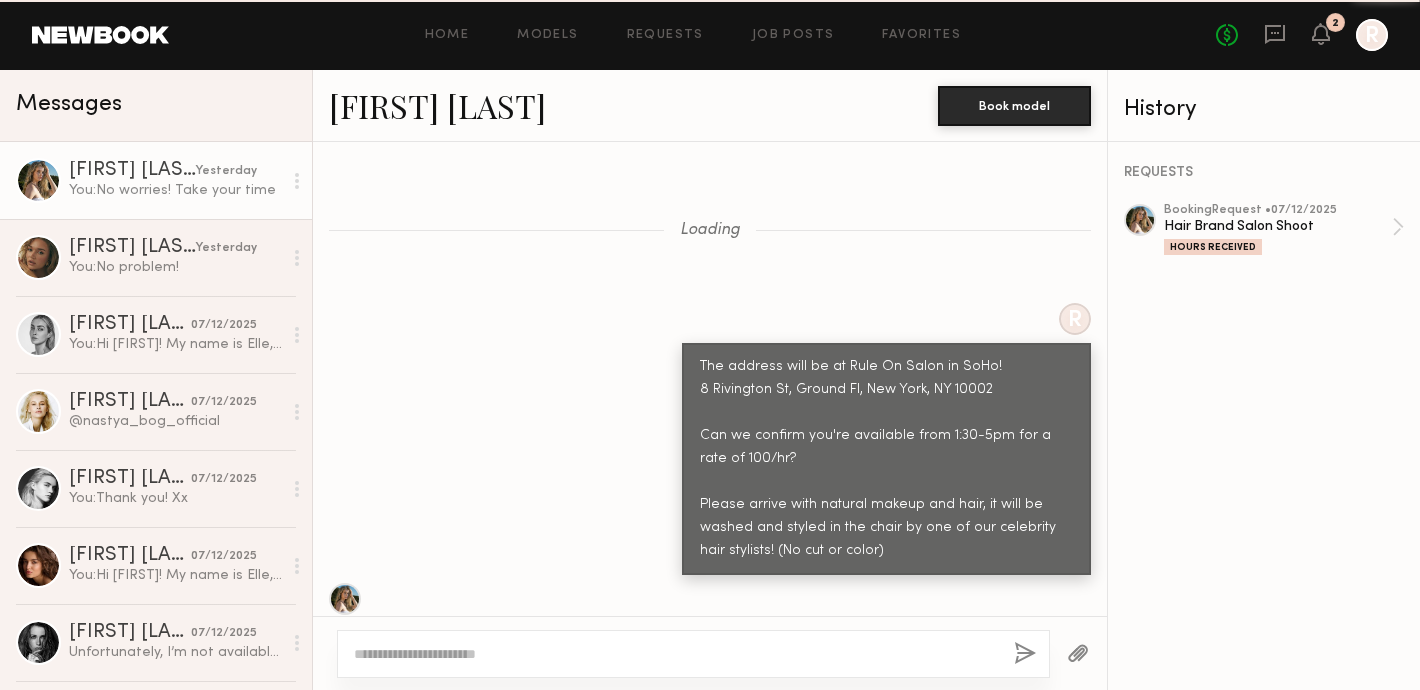 scroll, scrollTop: 2063, scrollLeft: 0, axis: vertical 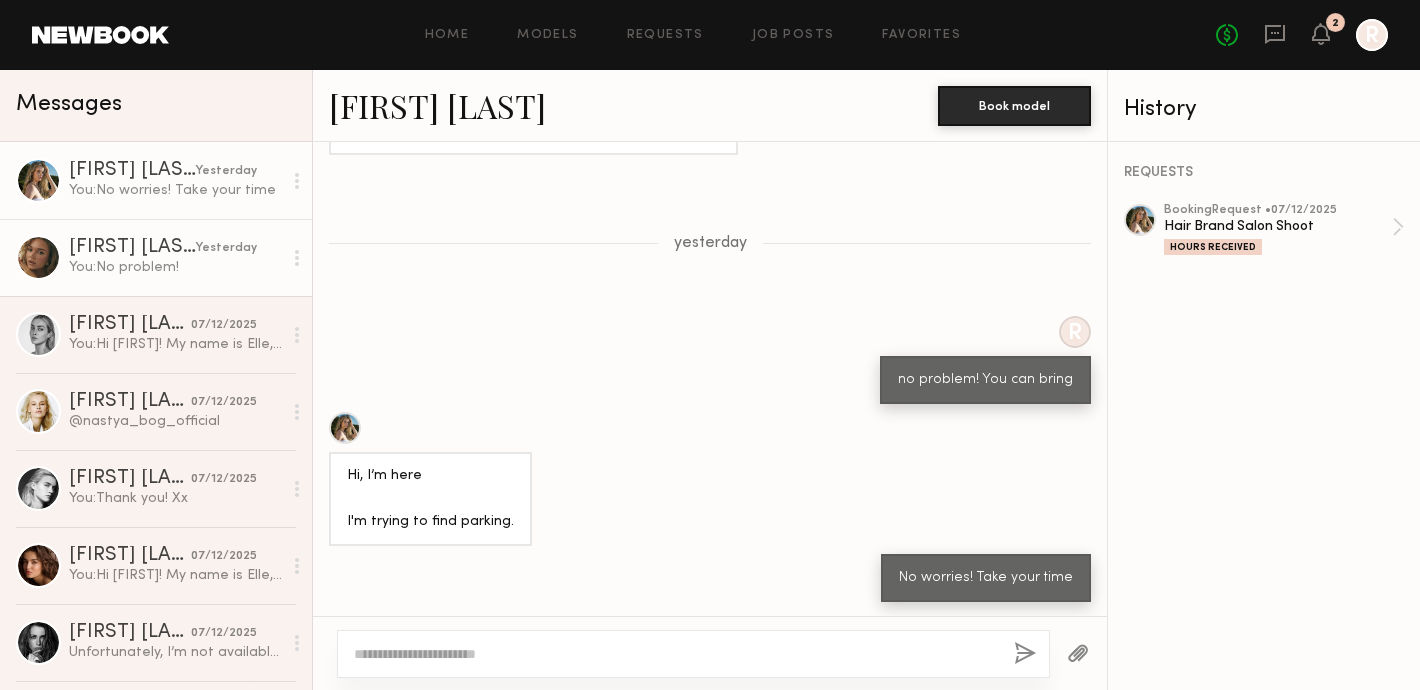 click on "You:  No problem!" 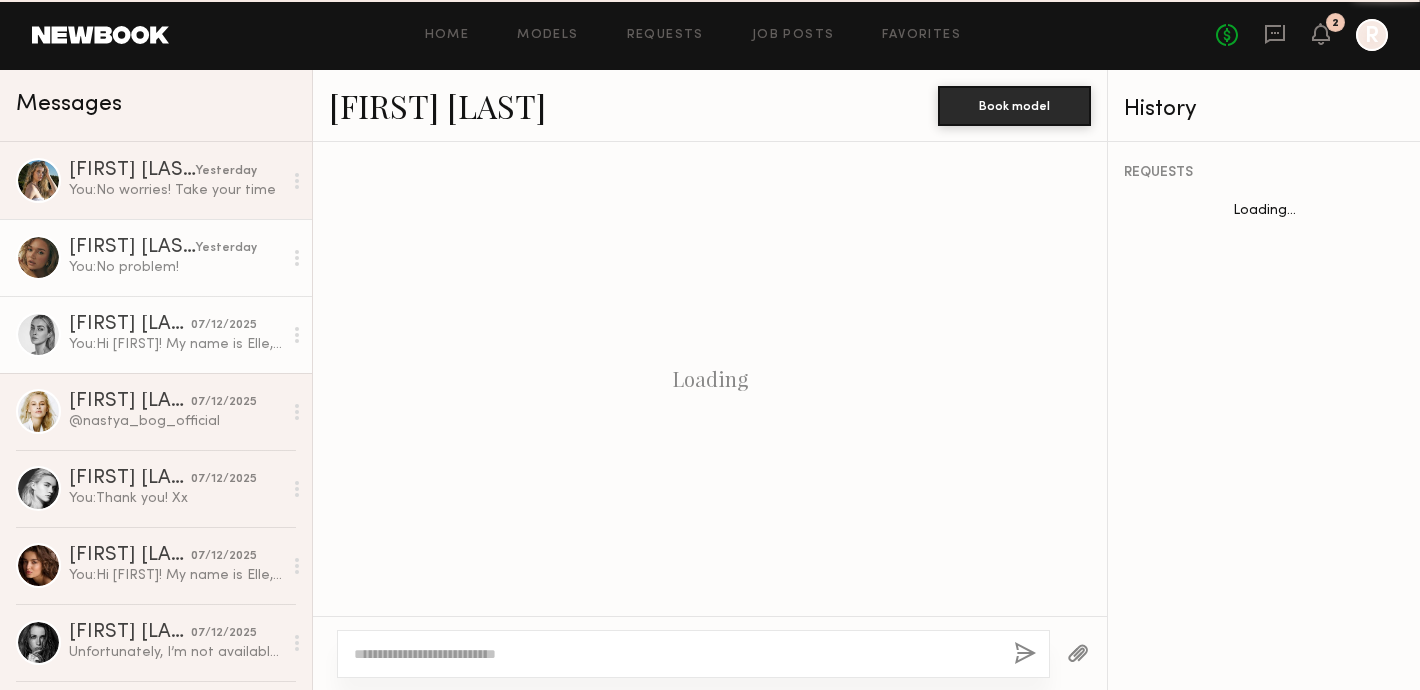 scroll, scrollTop: 1791, scrollLeft: 0, axis: vertical 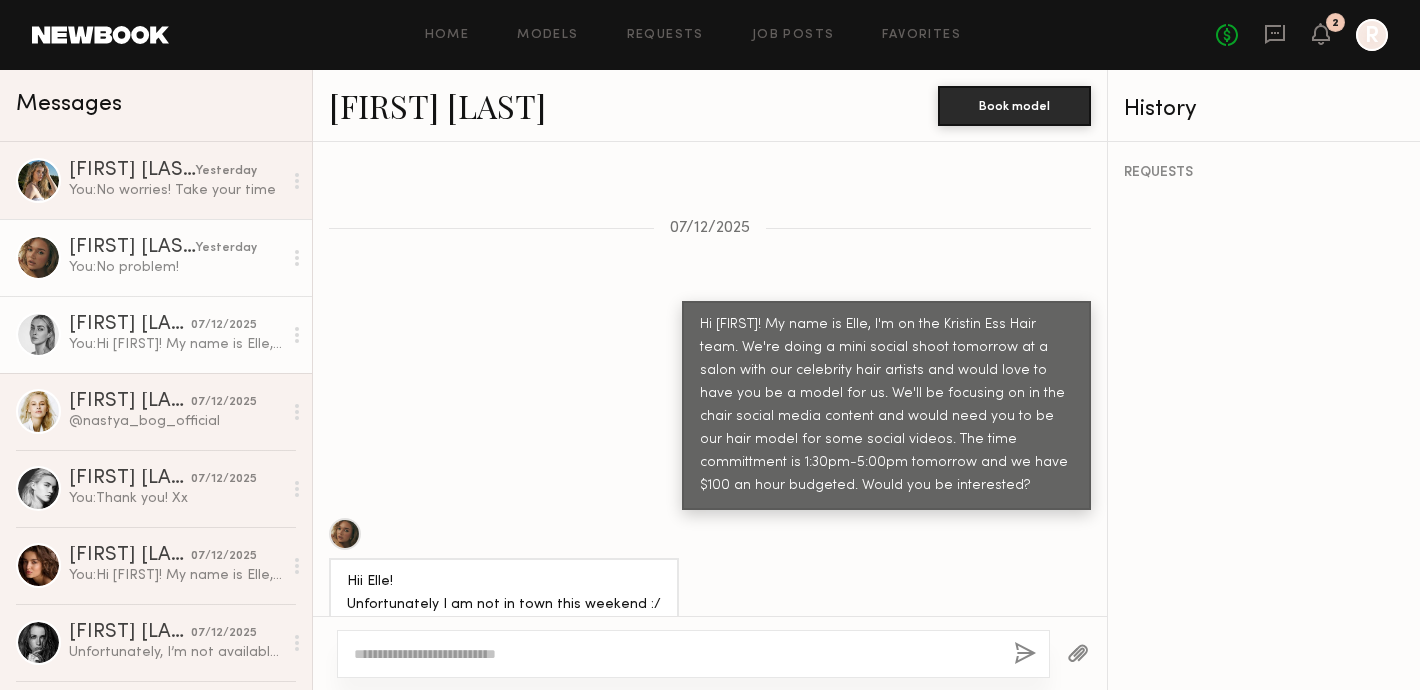 click on "Tatum O. 07/12/2025 You:  Hi Tatum! My name is Elle, I'm on the Kristin Ess Hair team. We're doing a mini social shoot tomorrow at a salon with our celebrity hair artists and would love to have you be a model for us. We'll be focusing on in the chair social media content and would need you to be our hair model for some social videos. The time committment is 1:30pm-5:00pm tomorrow and we have $100 an hour budgeted. Would you be interested?" 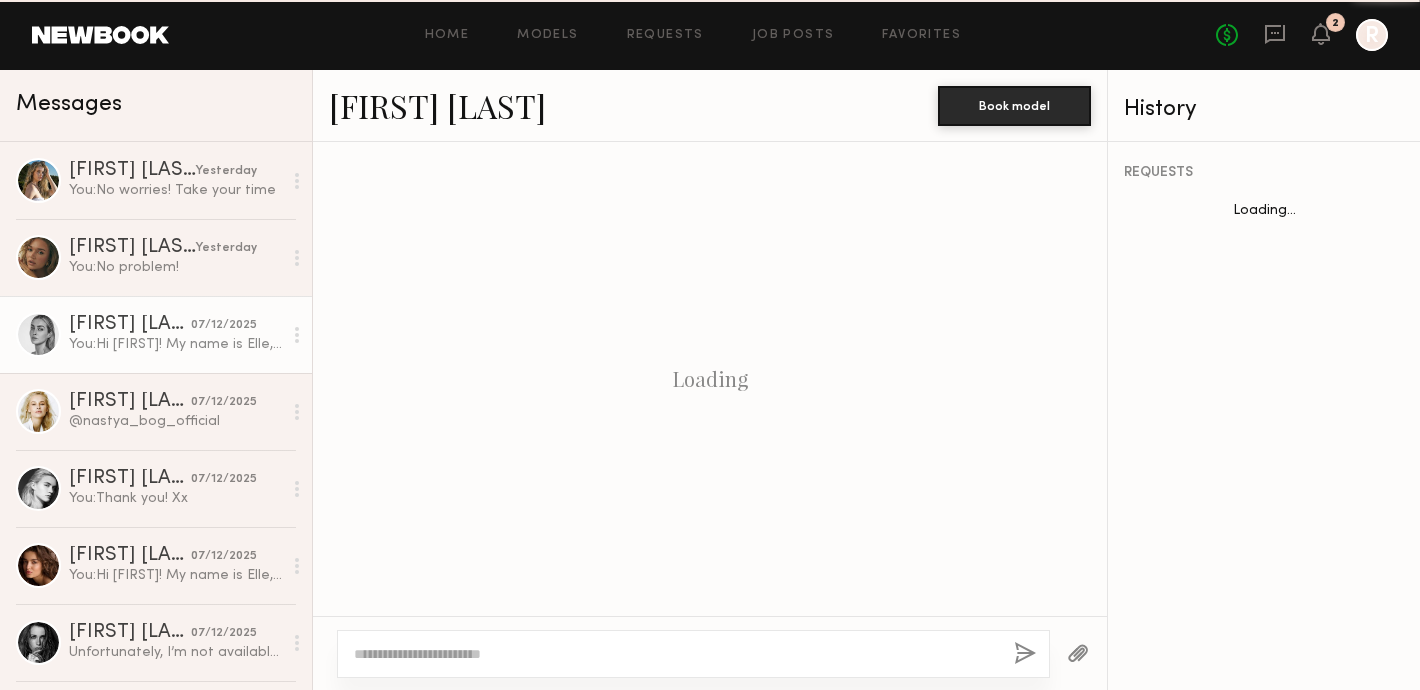scroll, scrollTop: 735, scrollLeft: 0, axis: vertical 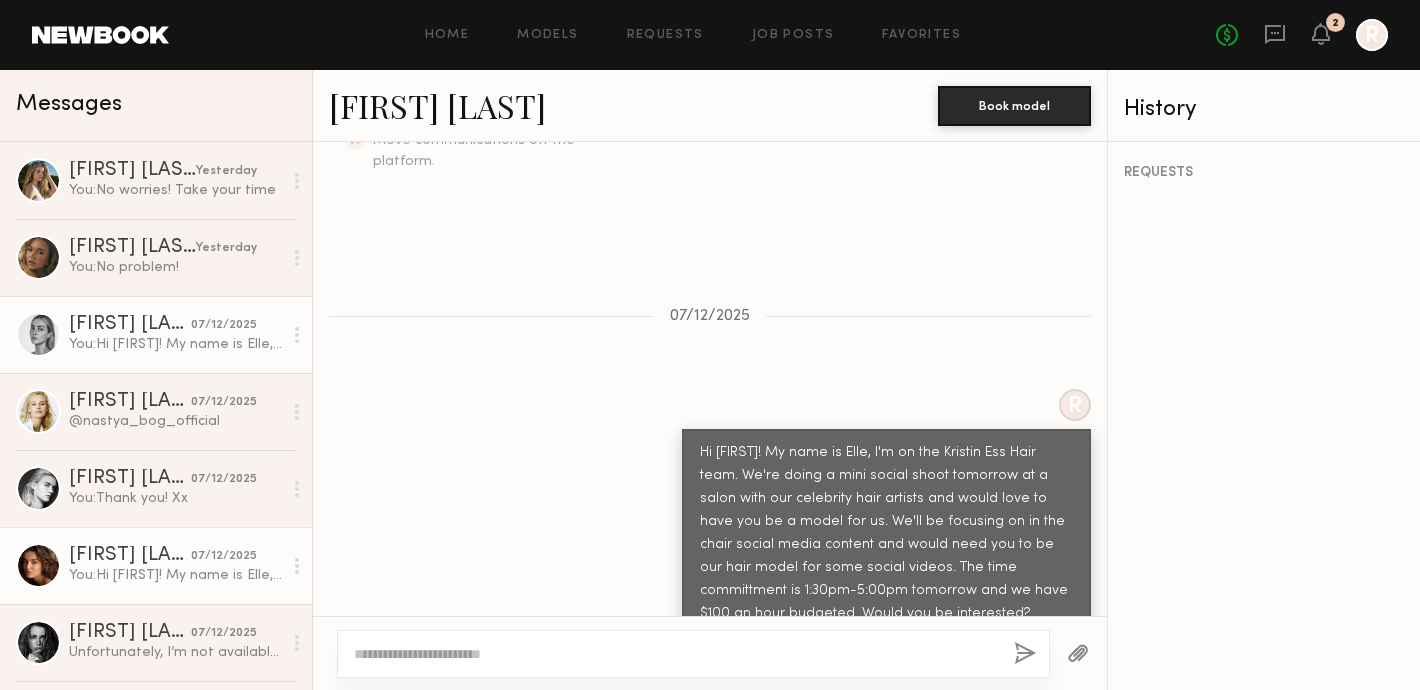 click on "Olviya K. 07/12/2025 You:  Hi Olvya! My name is Elle, I'm on the Kristin Ess Hair team. We're doing a mini social shoot tomorrow at a salon with our celebrity hair artists and would love to have you be a model for us. We'll be focusing on in the chair social media content and would need you to be our hair model for some social videos. The time committment is 1:30pm-5:00pm tomorrow and we have $100 an hour budgeted. Would you be interested?" 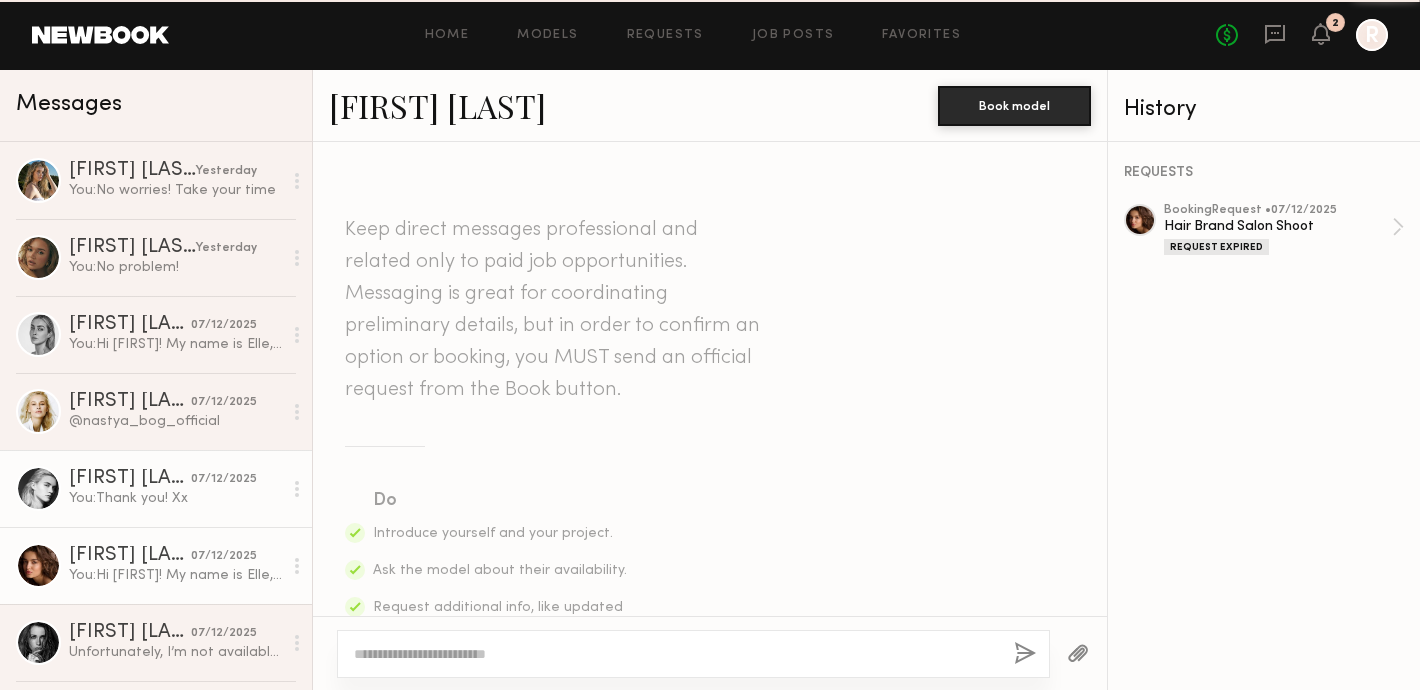scroll, scrollTop: 735, scrollLeft: 0, axis: vertical 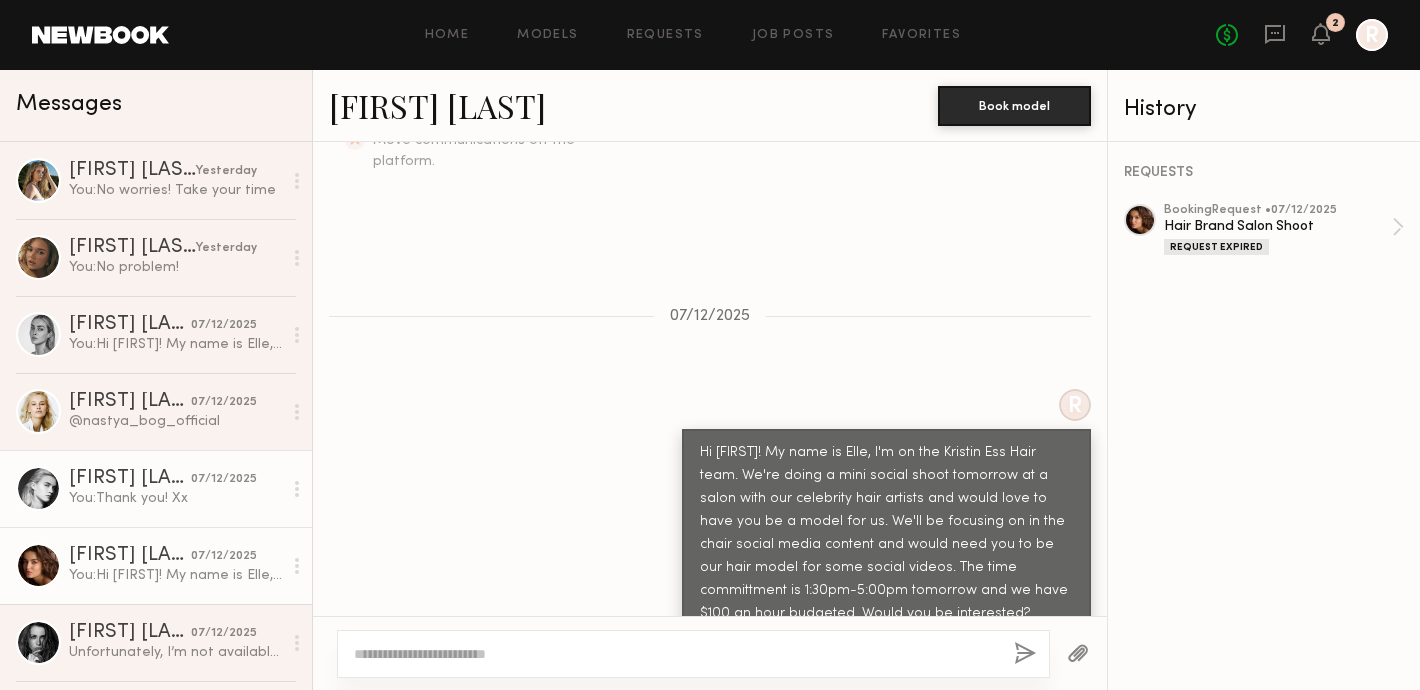 click on "Claire V. 07/12/2025 You:  Thank you! Xx" 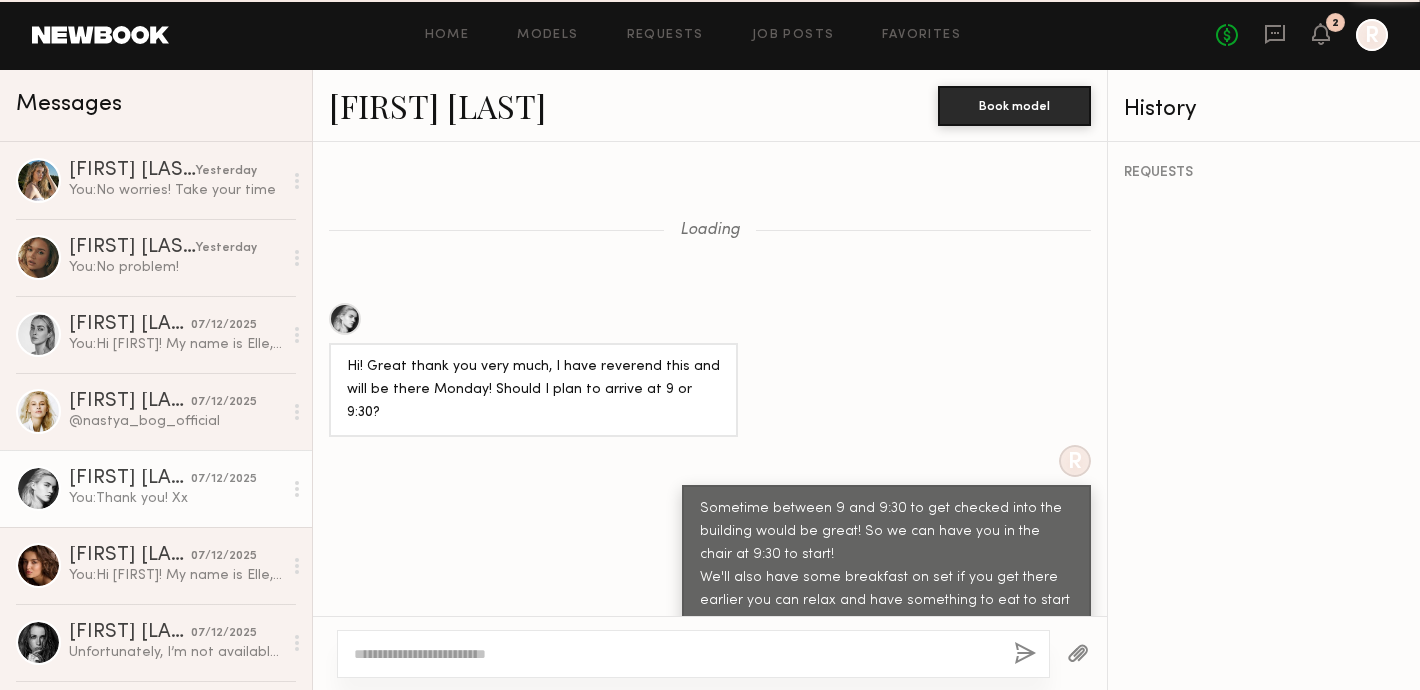 scroll, scrollTop: 1731, scrollLeft: 0, axis: vertical 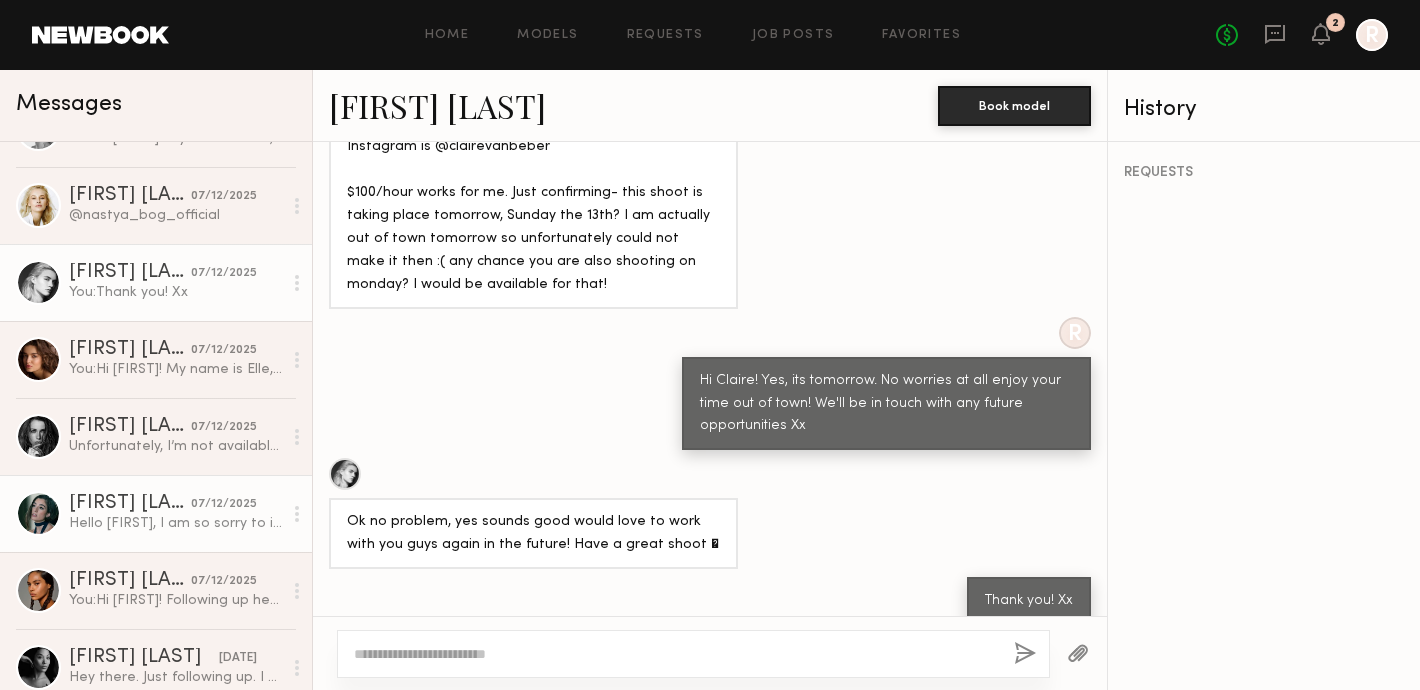 click on "[NAME] S." 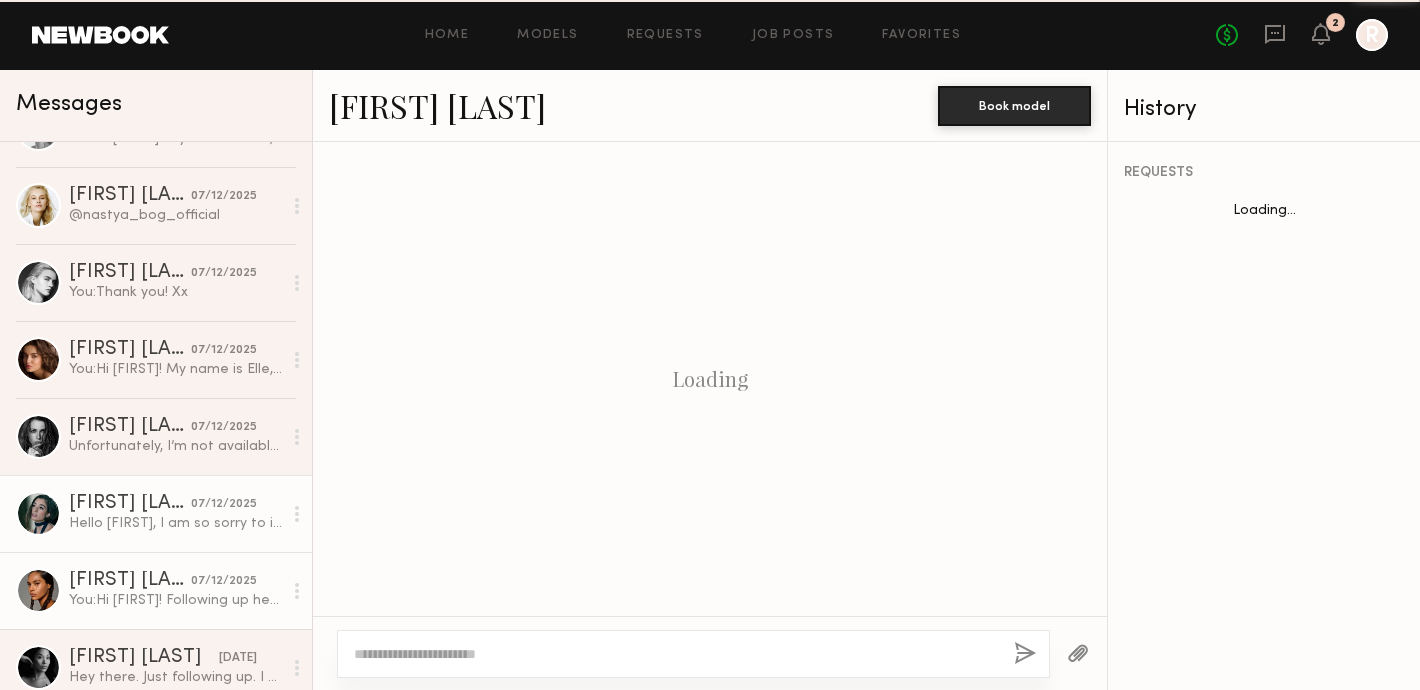 scroll, scrollTop: 870, scrollLeft: 0, axis: vertical 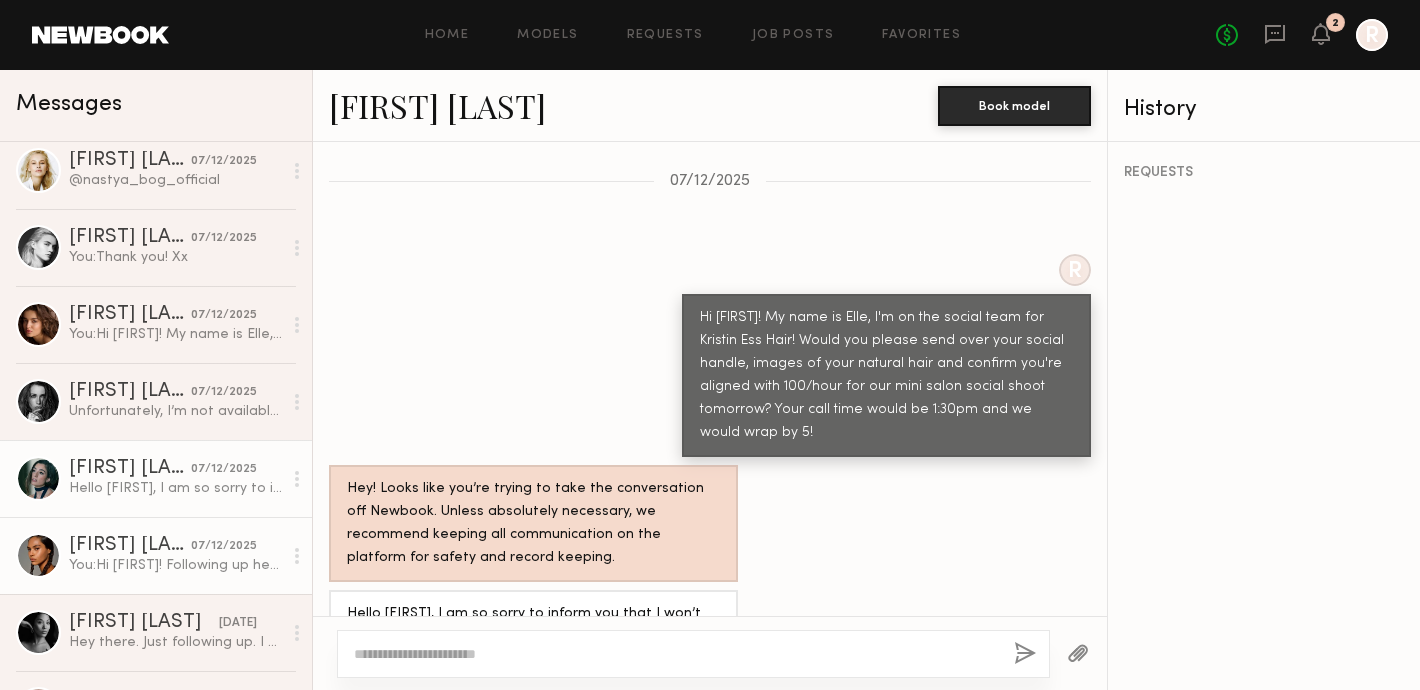 click on "You:  Hi Cindy! Following up here Xx" 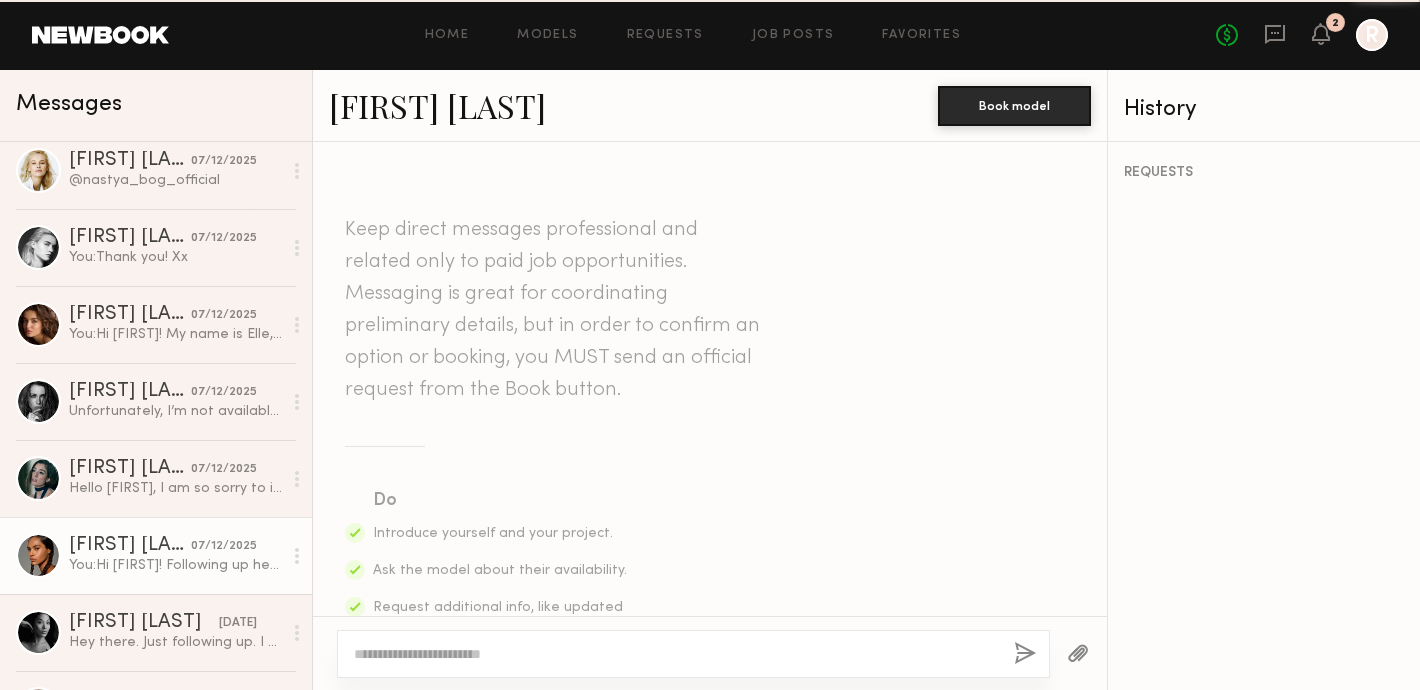 scroll, scrollTop: 851, scrollLeft: 0, axis: vertical 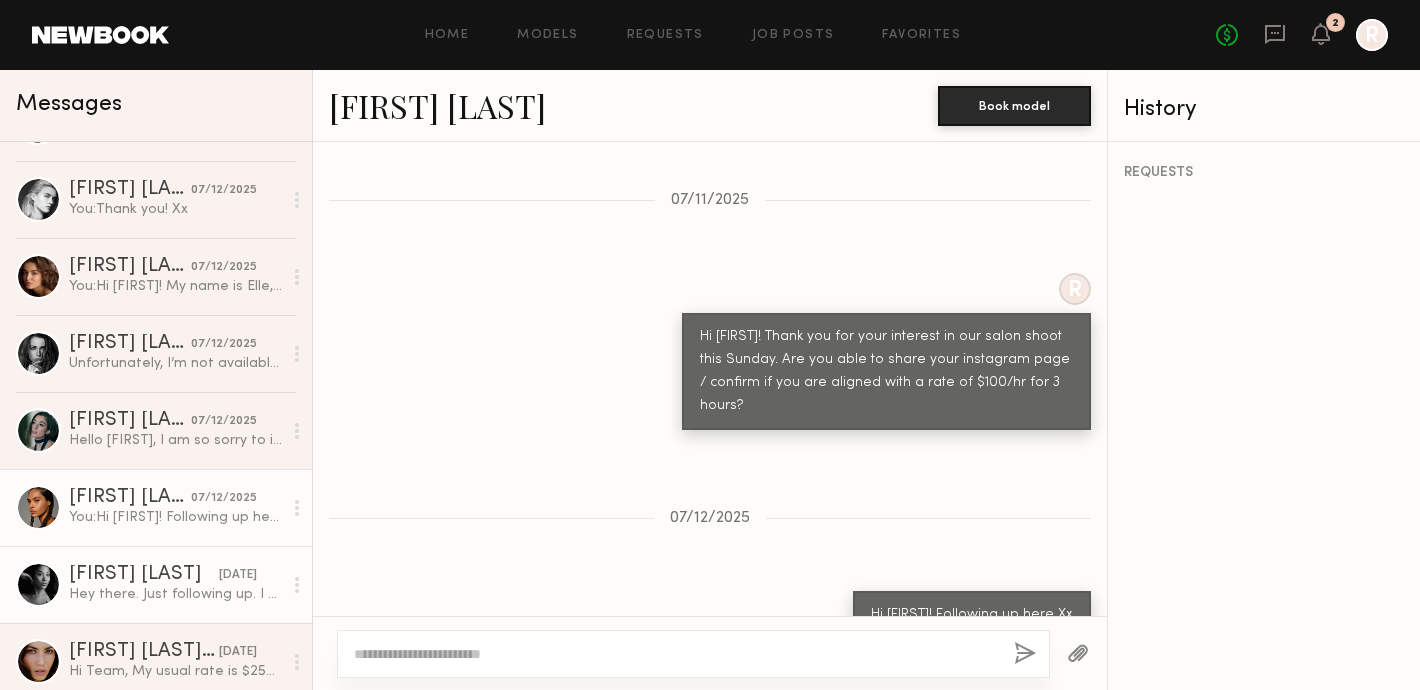 click on "Hey there. Just following up. I am comfortable with applying this." 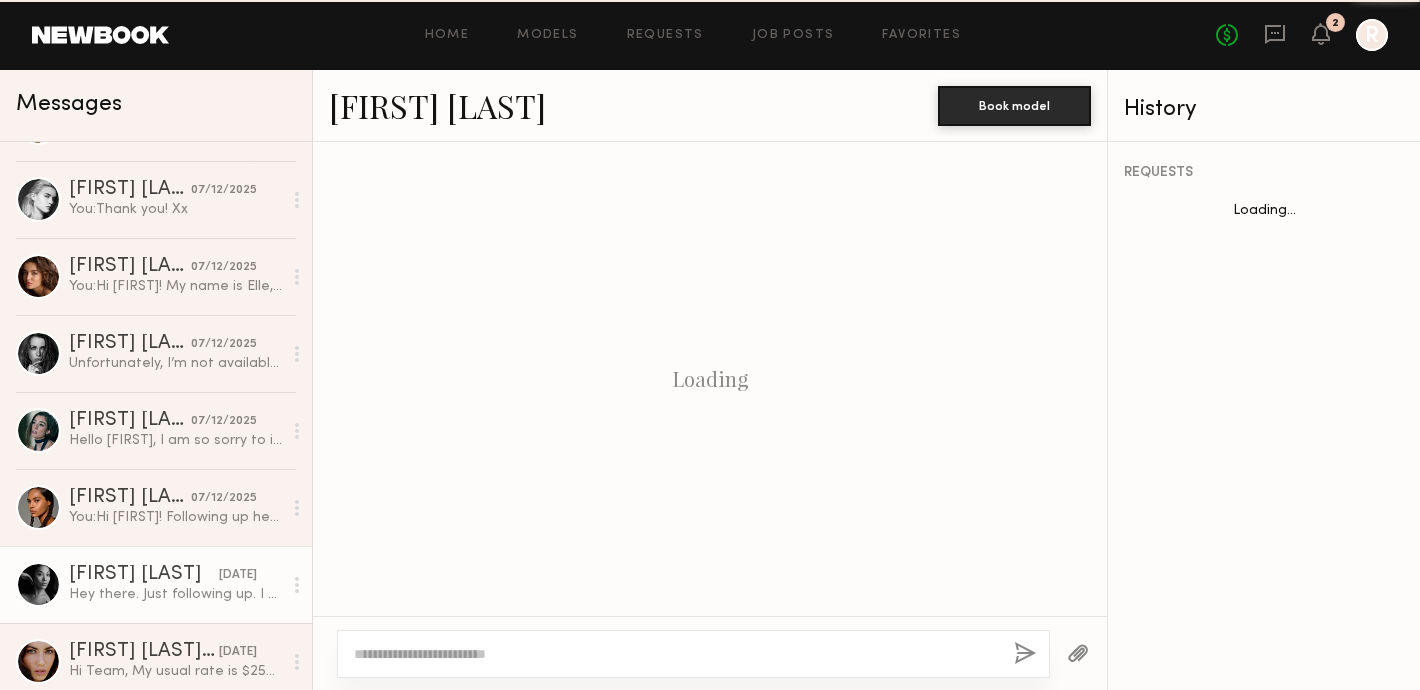 scroll, scrollTop: 1197, scrollLeft: 0, axis: vertical 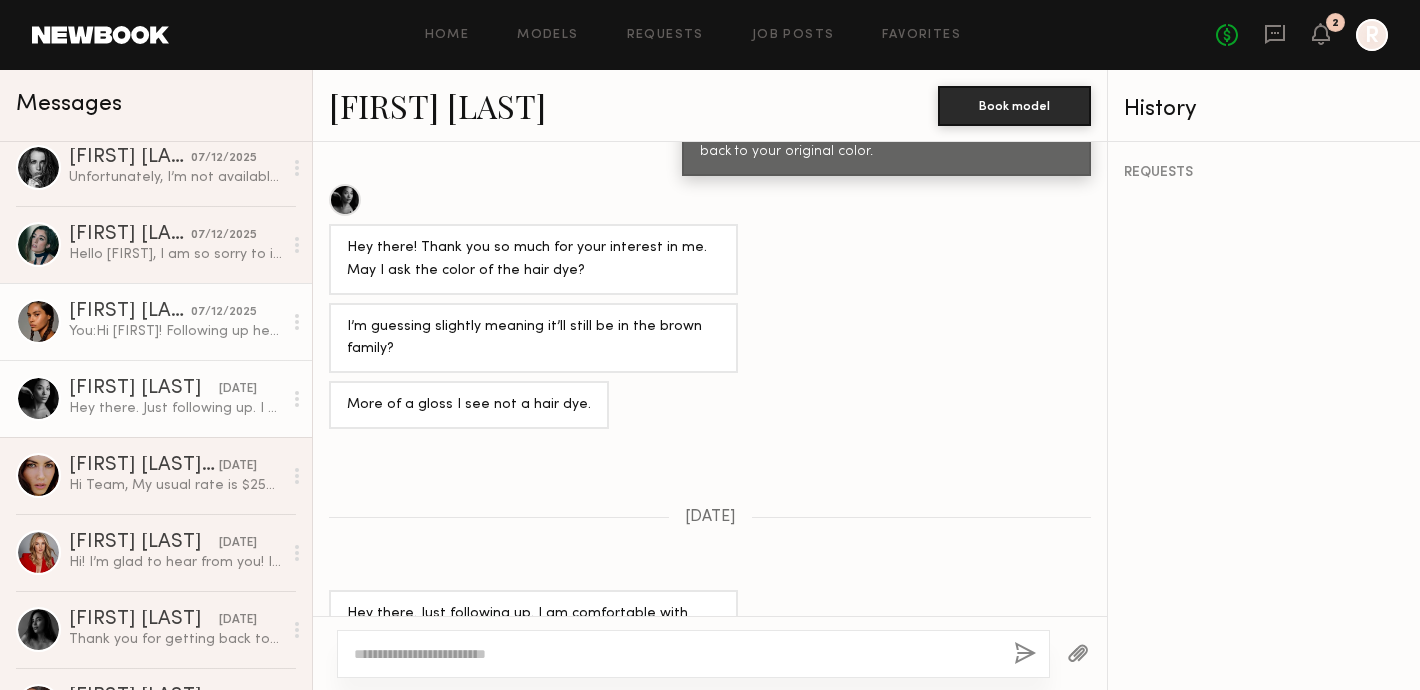 click on "You:  Hi Cindy! Following up here Xx" 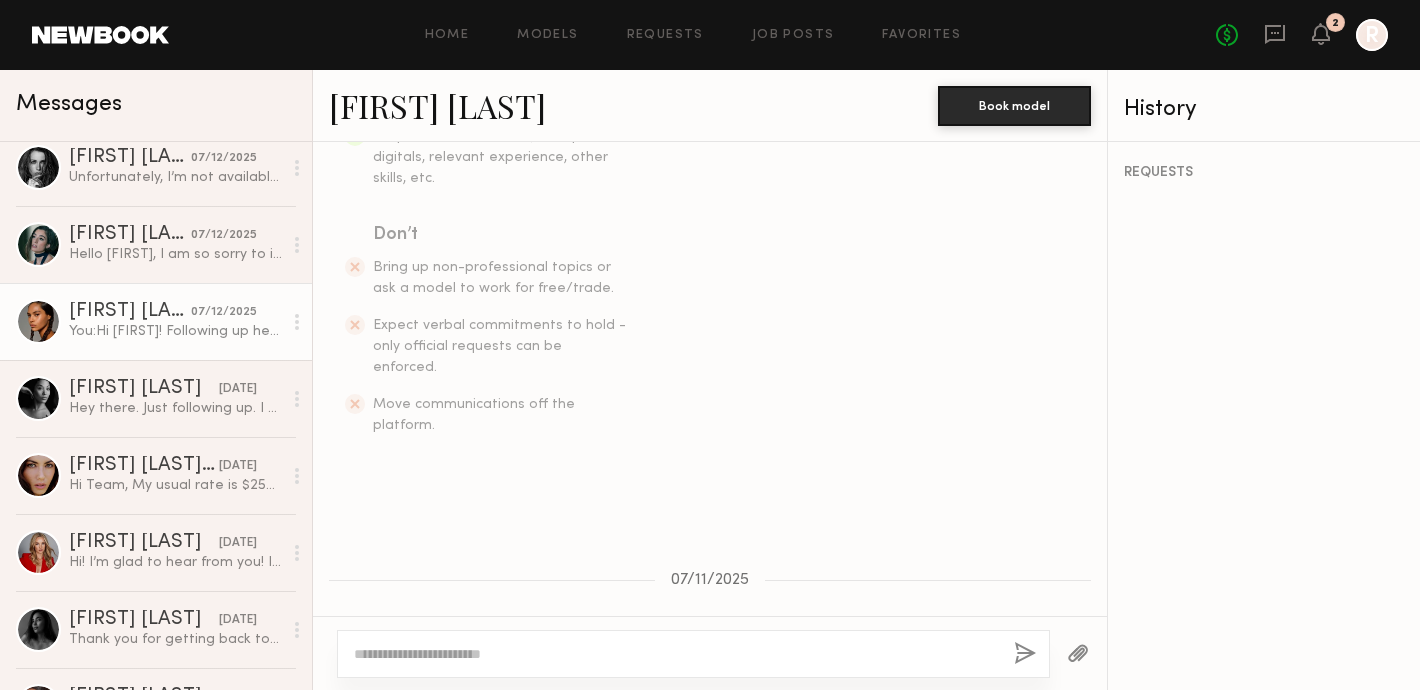 scroll, scrollTop: 851, scrollLeft: 0, axis: vertical 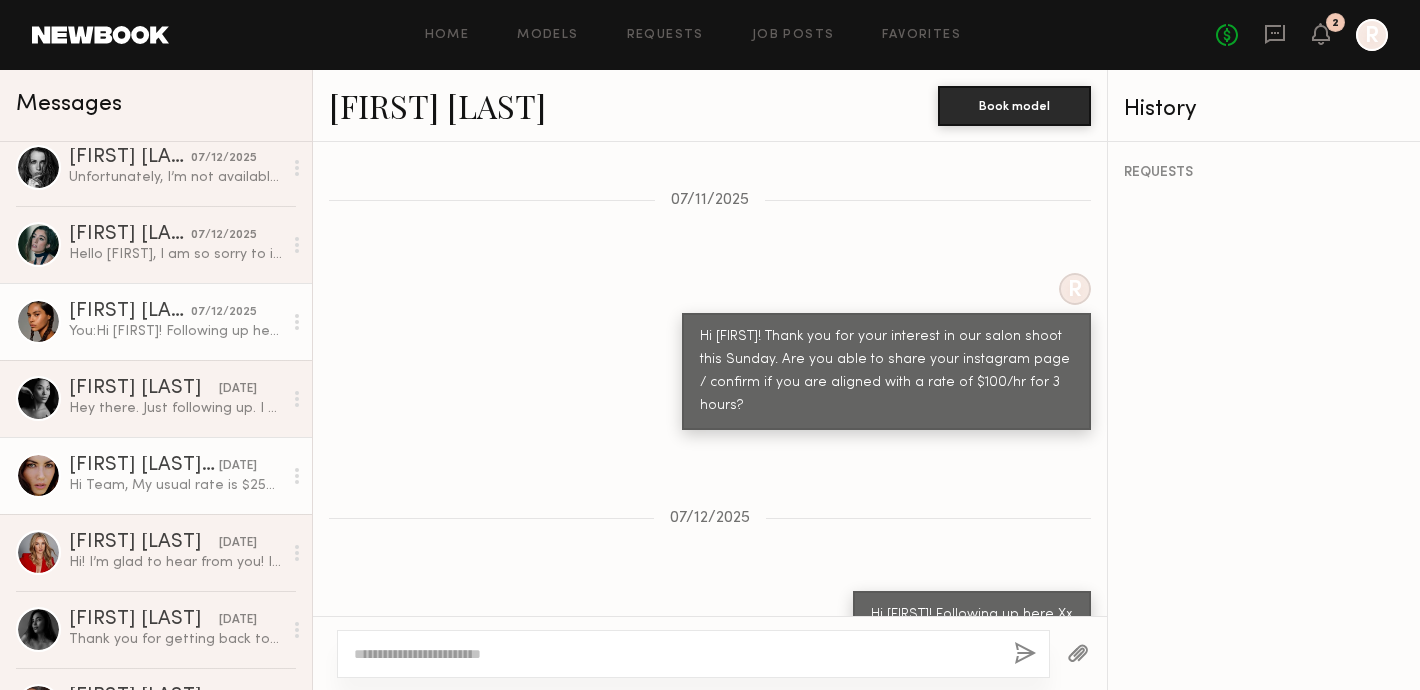 click on "Hi Team,
My usual rate is $250 per hour but I can accommodate $500 for 5 hours.
Yes definitely comfortable applying a hair gloss, I love using them to help alleviate any brassy tones from my highlights between salon visits :)
Chat soon xo
Emily" 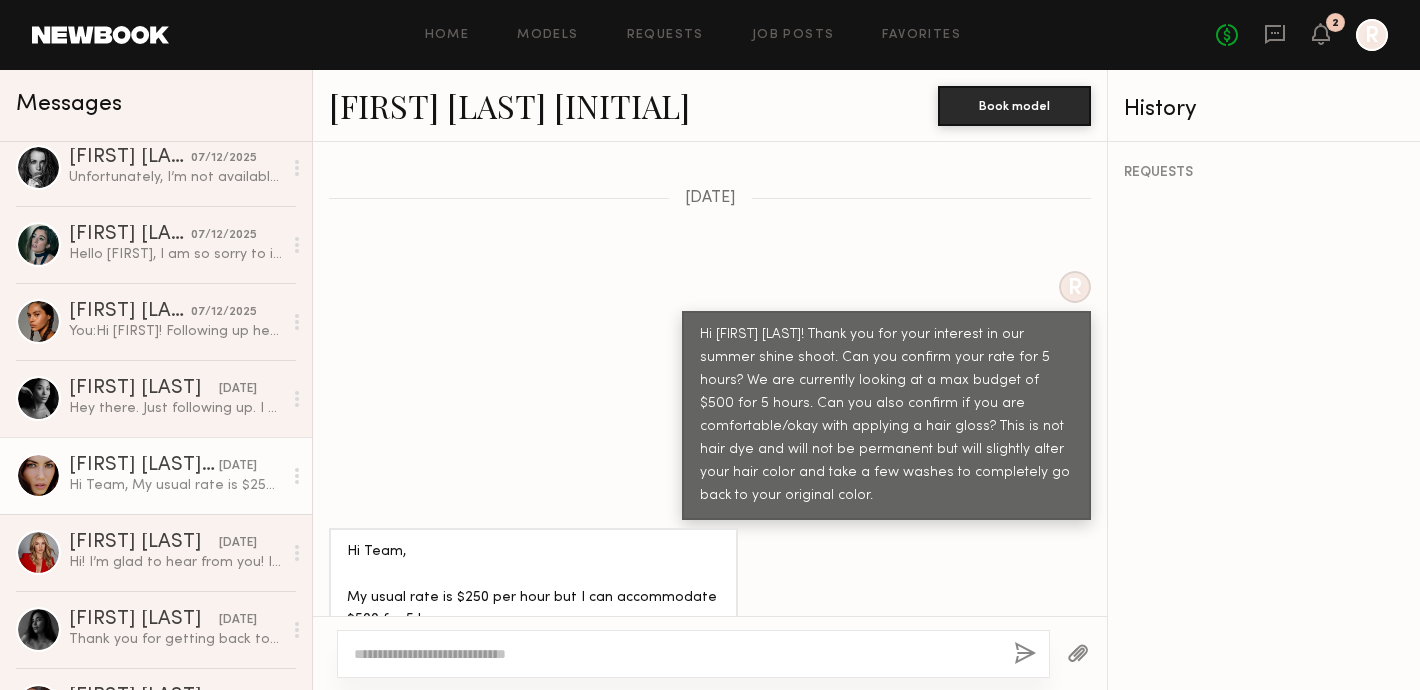 scroll, scrollTop: 854, scrollLeft: 0, axis: vertical 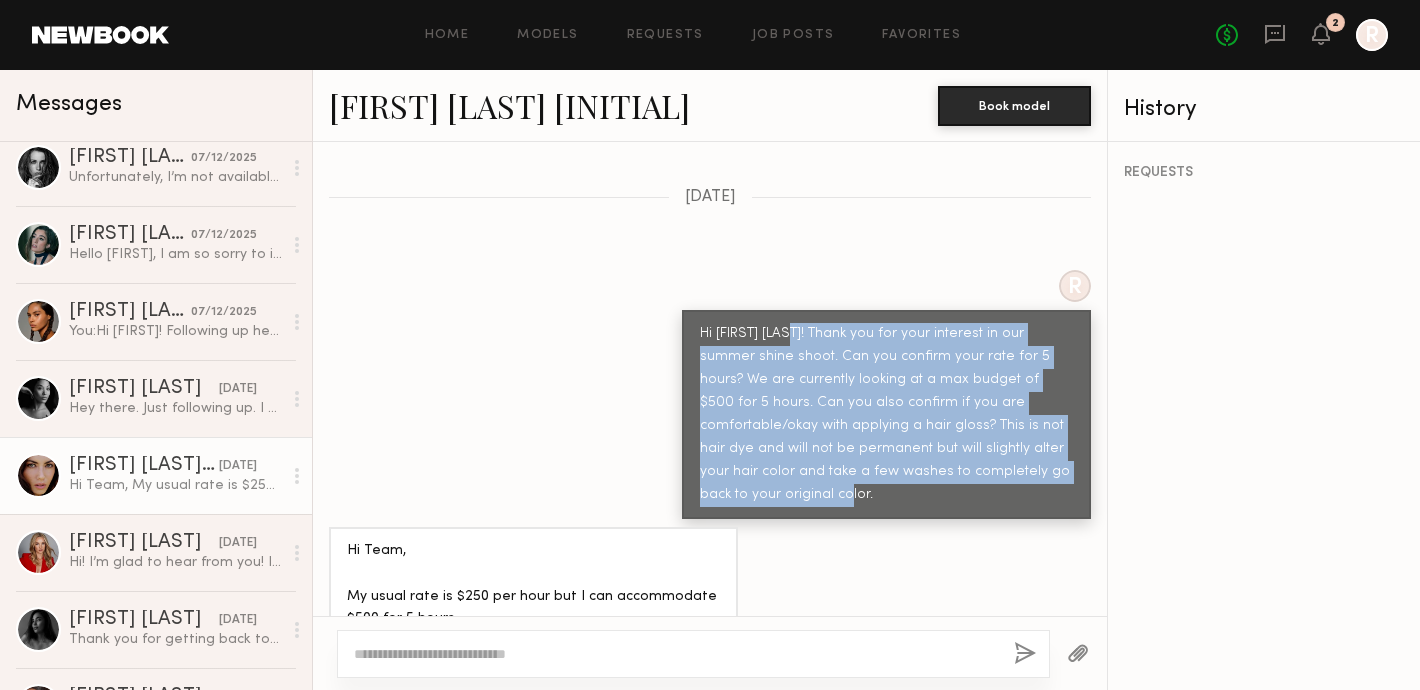 drag, startPoint x: 1068, startPoint y: 440, endPoint x: 790, endPoint y: 297, distance: 312.62277 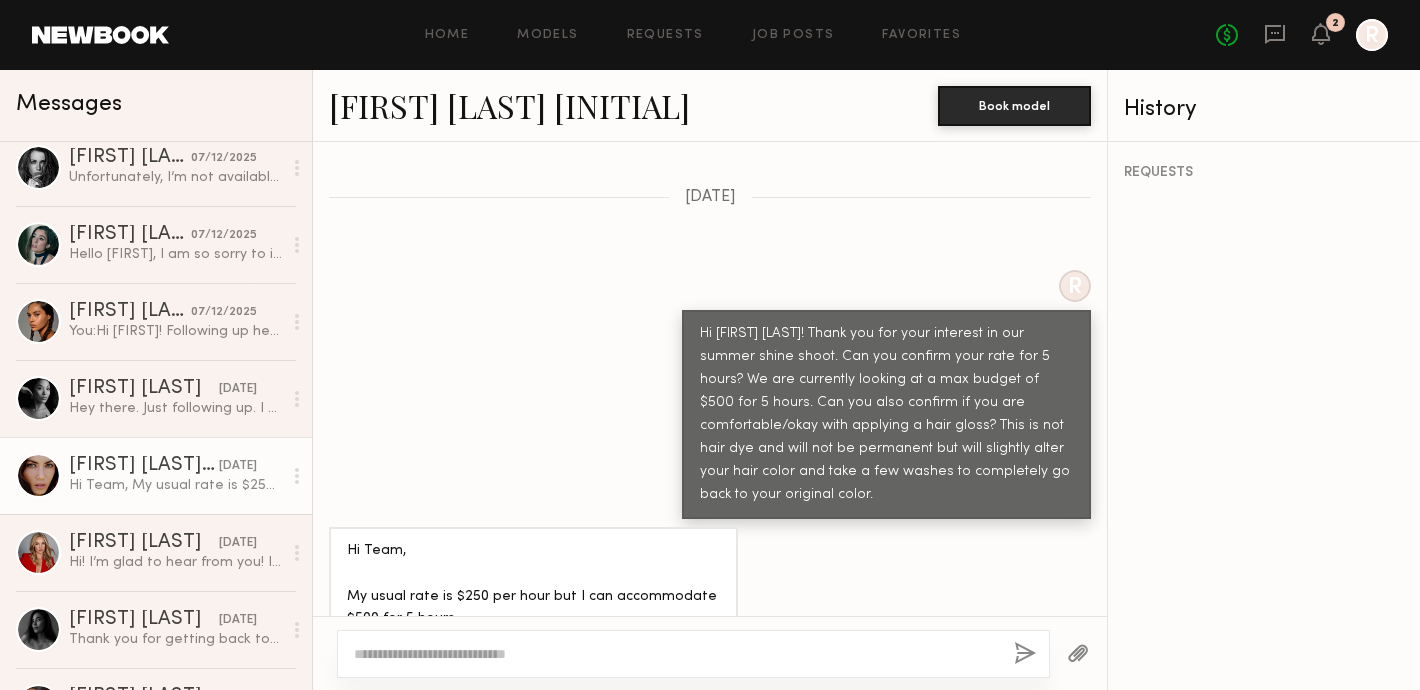 click on "Hi Team,
My usual rate is $250 per hour but I can accommodate $500 for 5 hours.
Yes definitely comfortable applying a hair gloss, I love using them to help alleviate any brassy tones from my highlights between salon visits :)
Chat soon xo
Emily" 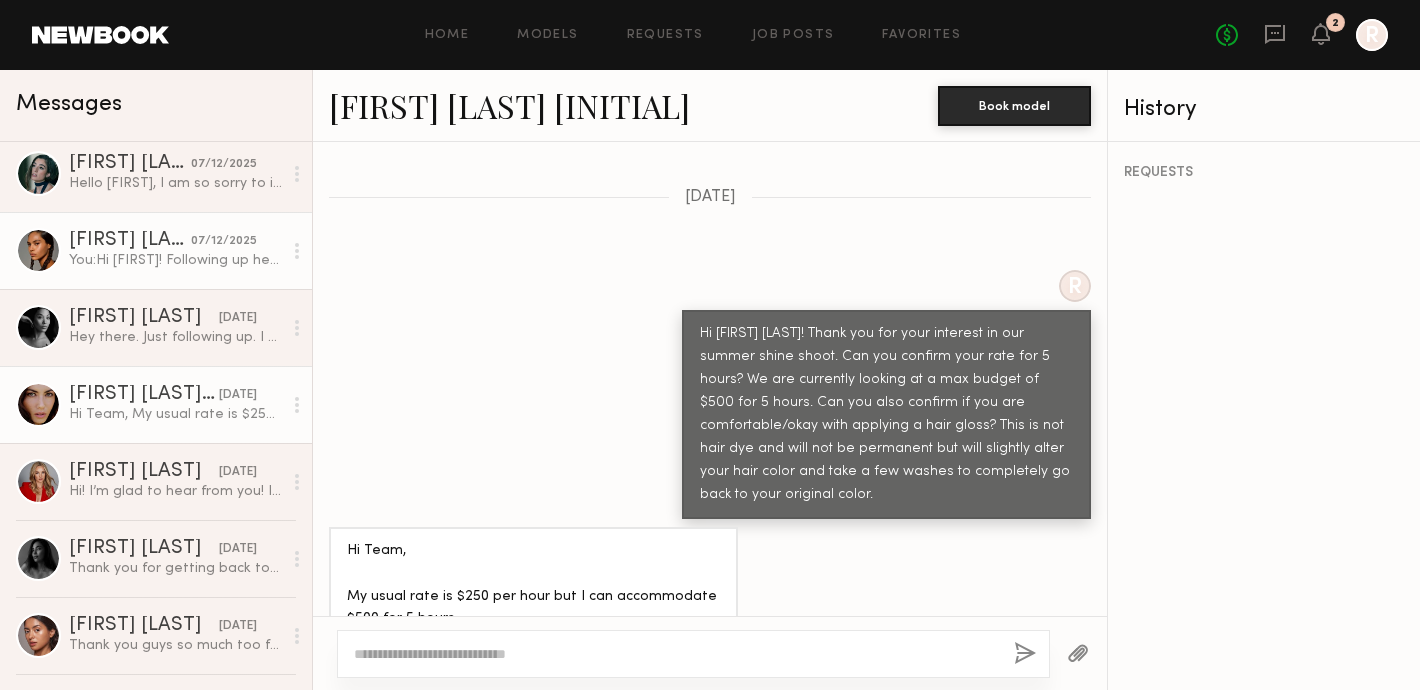 scroll, scrollTop: 423, scrollLeft: 0, axis: vertical 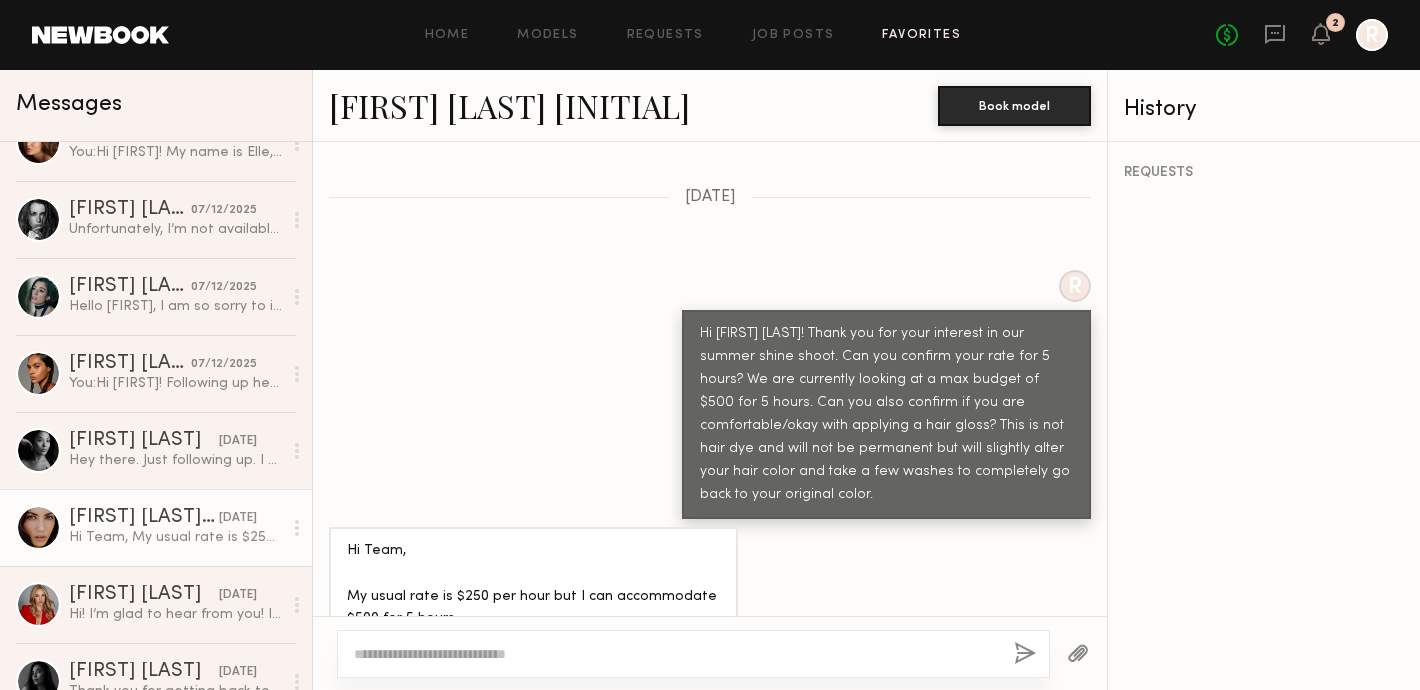 click on "Favorites" 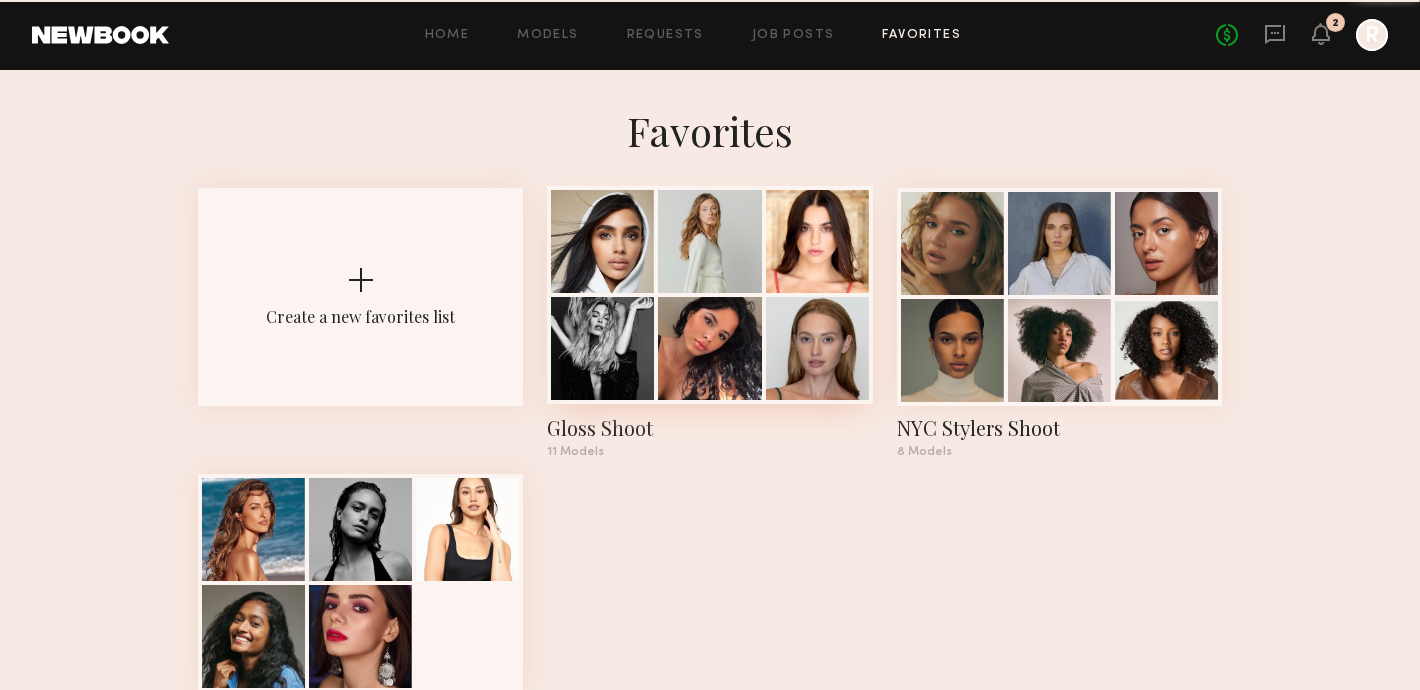 click 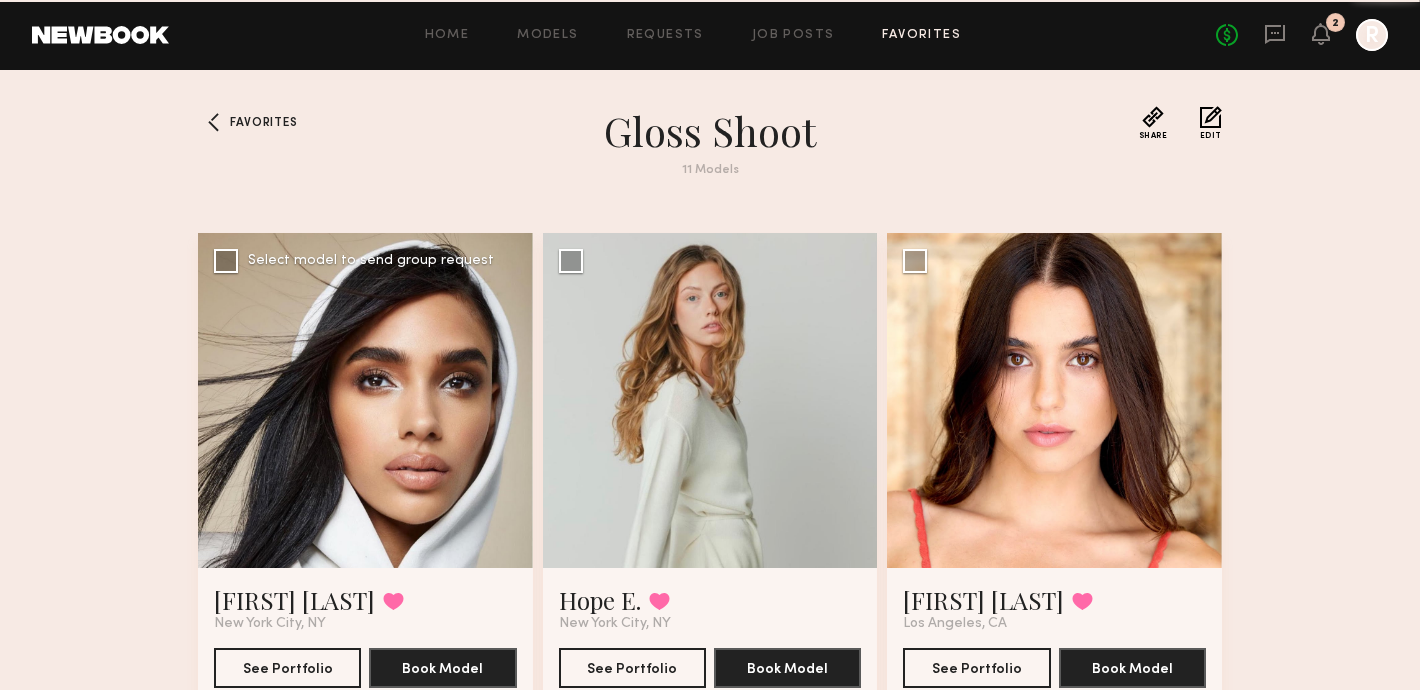click 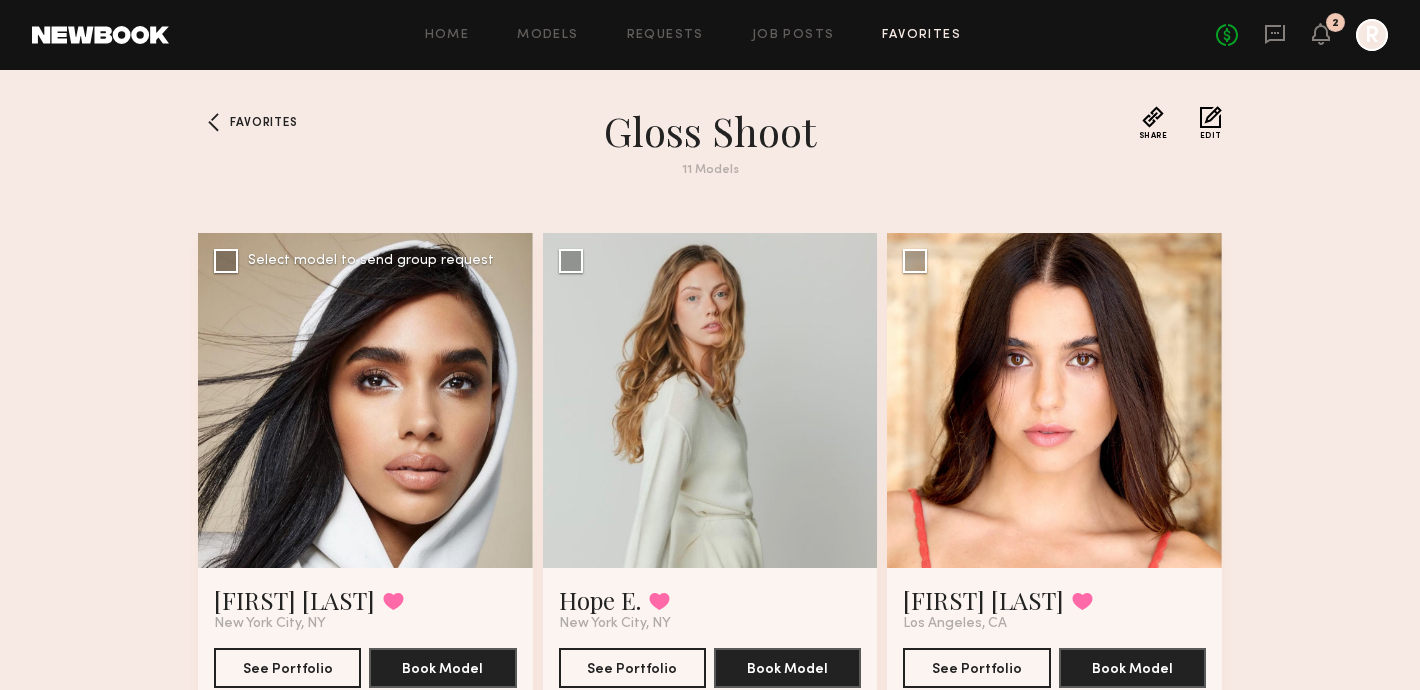 click 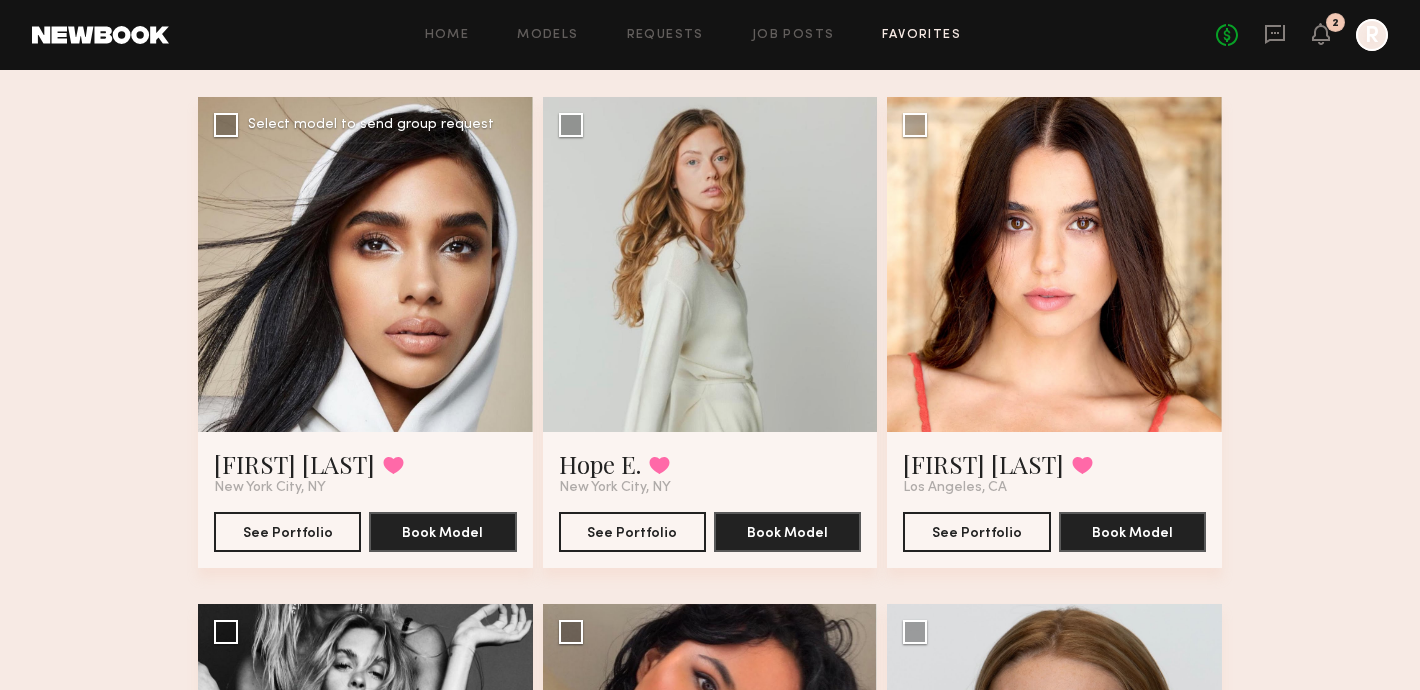scroll, scrollTop: 40, scrollLeft: 0, axis: vertical 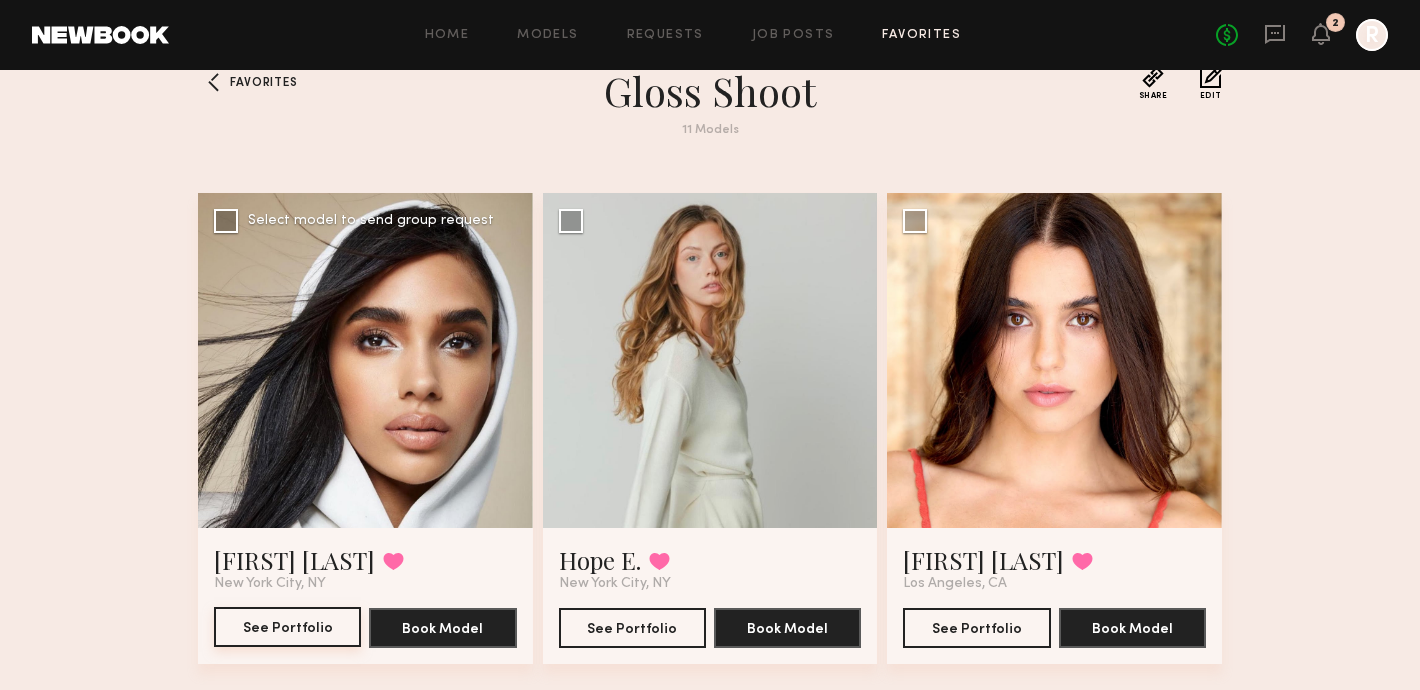 click on "See Portfolio" 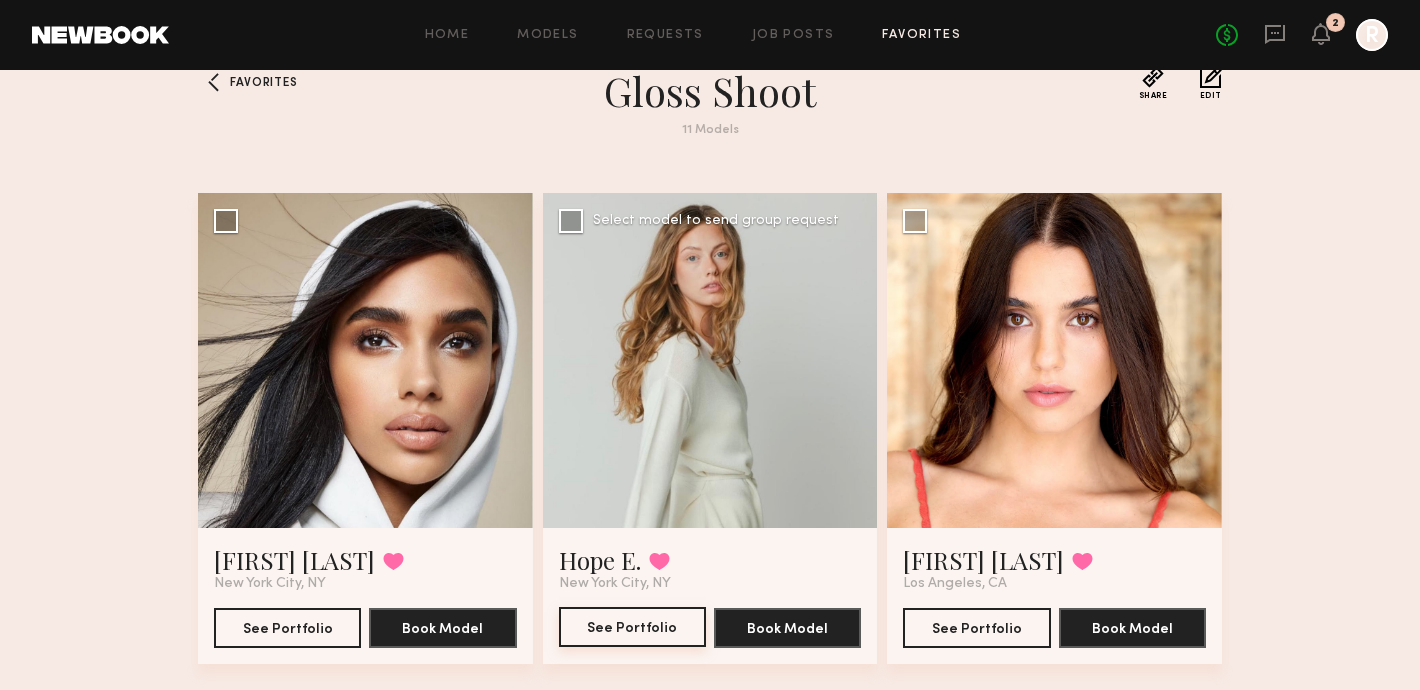 click on "See Portfolio" 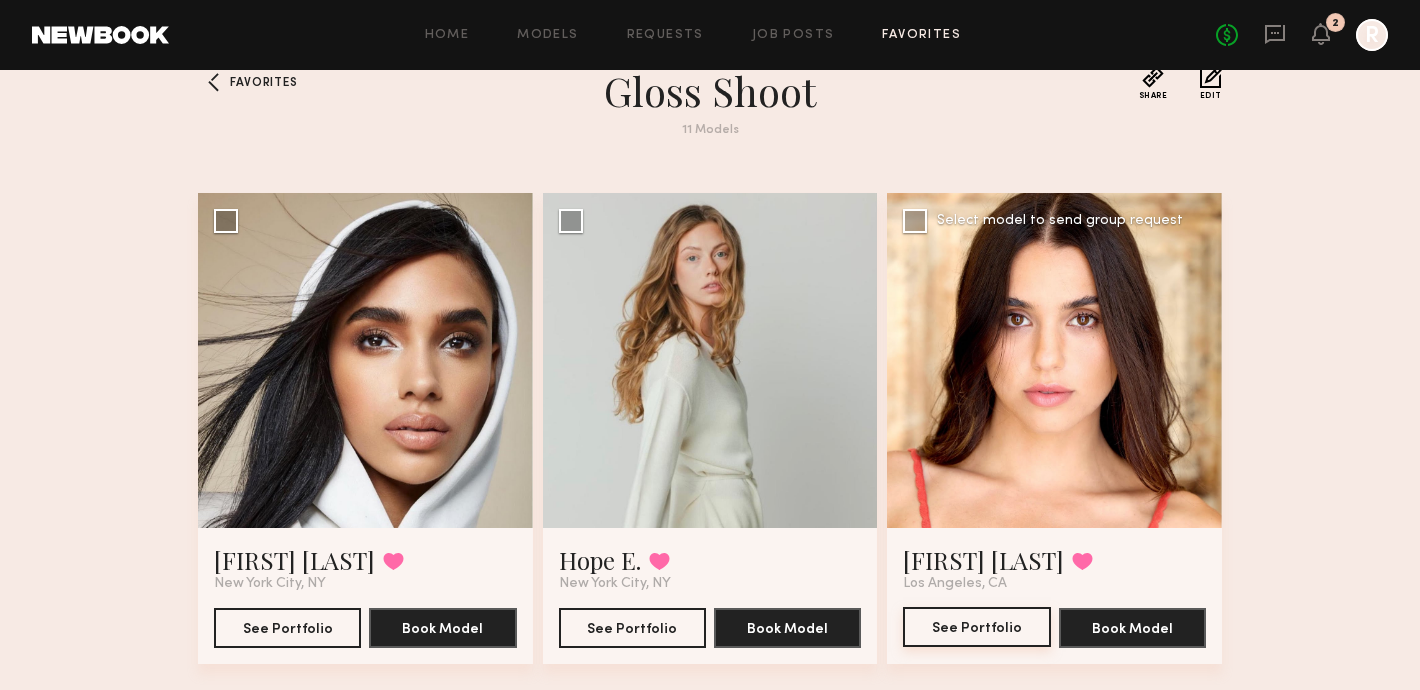 click on "See Portfolio" 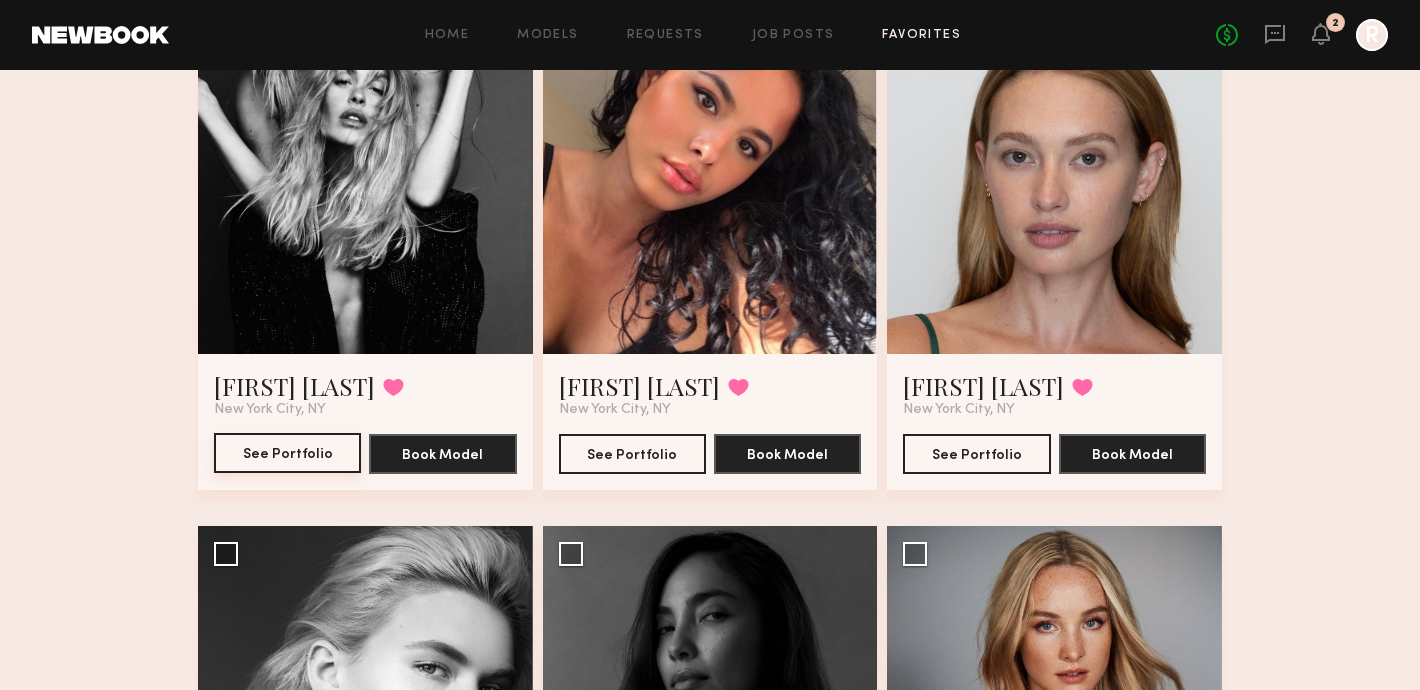 scroll, scrollTop: 725, scrollLeft: 0, axis: vertical 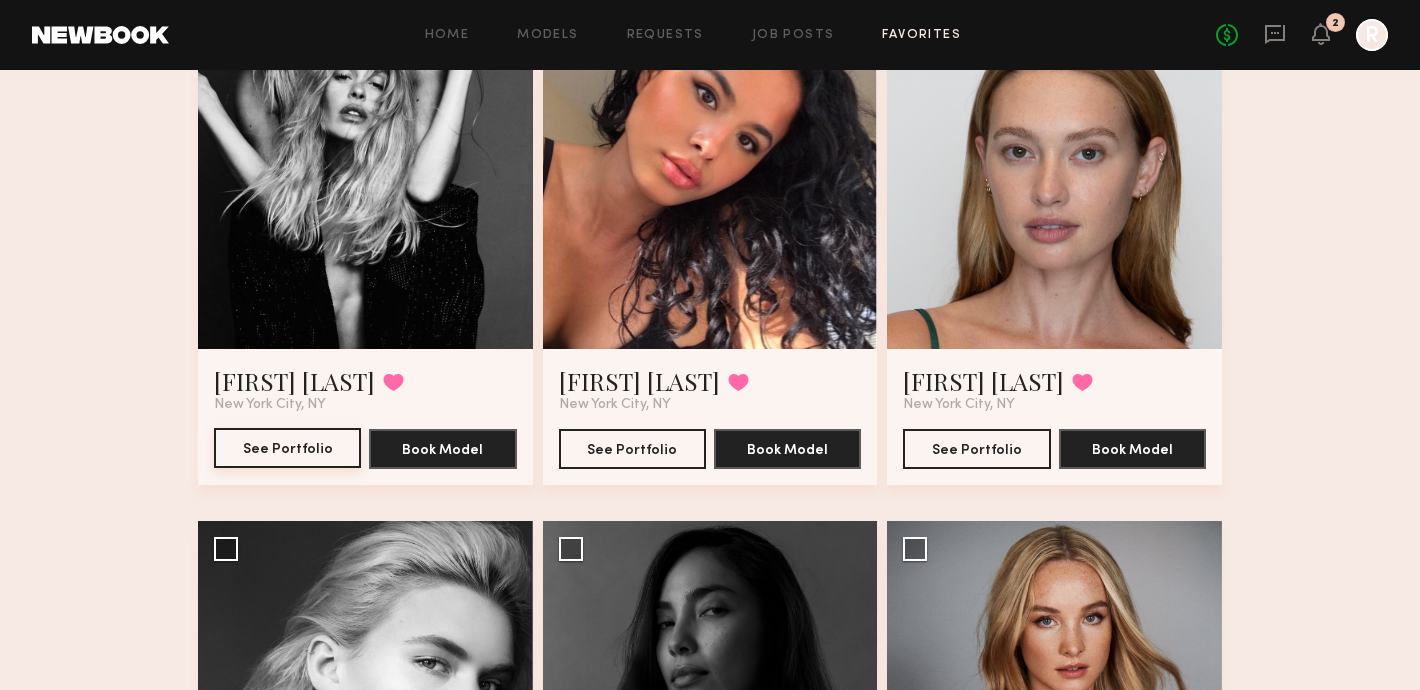 click on "See Portfolio" 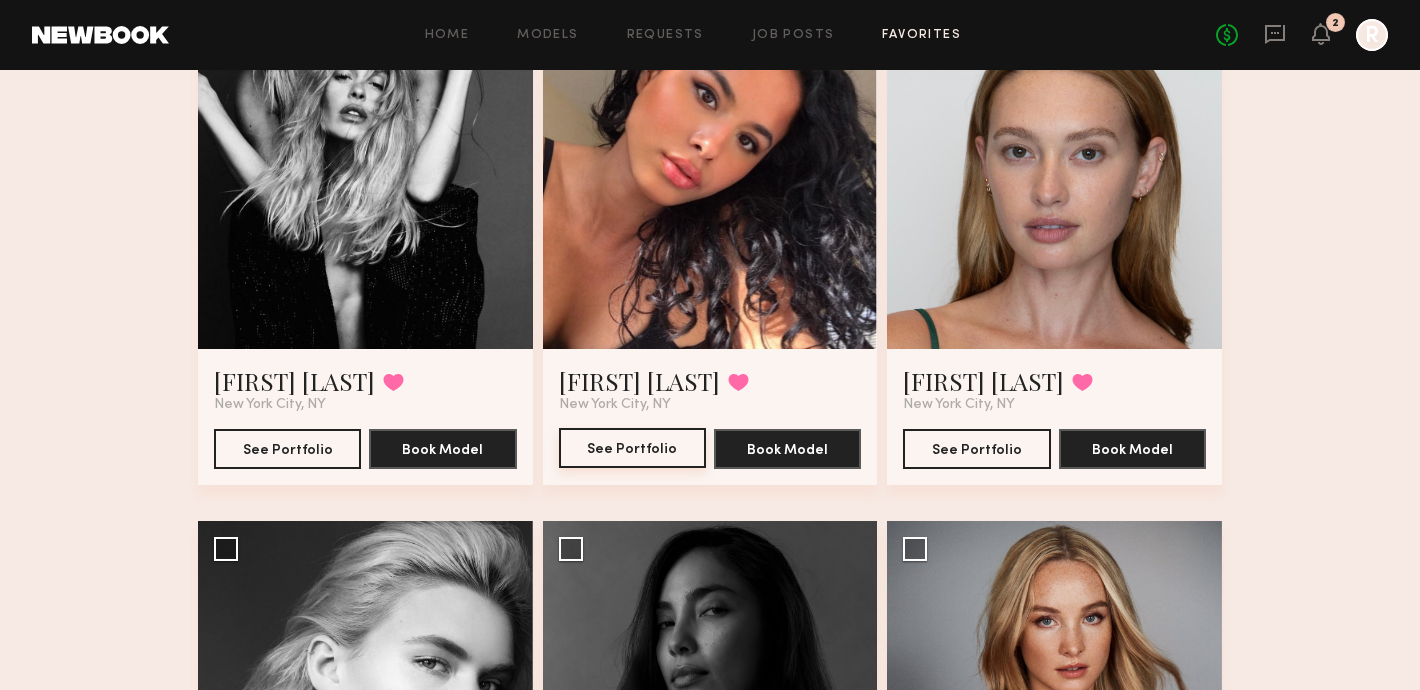 click on "See Portfolio" 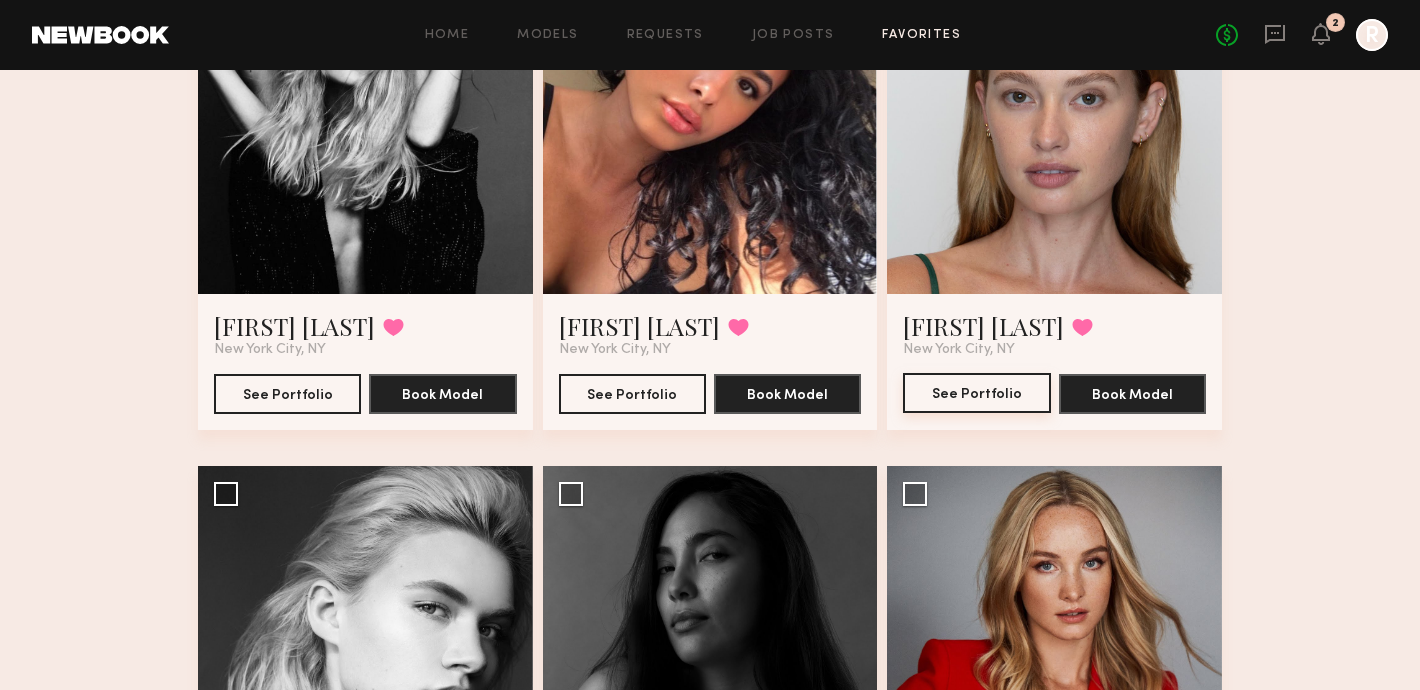 click on "See Portfolio" 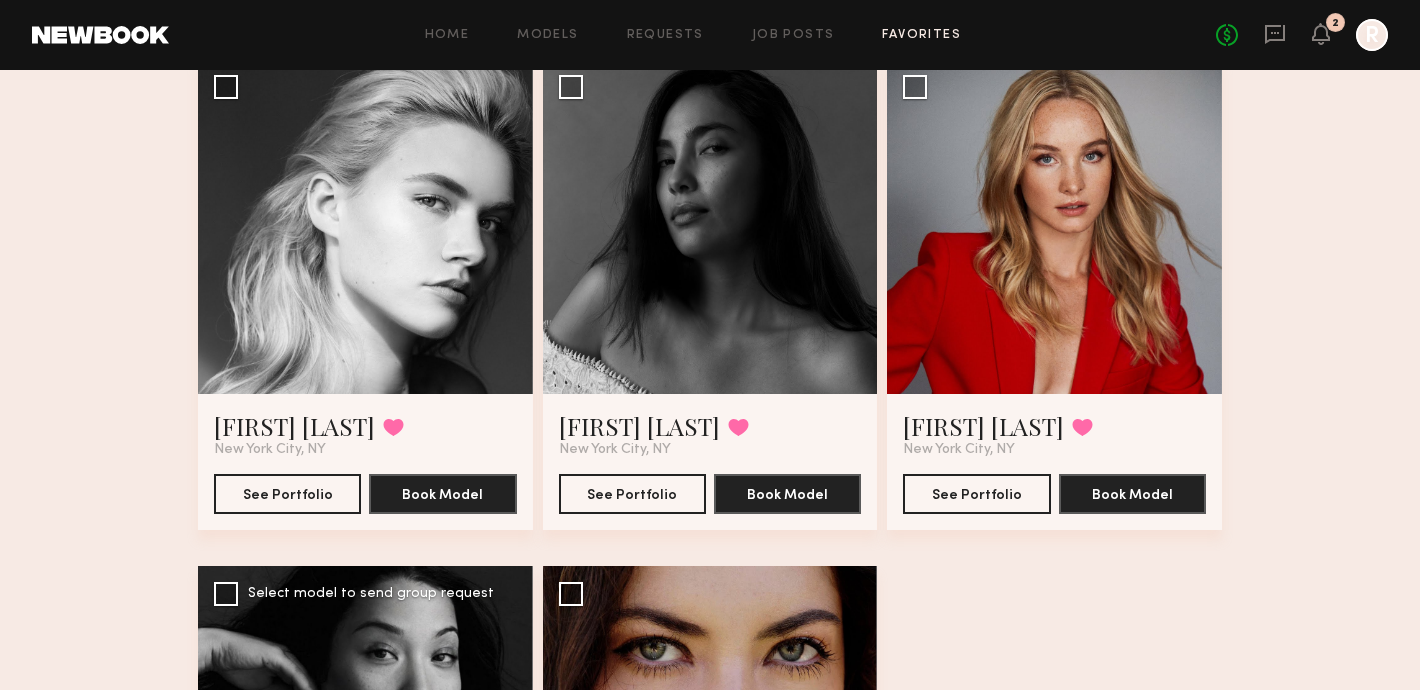 scroll, scrollTop: 1210, scrollLeft: 0, axis: vertical 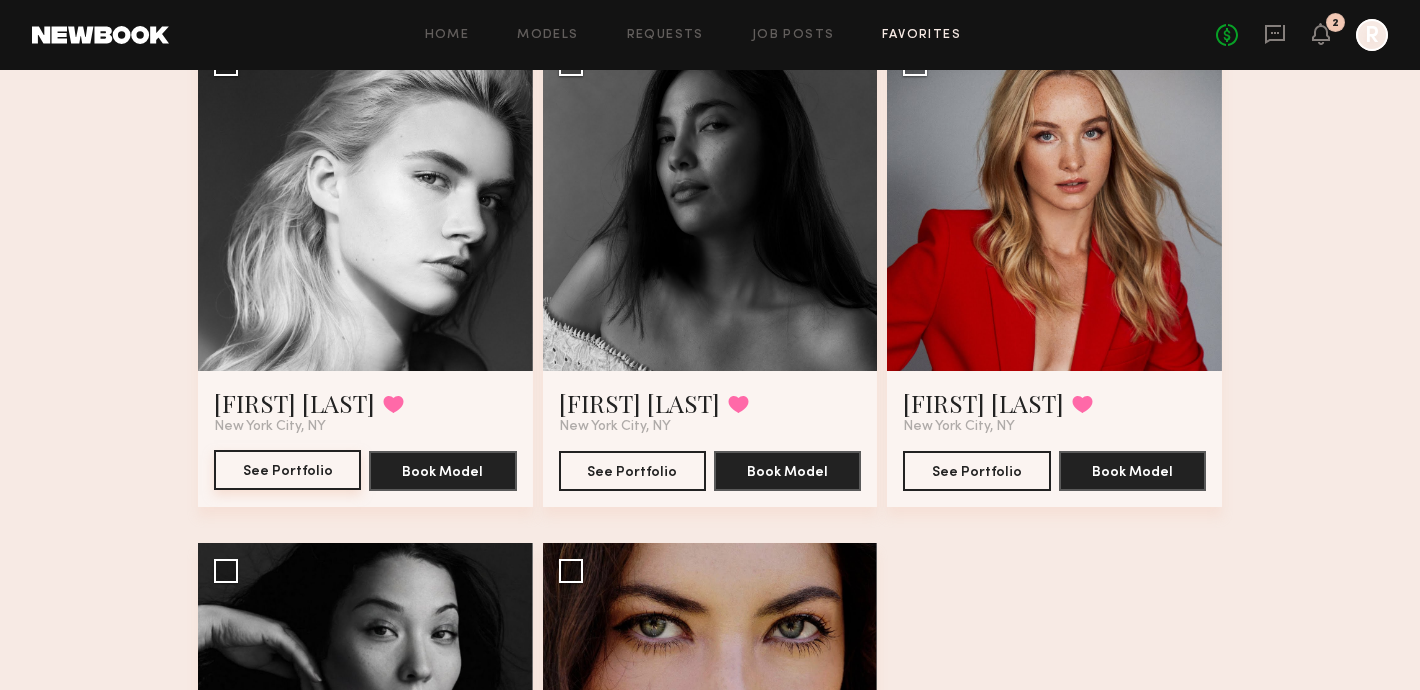 click on "See Portfolio" 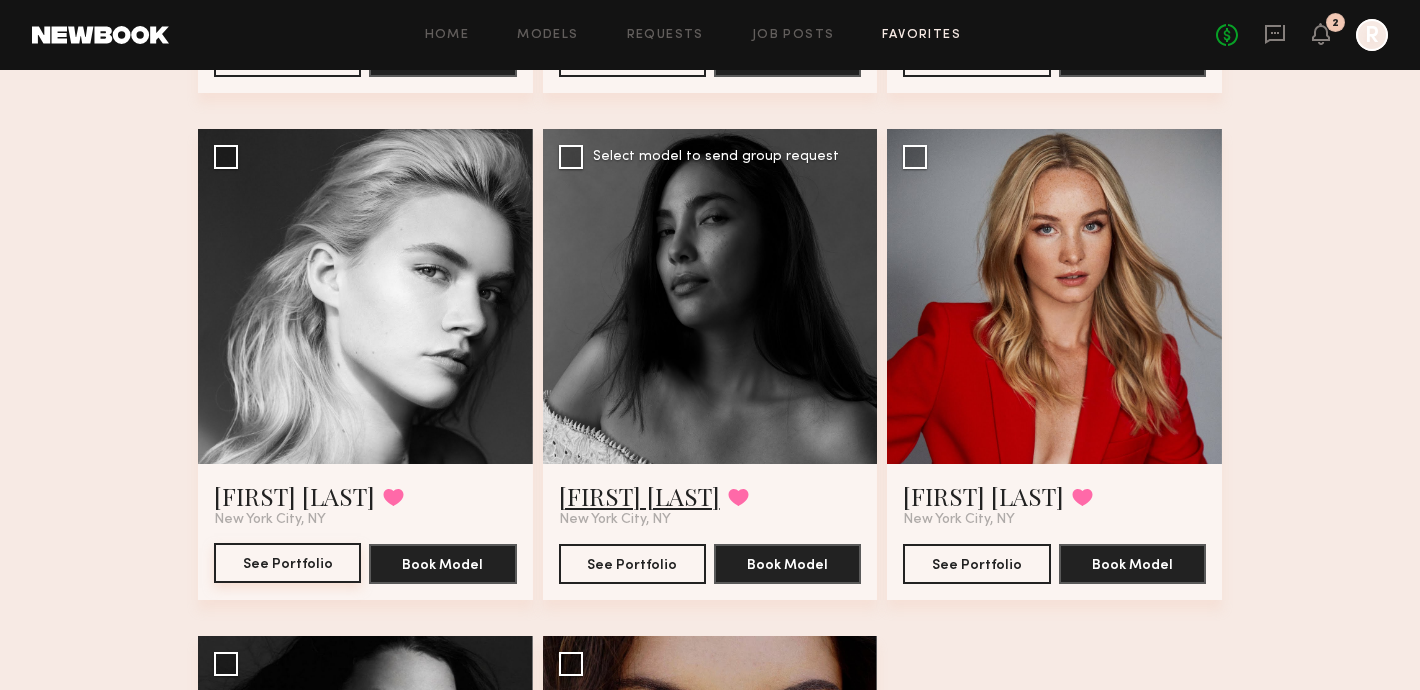 scroll, scrollTop: 1118, scrollLeft: 0, axis: vertical 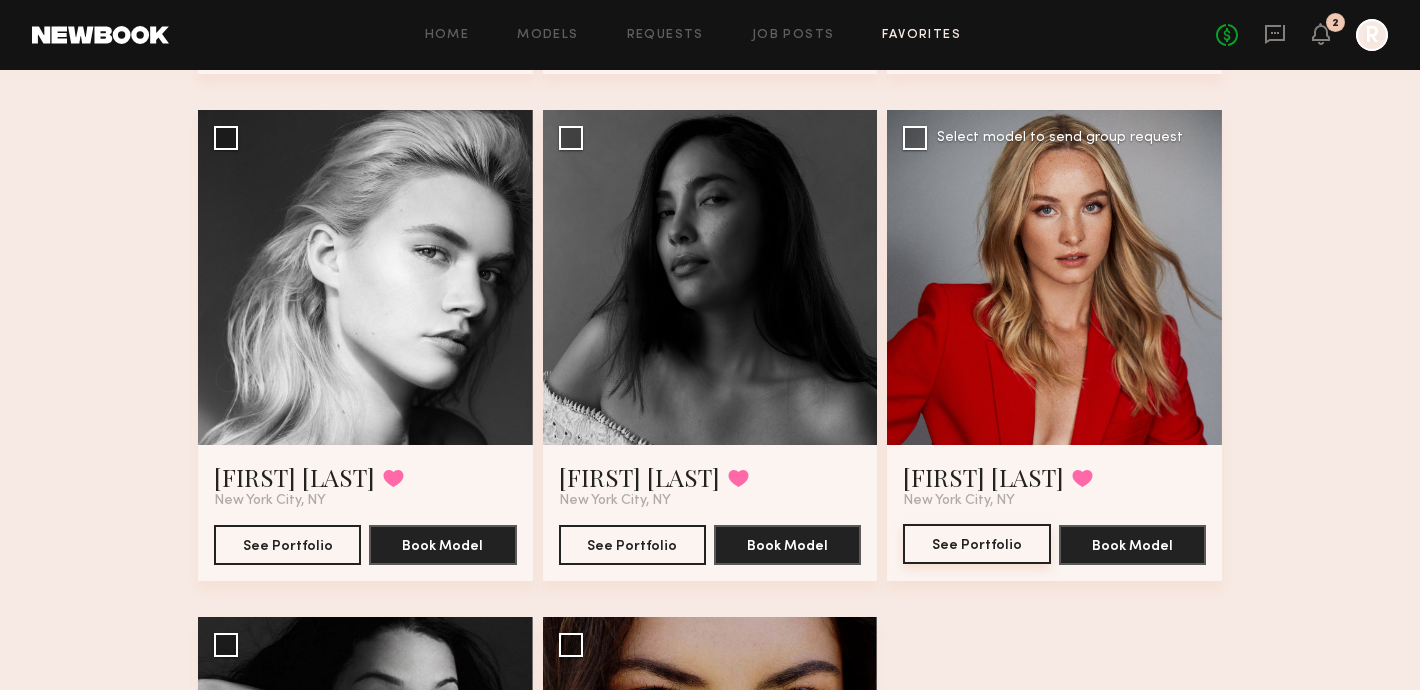 click on "See Portfolio" 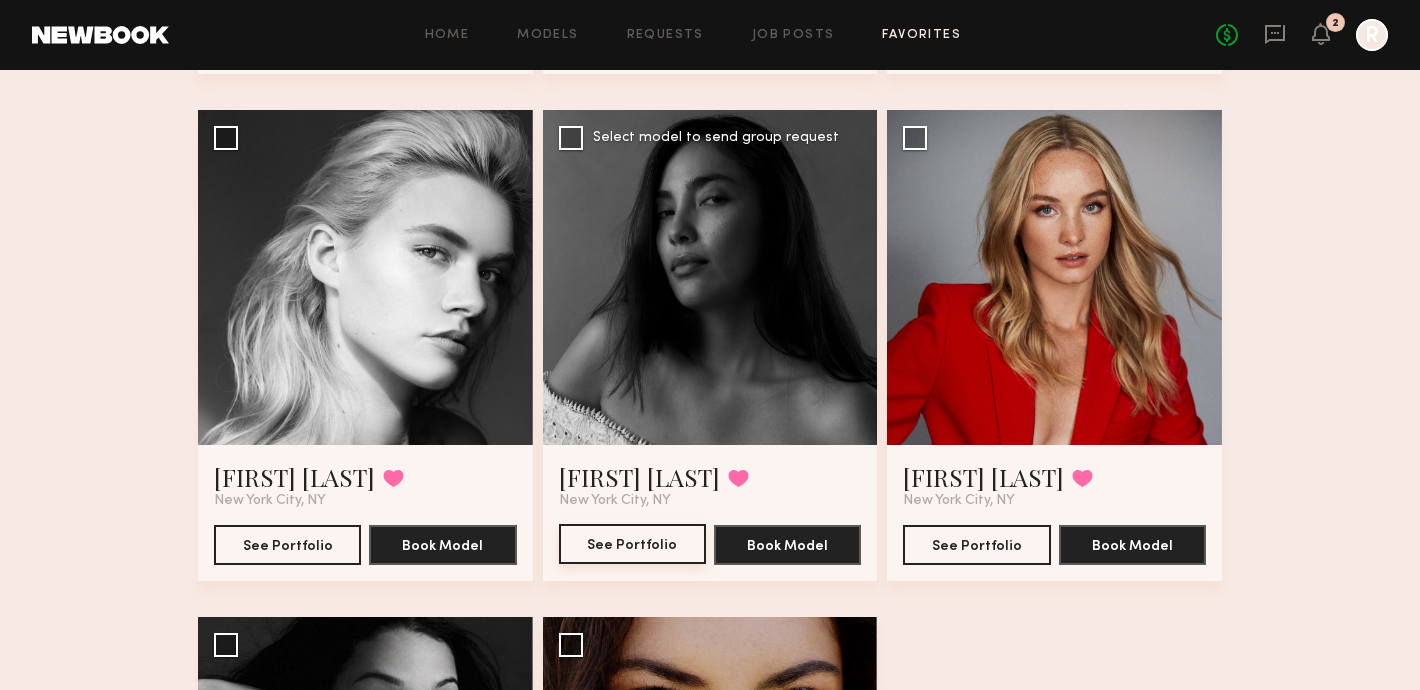 click on "See Portfolio" 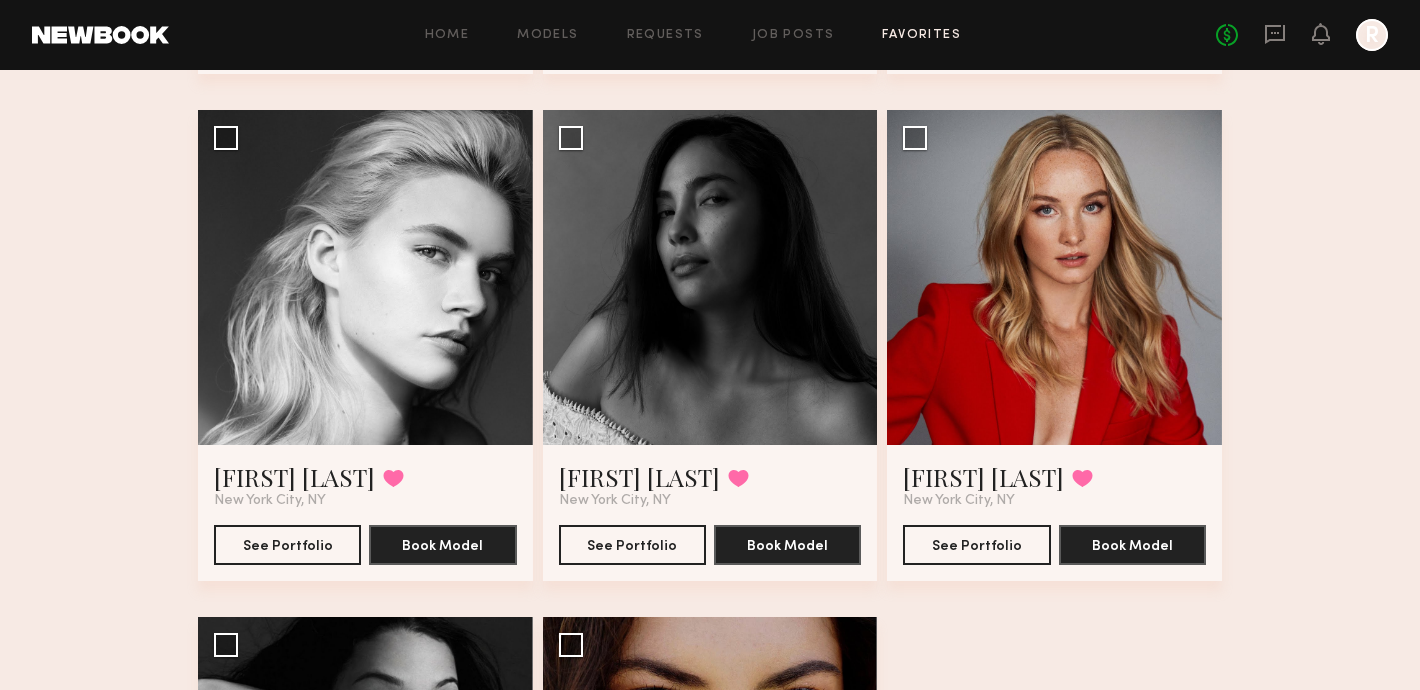 click on "Favorites Gloss Shoot 11   Models Share Copy Shareable Link Edit Kenxis J. Favorited New York City, NY See Portfolio Book Model Select model to send group request Hope E. Favorited New York City, NY See Portfolio Book Model Select model to send group request Claire S. Favorited Los Angeles, CA See Portfolio Book Model Select model to send group request Carla R. Favorited New York City, NY See Portfolio Book Model Select model to send group request Gabriela F. Favorited New York City, NY See Portfolio Book Model Select model to send group request Cari F. Favorited New York City, NY See Portfolio Book Model Select model to send group request Claire V. Favorited New York City, NY See Portfolio Book Model Select model to send group request Yesenia L. Favorited New York City, NY See Portfolio Book Model Select model to send group request Anastasia V. Favorited New York City, NY See Portfolio Book Model Select model to send group request Ashley S. Favorited New York City, NY See Portfolio Book Model" 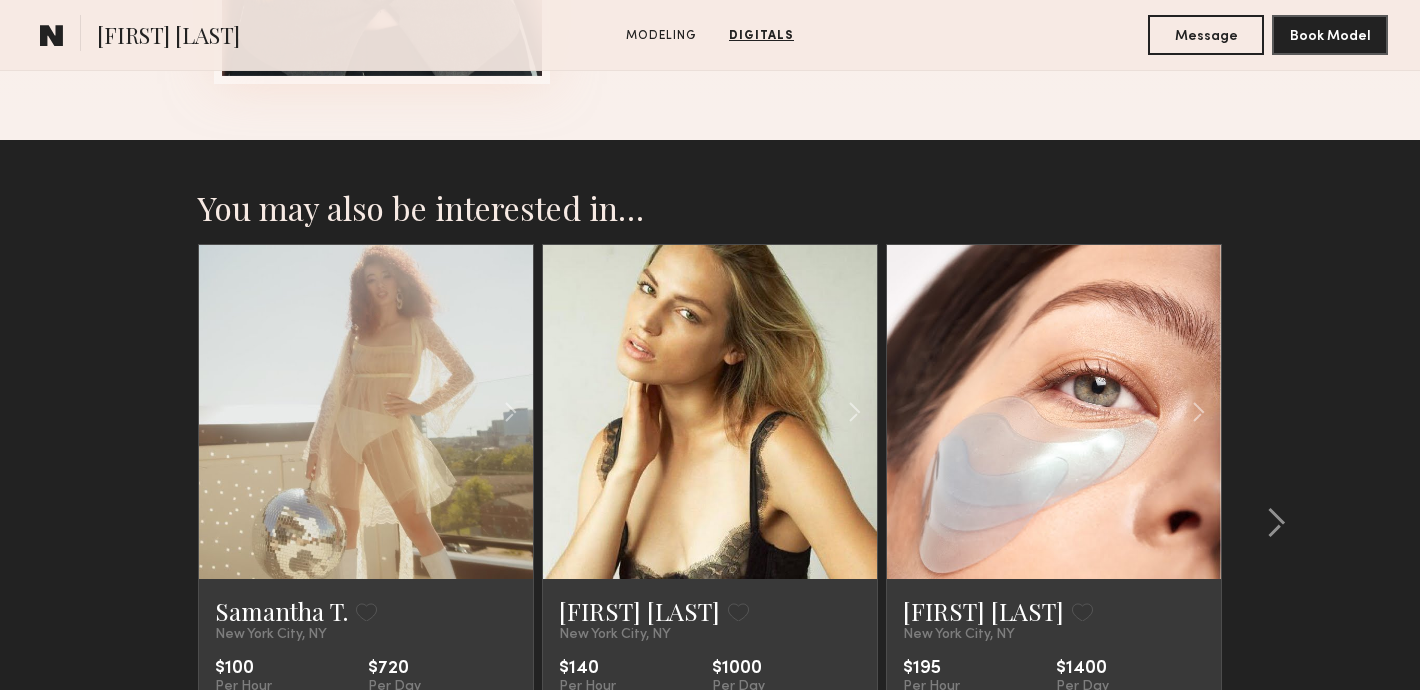 scroll, scrollTop: 2747, scrollLeft: 0, axis: vertical 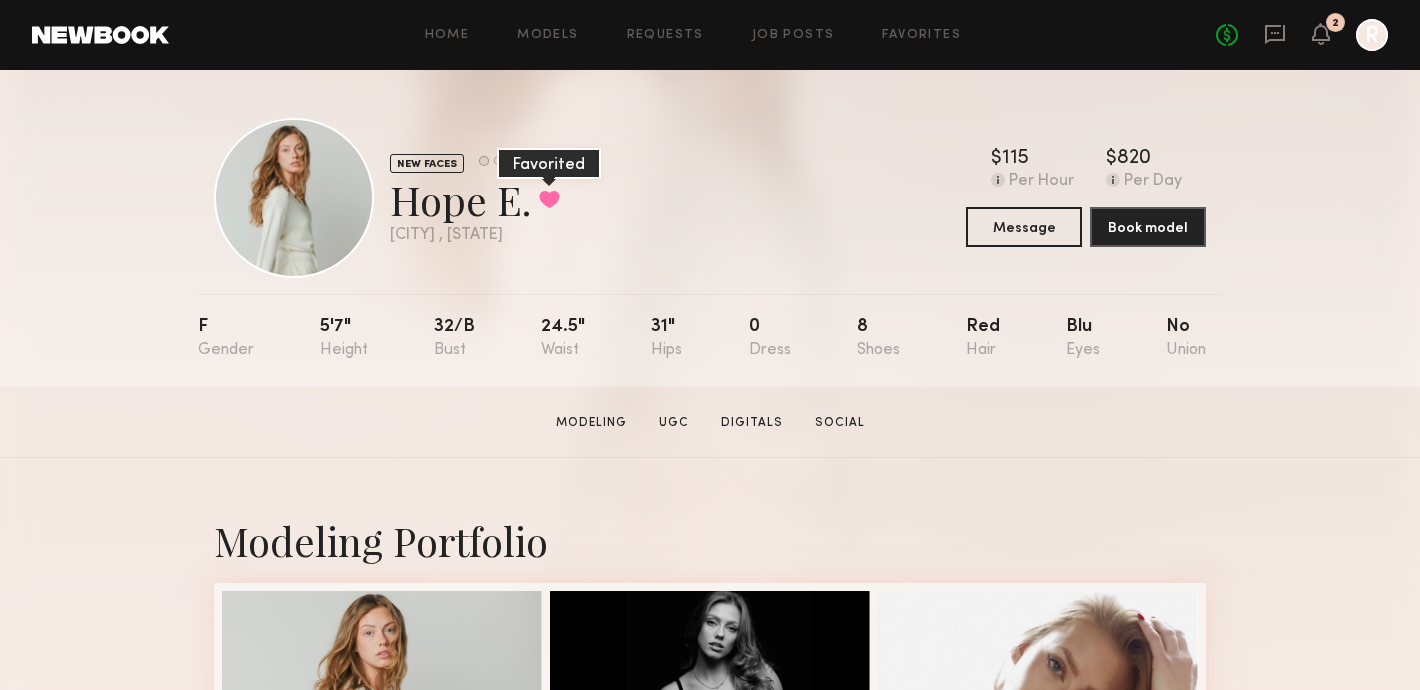 click 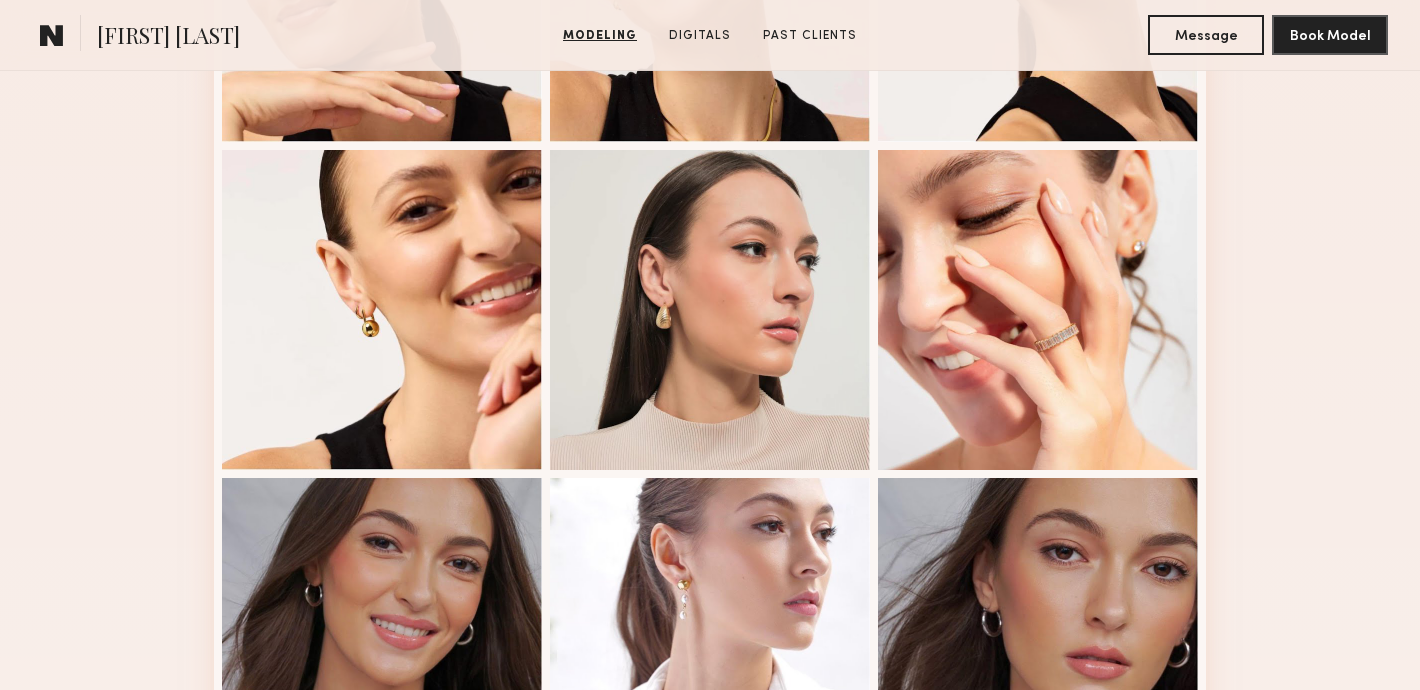 scroll, scrollTop: 1384, scrollLeft: 0, axis: vertical 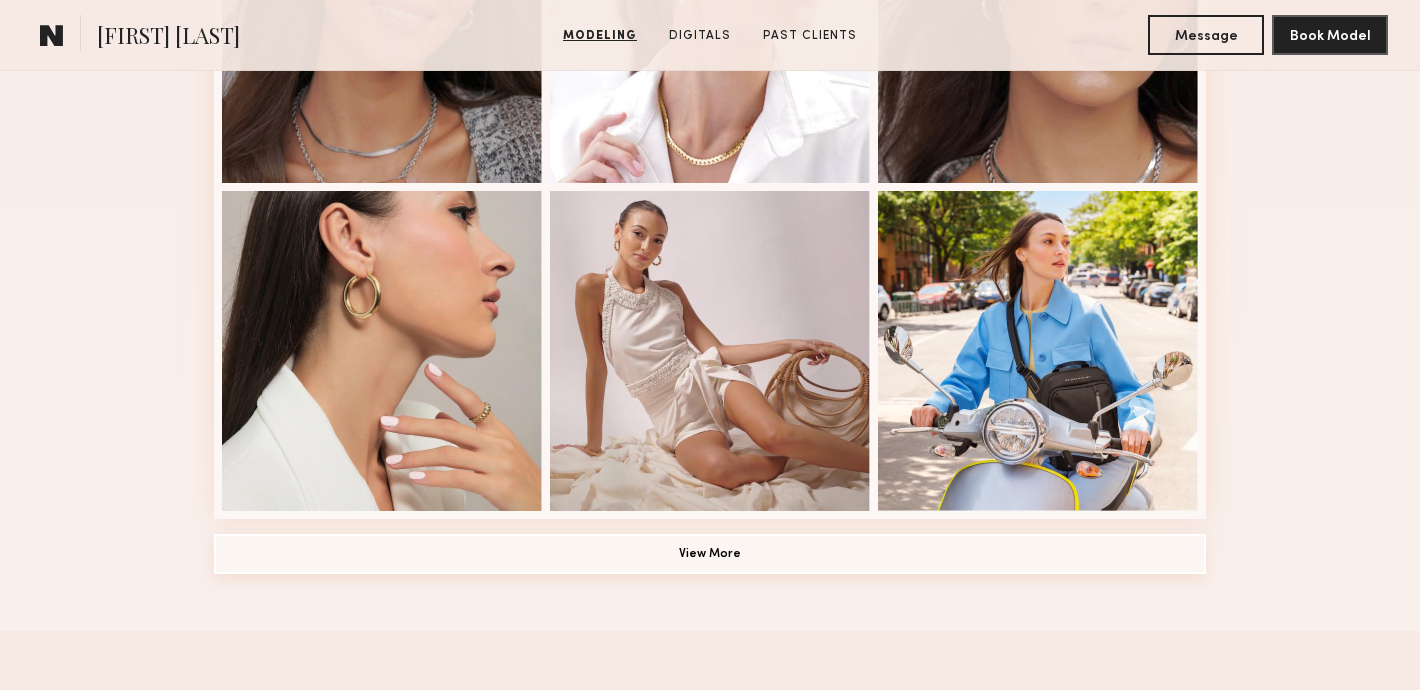 click on "View More" 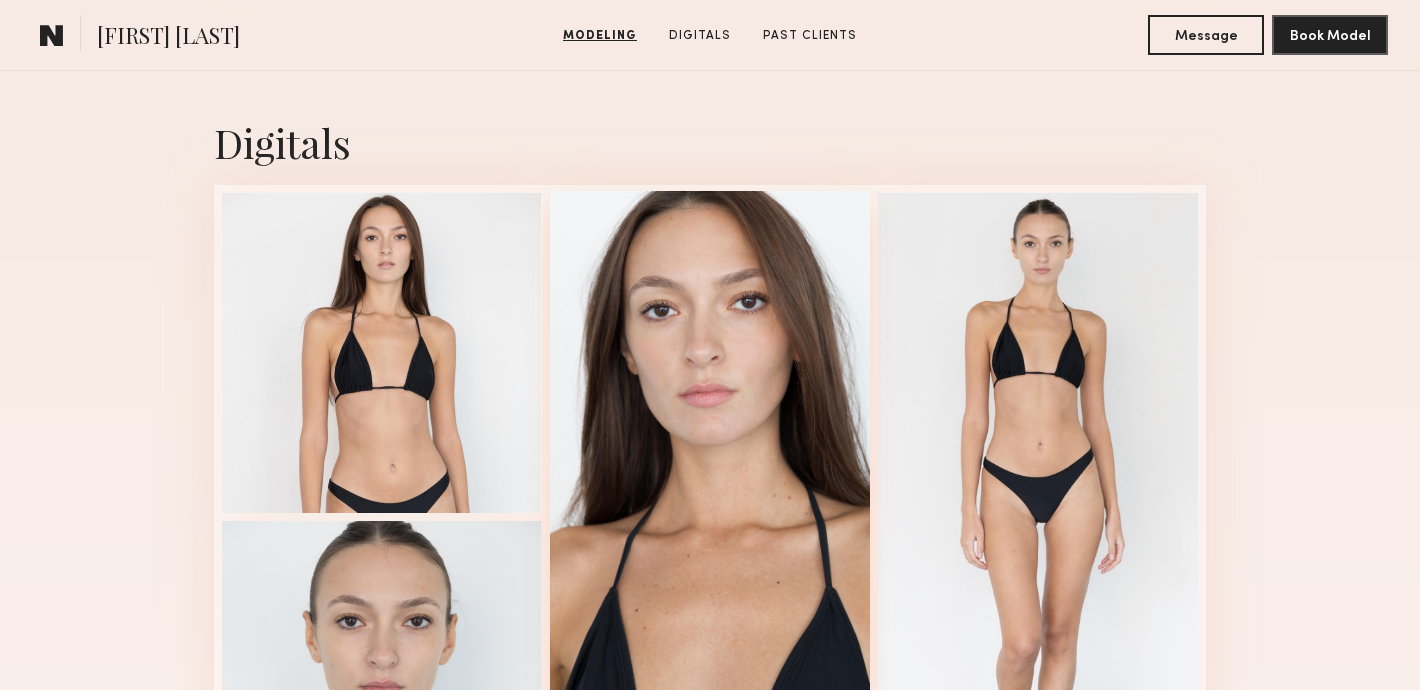 scroll, scrollTop: 3309, scrollLeft: 0, axis: vertical 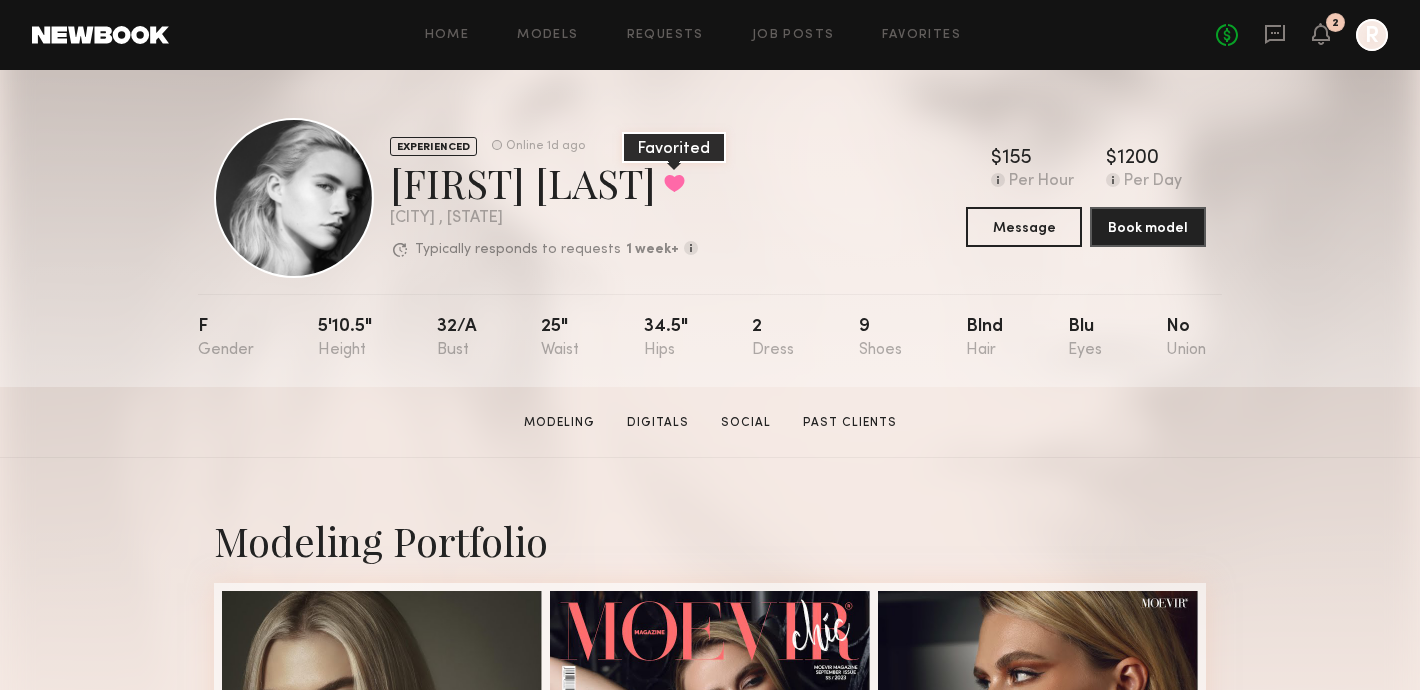 click 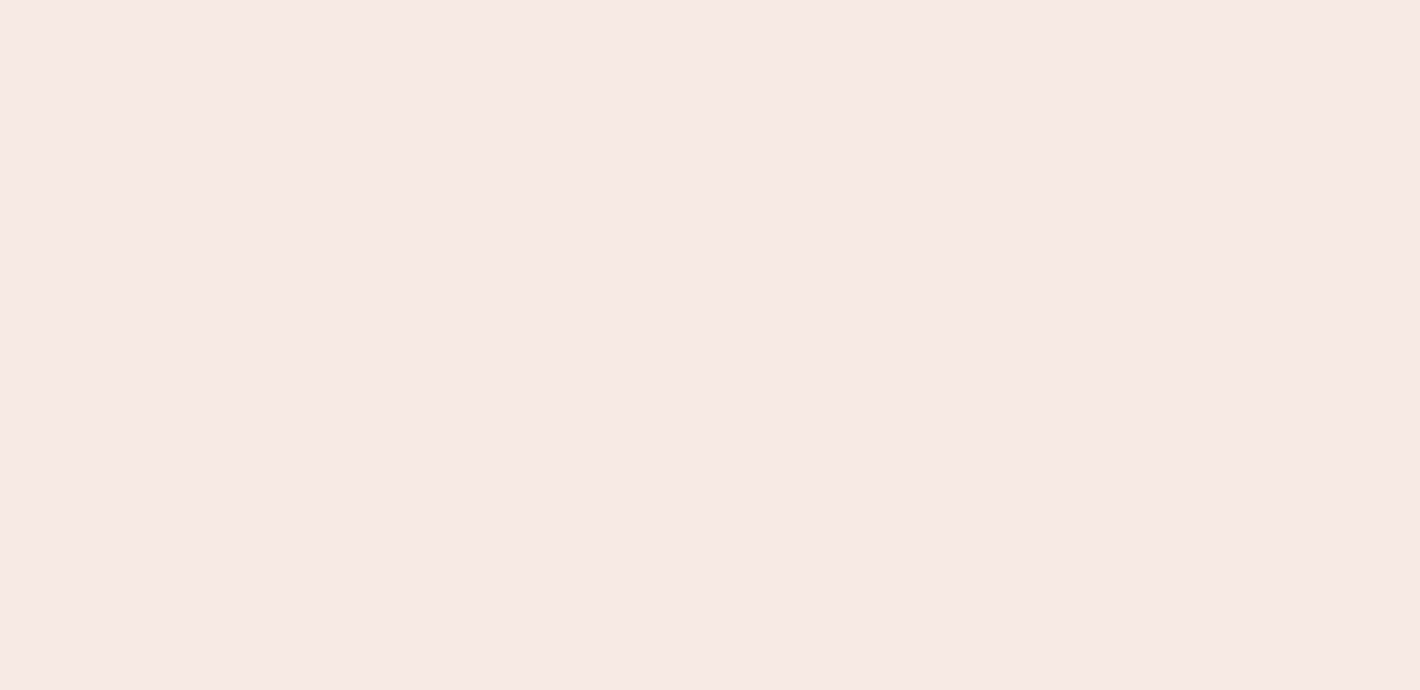 scroll, scrollTop: 0, scrollLeft: 0, axis: both 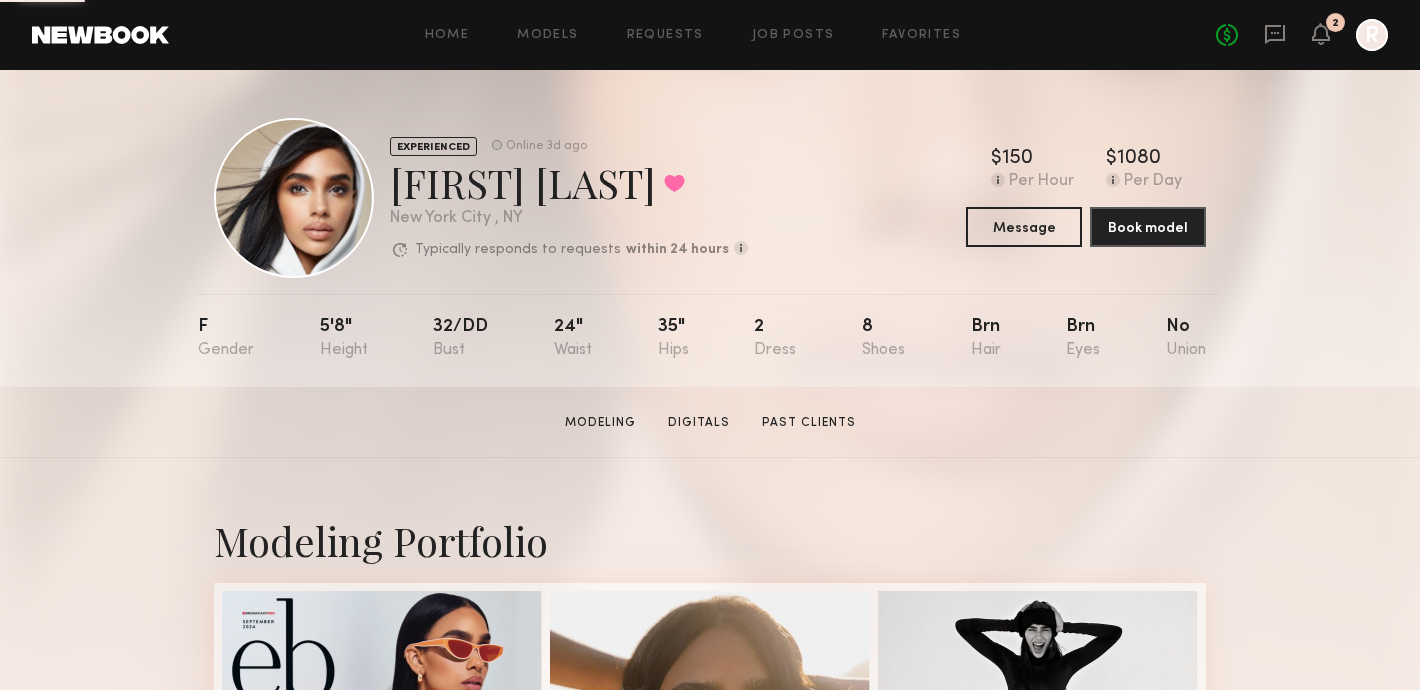 click on "EXPERIENCED Online 3d ago  Kenxis J.  Favorited New York City , NY  Typically responds to requests  within 24 hours  How quickly the model responds to new   requests, on average. For best results,   start new talent interactions with a   request and use messages to add or   collect additional info.  Typically responds: within 24 hours Online 3d ago  $   Typical rate set by model.  Can vary by project & usage.  150 Per Hour  $   Typical rate set by model.  Can vary by project & usage.  1080 Per Day  Message  Book model" 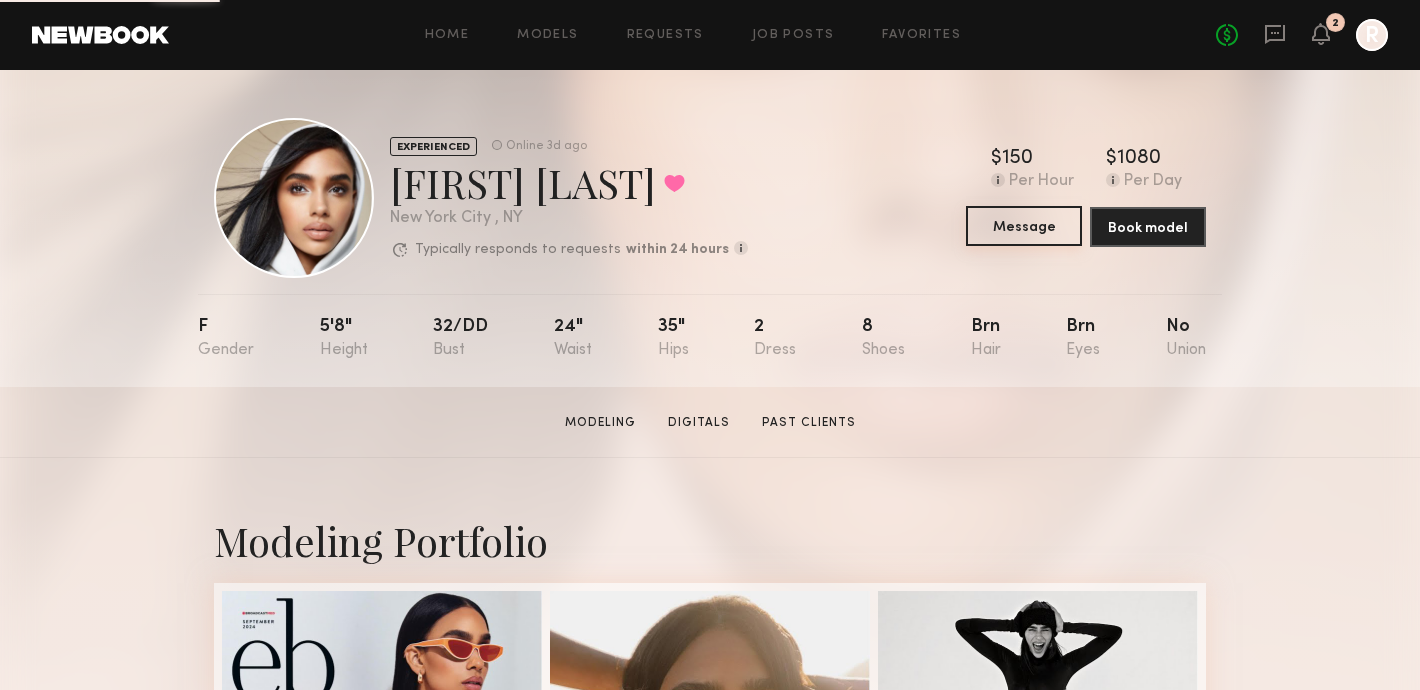 click on "Message" 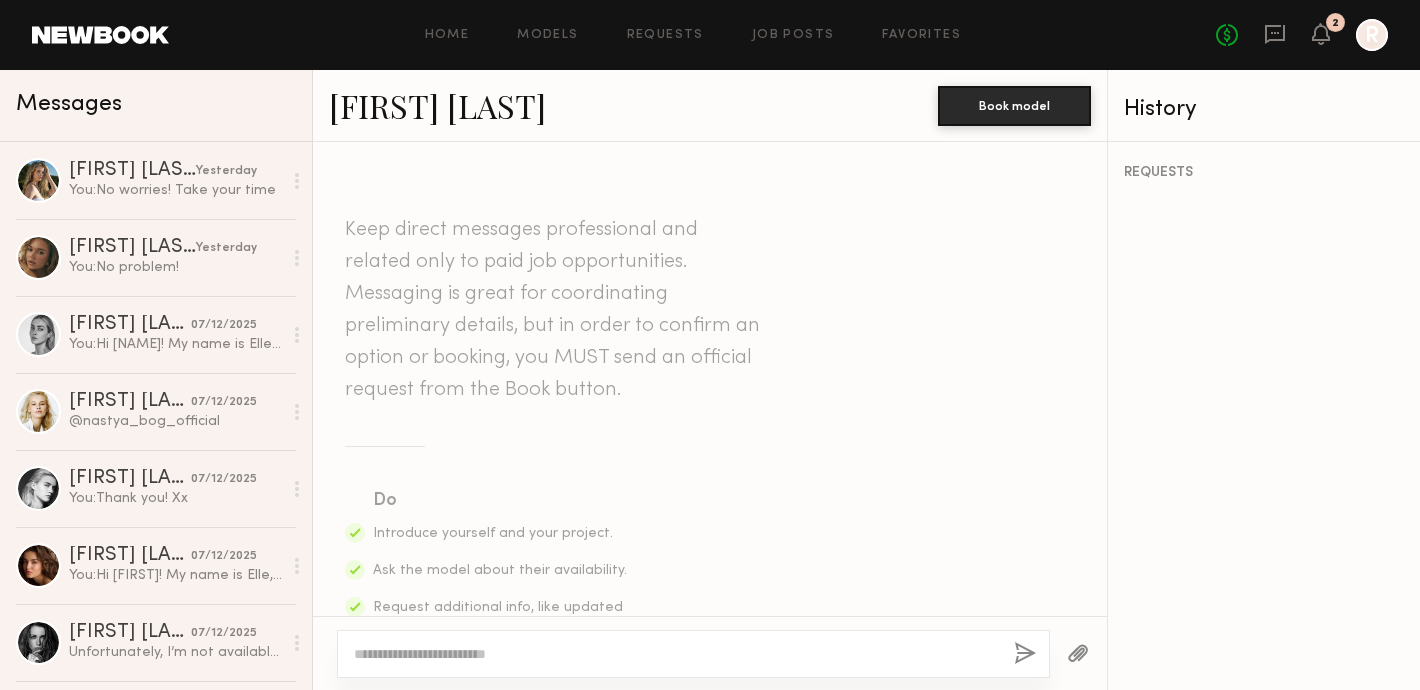 click 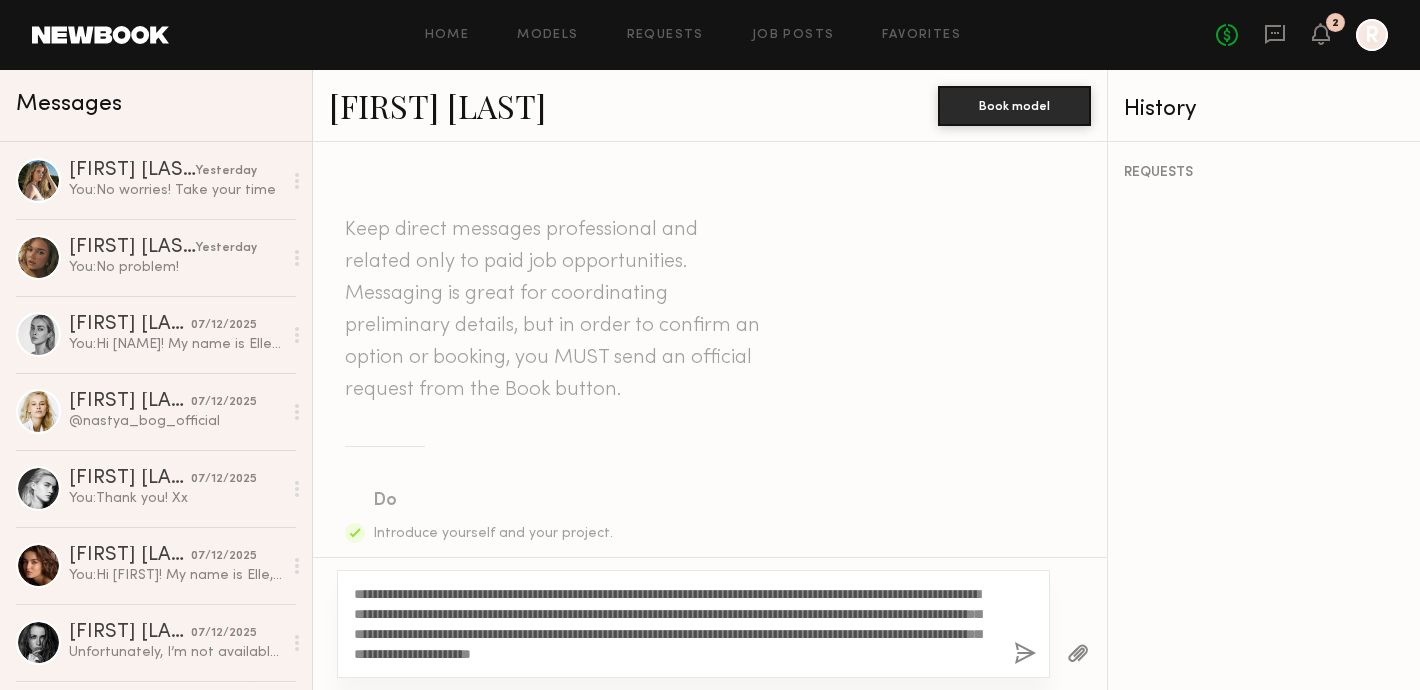 click on "**********" 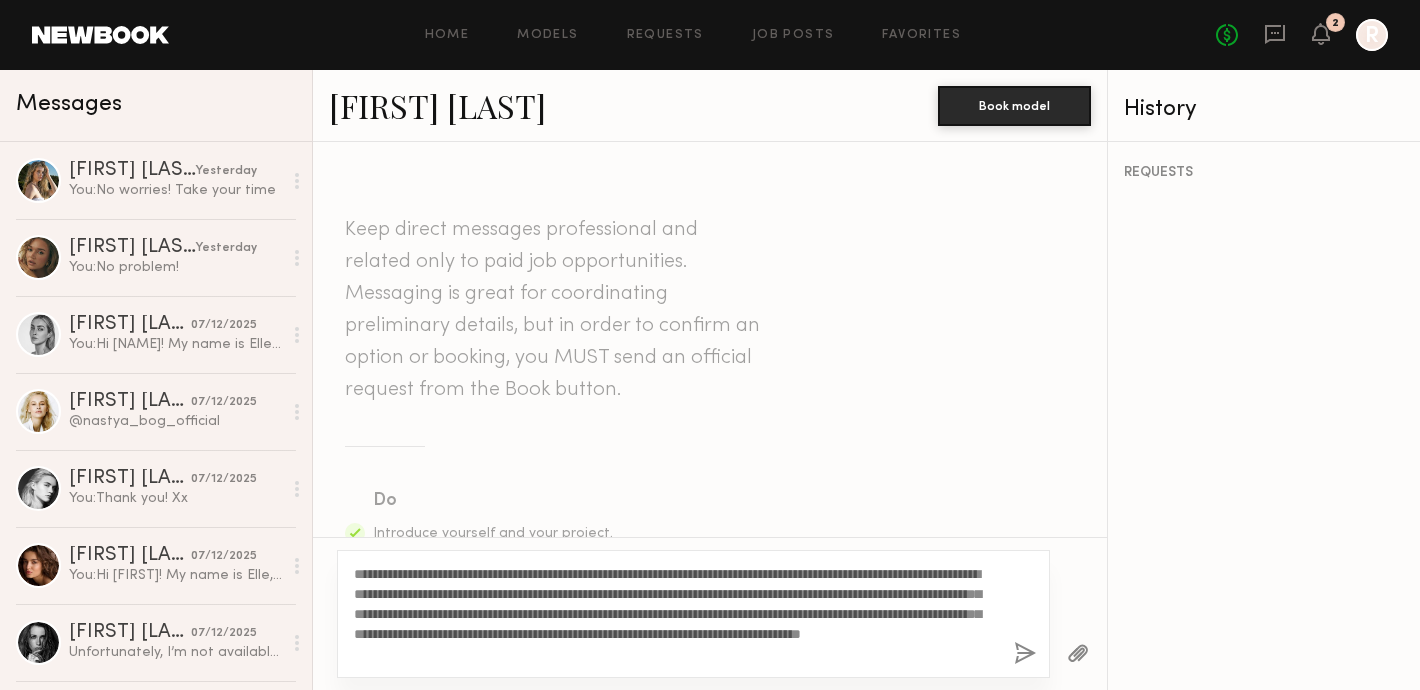 click on "**********" 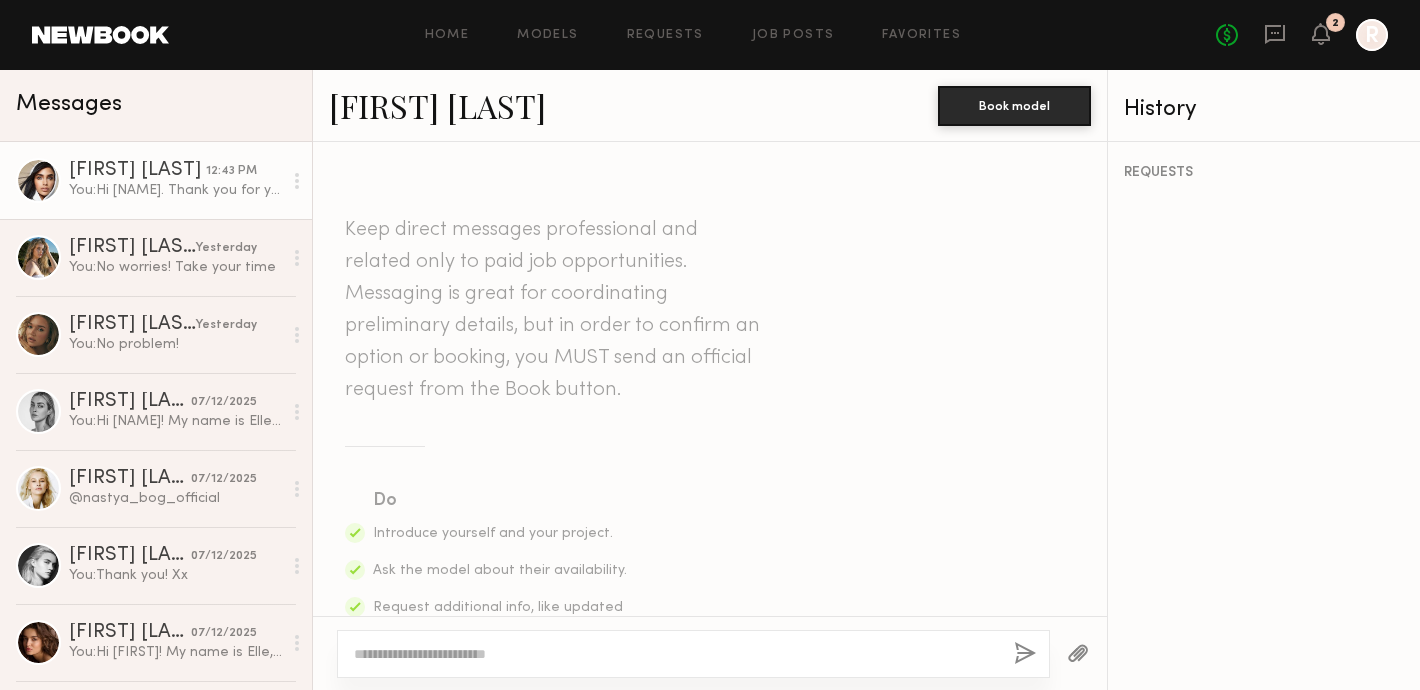 scroll, scrollTop: 758, scrollLeft: 0, axis: vertical 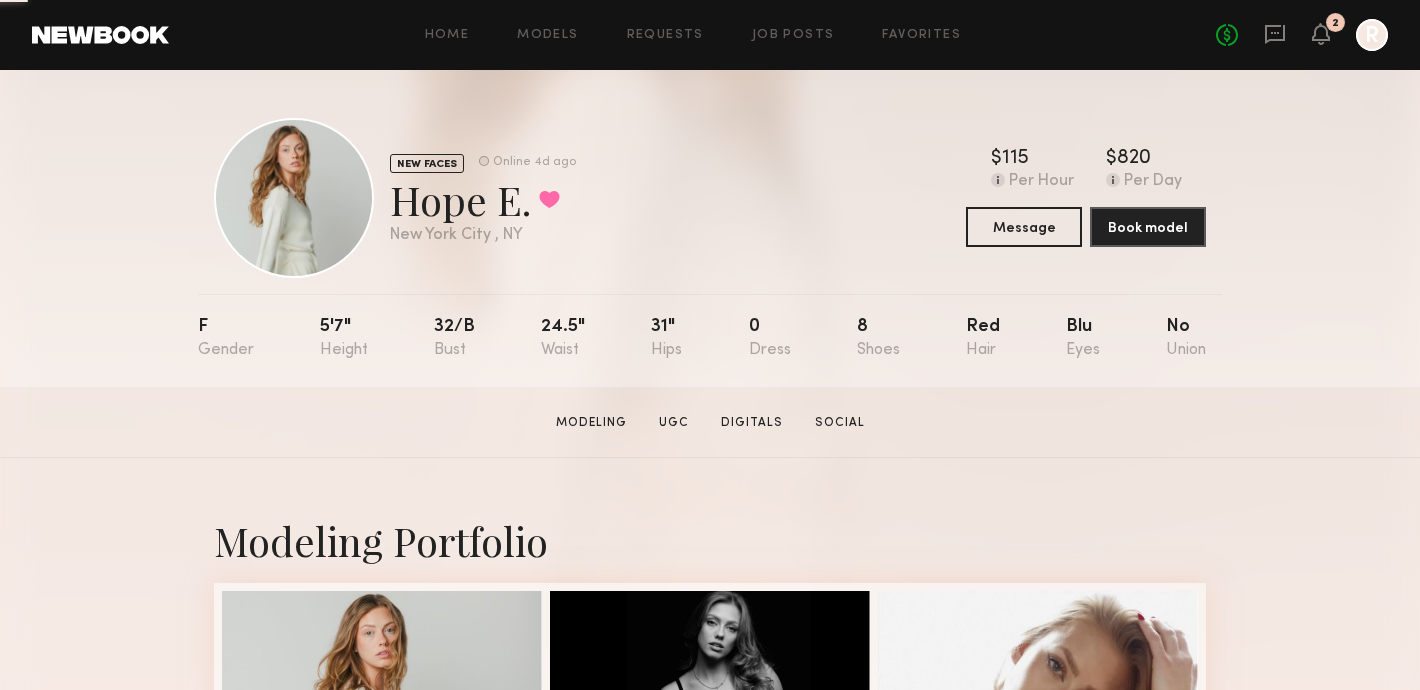 click on "NEW FACES Online 4d ago [FIRST] [LAST] Favorited [CITY] , [STATE] Online 4d ago $ Typical rate set by model. Can vary by project & usage. [PRICE] Per Hour $ Typical rate set by model. Can vary by project & usage. [PRICE] Per Day Message Book model" 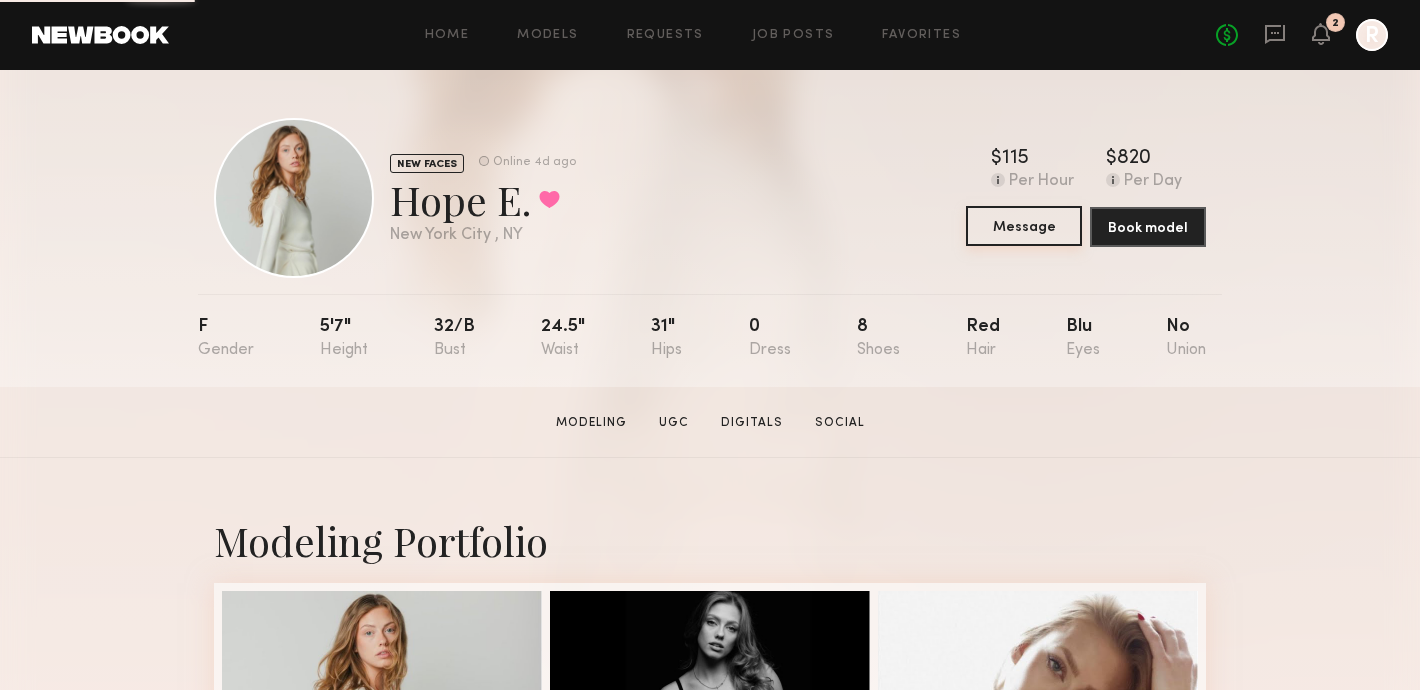 click on "Message" 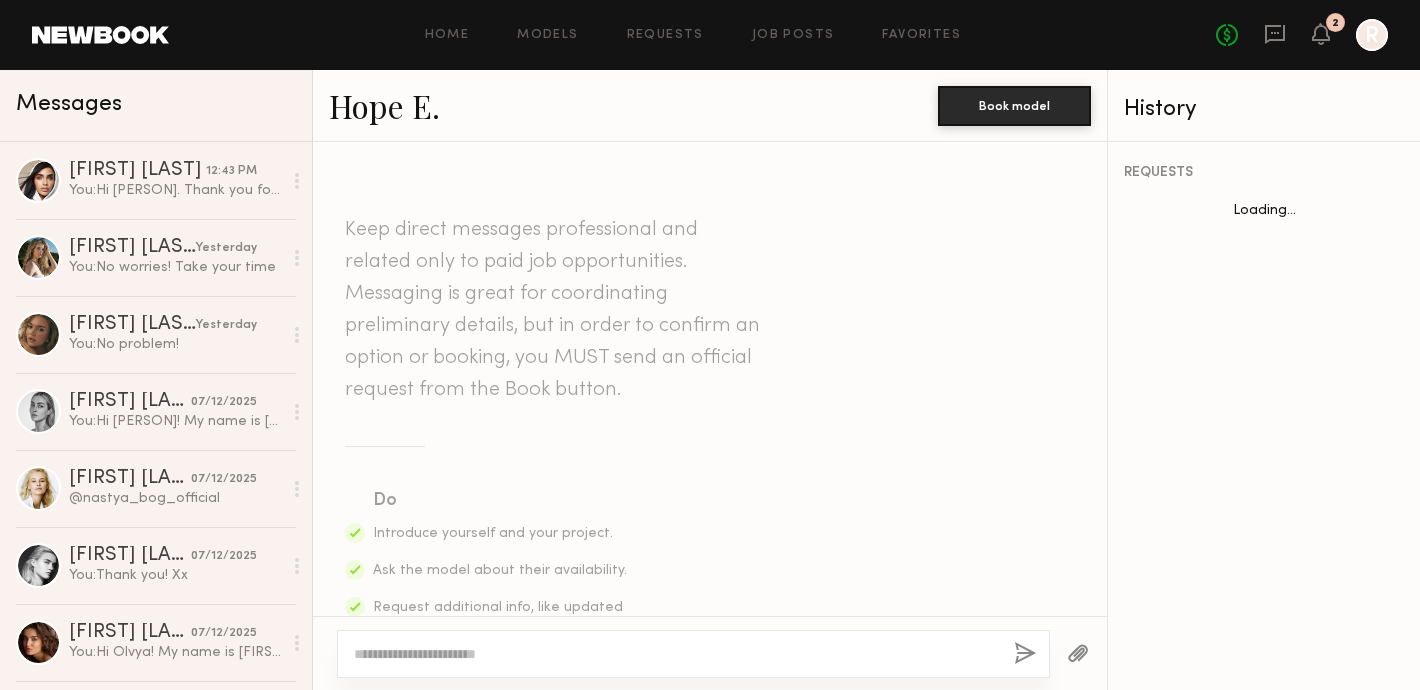 click 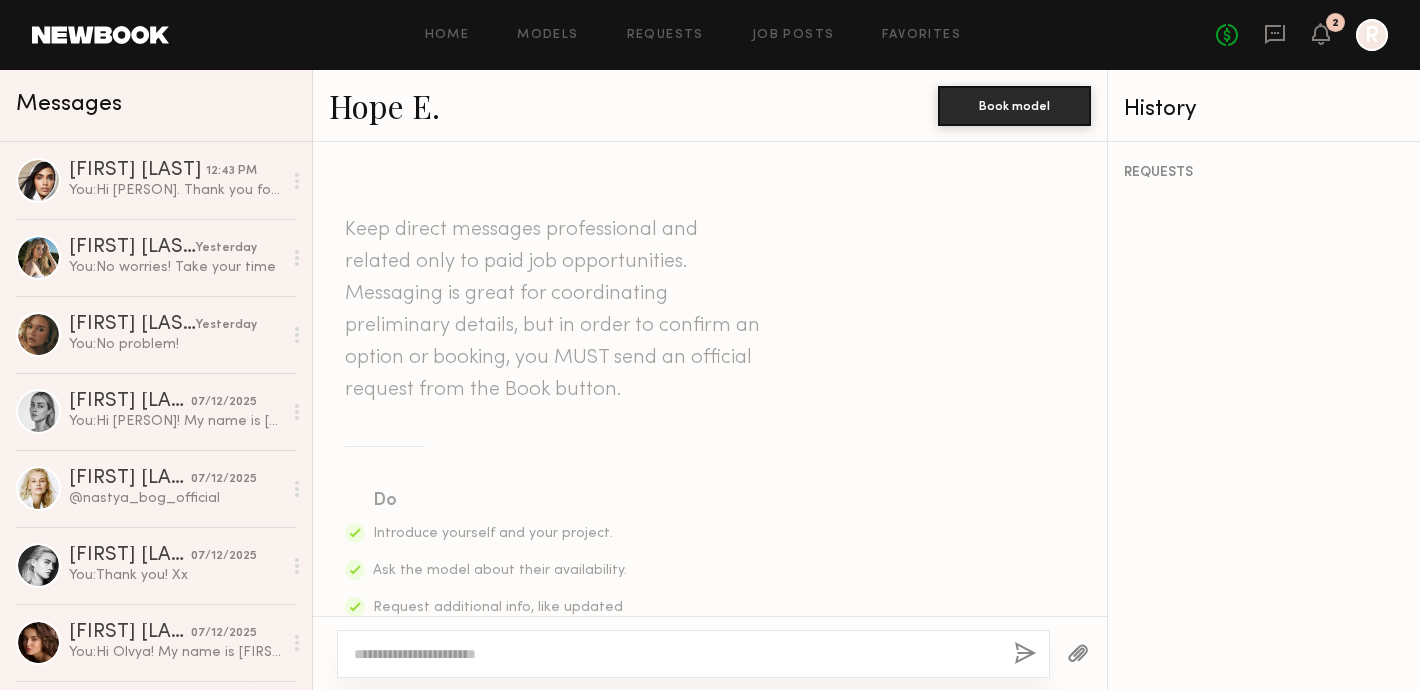 click 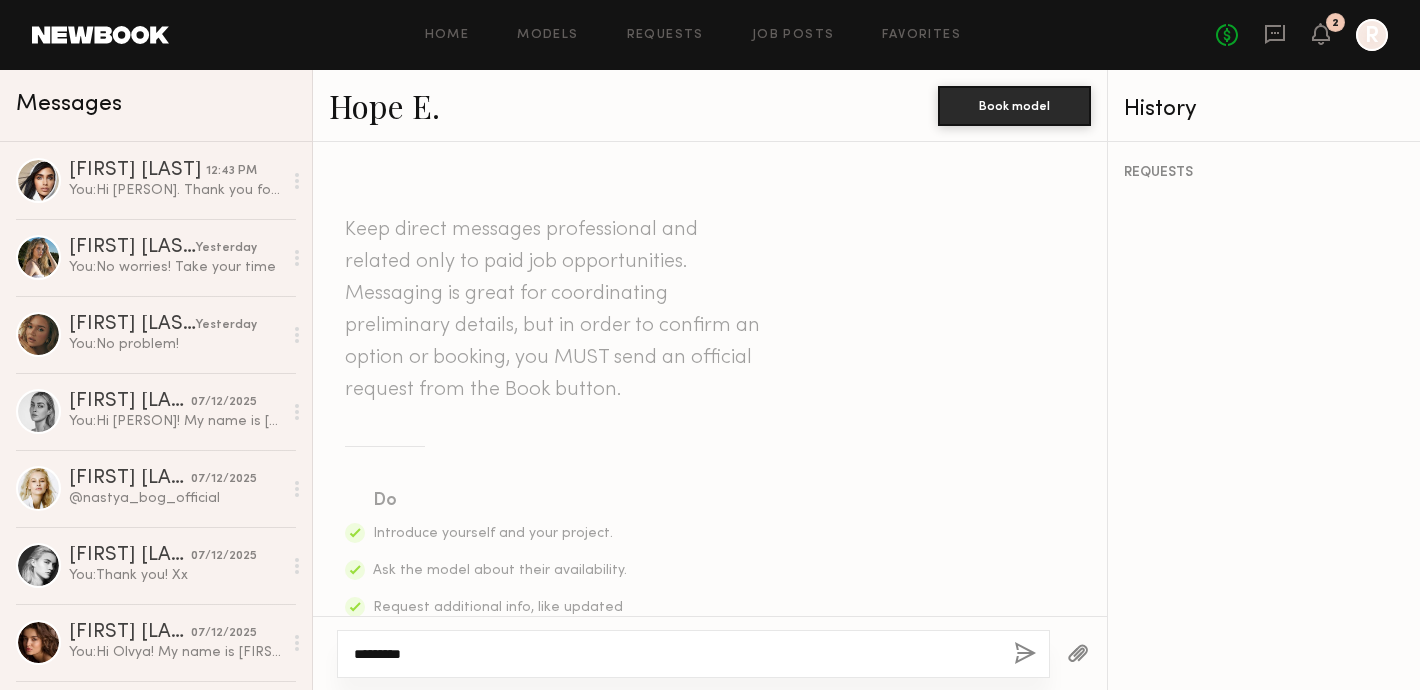 paste on "**********" 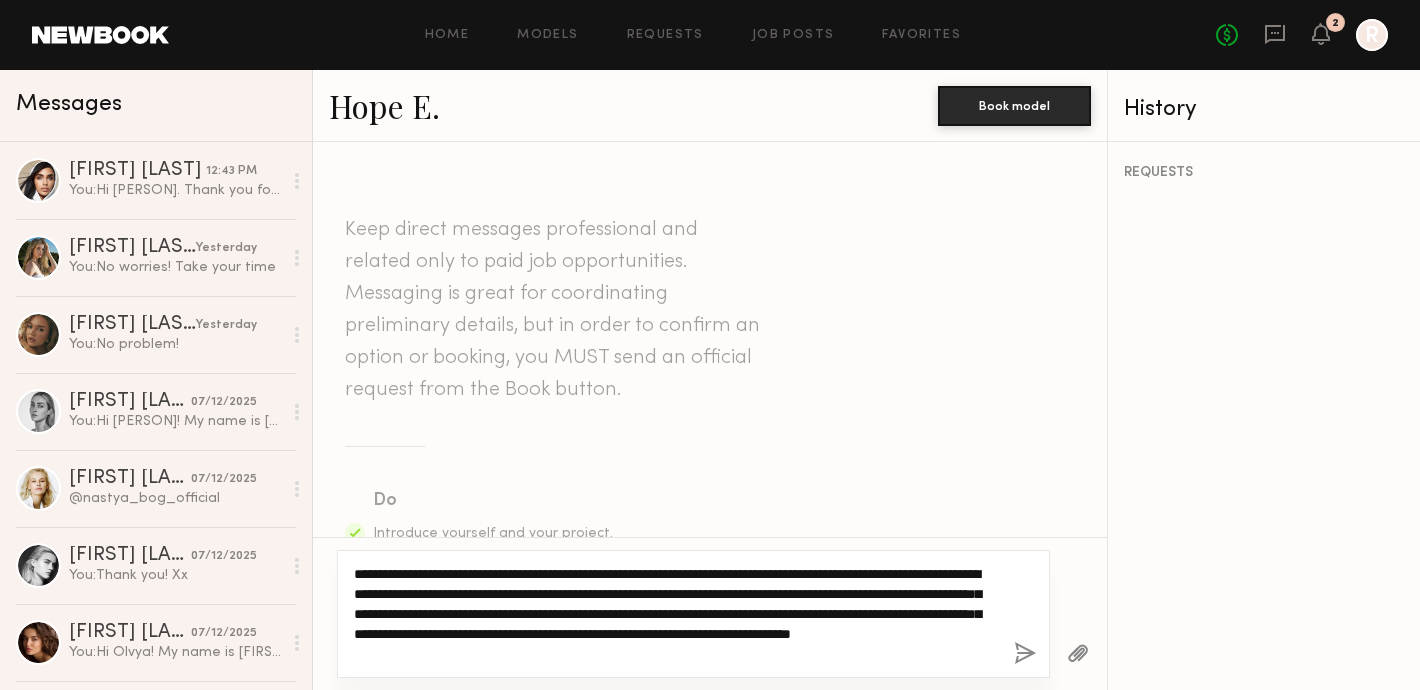 type on "**********" 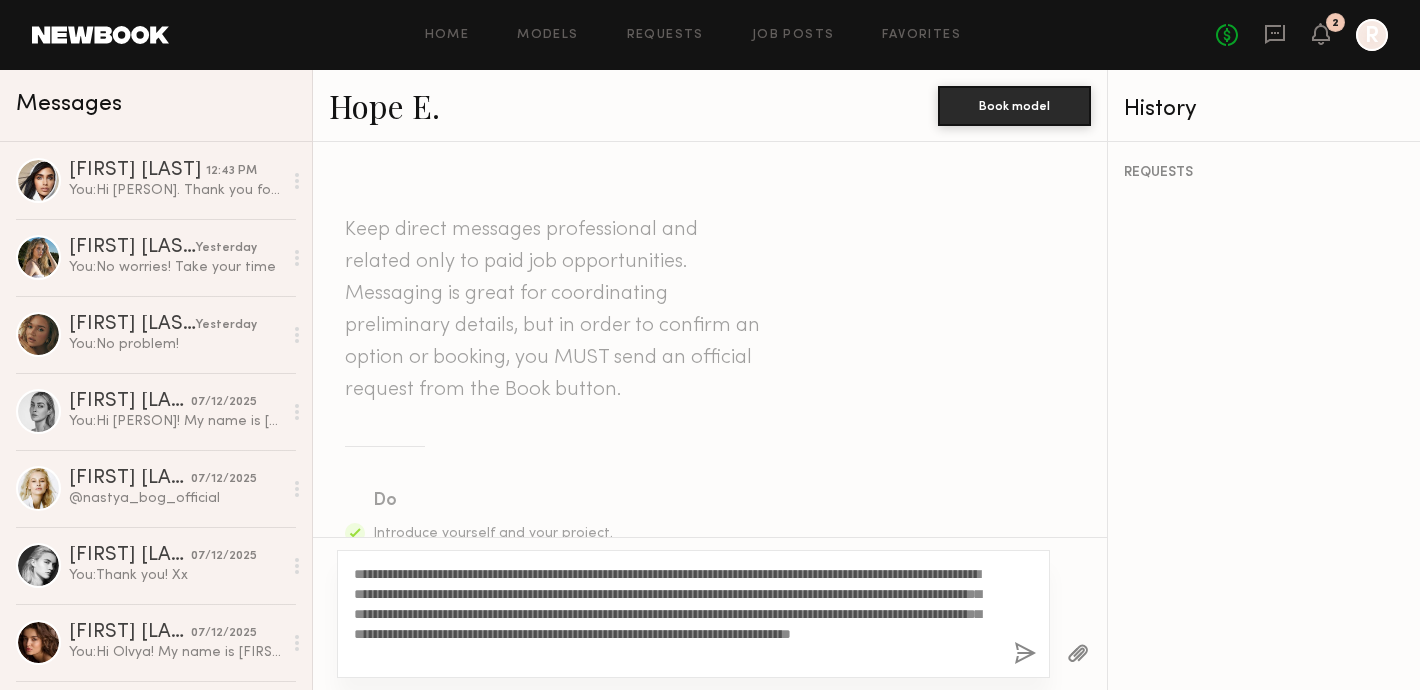 click 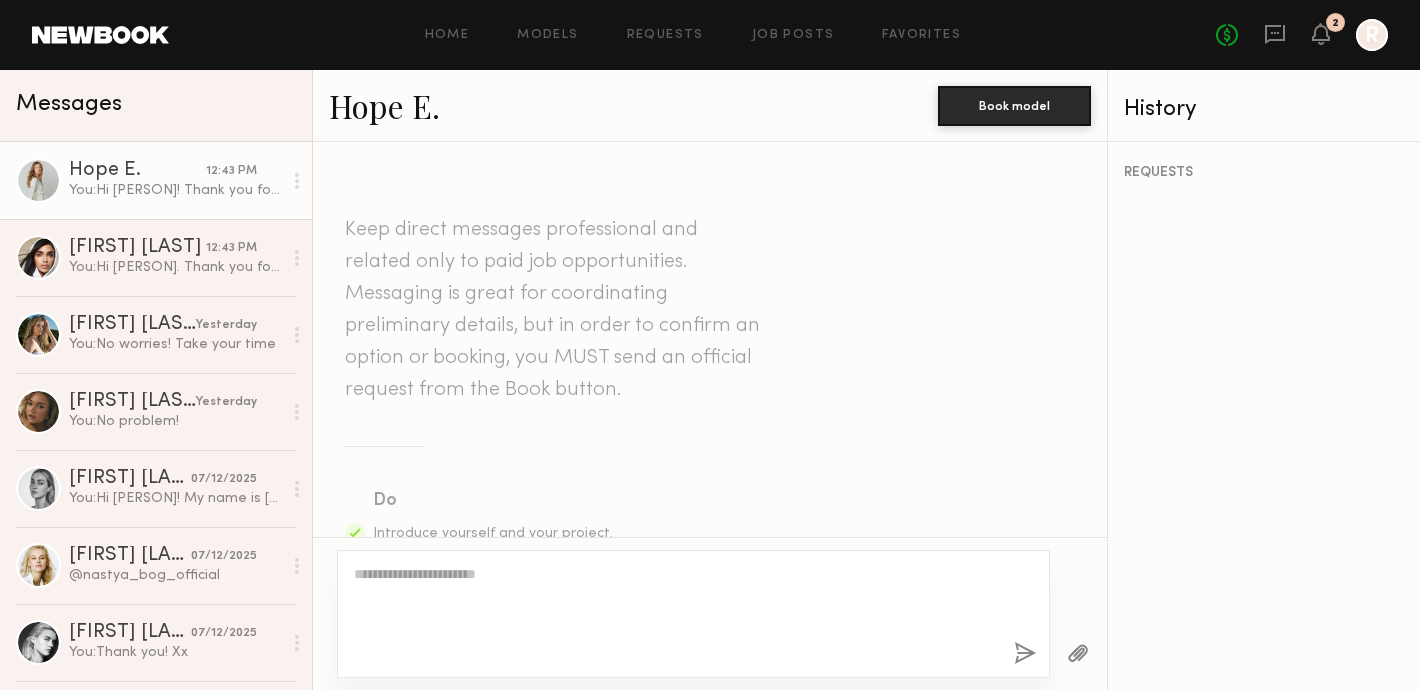 scroll, scrollTop: 758, scrollLeft: 0, axis: vertical 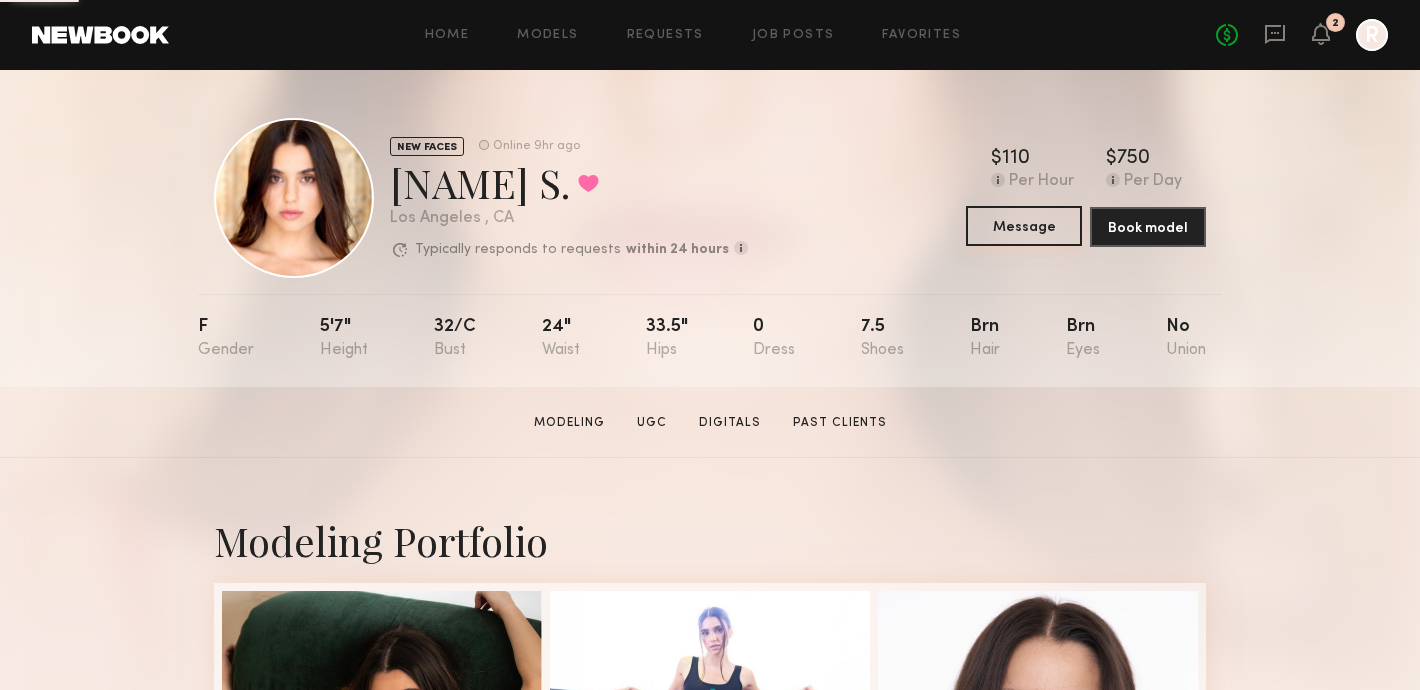 click on "Message" 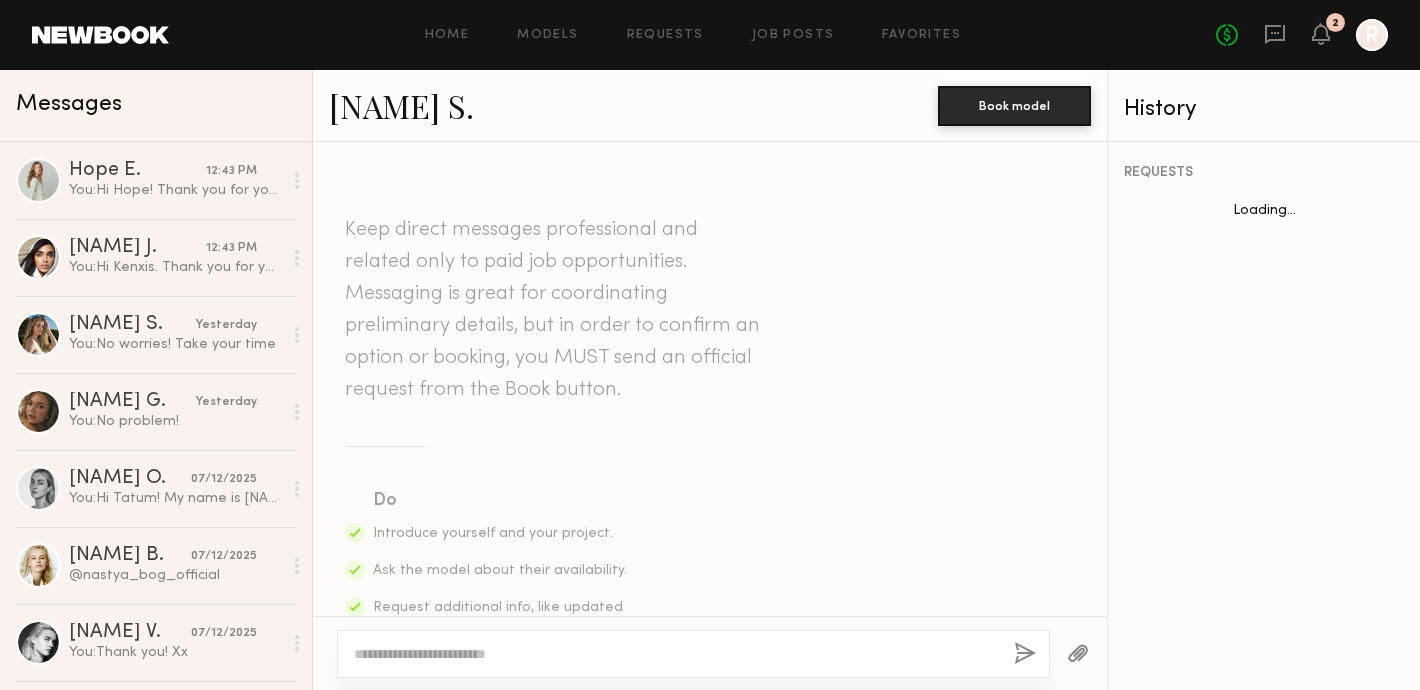 click 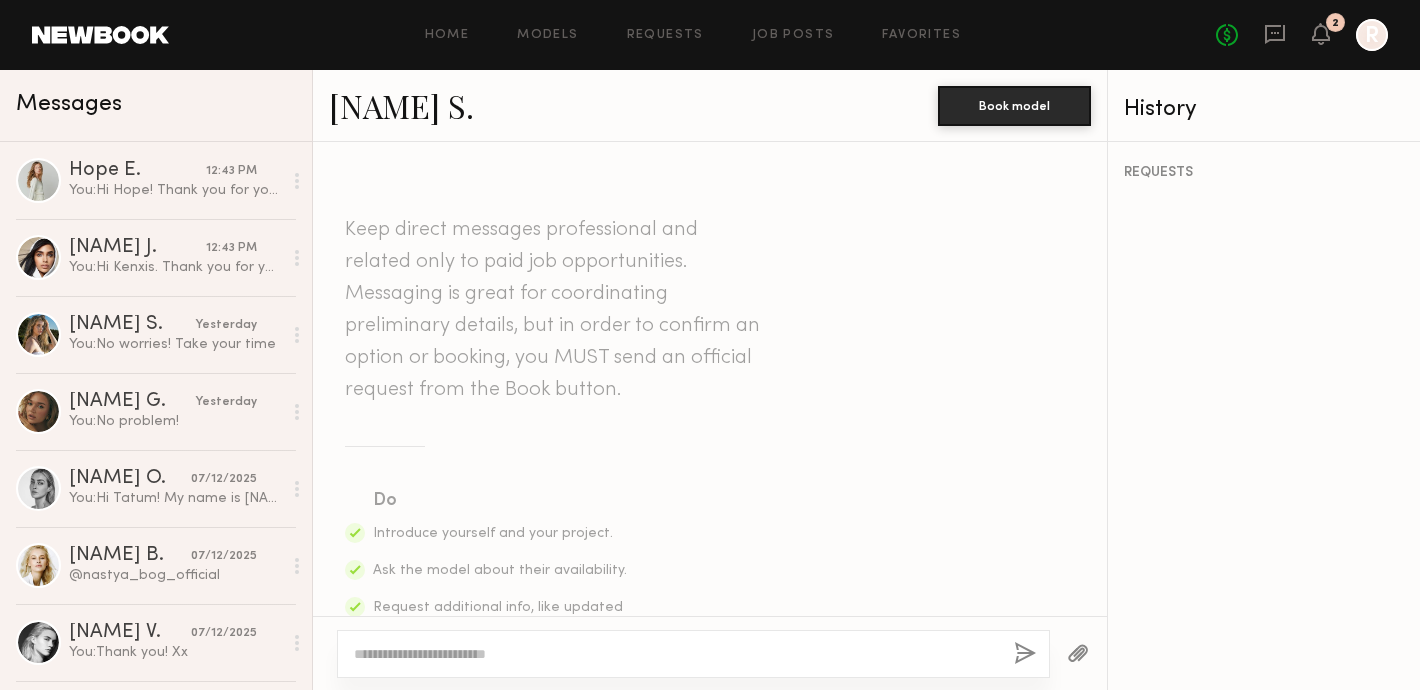 click 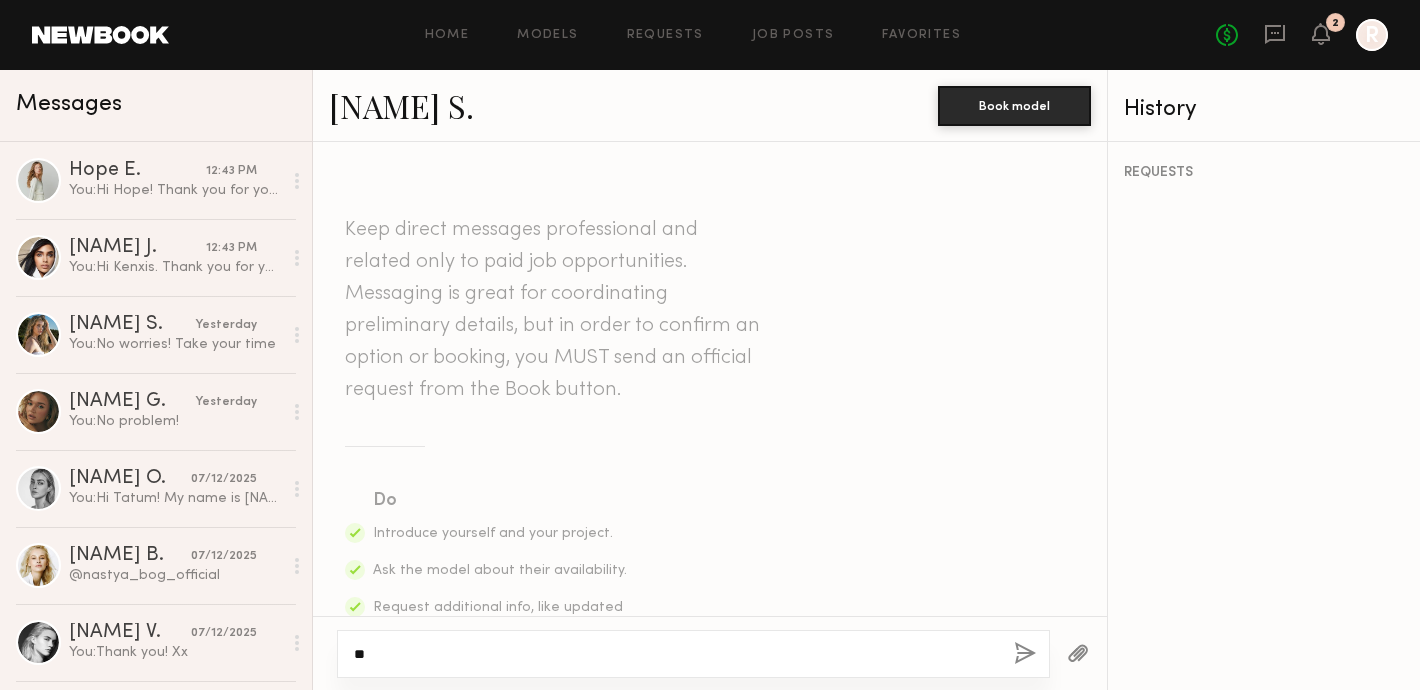 type on "*" 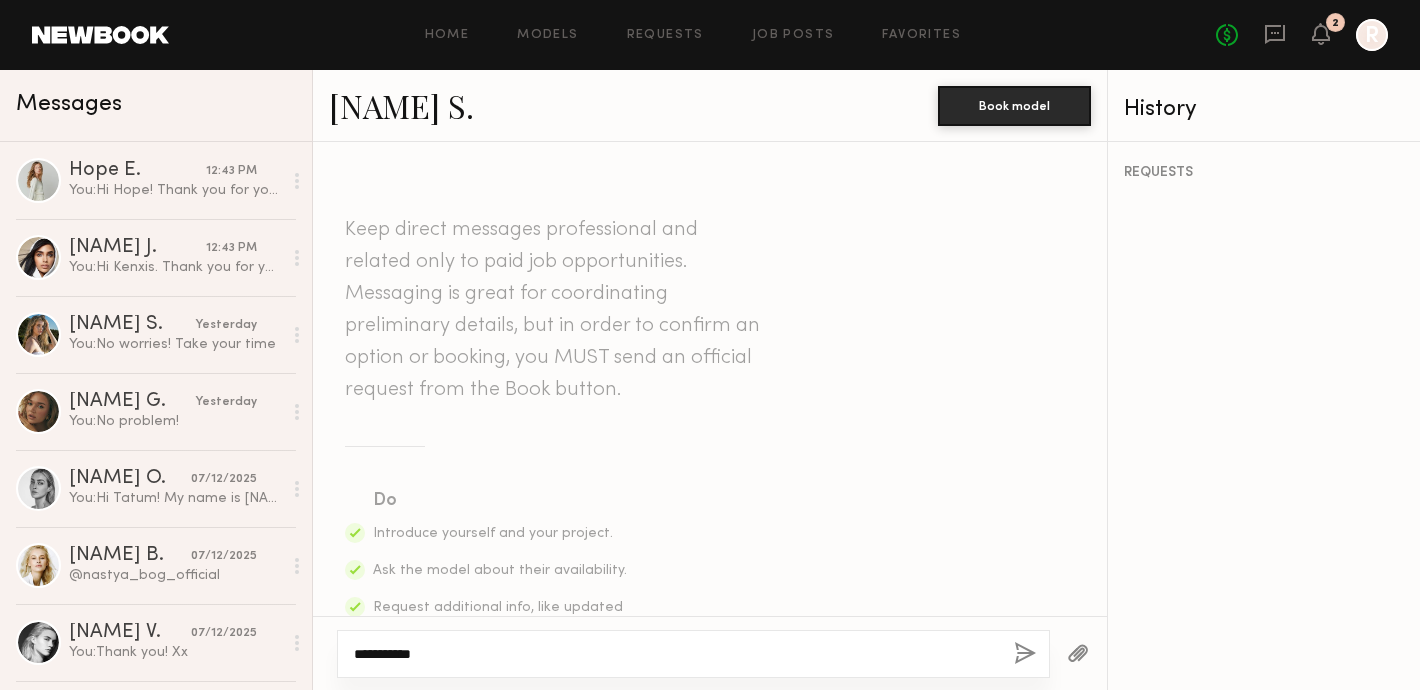 paste on "**********" 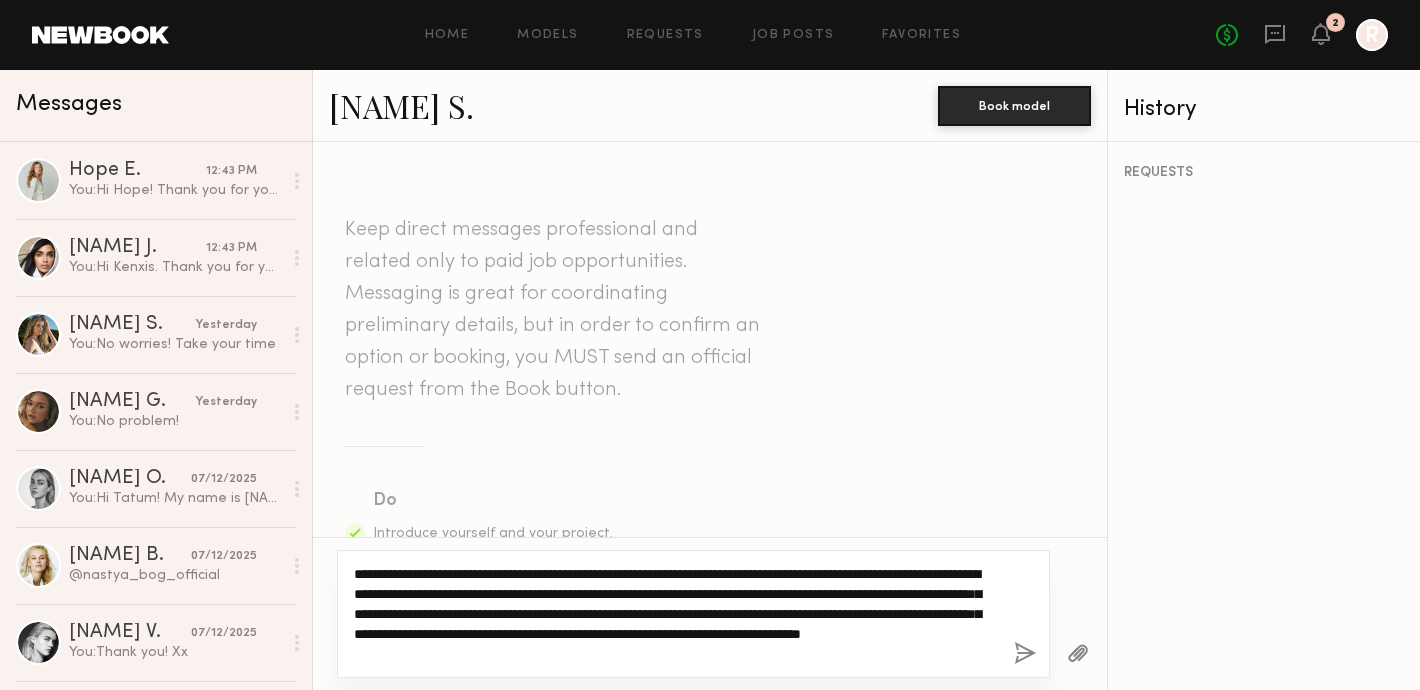 click on "**********" 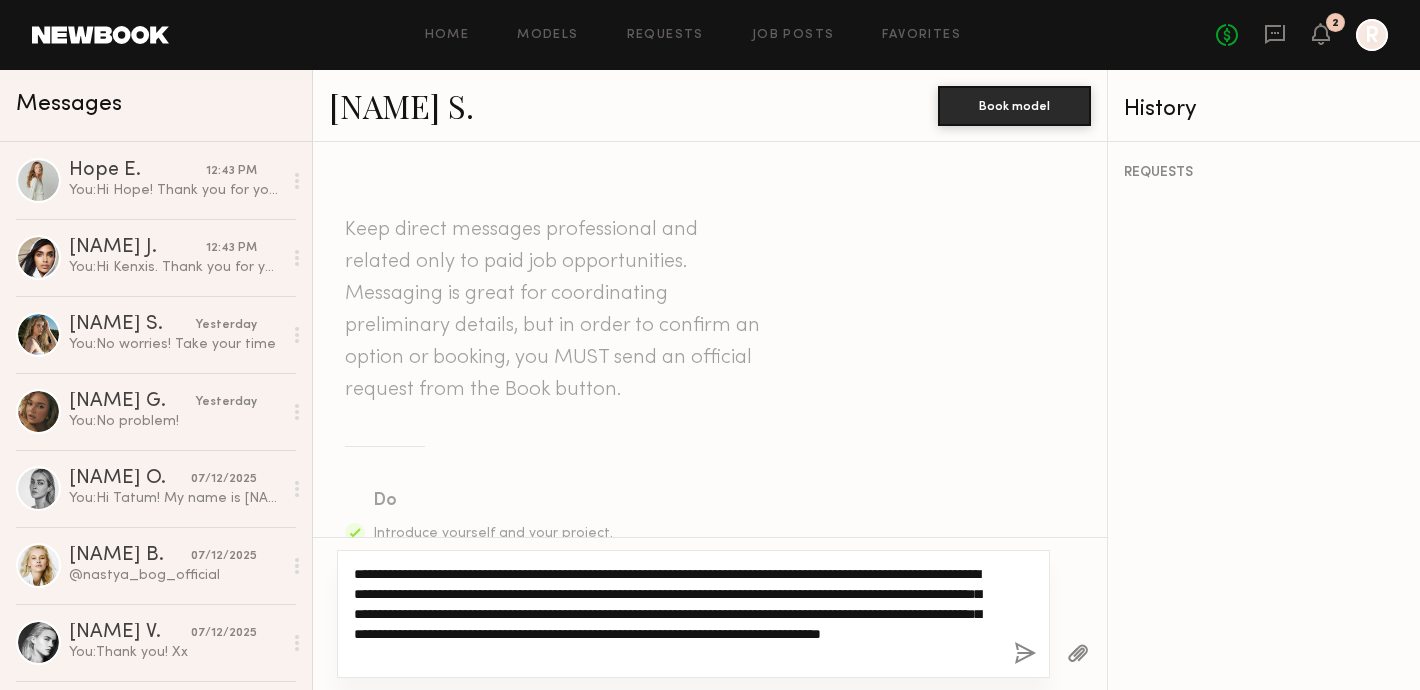 click on "**********" 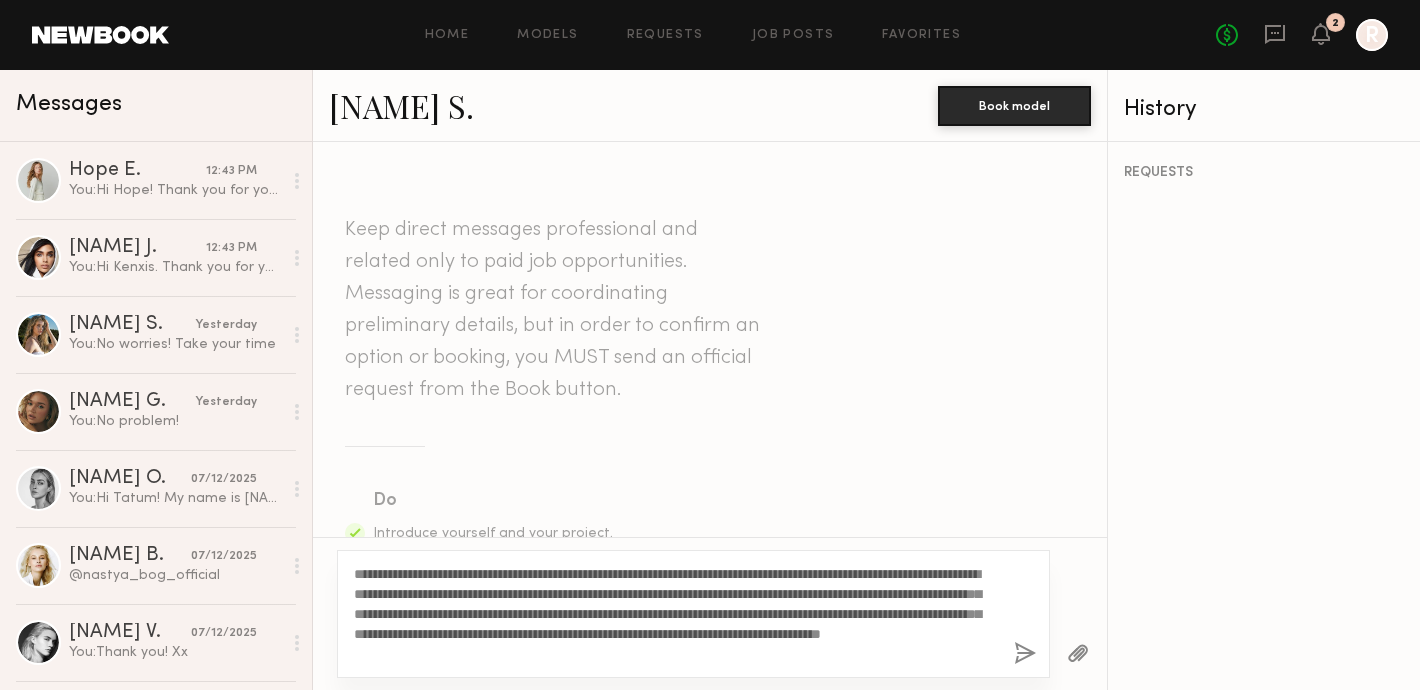 click 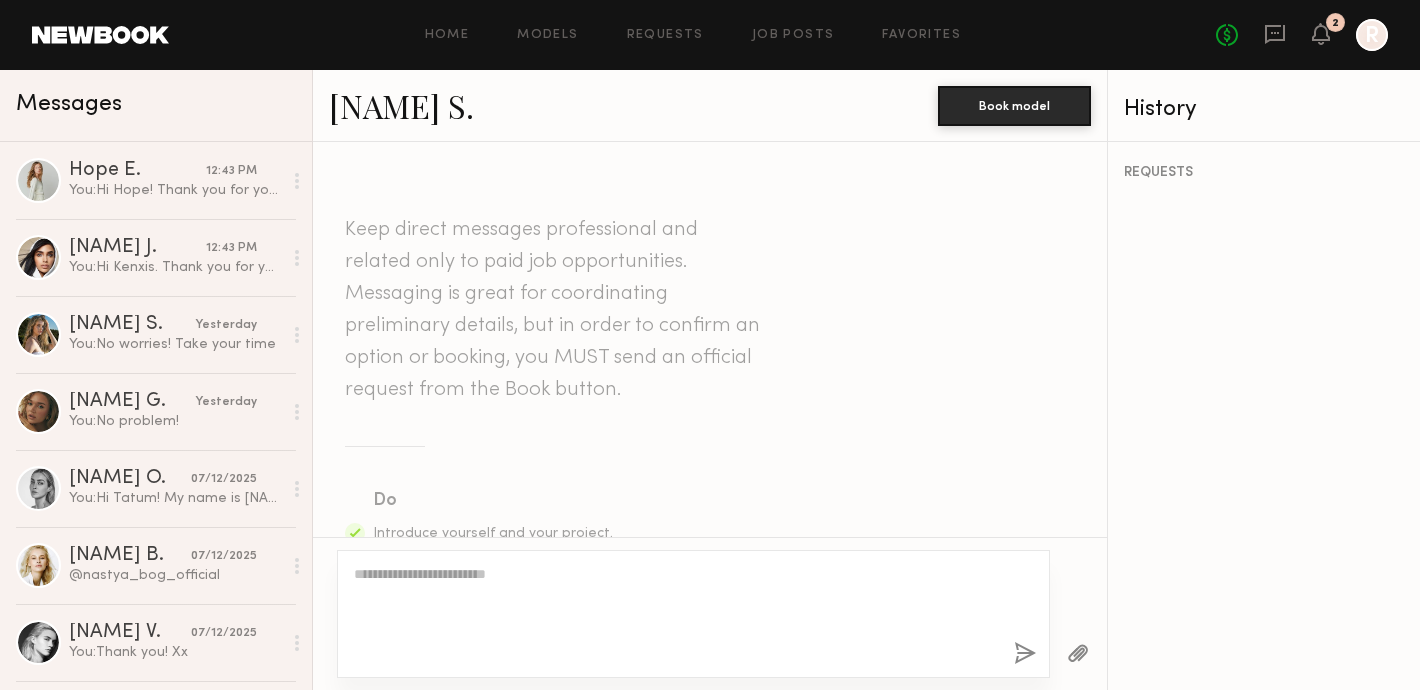 scroll, scrollTop: 758, scrollLeft: 0, axis: vertical 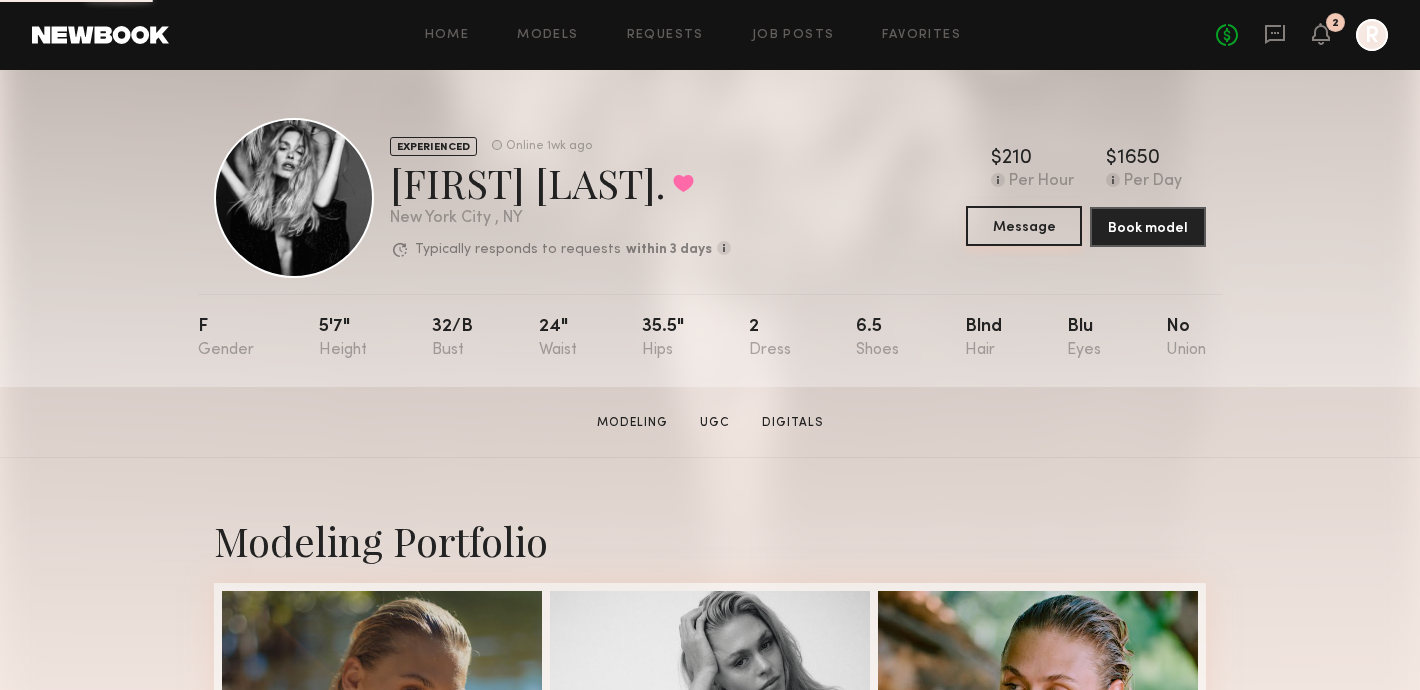 click on "Message" 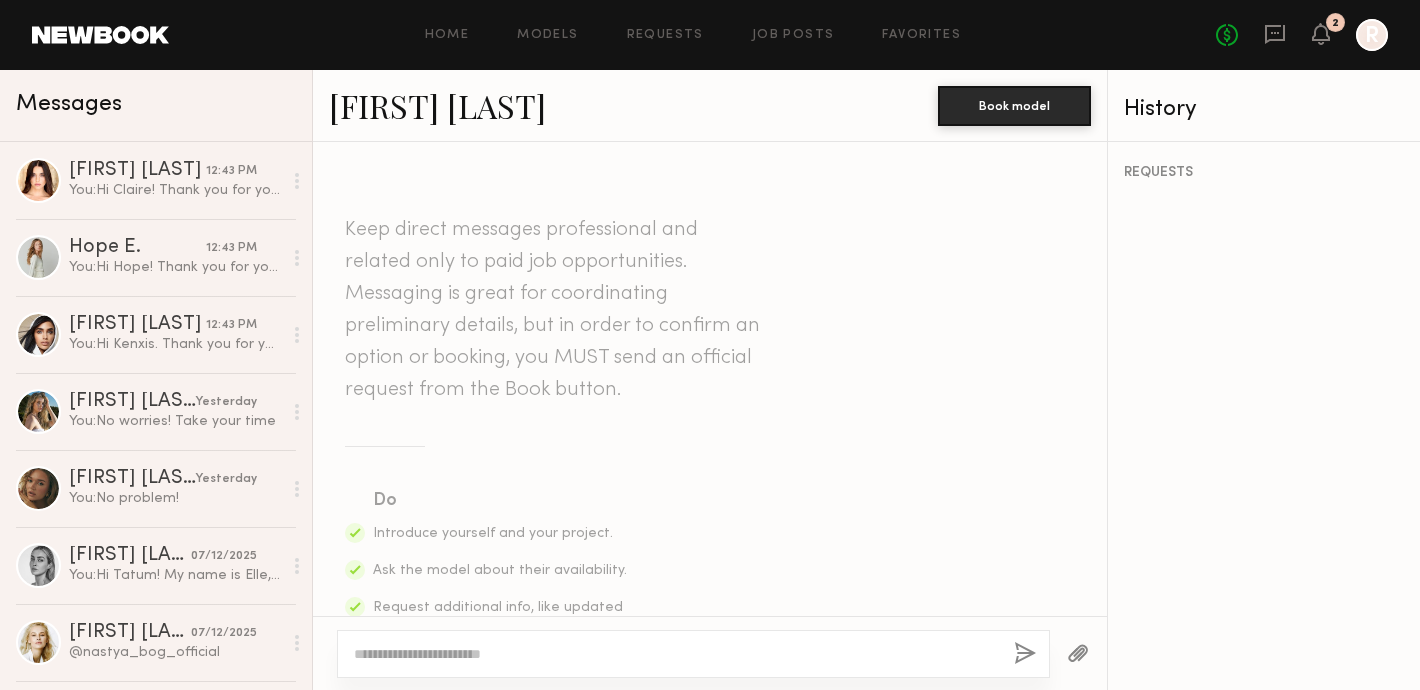 click 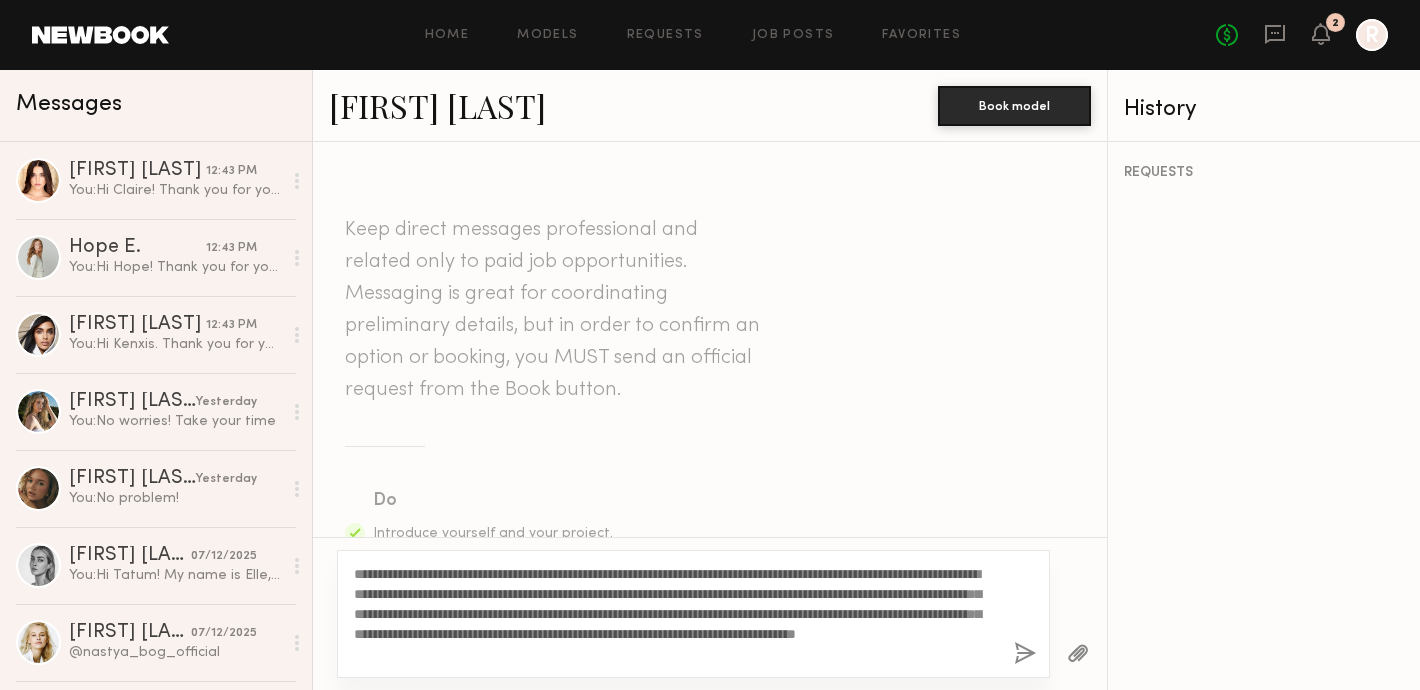 type on "**********" 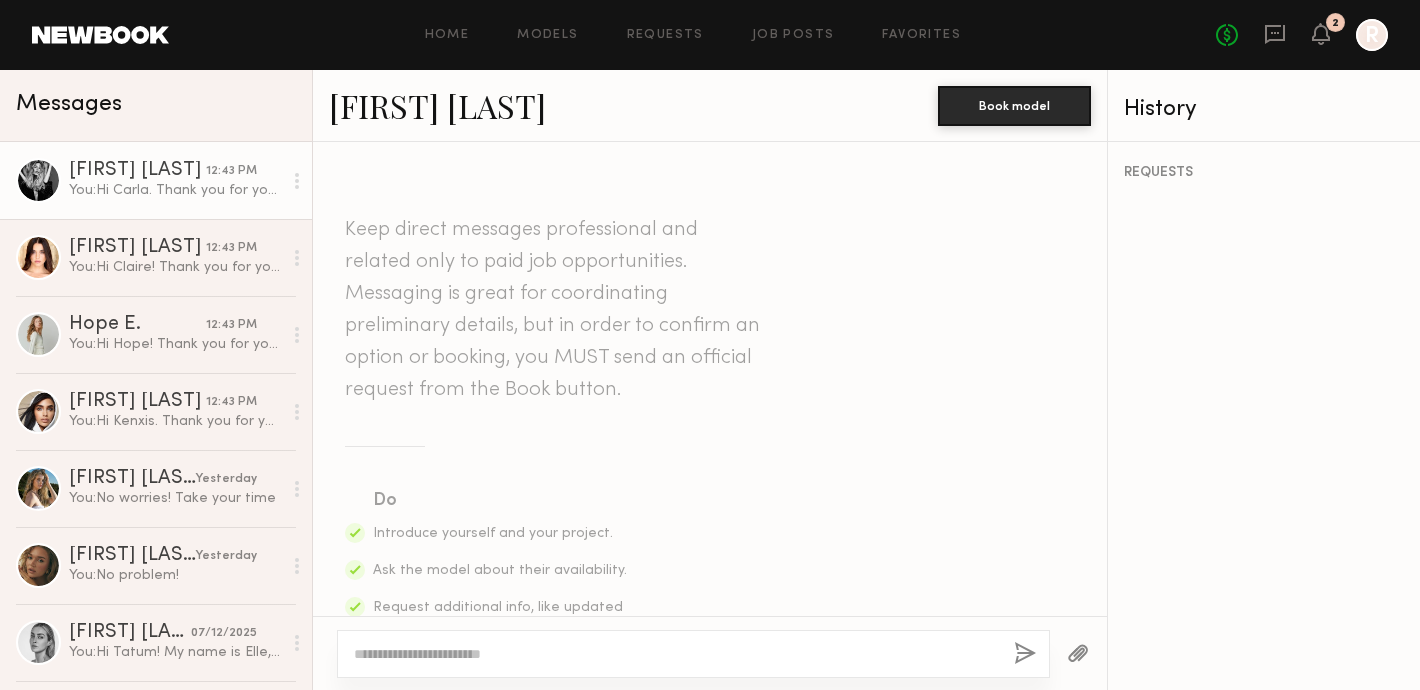 scroll, scrollTop: 758, scrollLeft: 0, axis: vertical 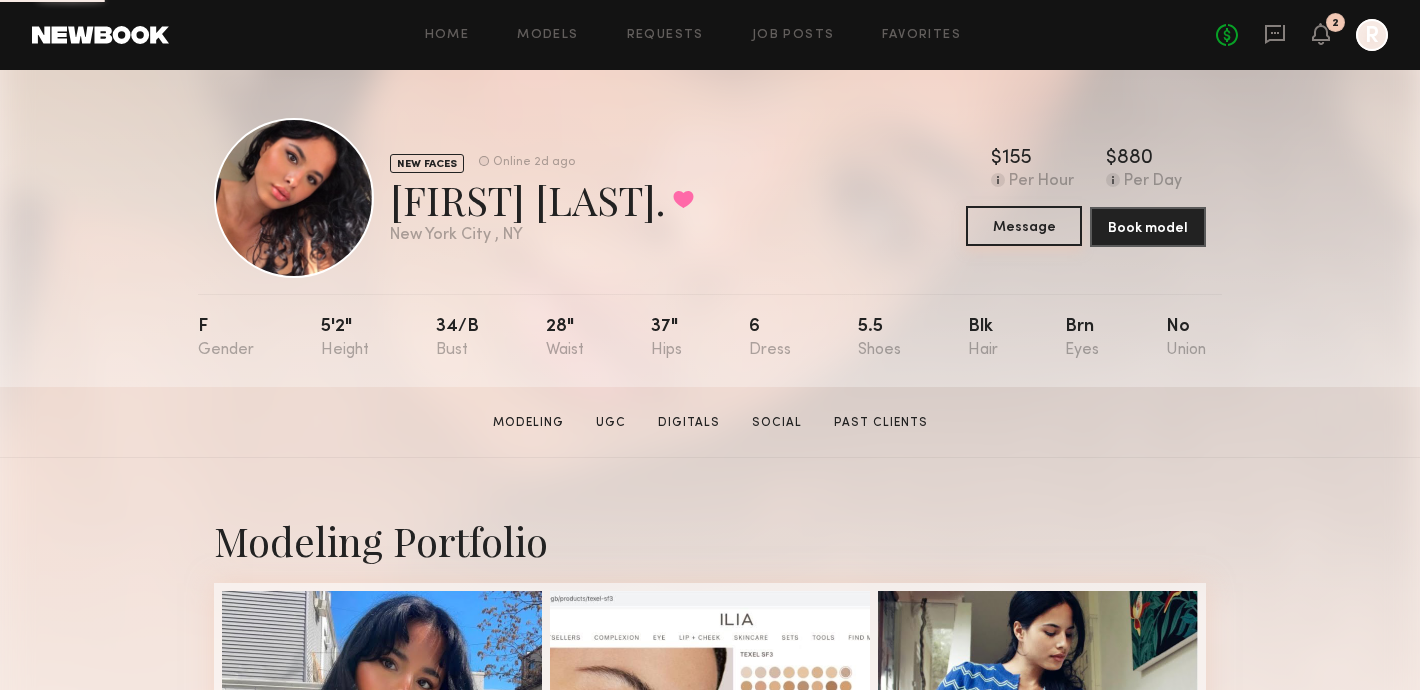 click on "Message" 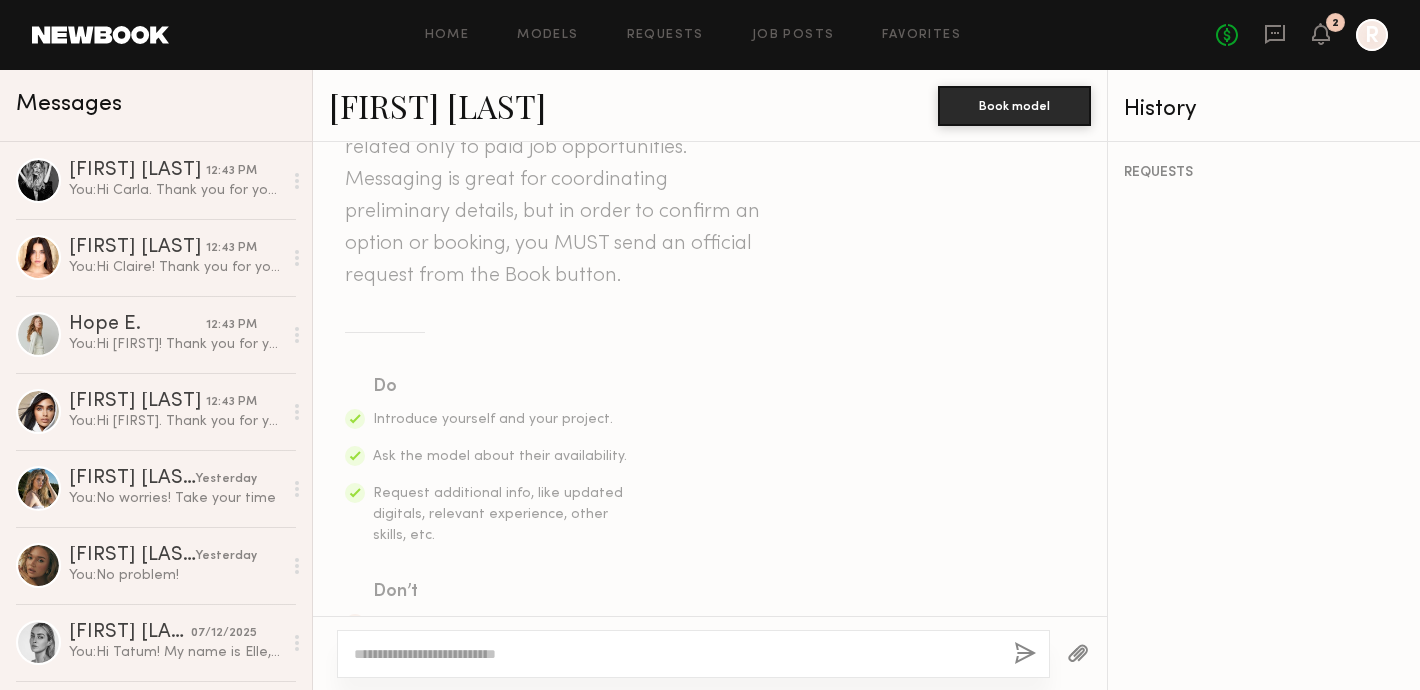 scroll, scrollTop: 32, scrollLeft: 0, axis: vertical 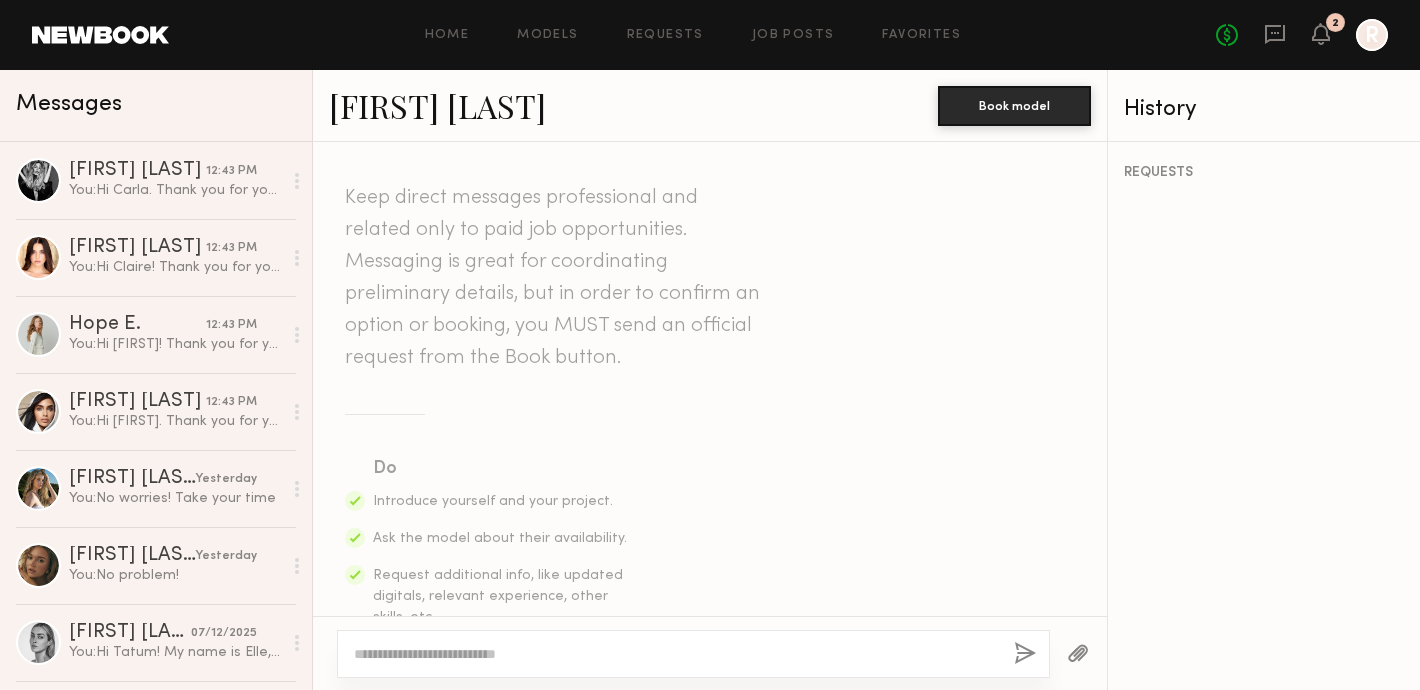 click 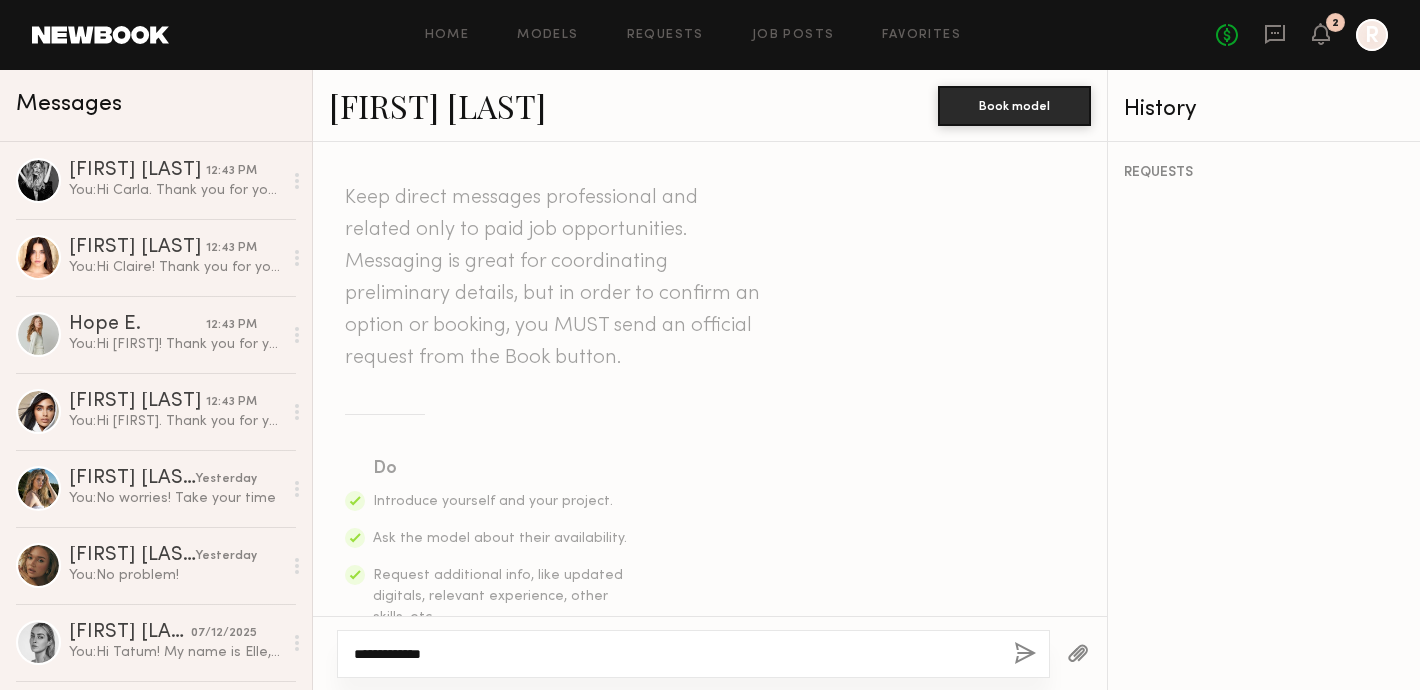 paste on "**********" 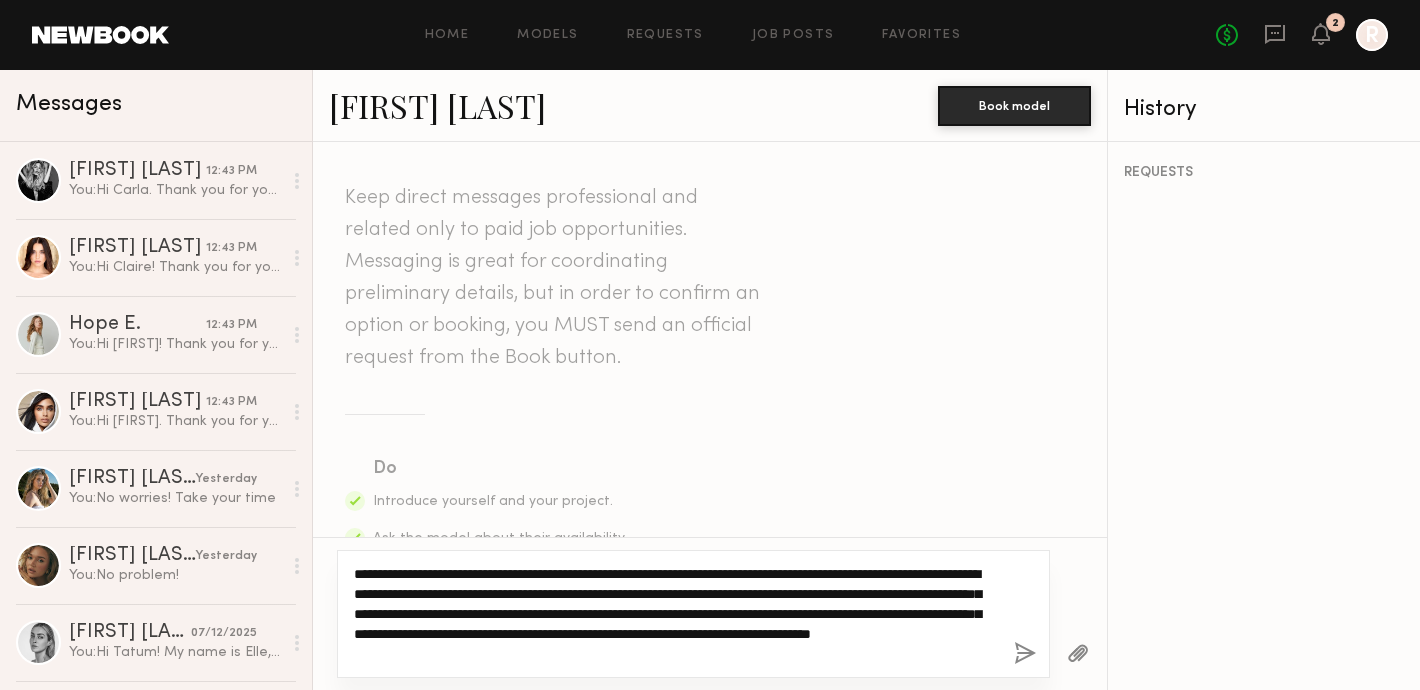 type on "**********" 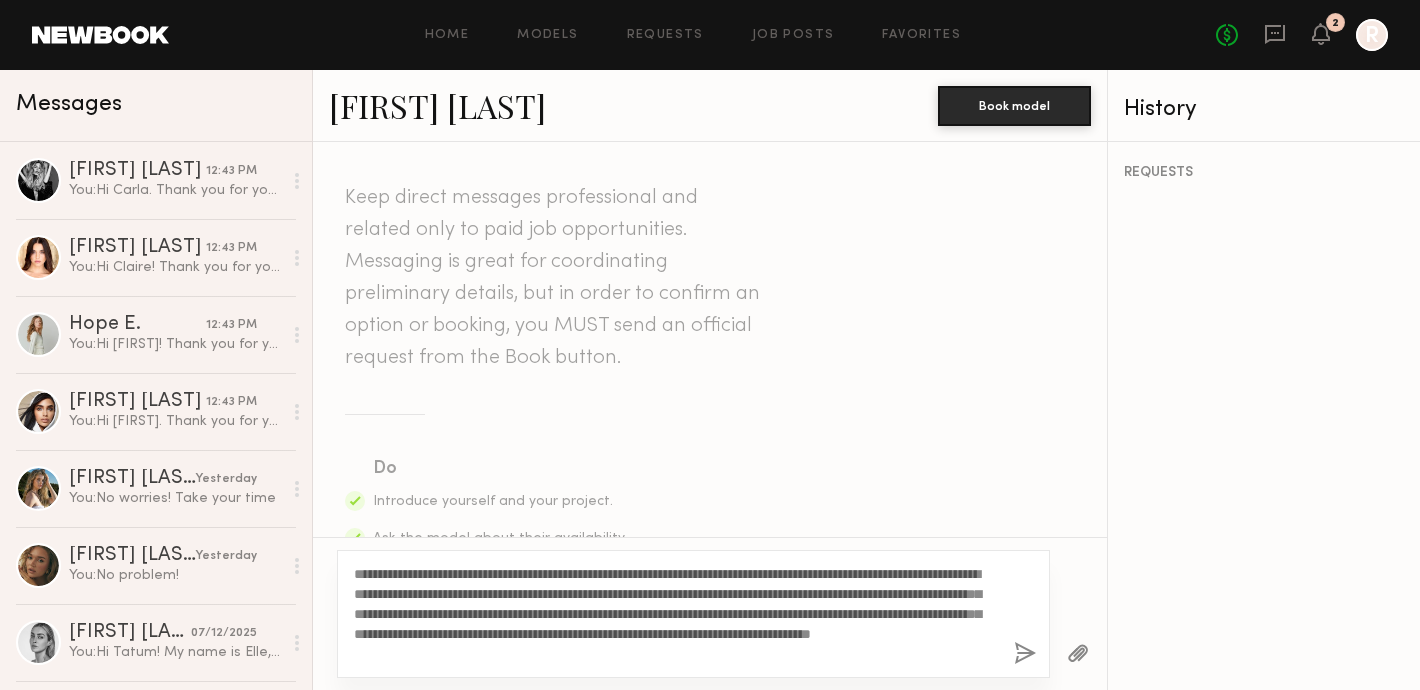 click 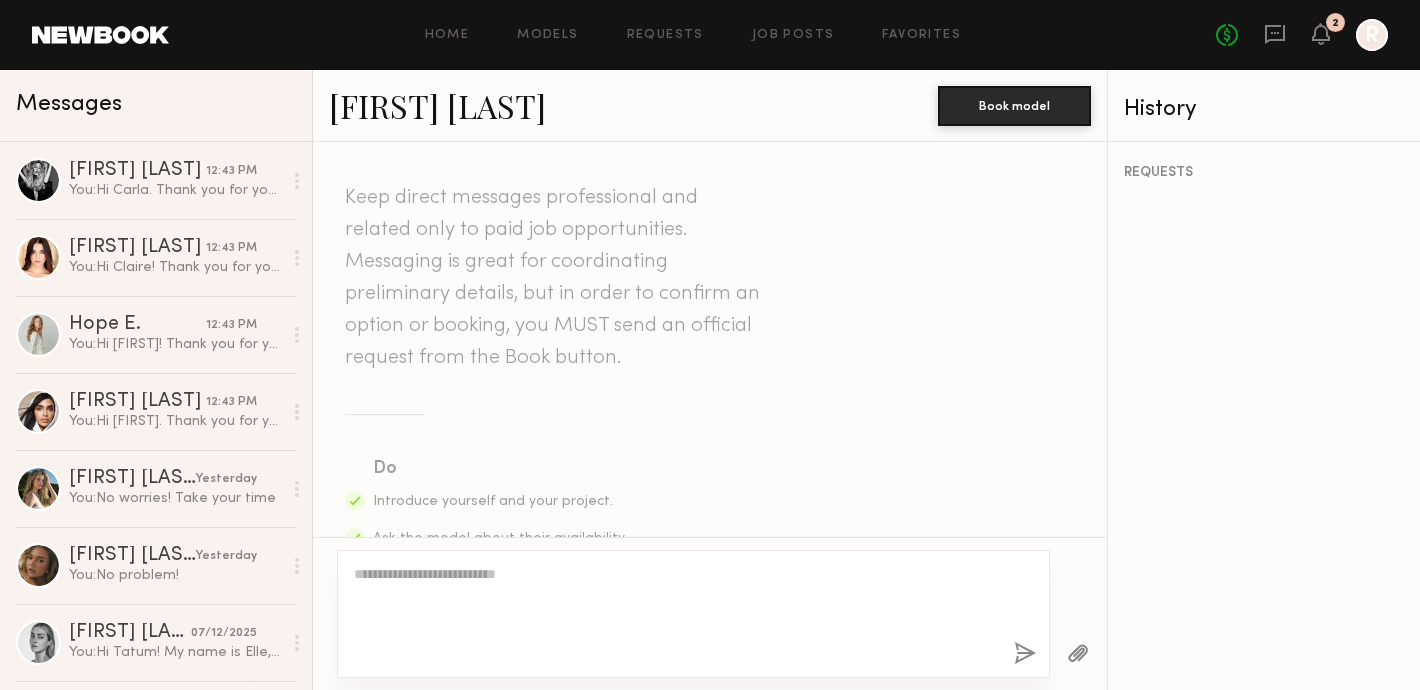 scroll, scrollTop: 758, scrollLeft: 0, axis: vertical 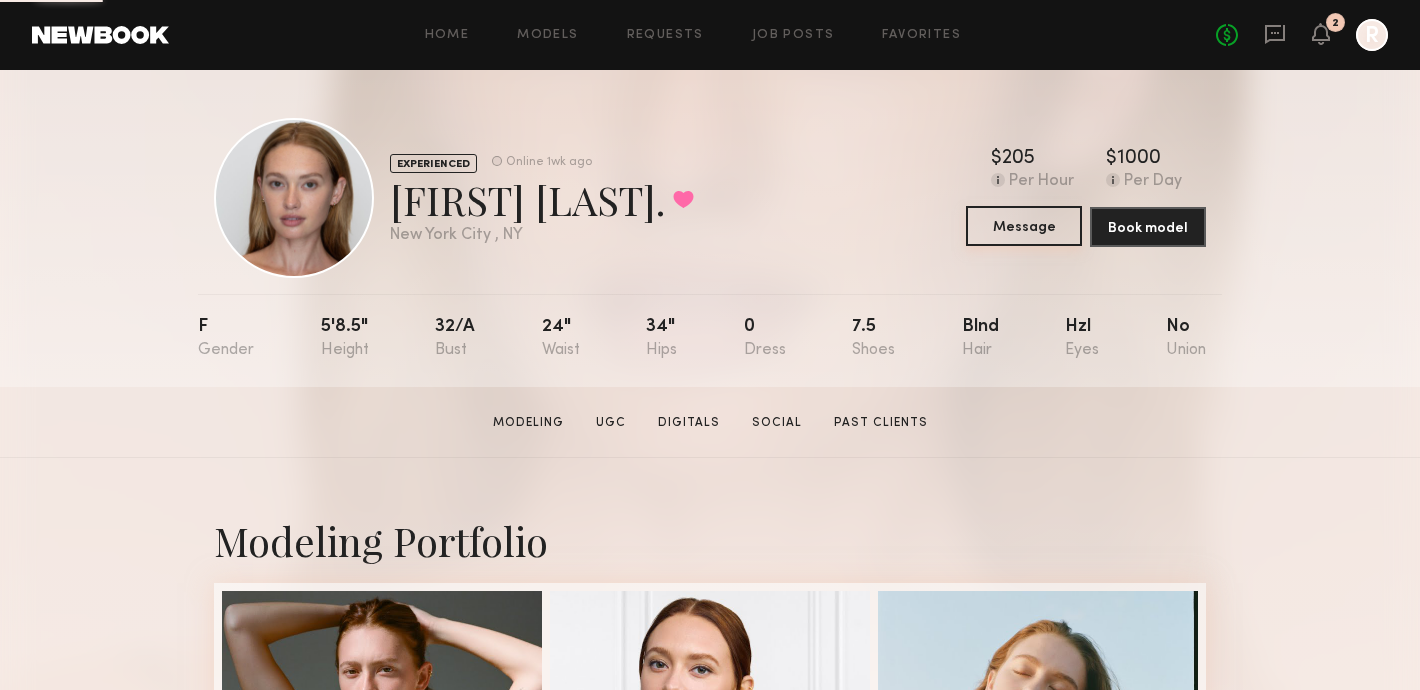 click on "Message" 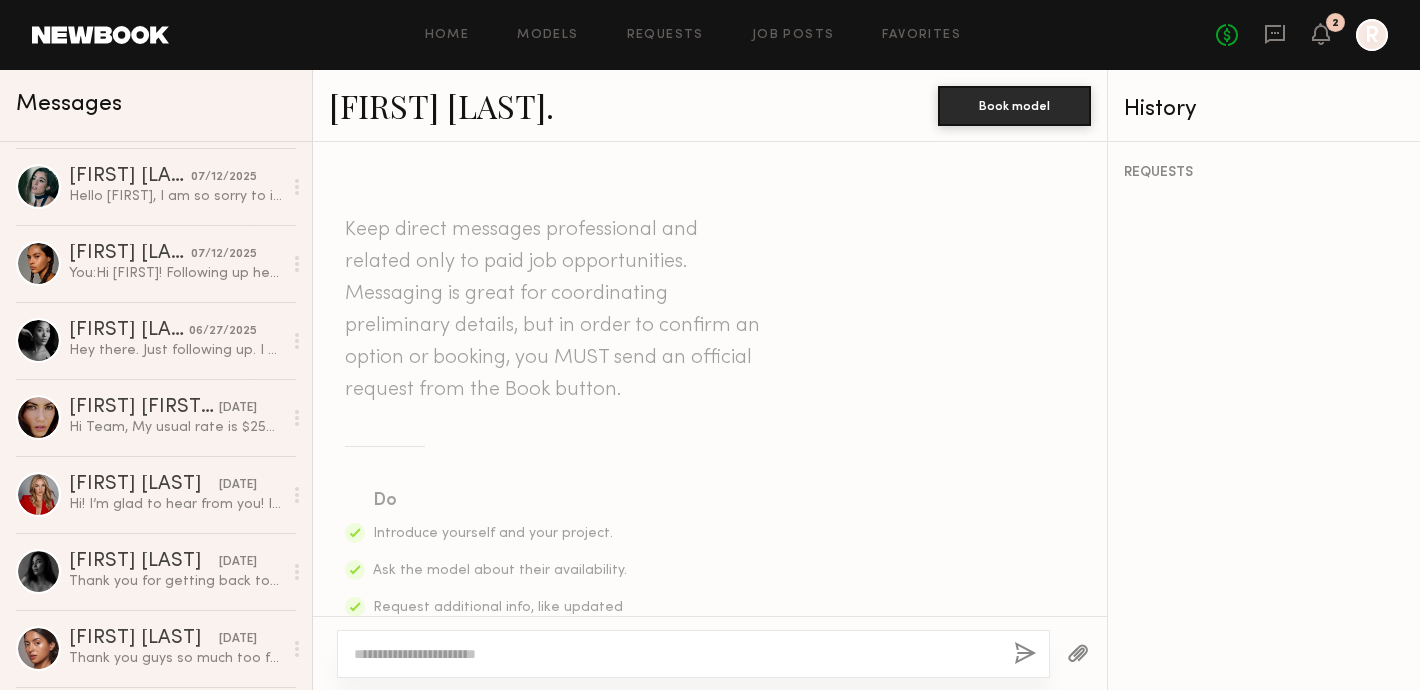 scroll, scrollTop: 897, scrollLeft: 0, axis: vertical 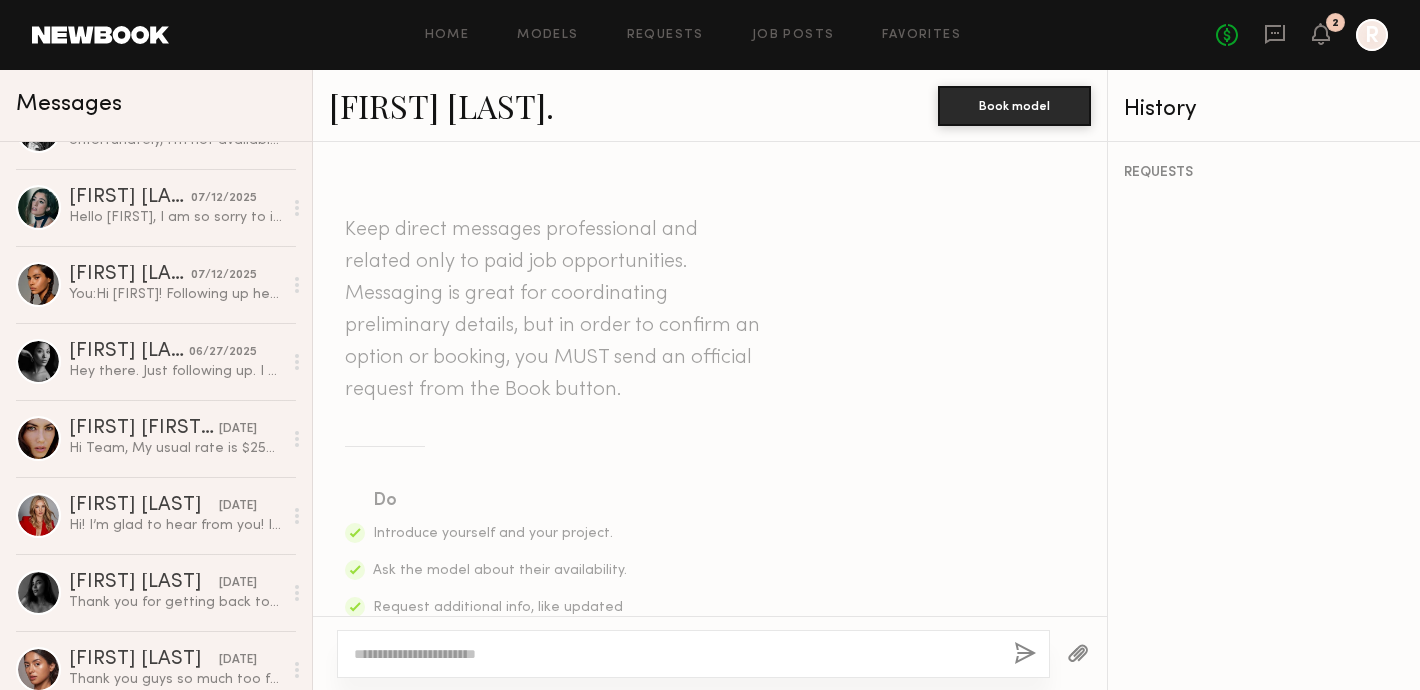 click 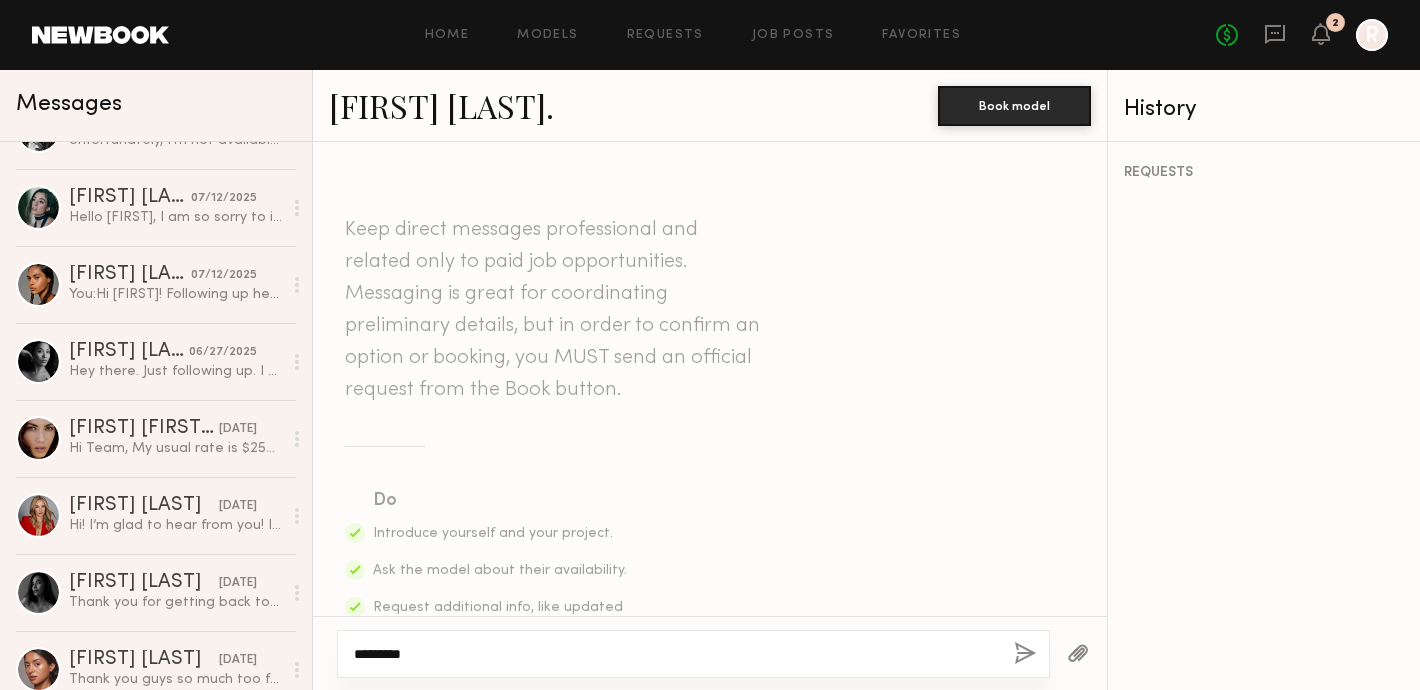 paste on "**********" 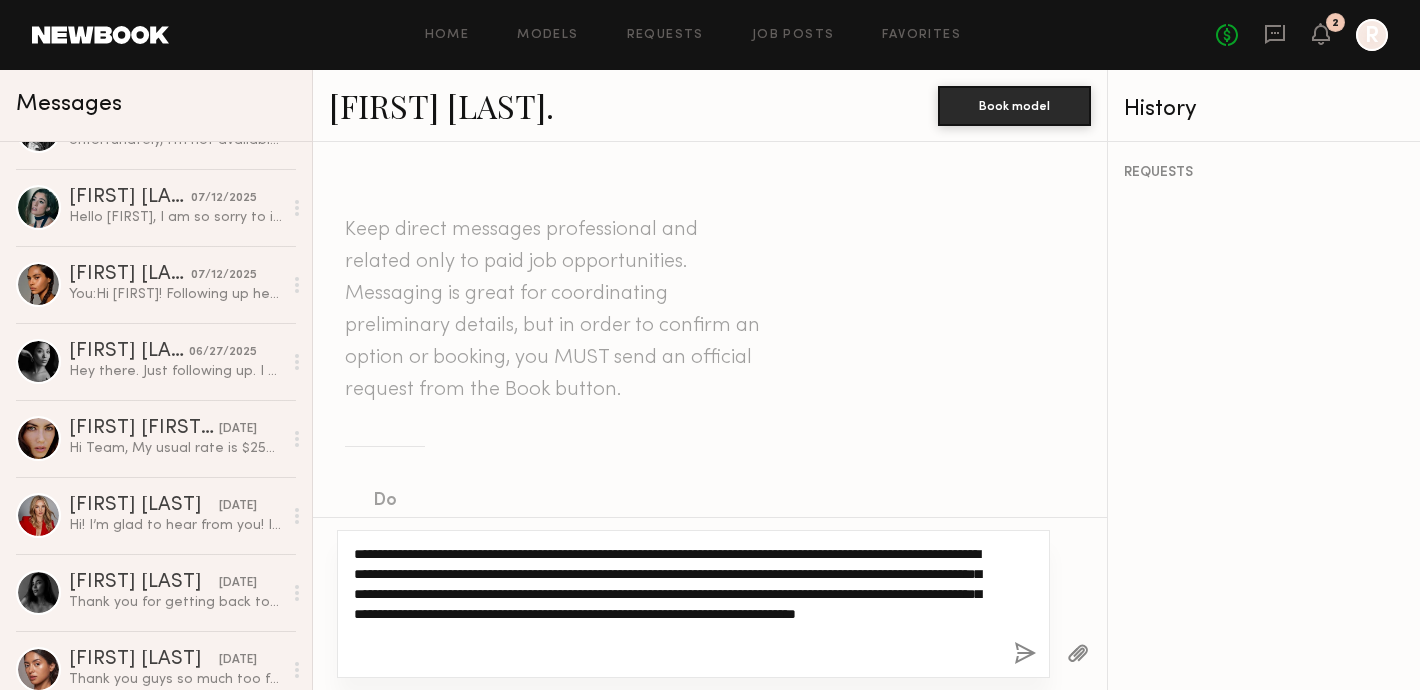 type on "**********" 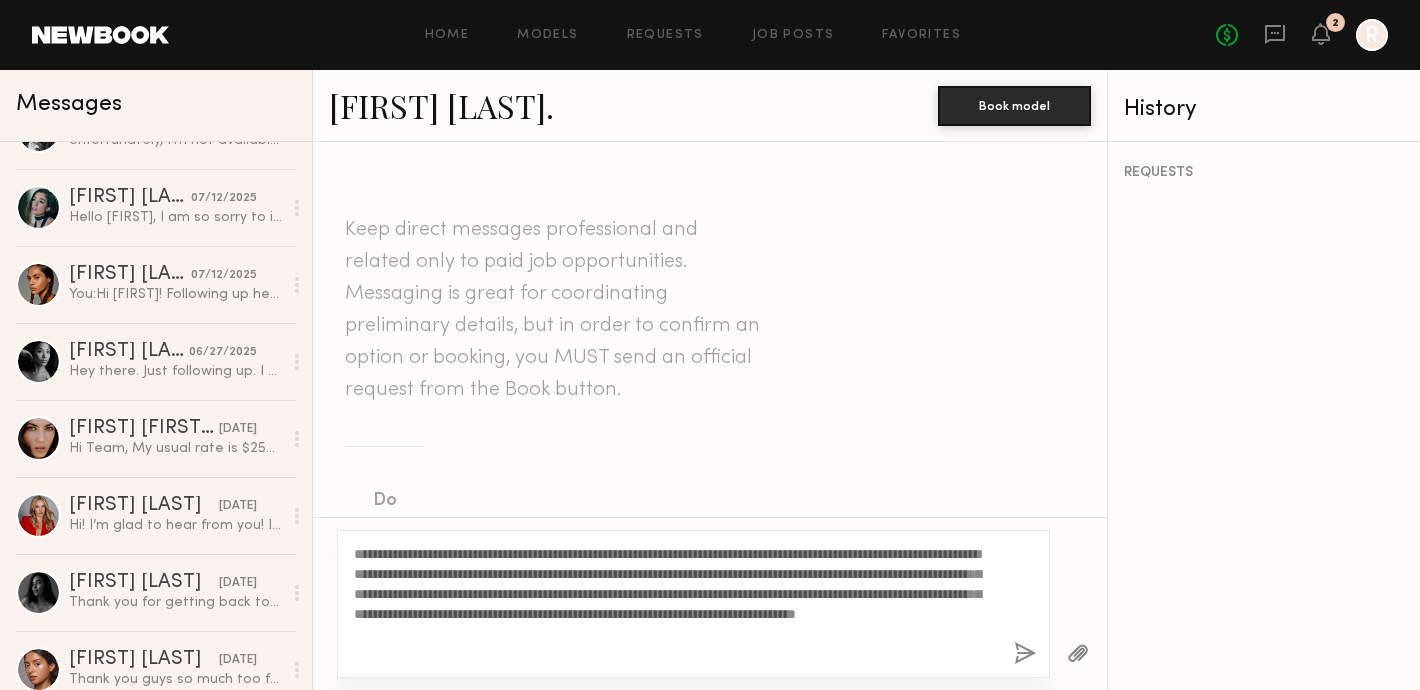 click 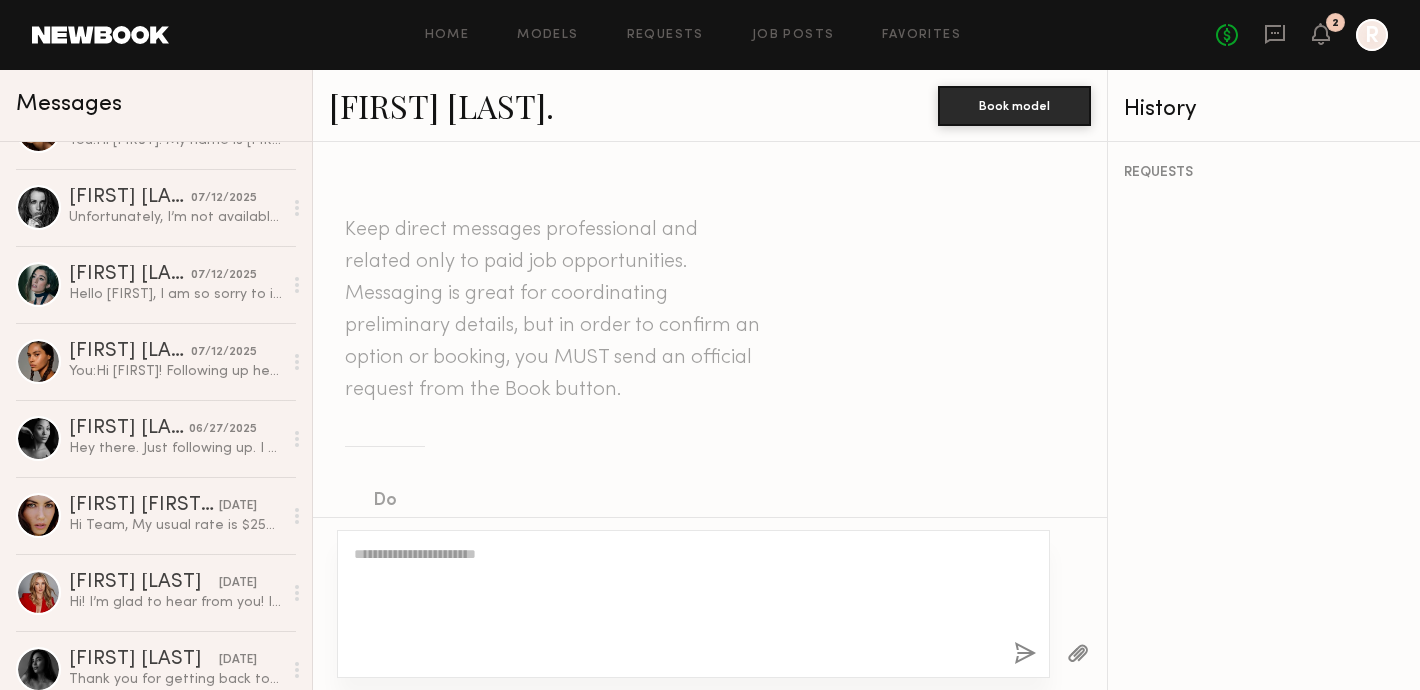 scroll, scrollTop: 758, scrollLeft: 0, axis: vertical 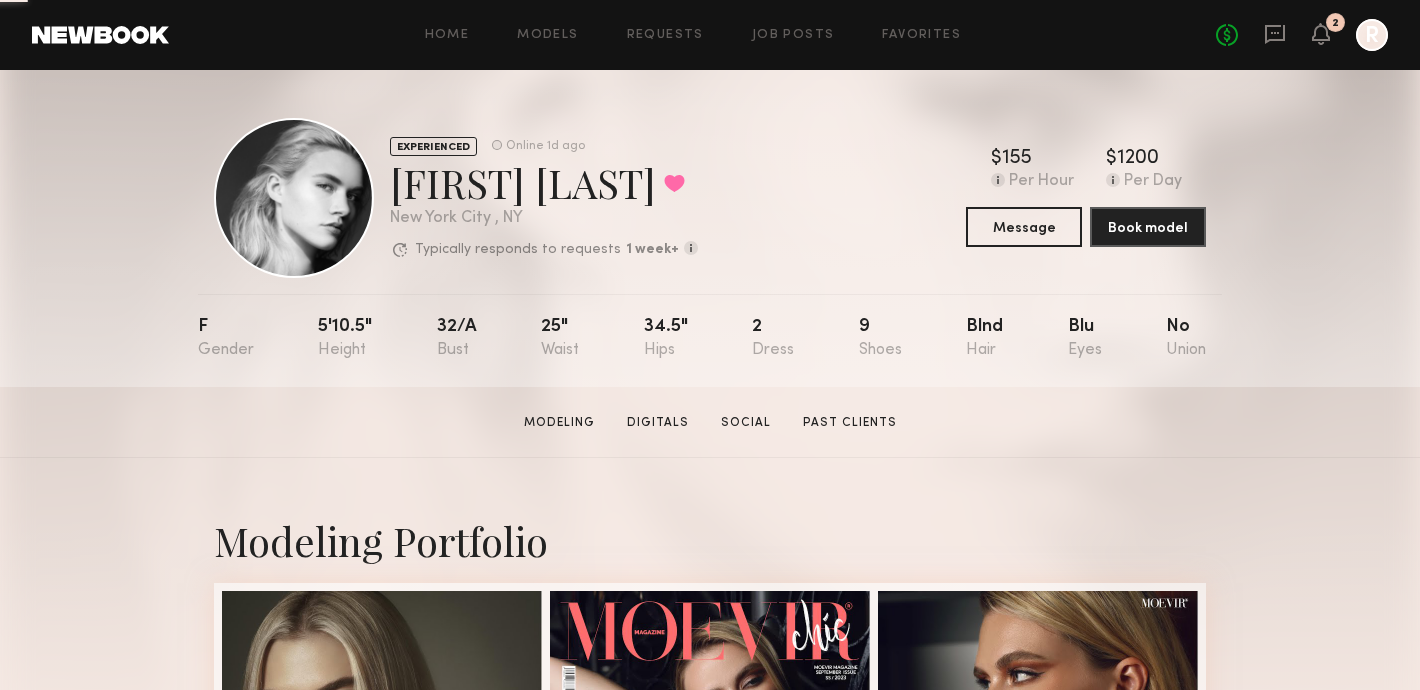 click on "EXPERIENCED Online 1d ago  [FIRST] [LAST]  Favorited [CITY], [STATE]  Typically responds to requests  1 week+  How quickly the model responds to new   requests, on average. For best results,   start new talent interactions with a   request and use messages to add or   collect additional info.  Typically responds: 1 week+ Online 1d ago  $   Typical rate set by model.  Can vary by project & usage.  155 Per Hour  $   Typical rate set by model.  Can vary by project & usage.  1200 Per Day  Message  Book model" 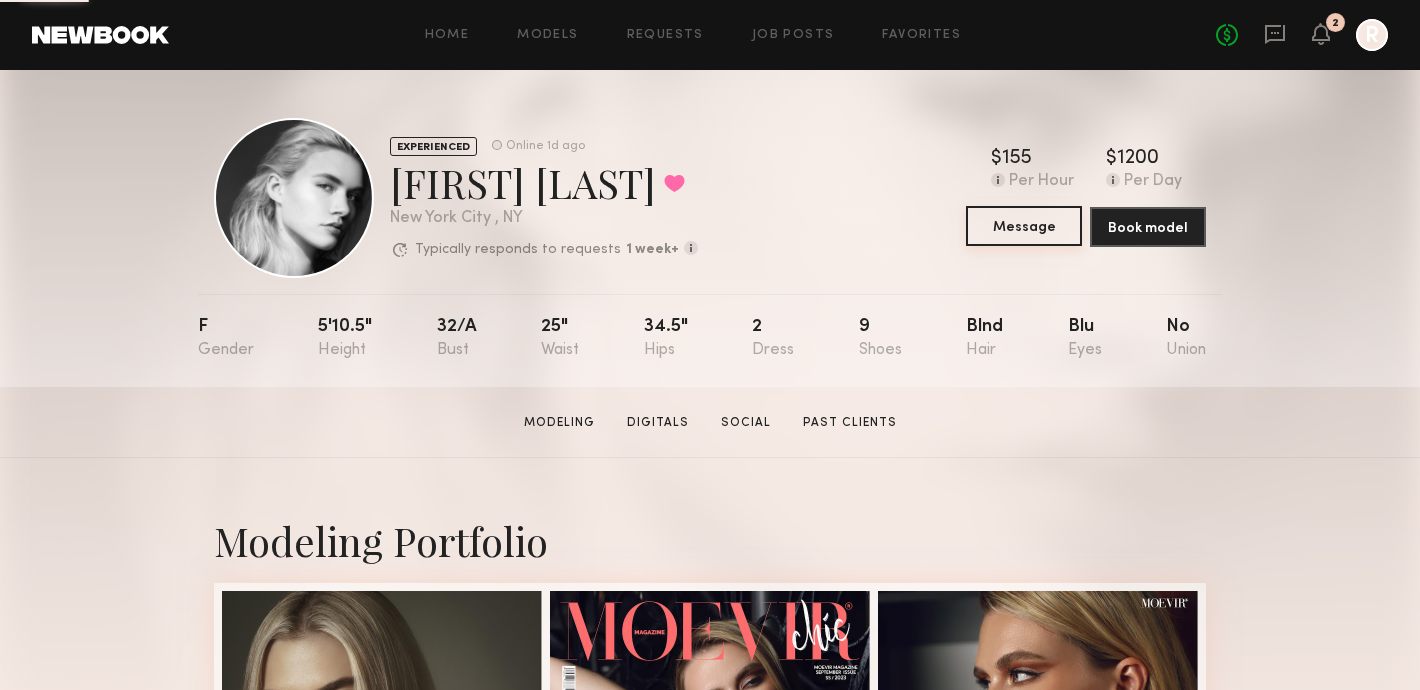 click on "Message" 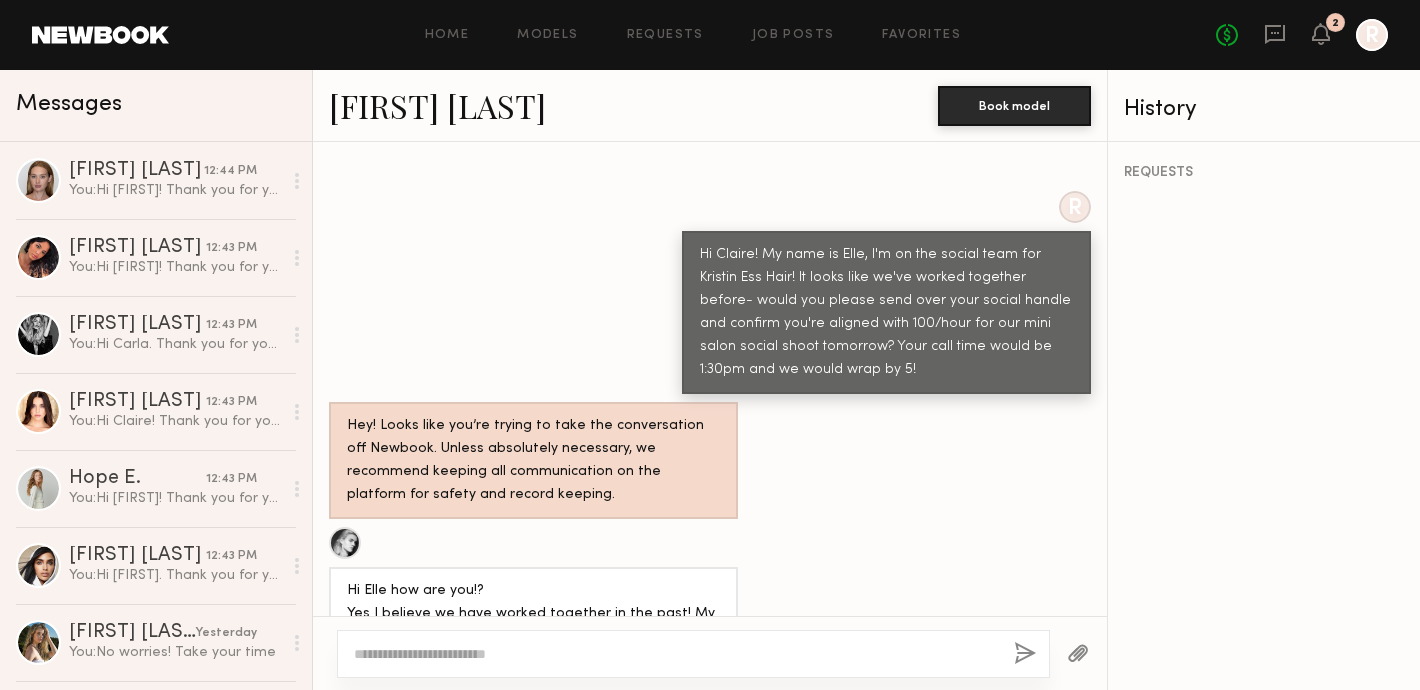 scroll, scrollTop: 1731, scrollLeft: 0, axis: vertical 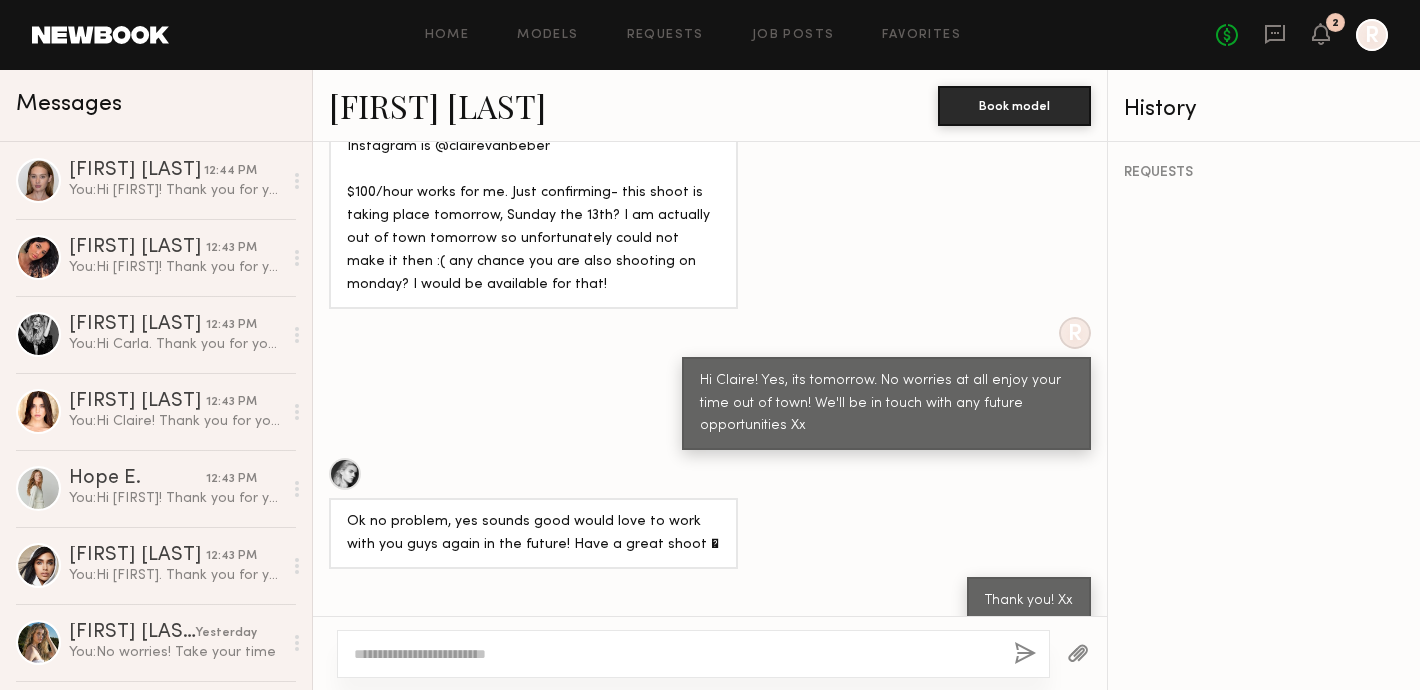click 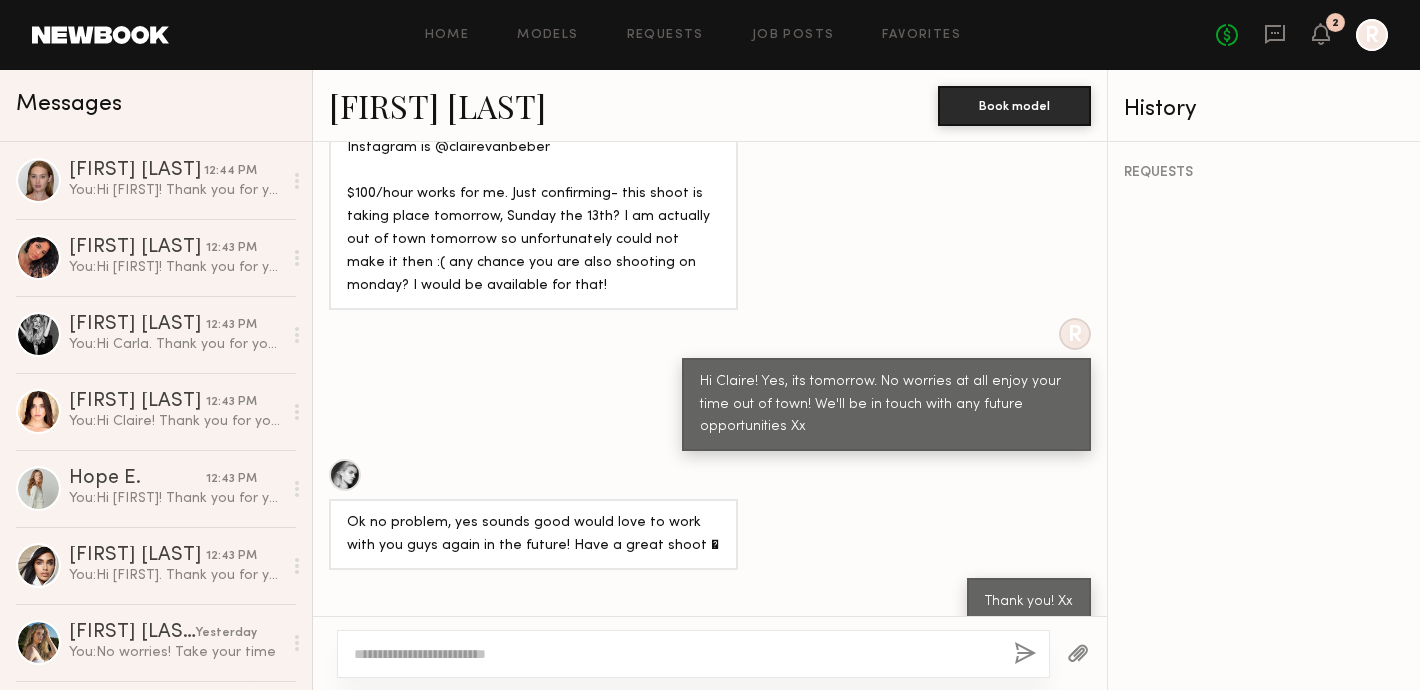 click 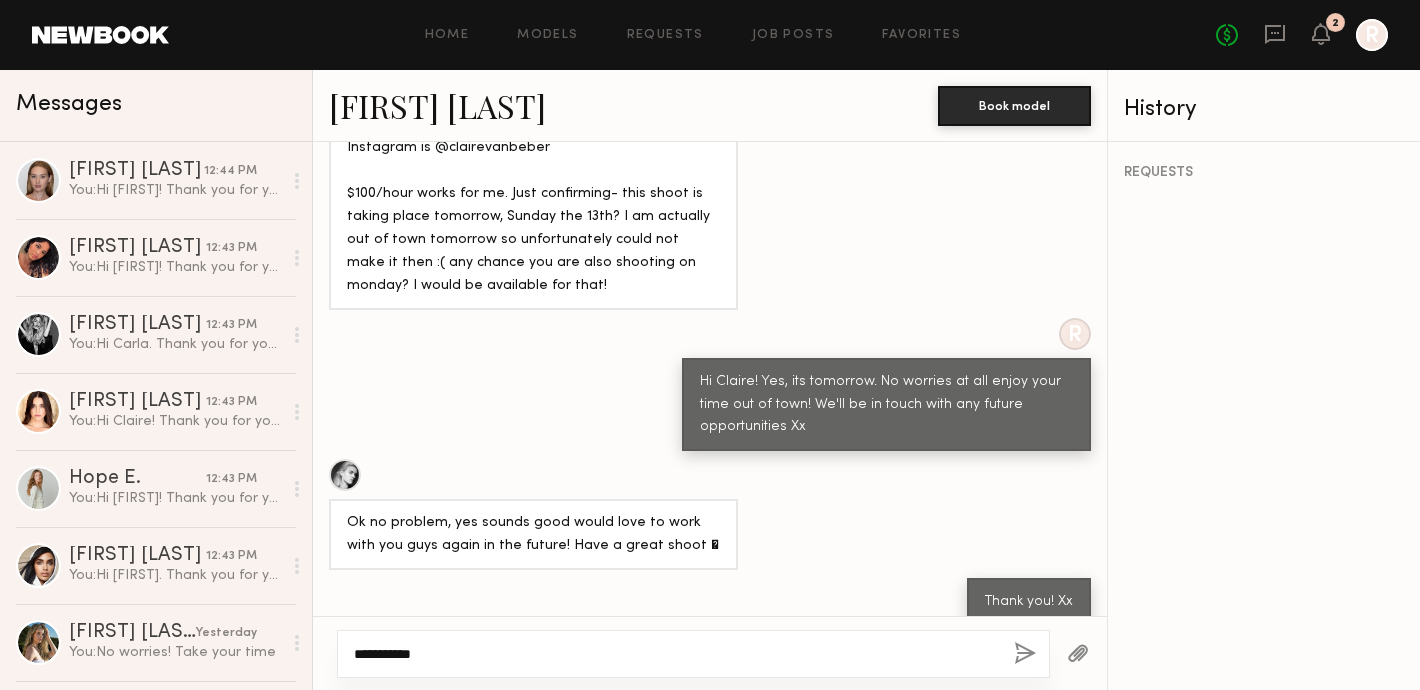 paste on "**********" 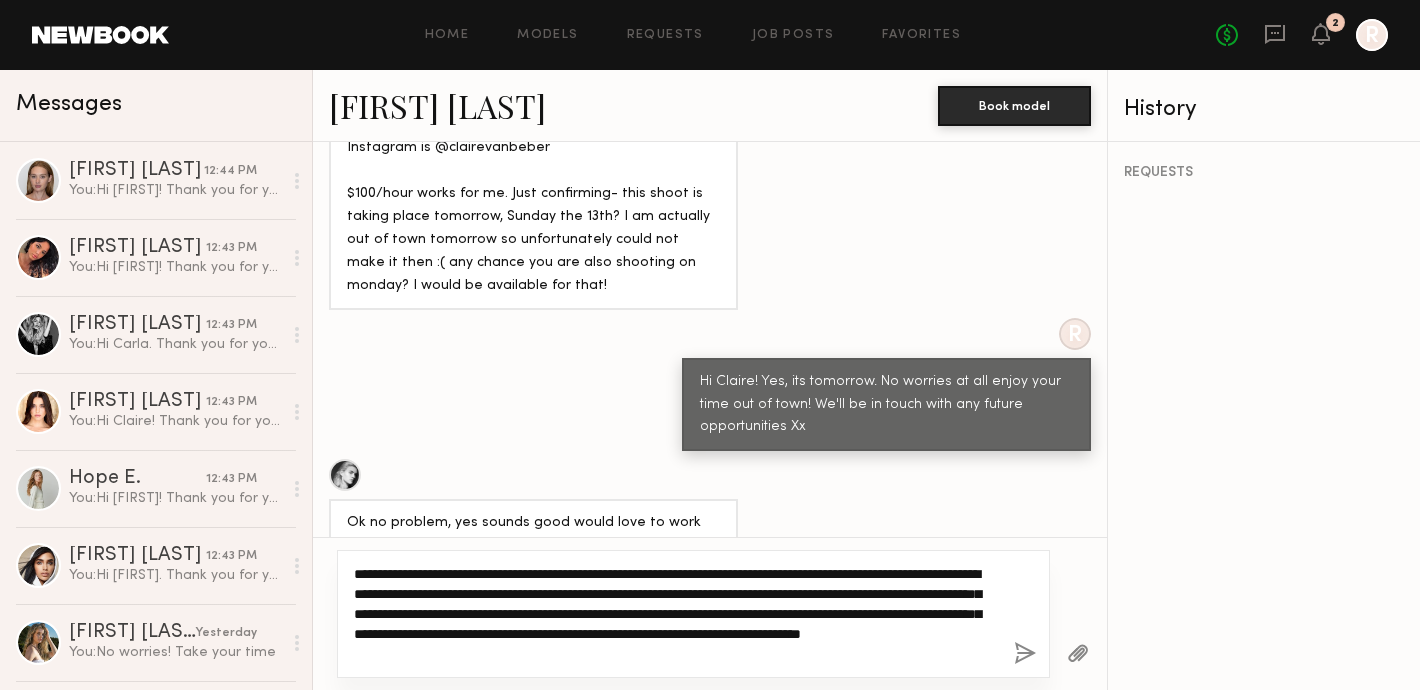 click on "**********" 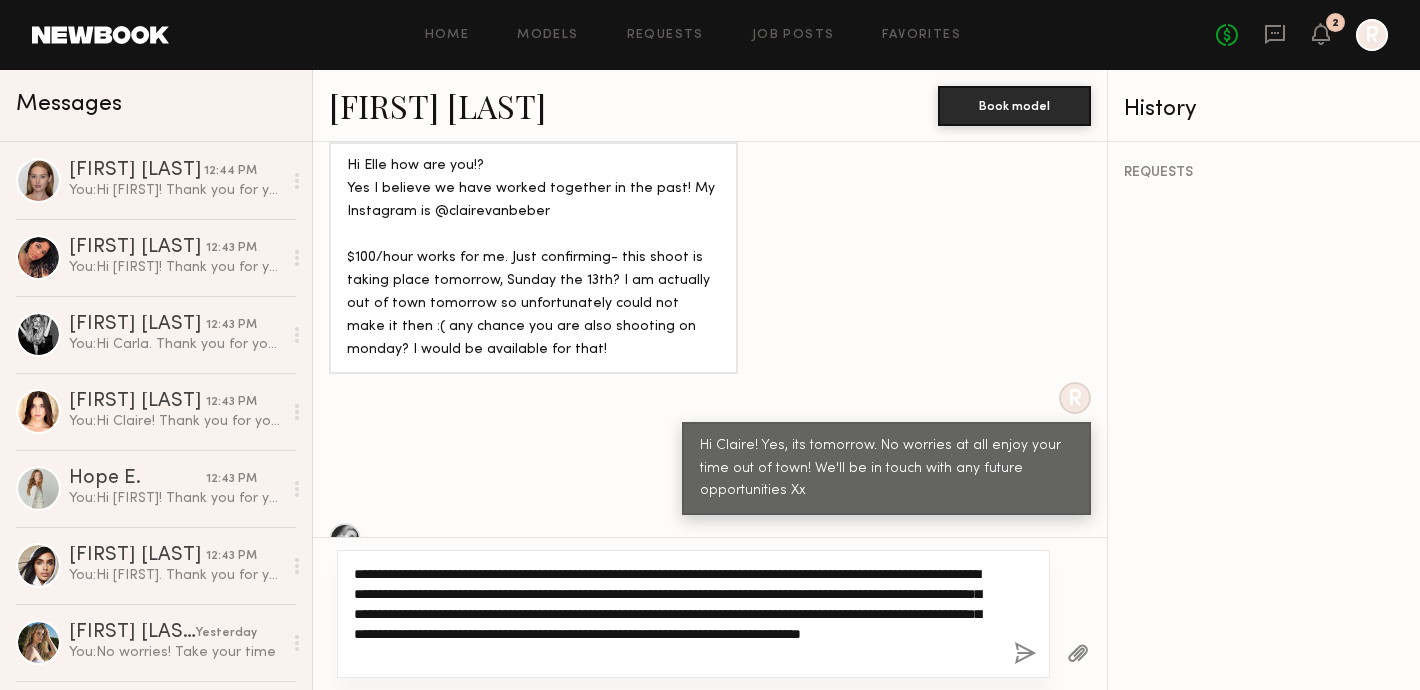 scroll, scrollTop: 1674, scrollLeft: 0, axis: vertical 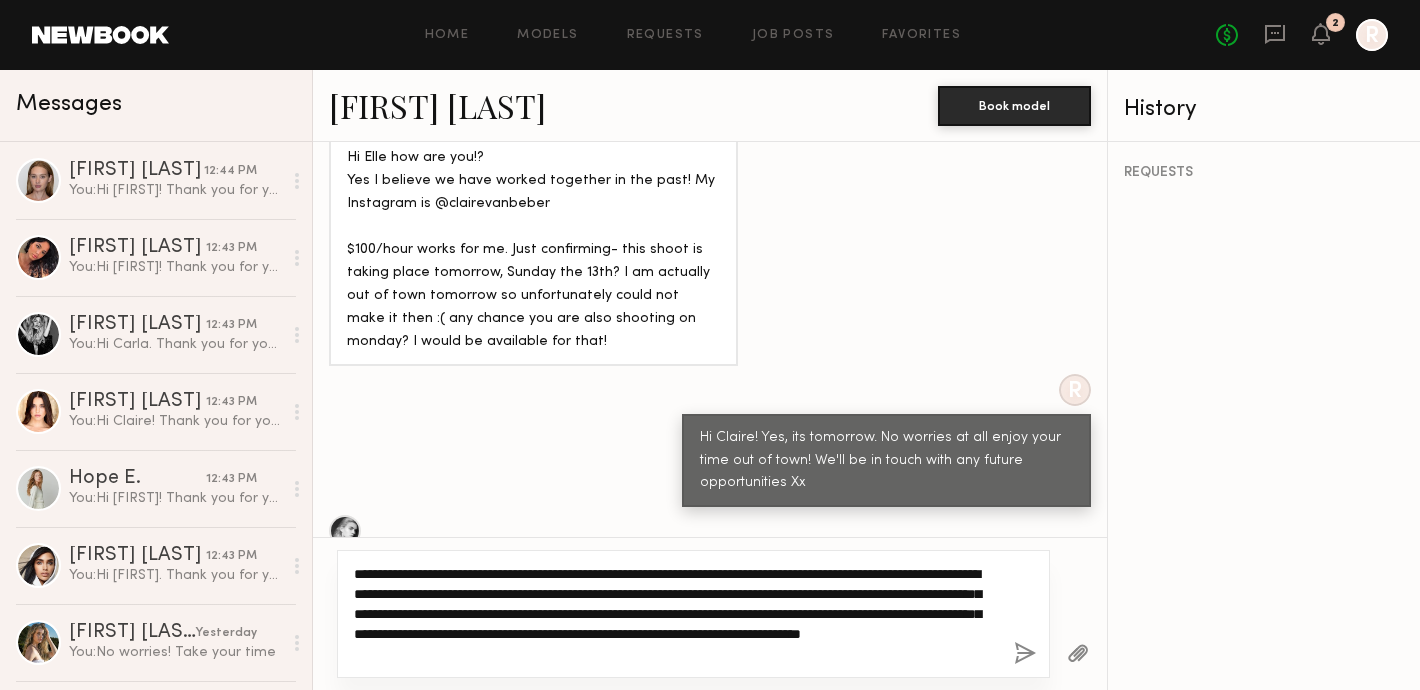 click on "**********" 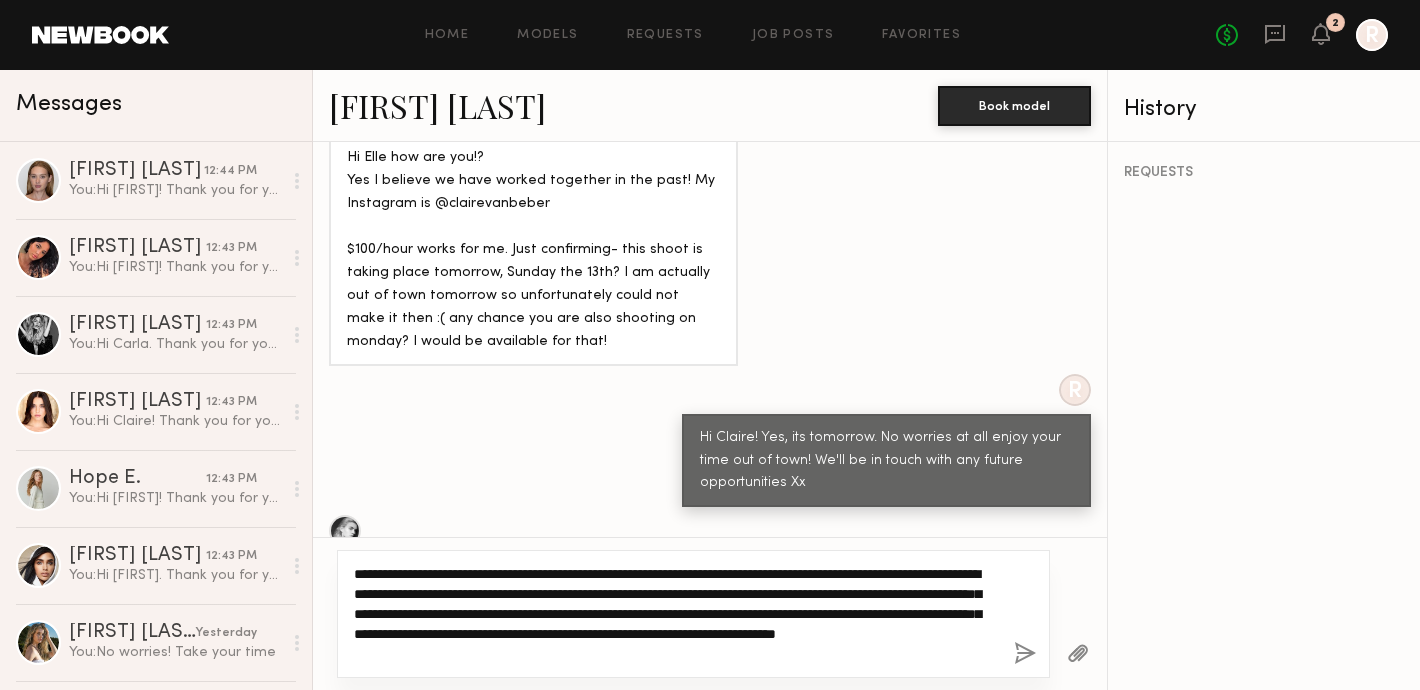 drag, startPoint x: 792, startPoint y: 591, endPoint x: 764, endPoint y: 579, distance: 30.463093 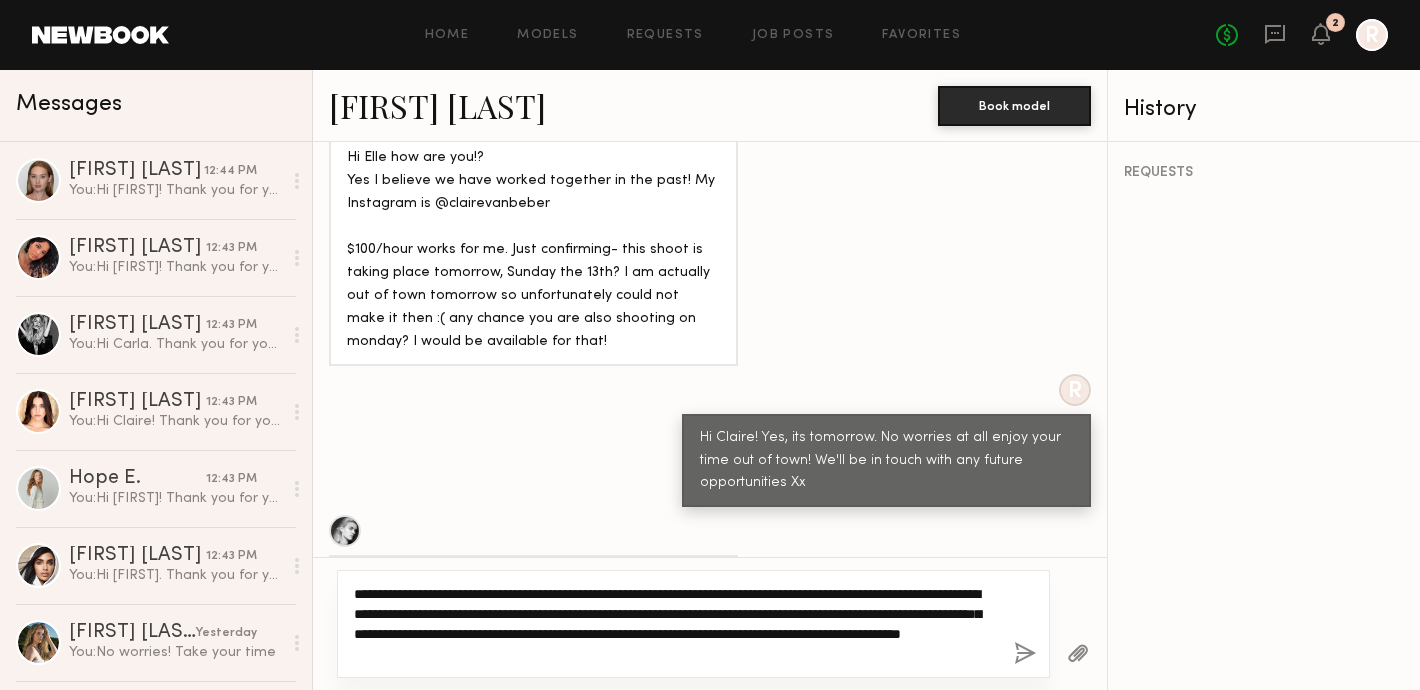 click on "**********" 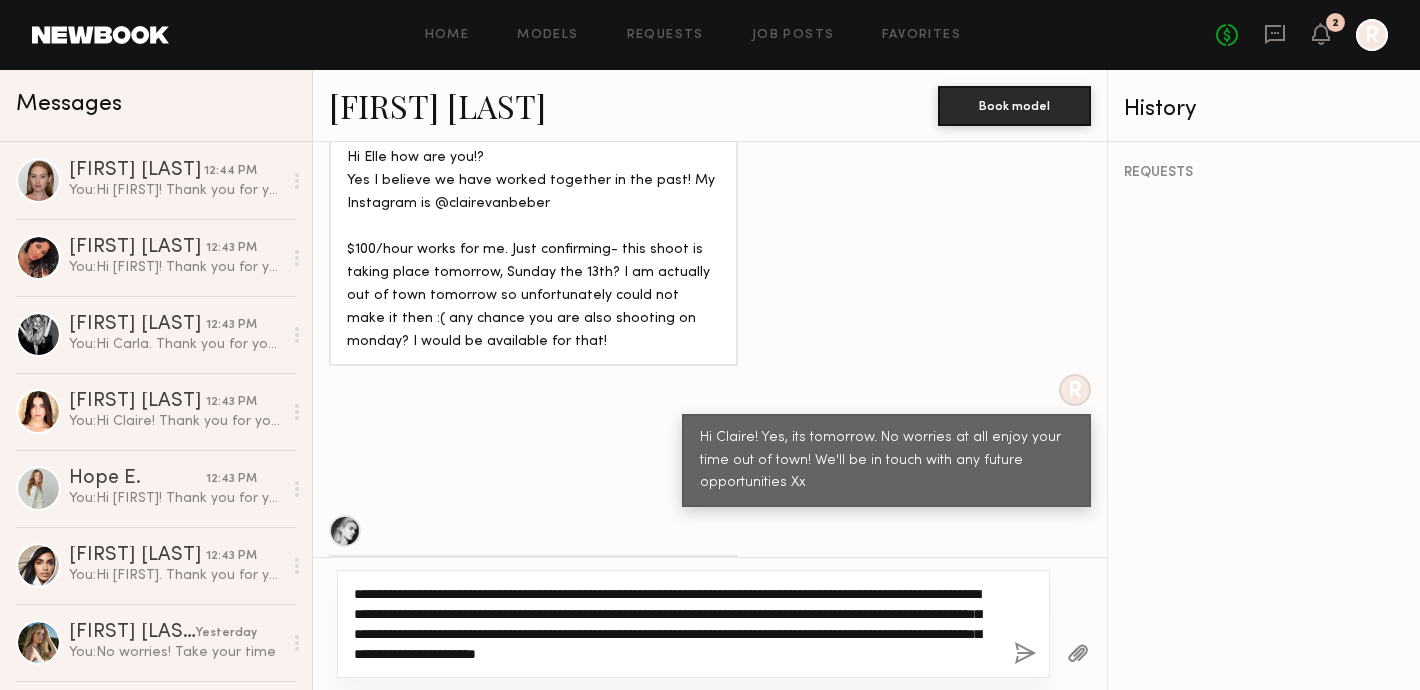 drag, startPoint x: 394, startPoint y: 613, endPoint x: 667, endPoint y: 597, distance: 273.46848 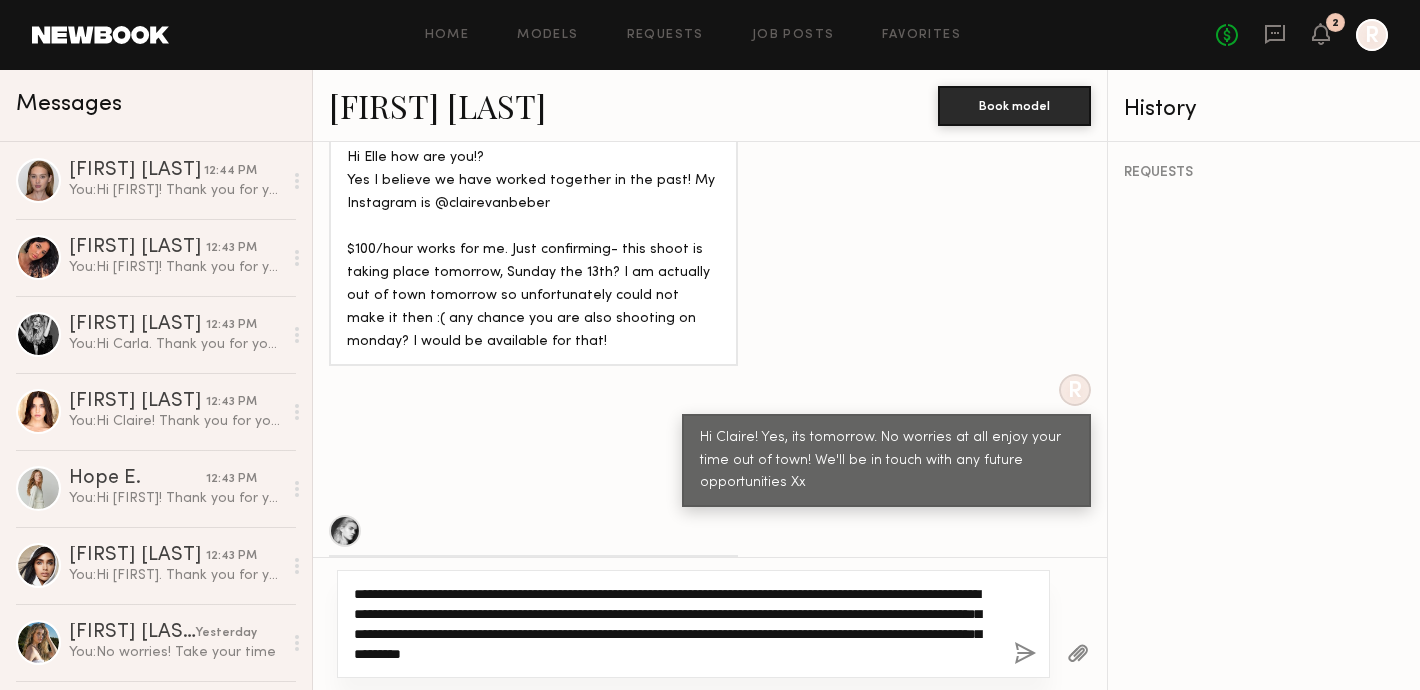 click on "**********" 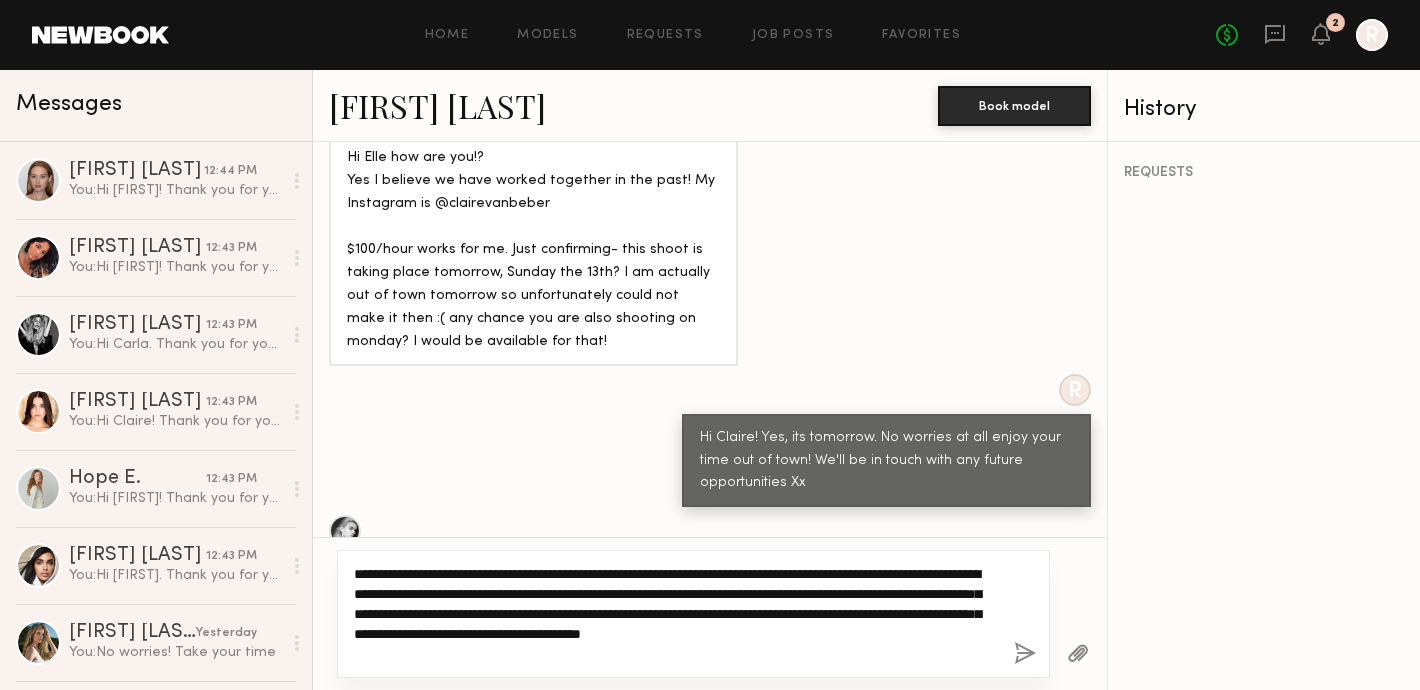 drag, startPoint x: 865, startPoint y: 653, endPoint x: 687, endPoint y: 641, distance: 178.40404 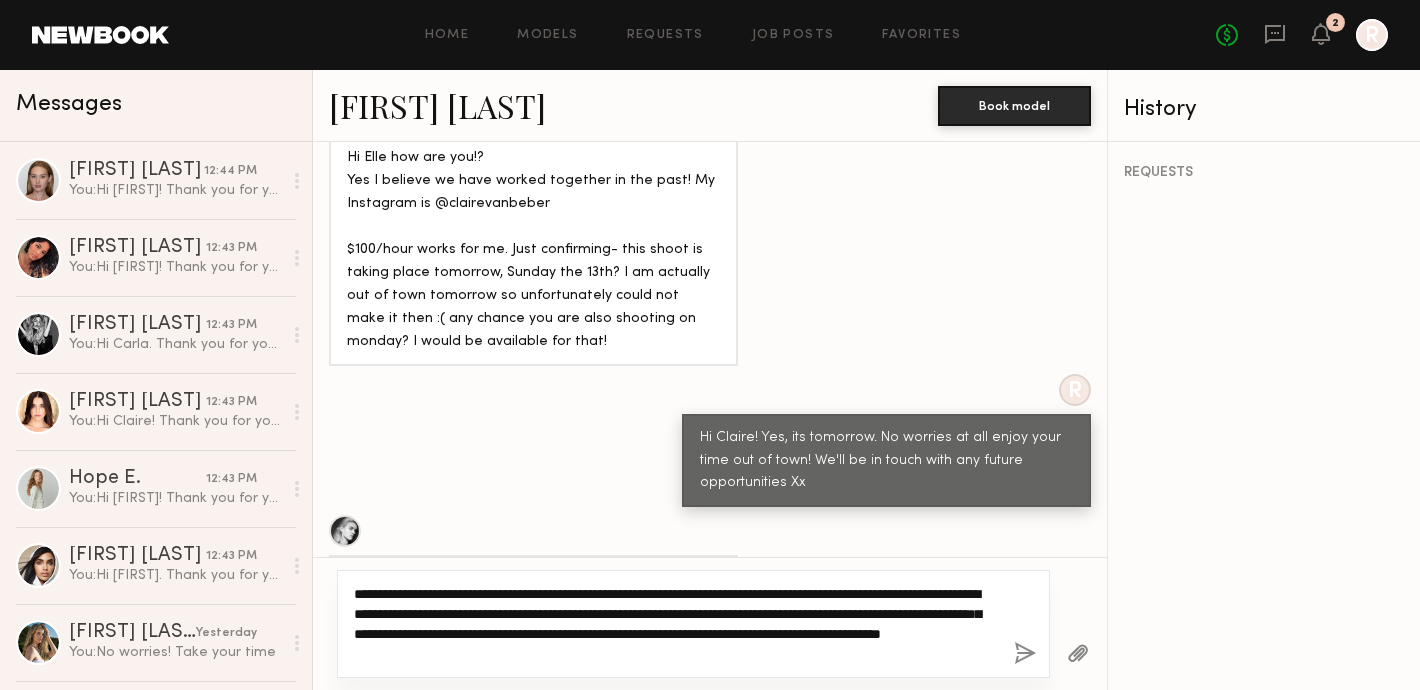 click on "**********" 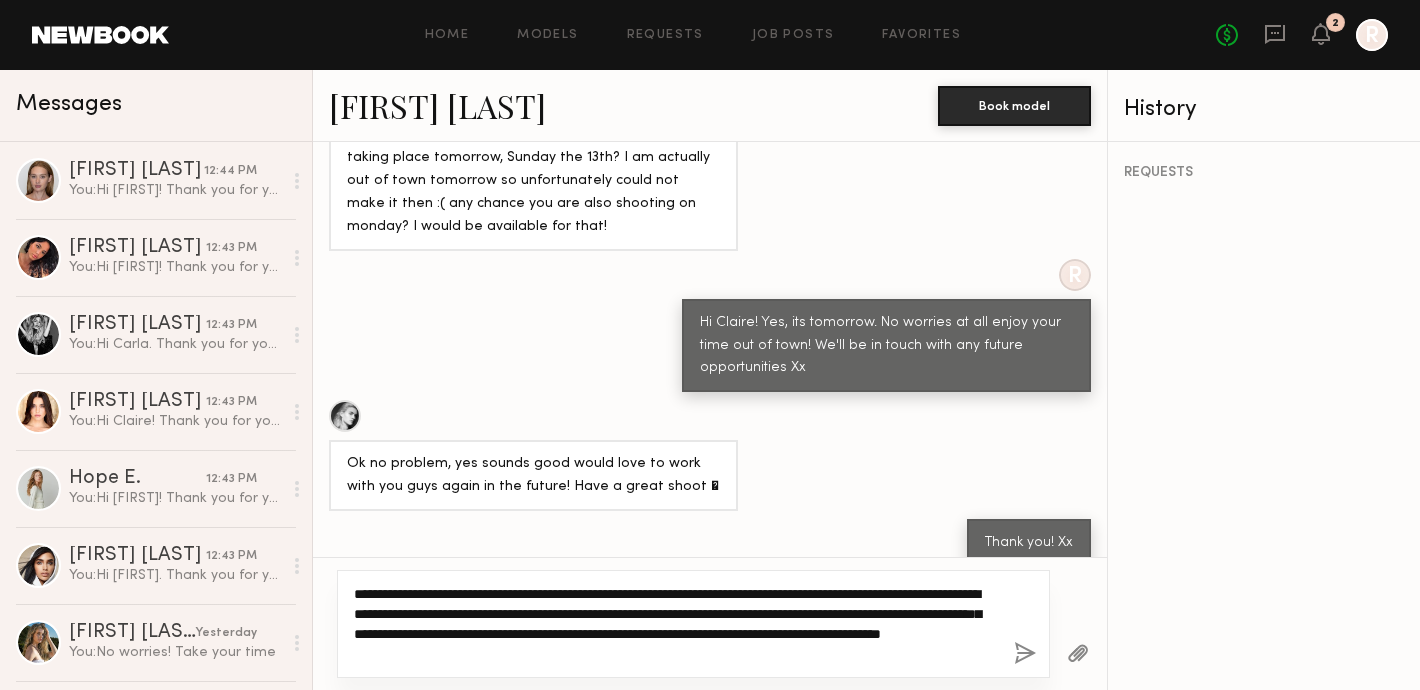 type on "**********" 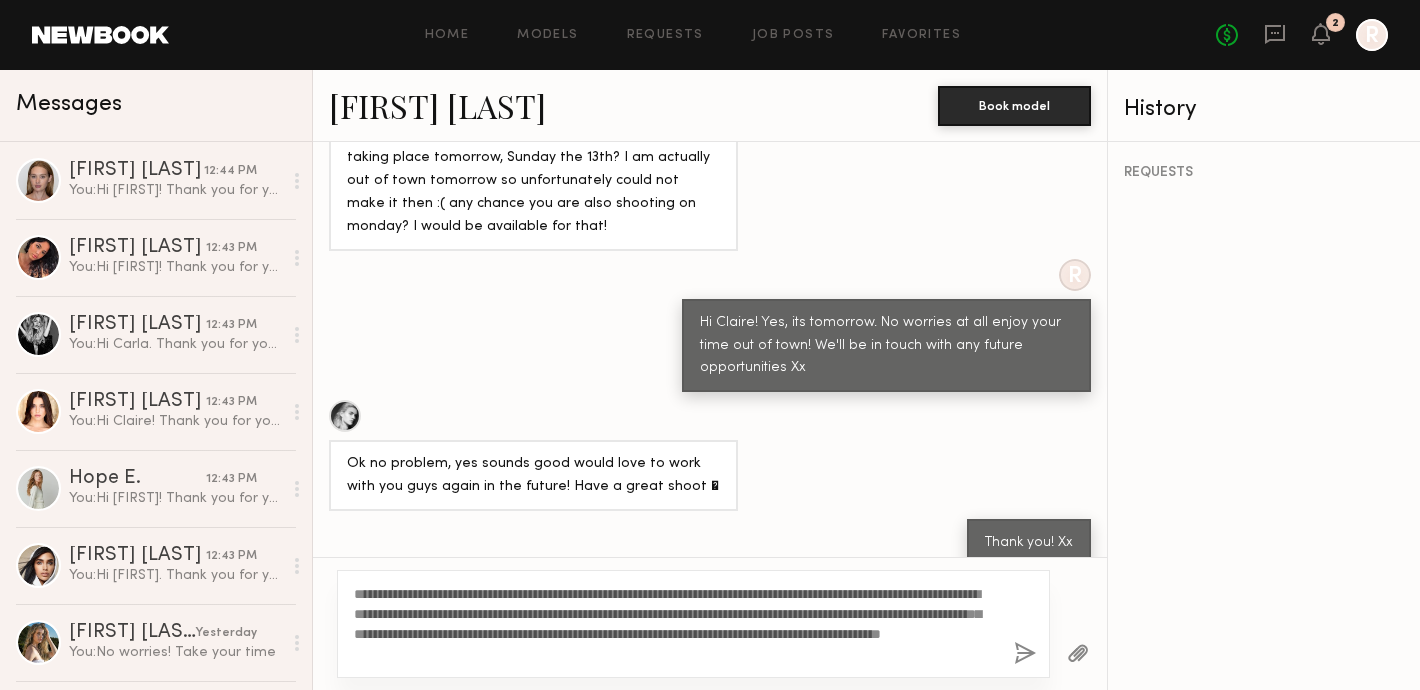 click 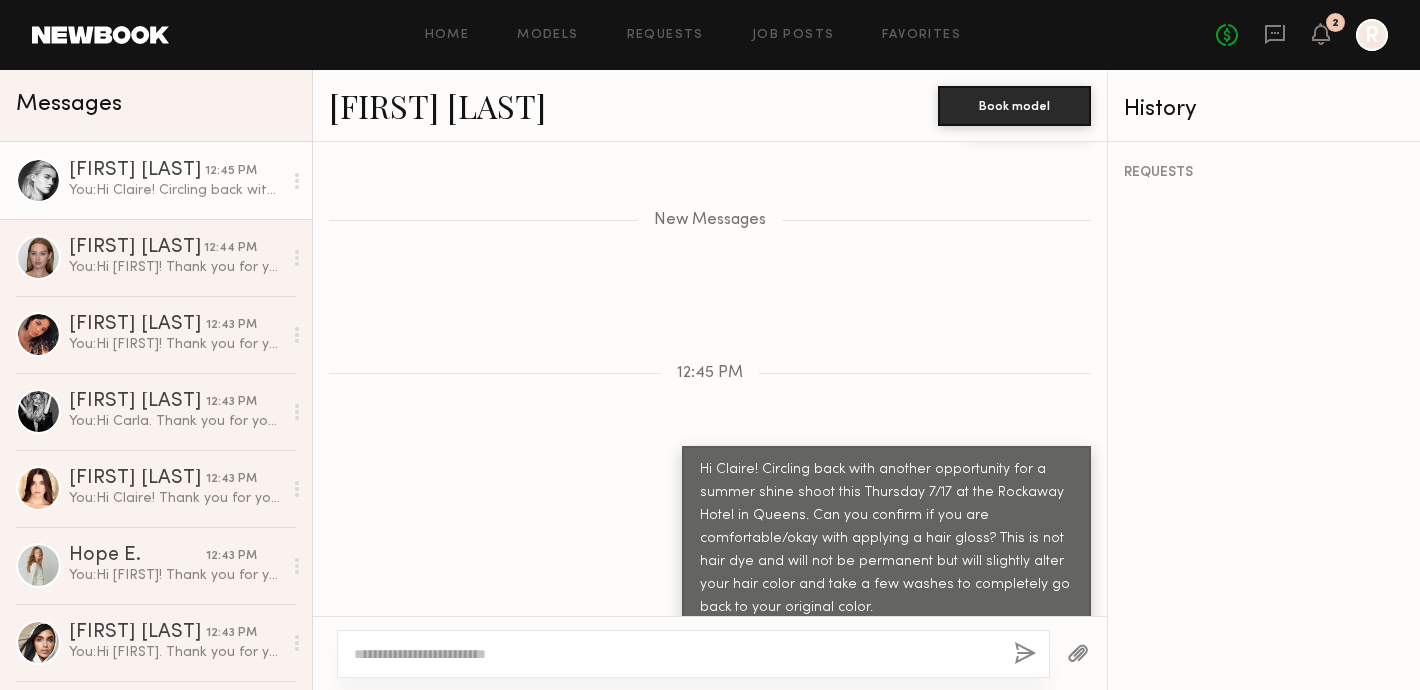 scroll, scrollTop: 2268, scrollLeft: 0, axis: vertical 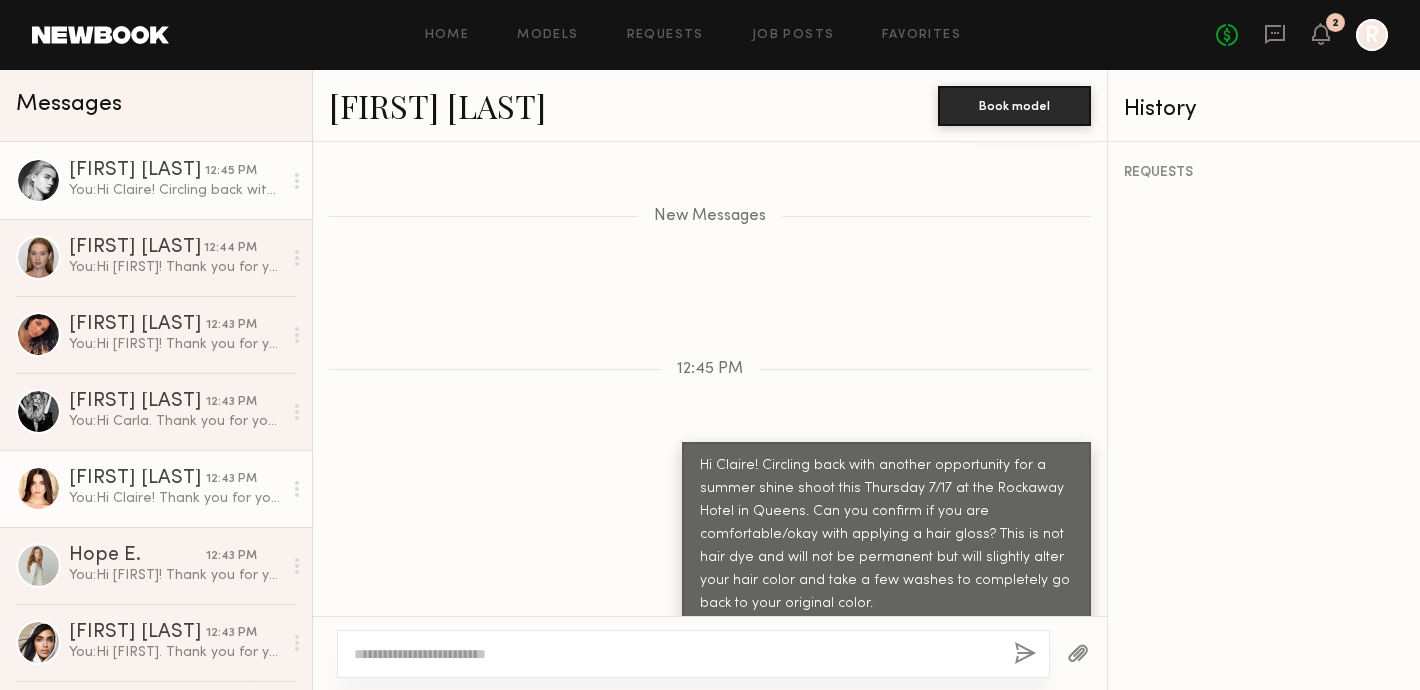 click on "You:  Hi Claire! Thank you for your interest in our summer shine shoot. Can you confirm your rate for 5 hours? We are currently looking at a max budget of $500 for 5 hours. Can you also confirm if you are comfortable/okay with applying a hair gloss? This is not hair dye and will not be permanent but will slightly alter your hair color and take a few washes to completely go back to your original color. The shoot will be at the Rockaway Hotel in Queens, NY this Thursday." 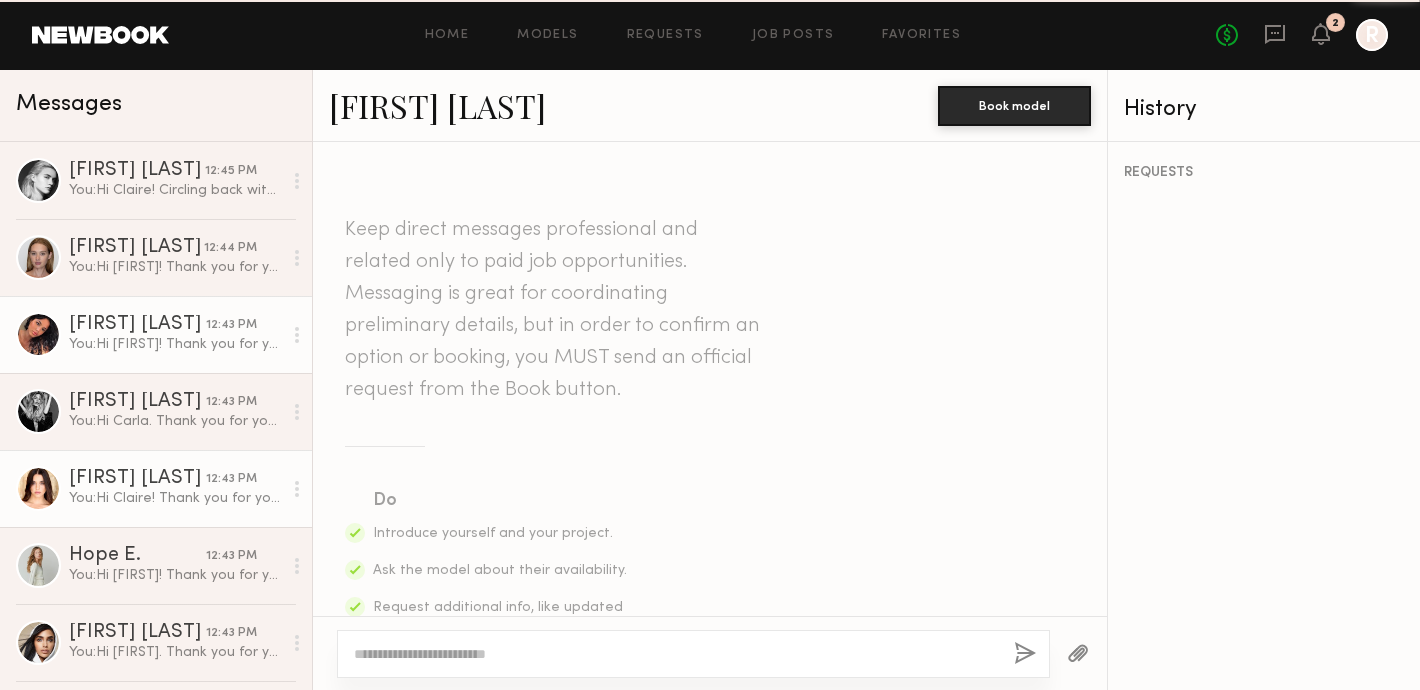 scroll, scrollTop: 758, scrollLeft: 0, axis: vertical 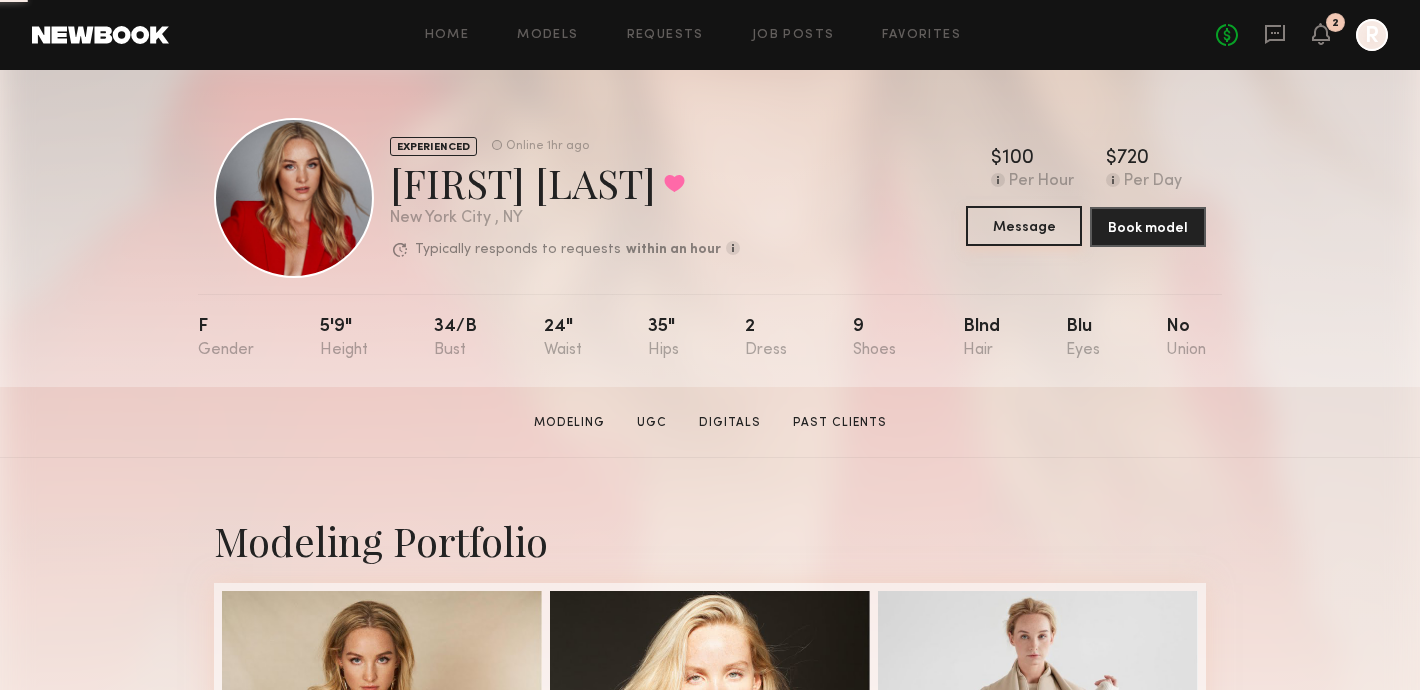 click on "Message" 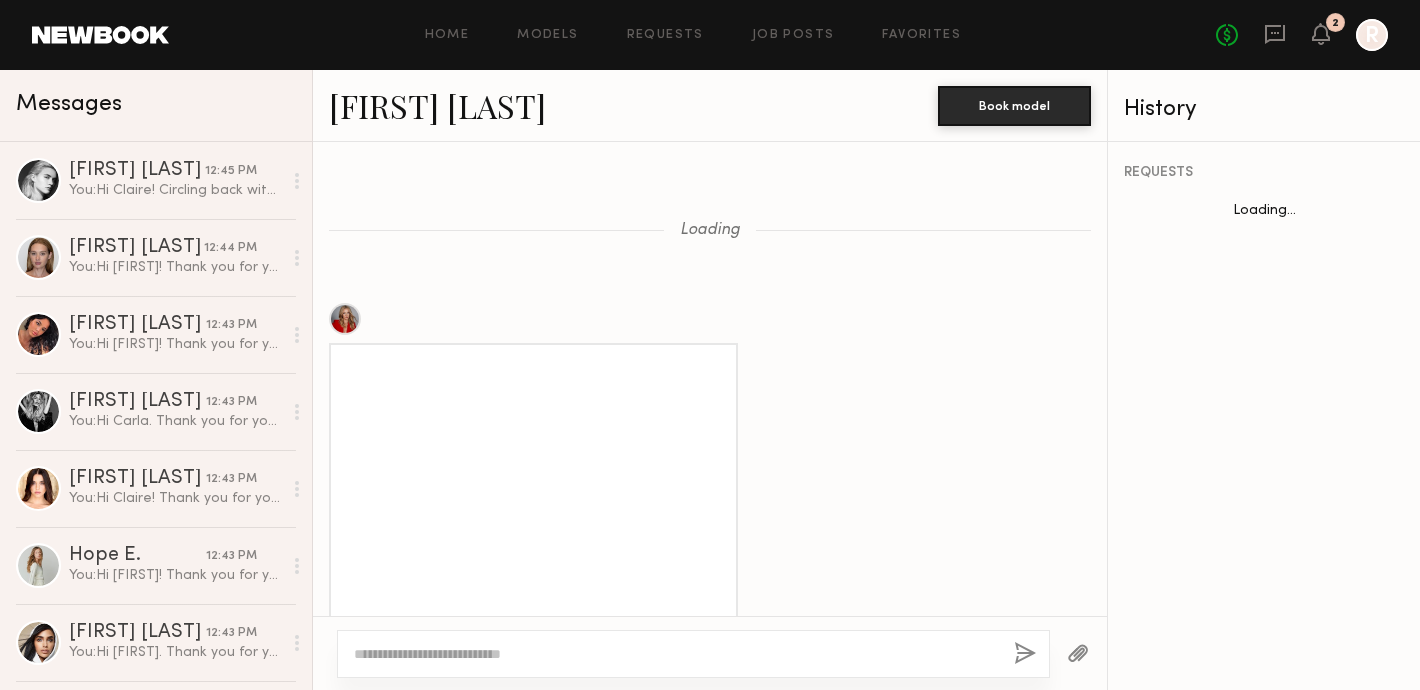 scroll, scrollTop: 2725, scrollLeft: 0, axis: vertical 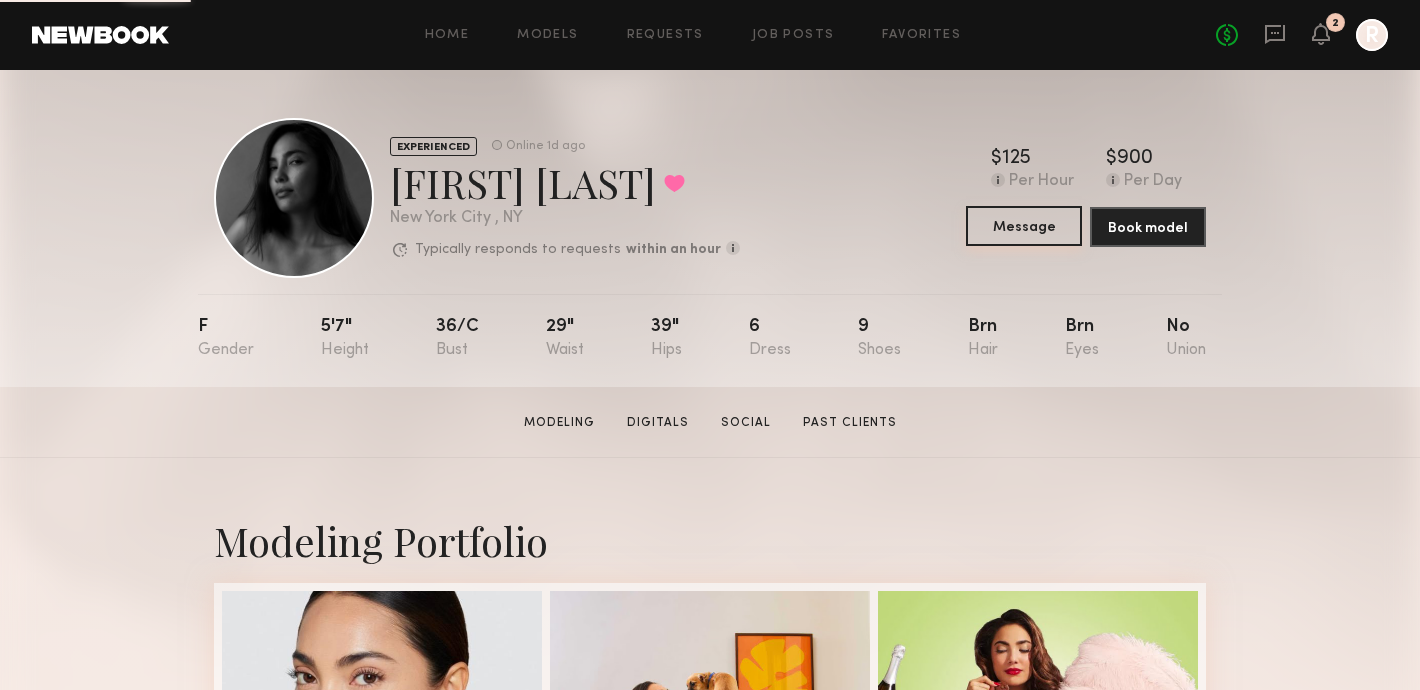 click on "Message" 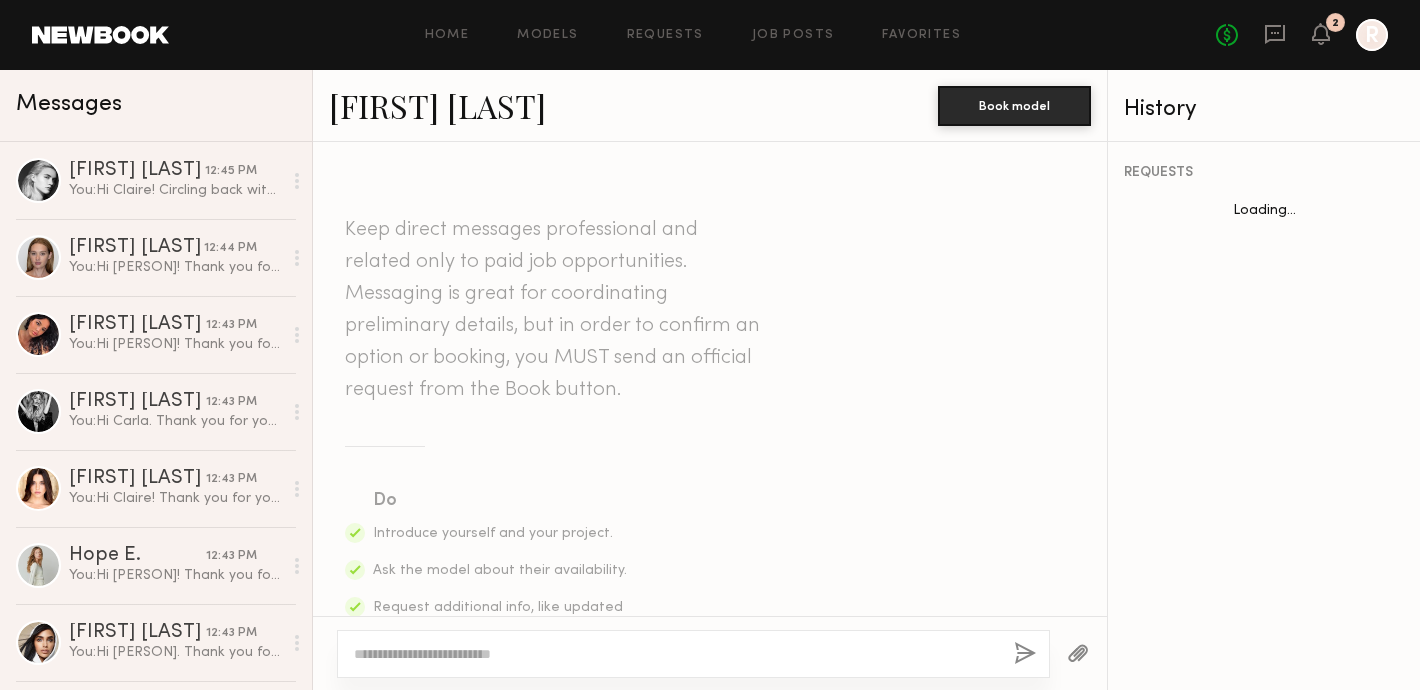 scroll, scrollTop: 837, scrollLeft: 0, axis: vertical 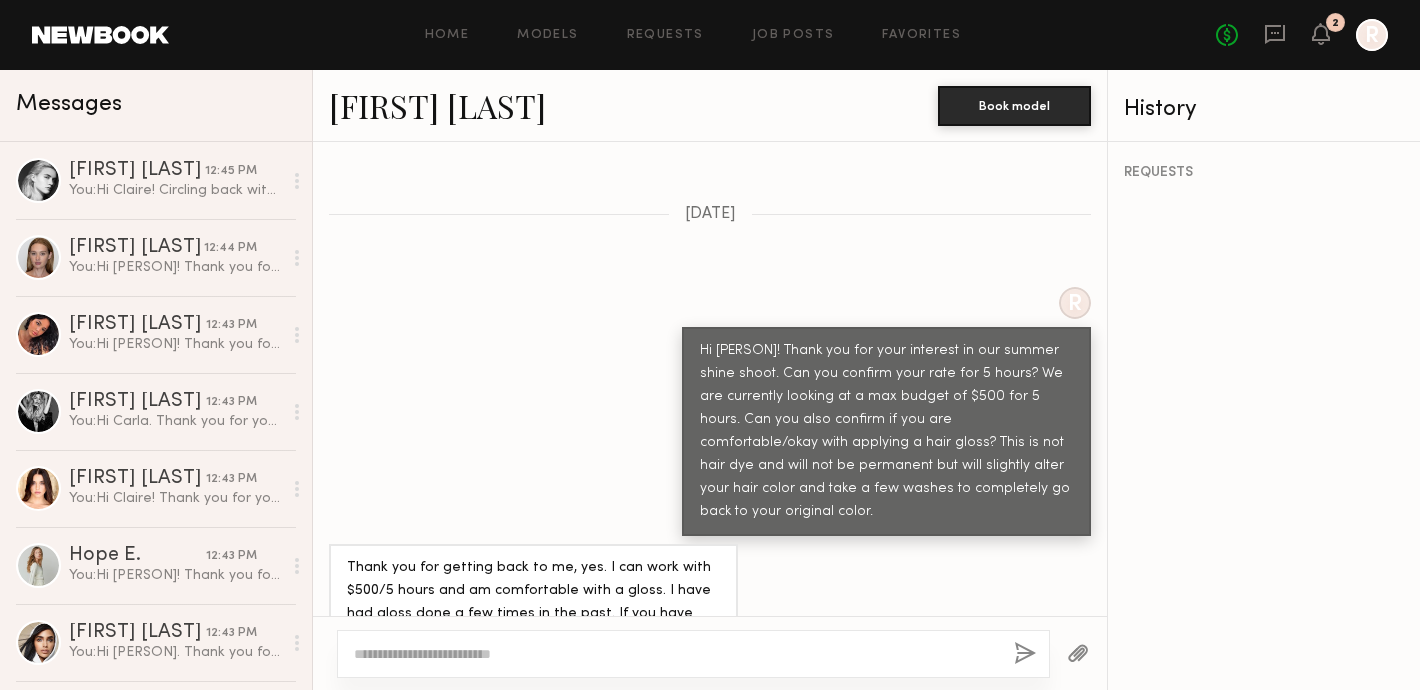 click 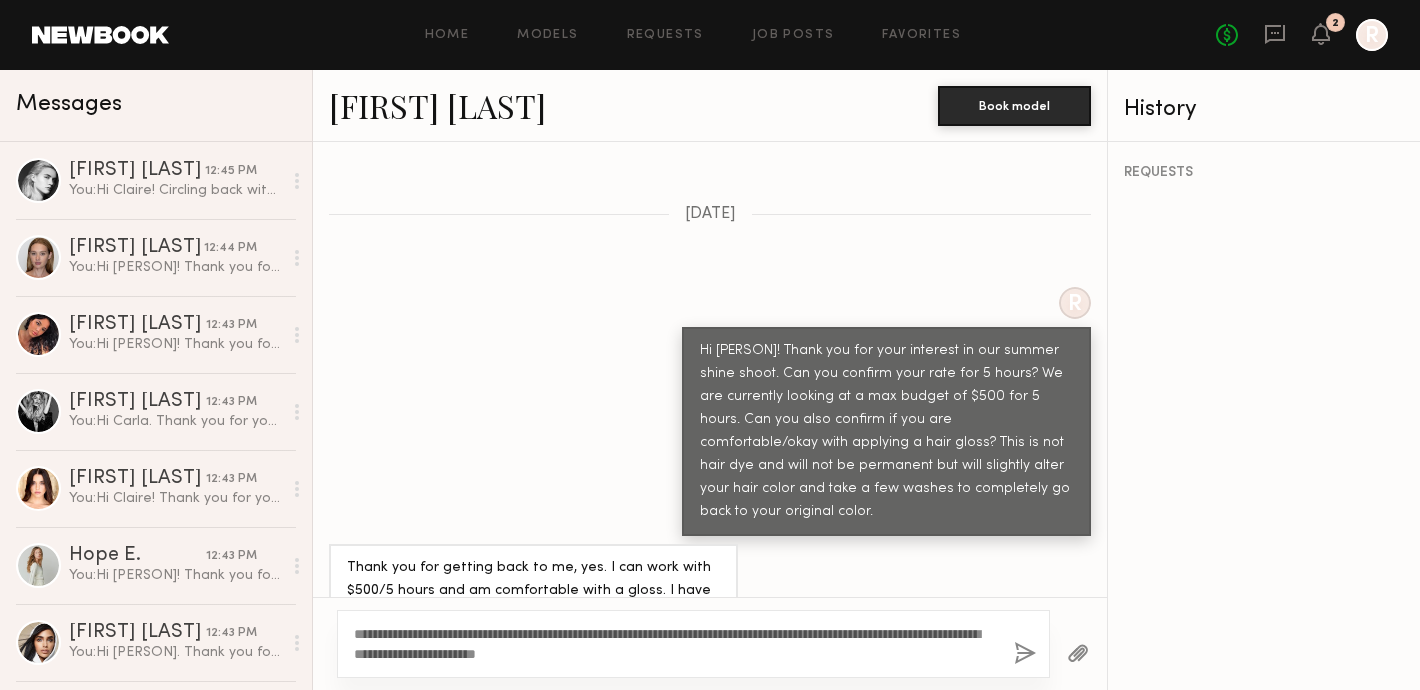 drag, startPoint x: 687, startPoint y: 656, endPoint x: 319, endPoint y: 629, distance: 368.98917 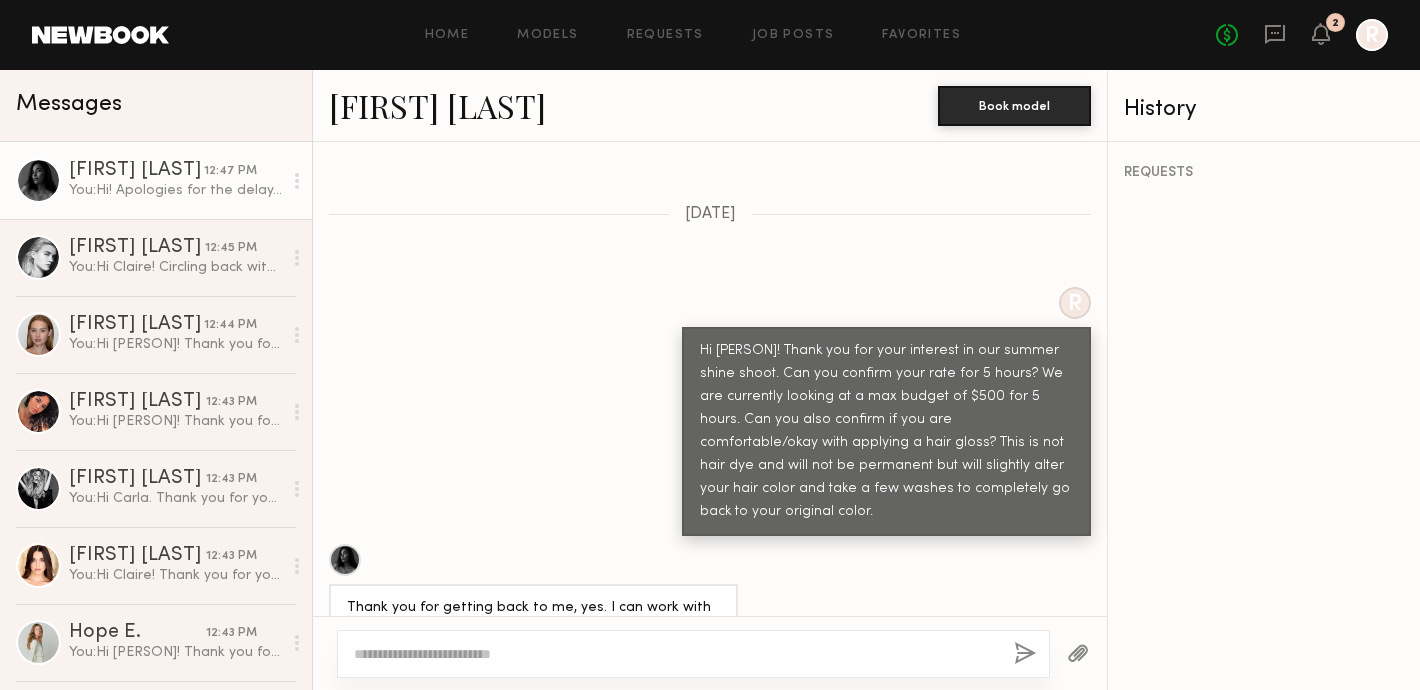 scroll, scrollTop: 1283, scrollLeft: 0, axis: vertical 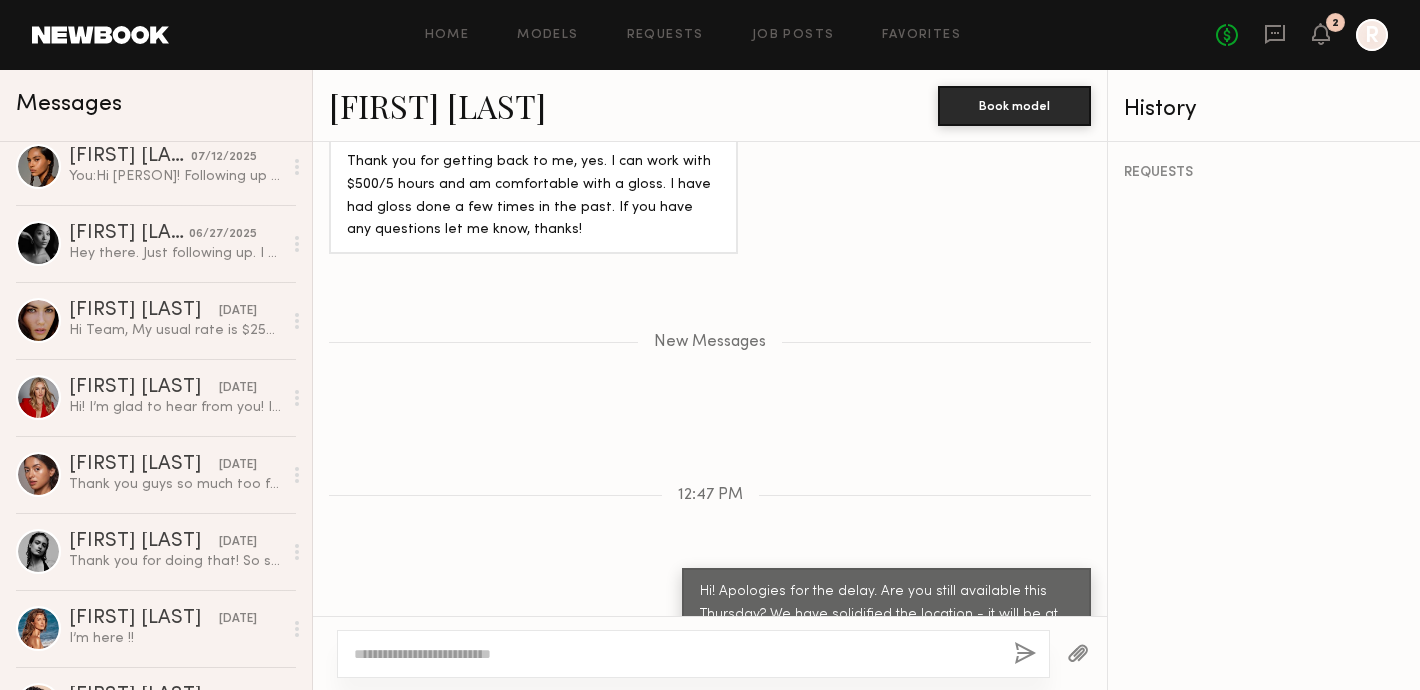 click on "Annette W. 06/04/2025 Thank you guys so much too for being sooo wonderful! I had so much fun meeting everyone and learning new words lol 😂🤍" 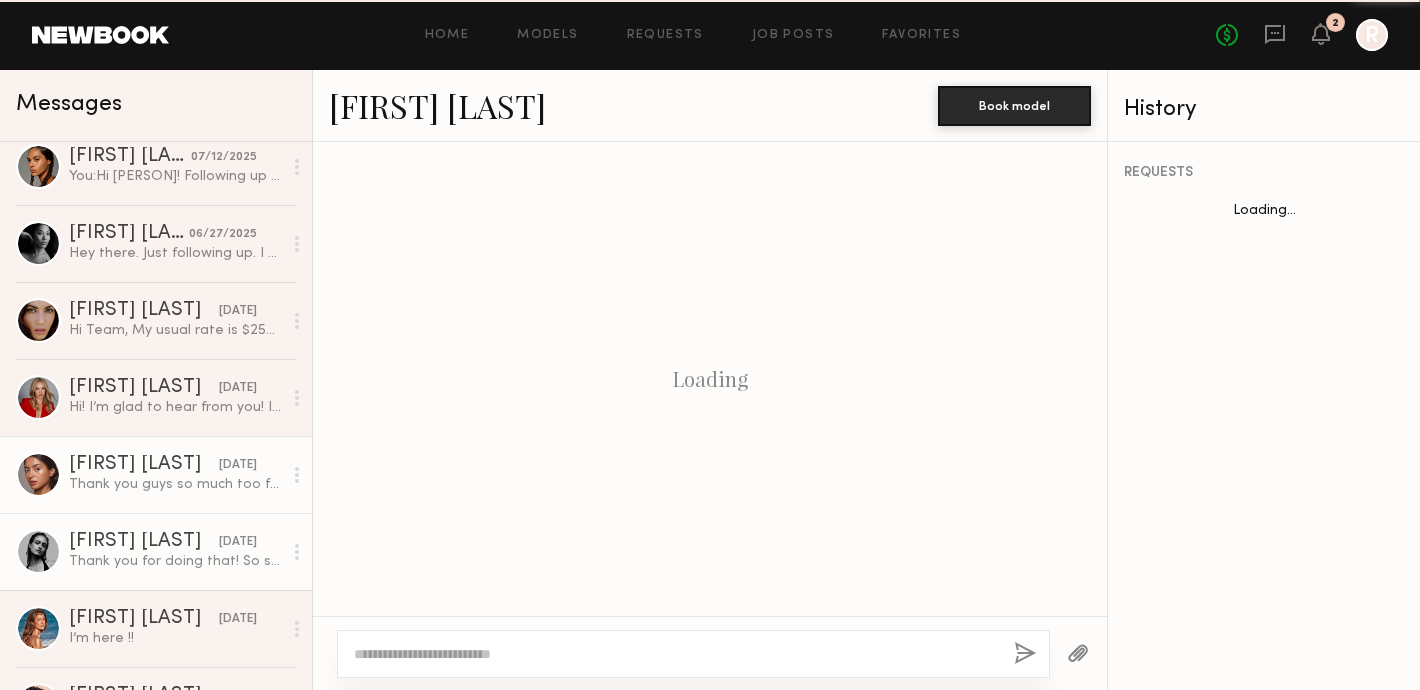 scroll, scrollTop: 1467, scrollLeft: 0, axis: vertical 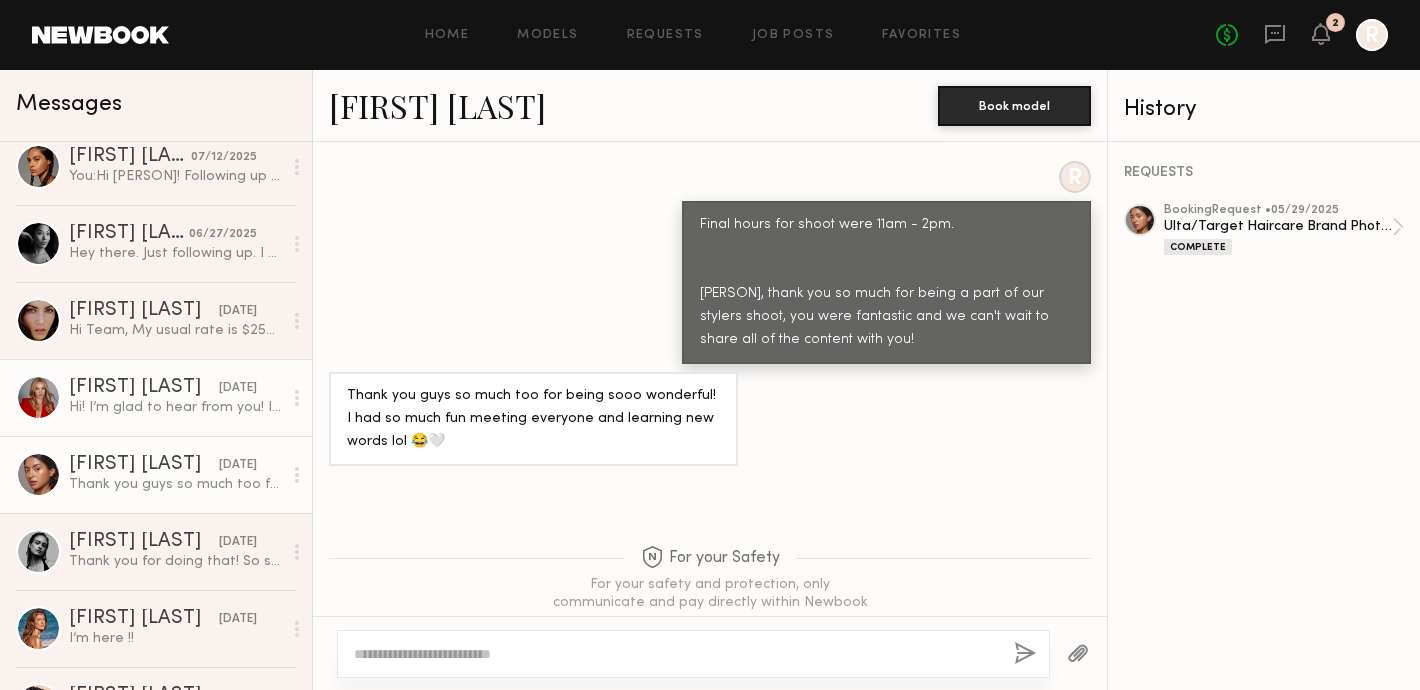 click on "Hi!
I’m glad to hear from you! I am okay with your rate of $100/hour, so $500/5h.
Yes, I’m open to applying hair gloss that won’t change my hair color!" 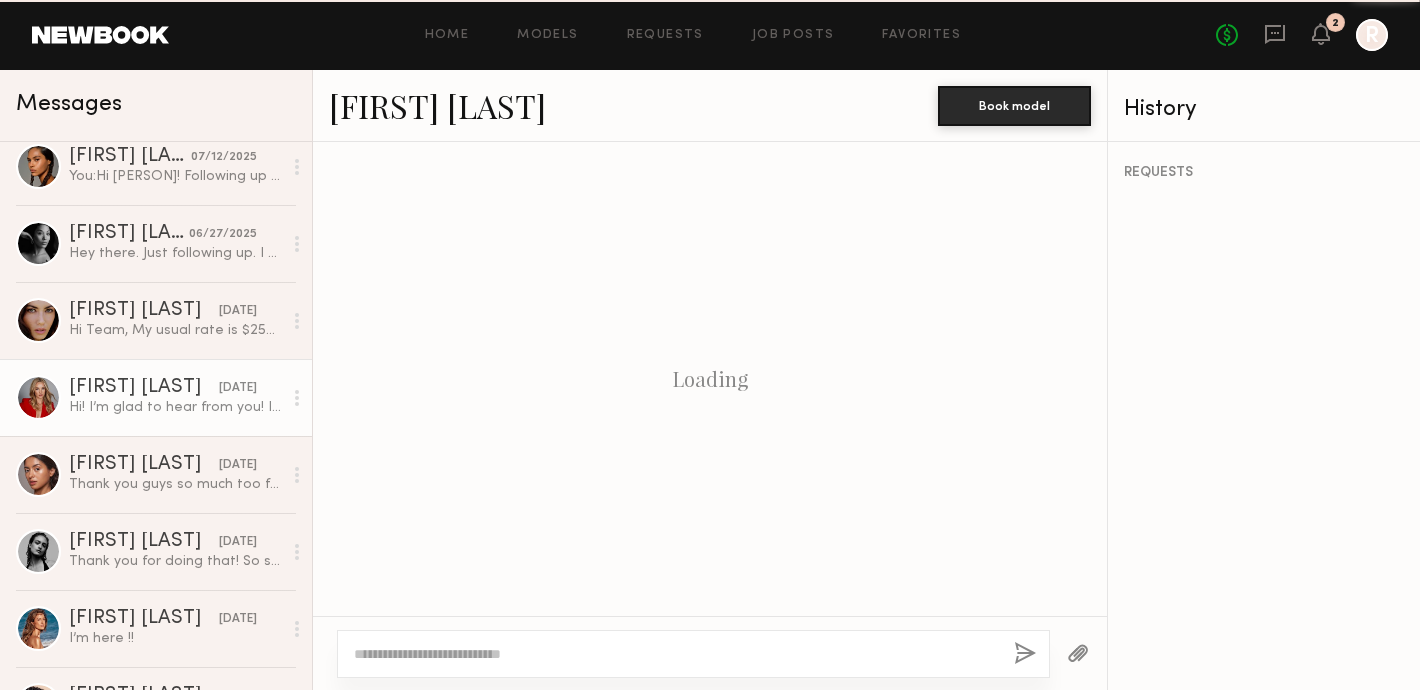 scroll, scrollTop: 2725, scrollLeft: 0, axis: vertical 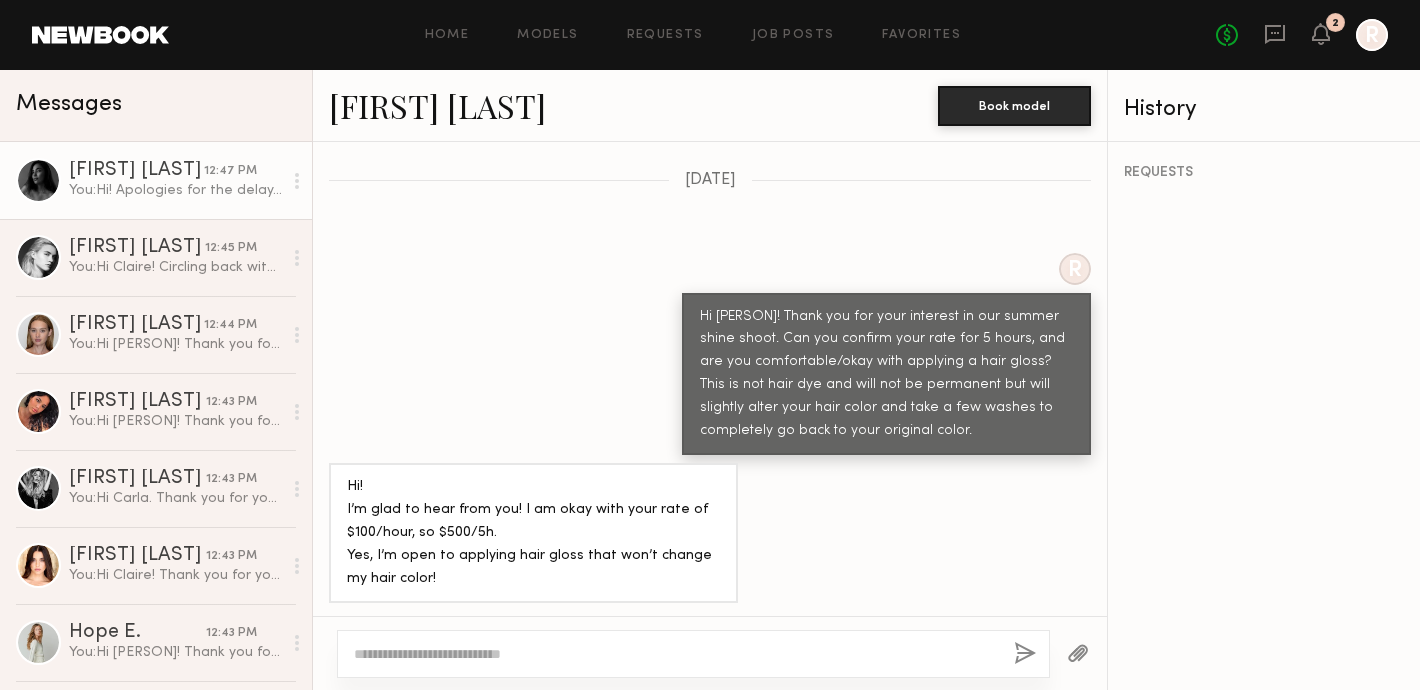 click on "Yesenia L. 12:47 PM You:  Hi! Apologies for the delay. Are you still available this Thursday? We have solidified the location - it will be at the Rockaway Hotel in Queens NY." 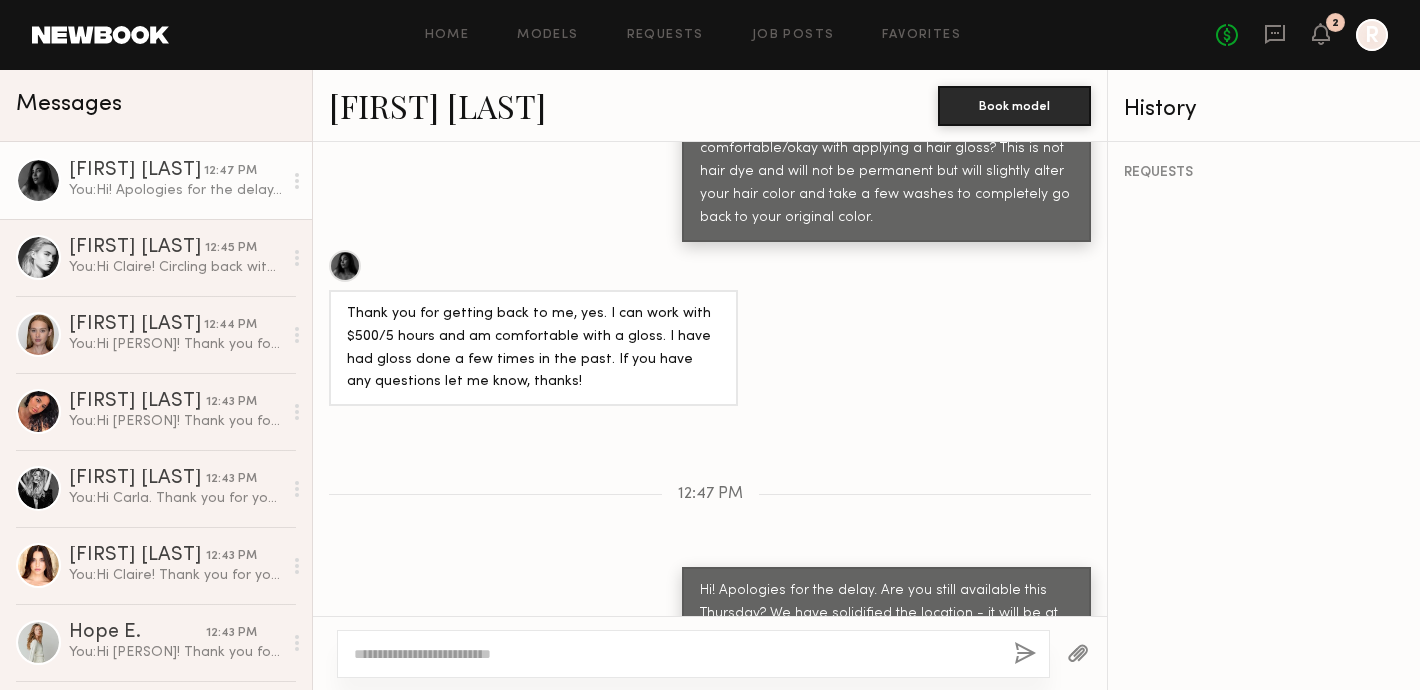 scroll, scrollTop: 1121, scrollLeft: 0, axis: vertical 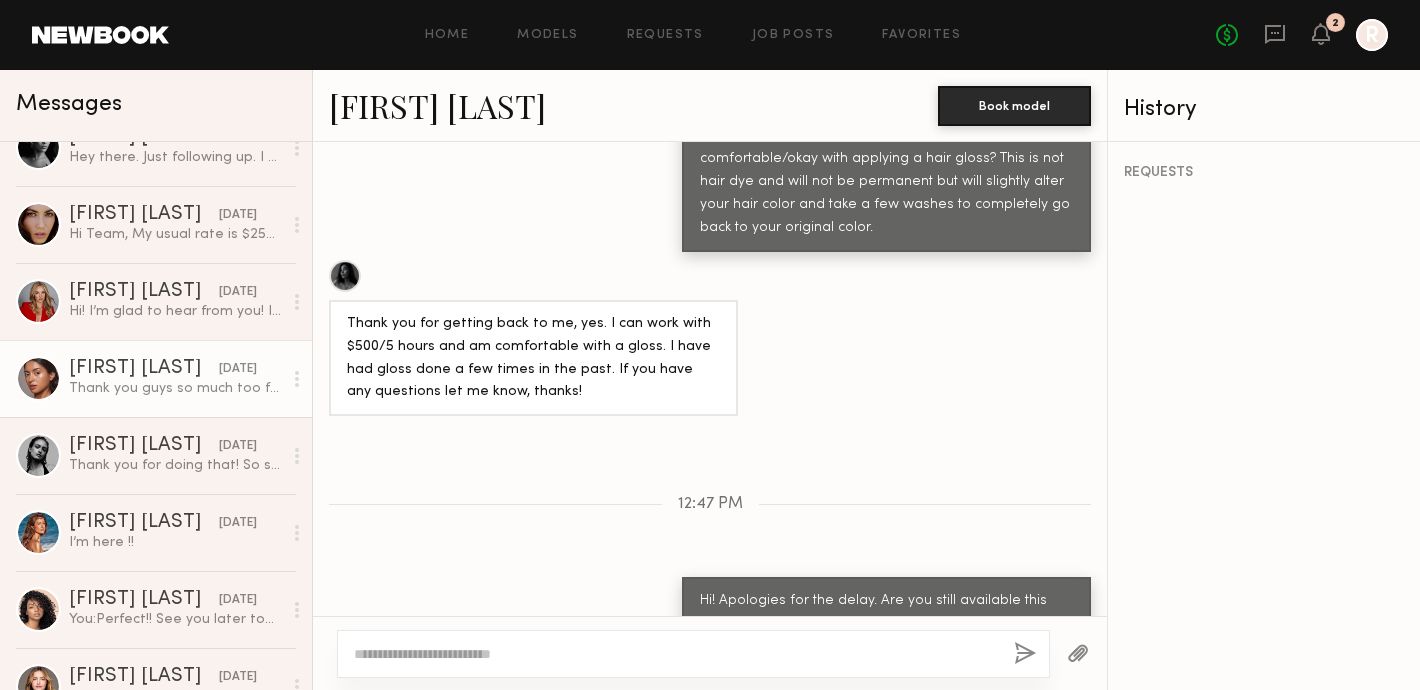 click on "Thank you guys so much too for being sooo wonderful! I had so much fun meeting everyone and learning new words lol 😂🤍" 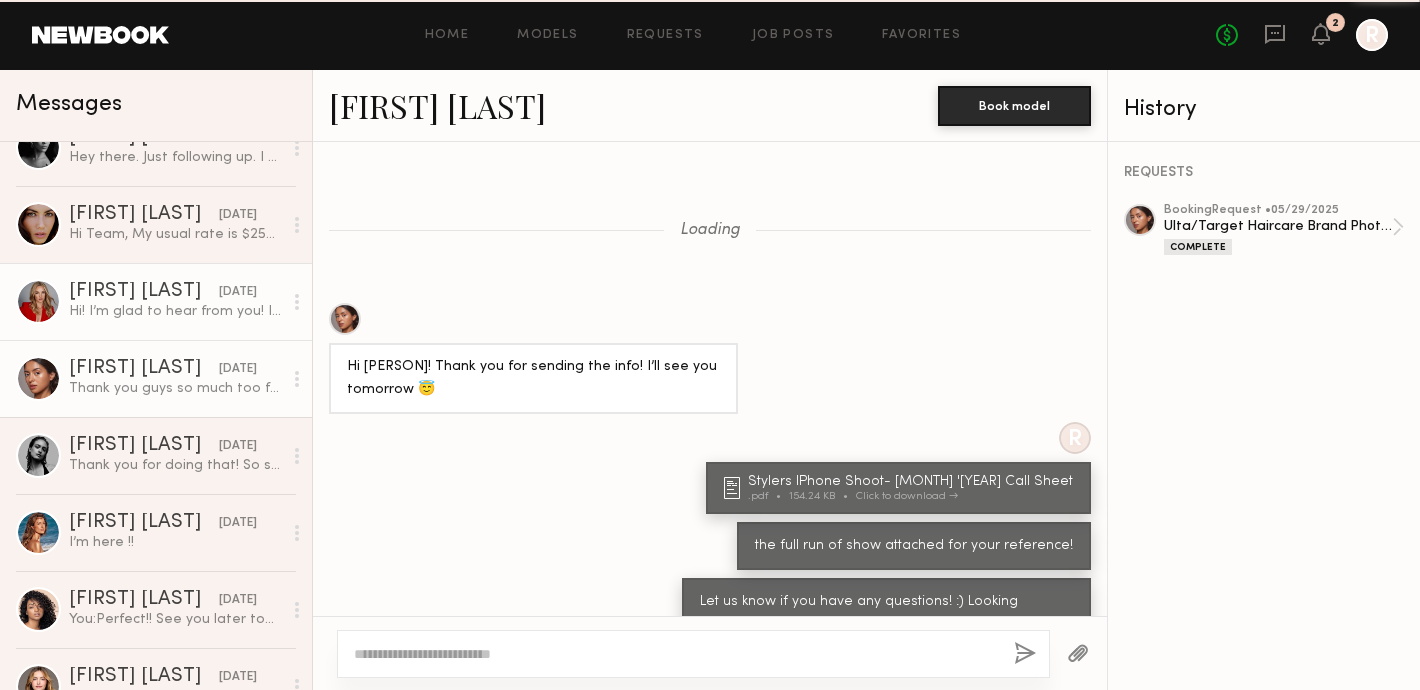 scroll, scrollTop: 1467, scrollLeft: 0, axis: vertical 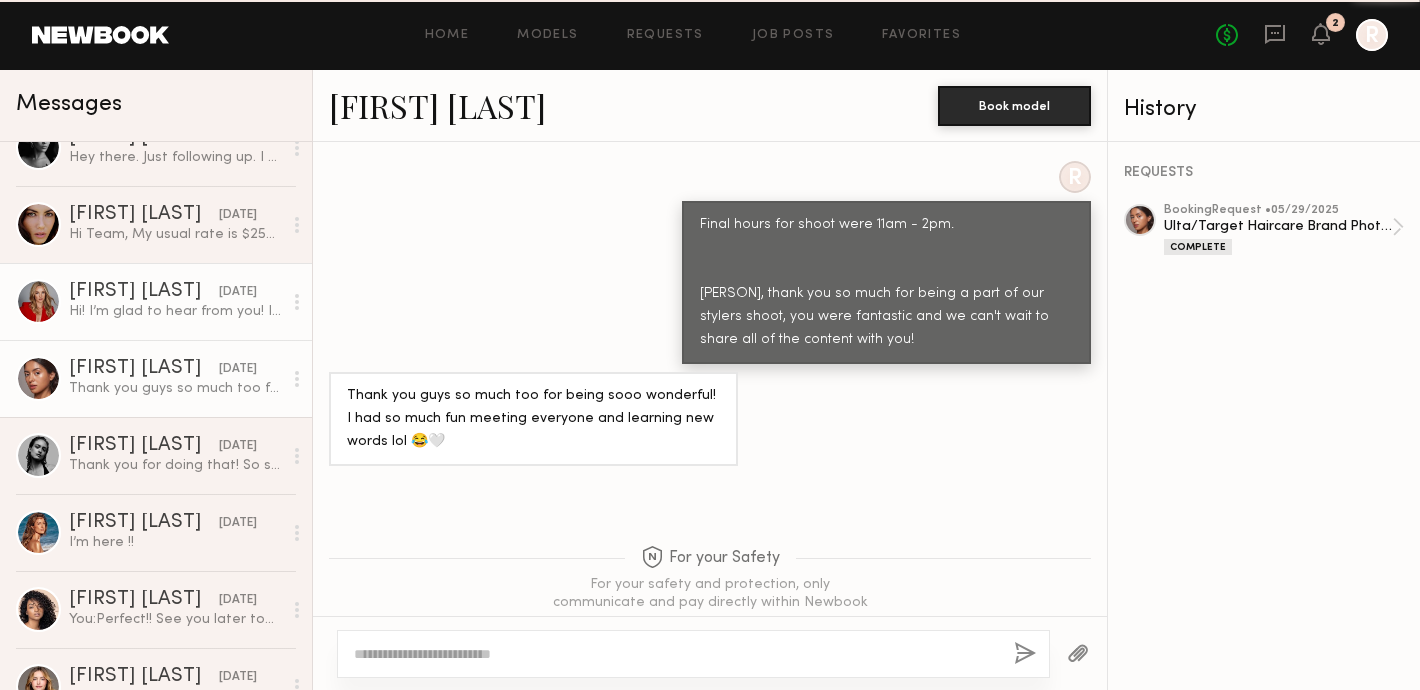 click on "Anastasia V. 06/26/2025 Hi!
I’m glad to hear from you! I am okay with your rate of $100/hour, so $500/5h.
Yes, I’m open to applying hair gloss that won’t change my hair color!" 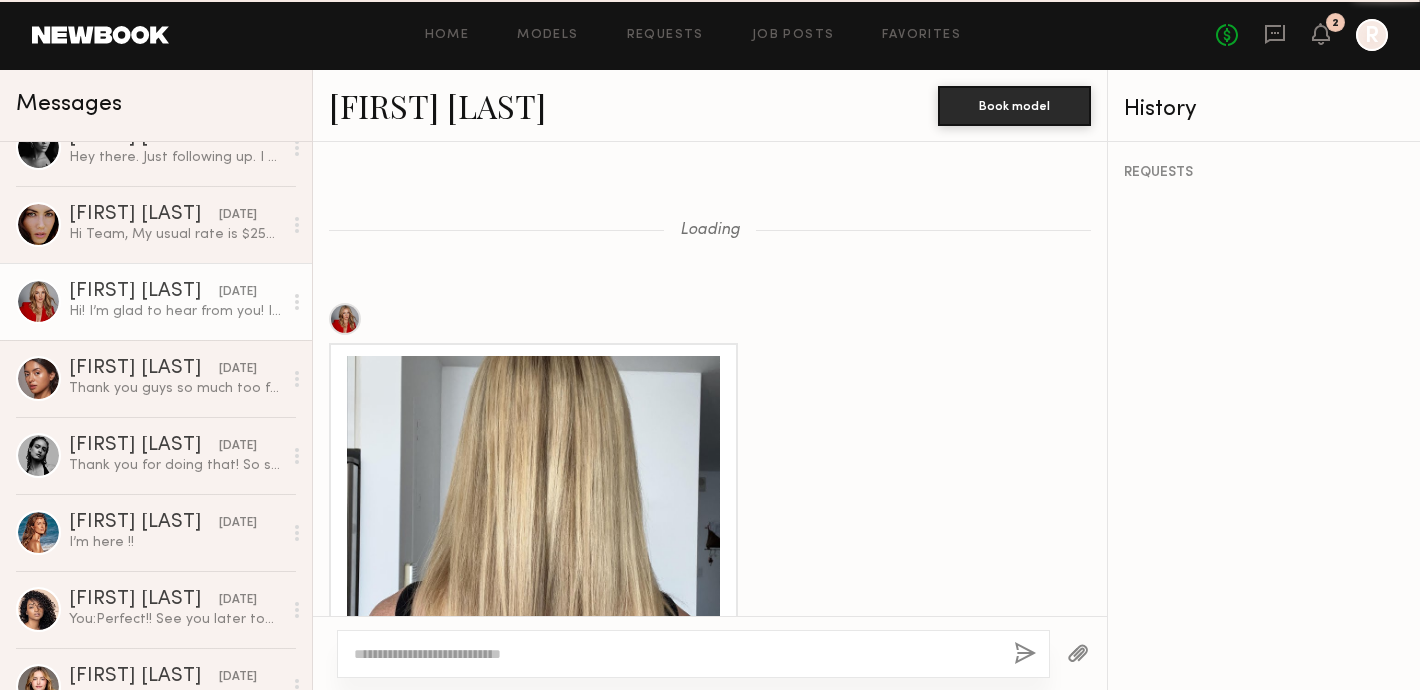 scroll, scrollTop: 2725, scrollLeft: 0, axis: vertical 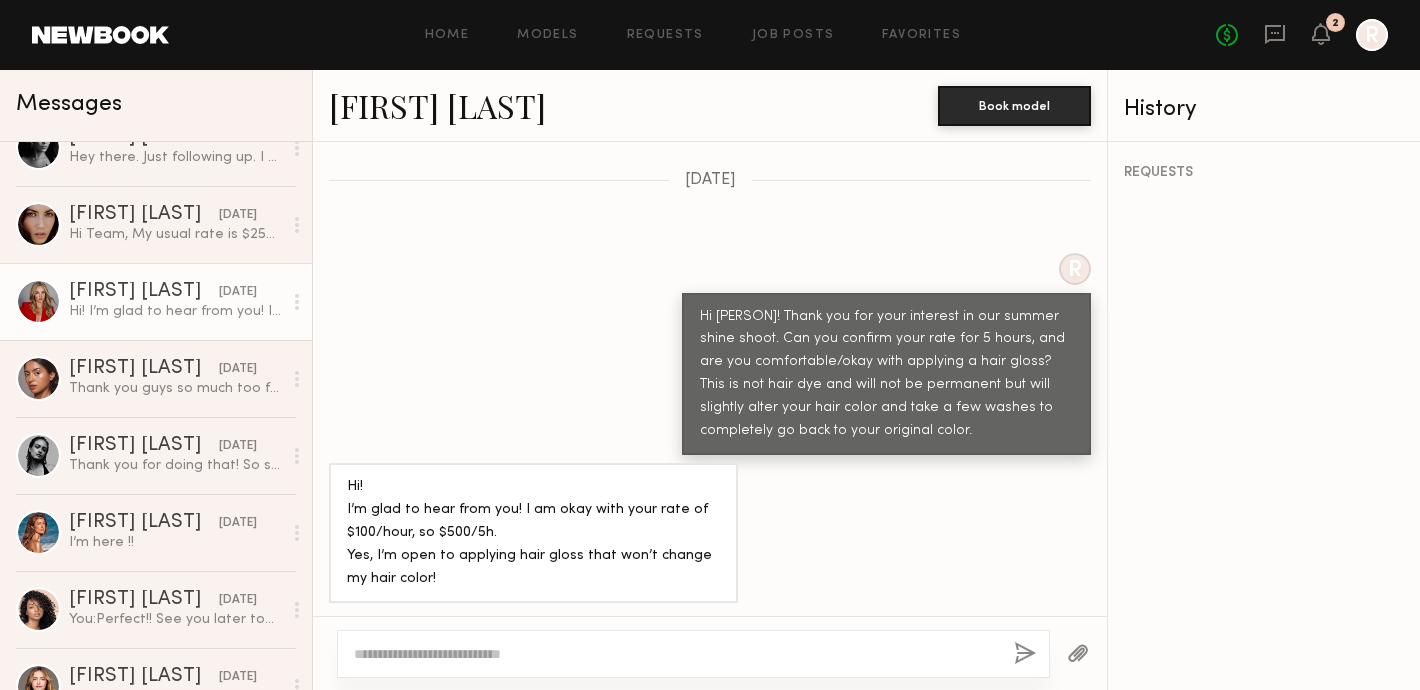 click 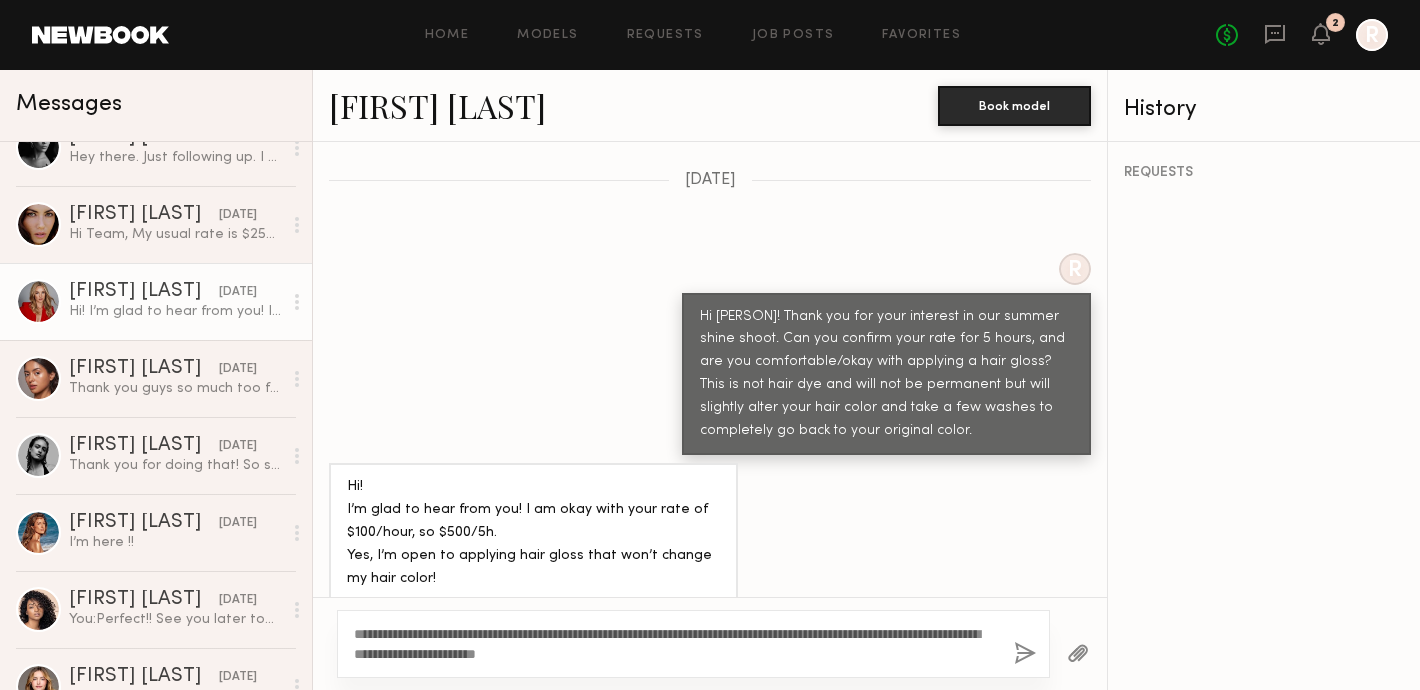 type on "**********" 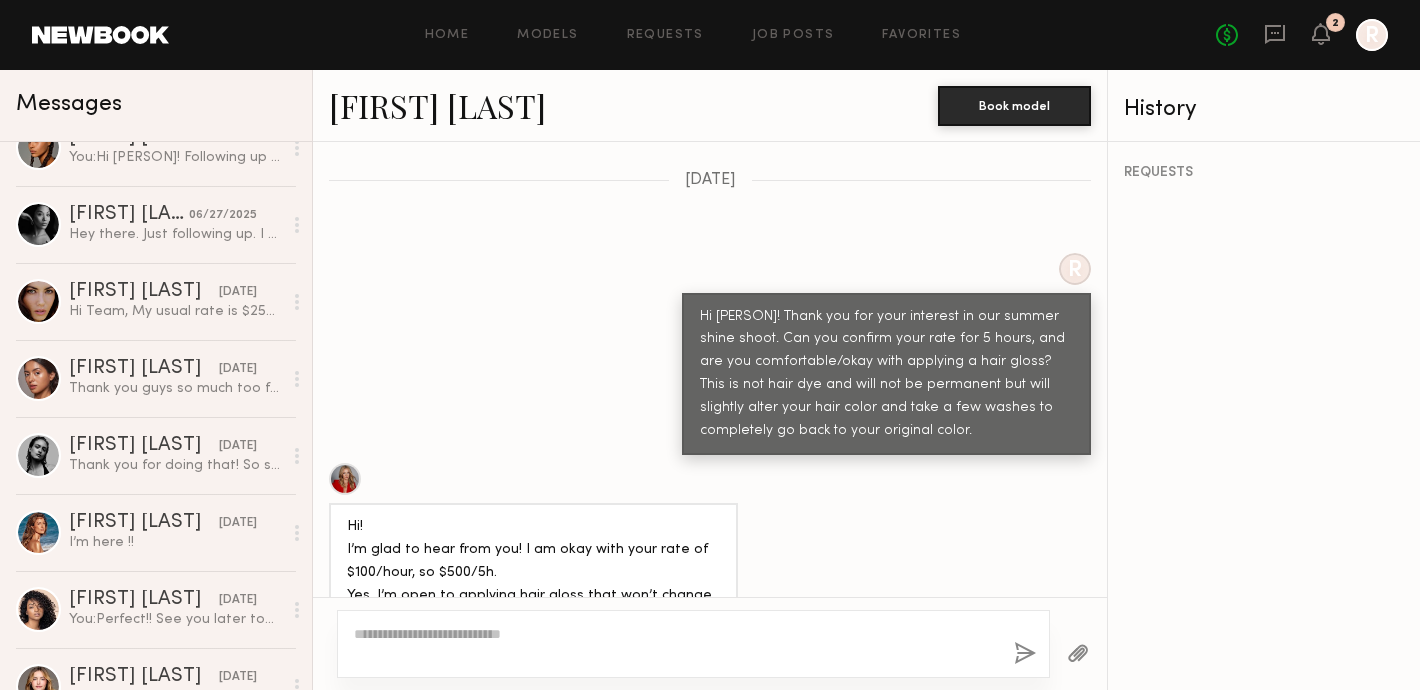scroll, scrollTop: 3171, scrollLeft: 0, axis: vertical 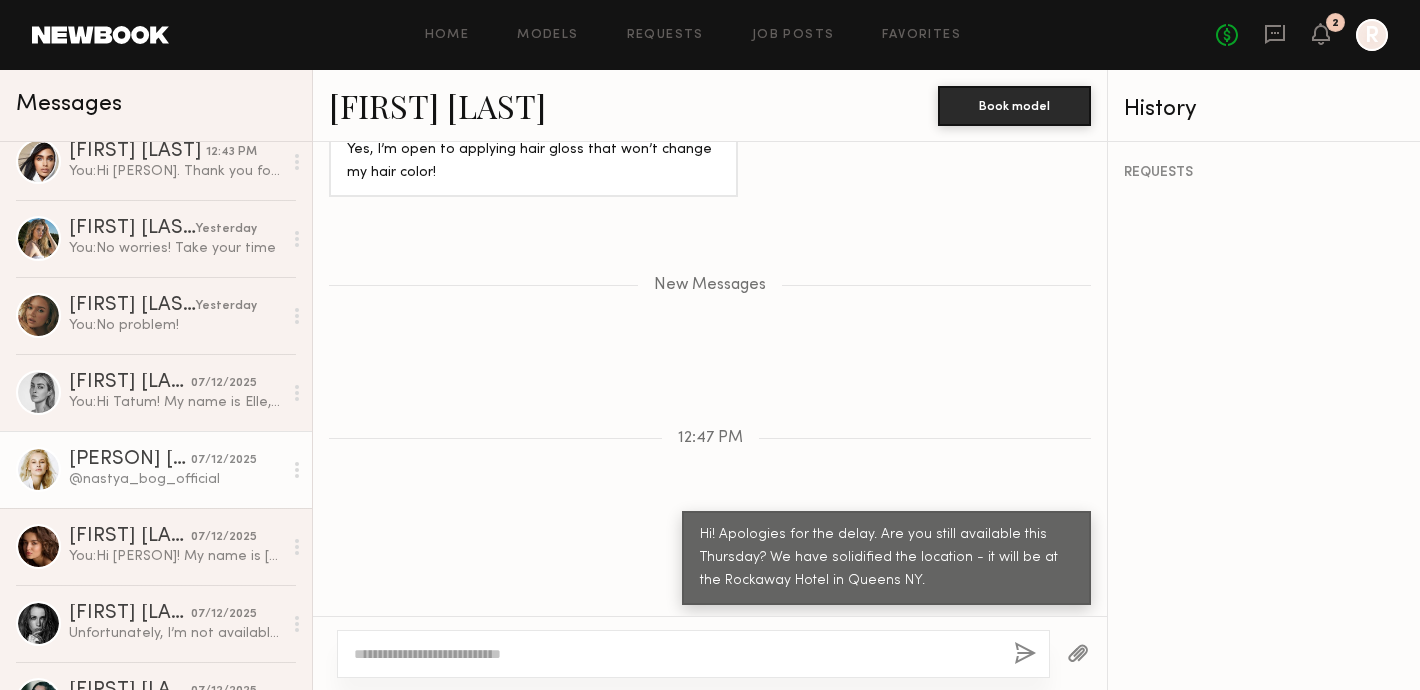 click on "@nastya_bog_official" 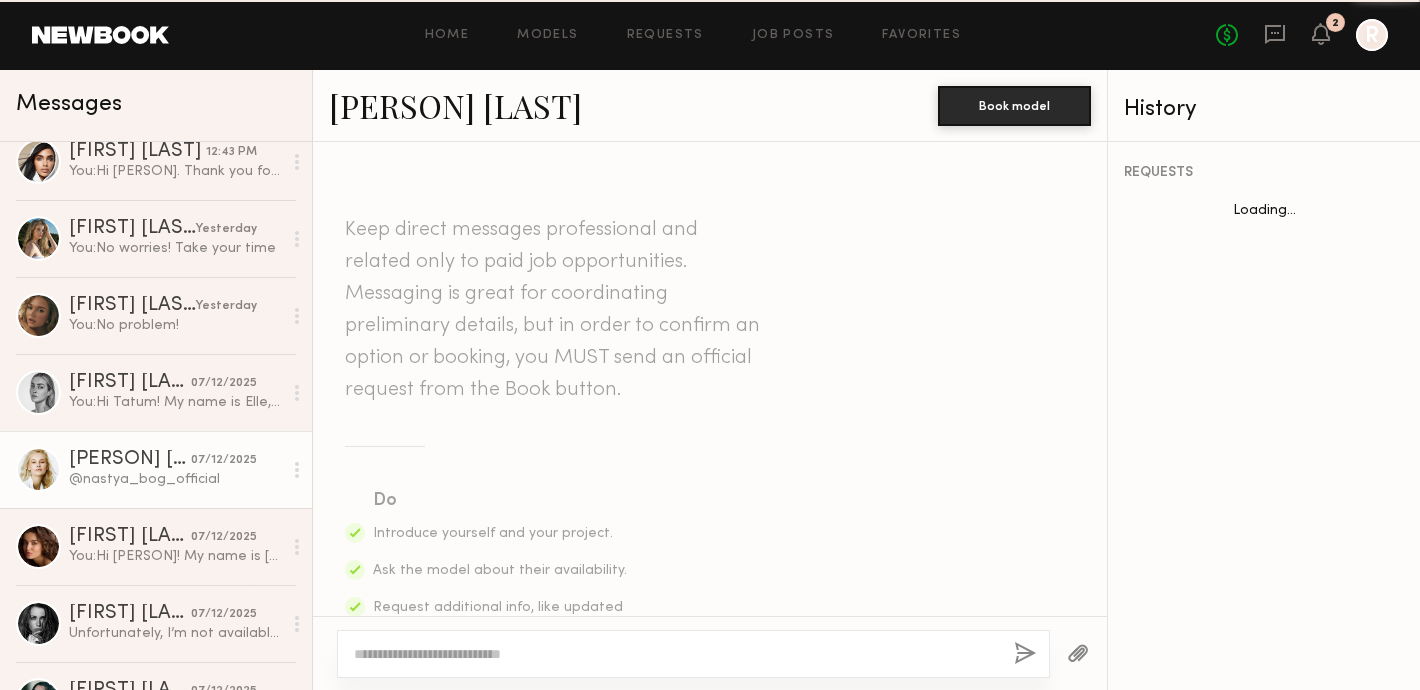 scroll, scrollTop: 1068, scrollLeft: 0, axis: vertical 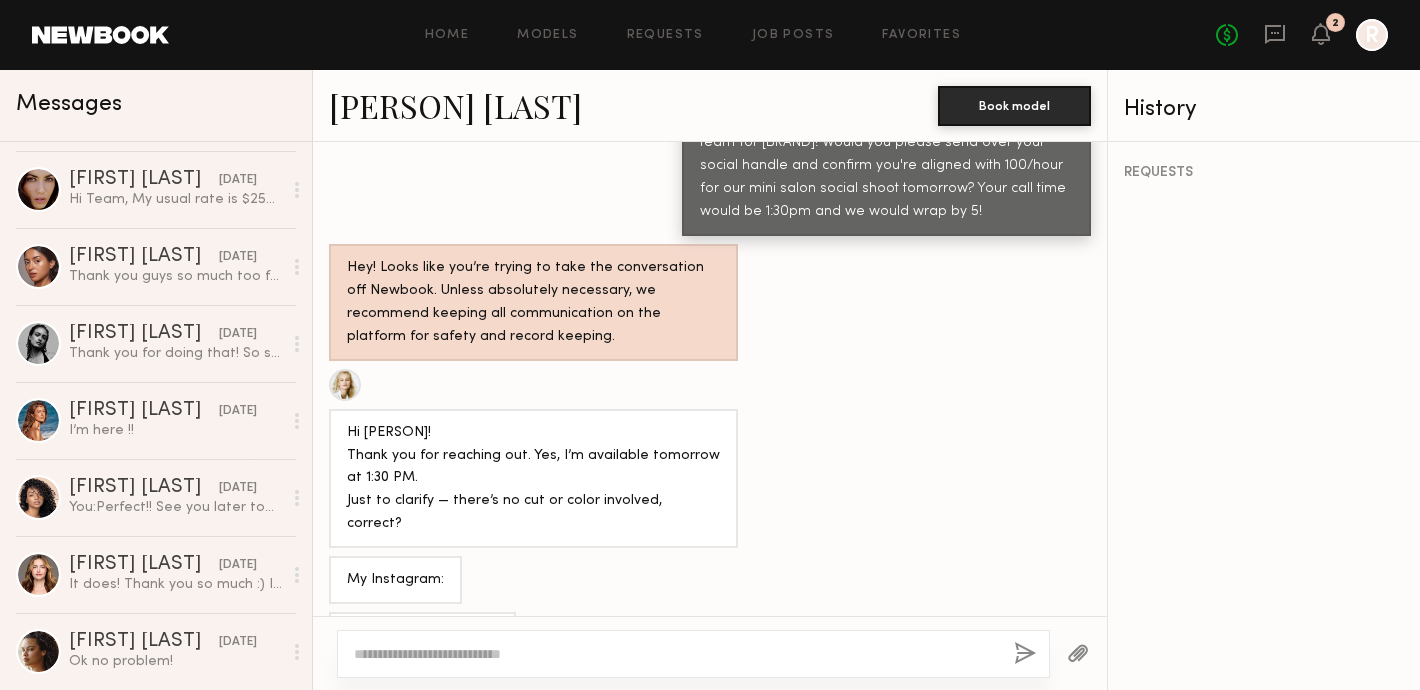 click on "Laila E. 11/15/2023 I’m here !!" 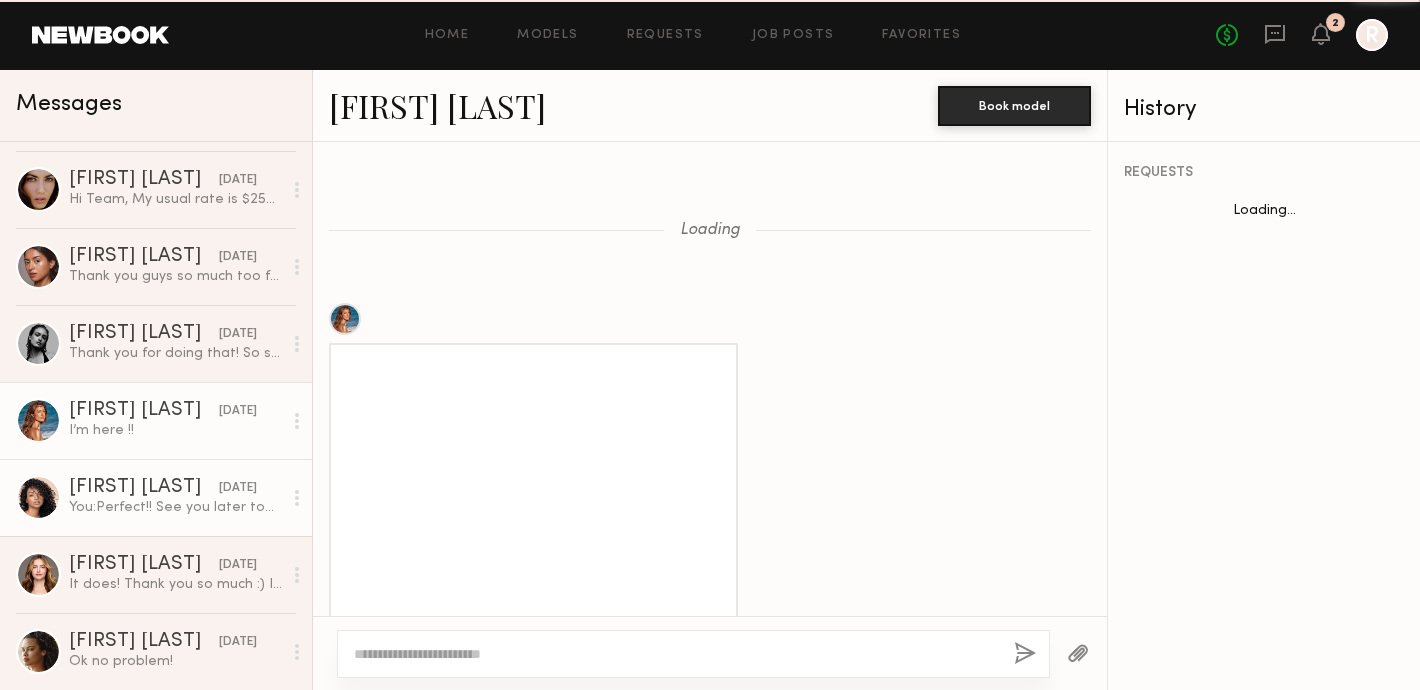 scroll, scrollTop: 1891, scrollLeft: 0, axis: vertical 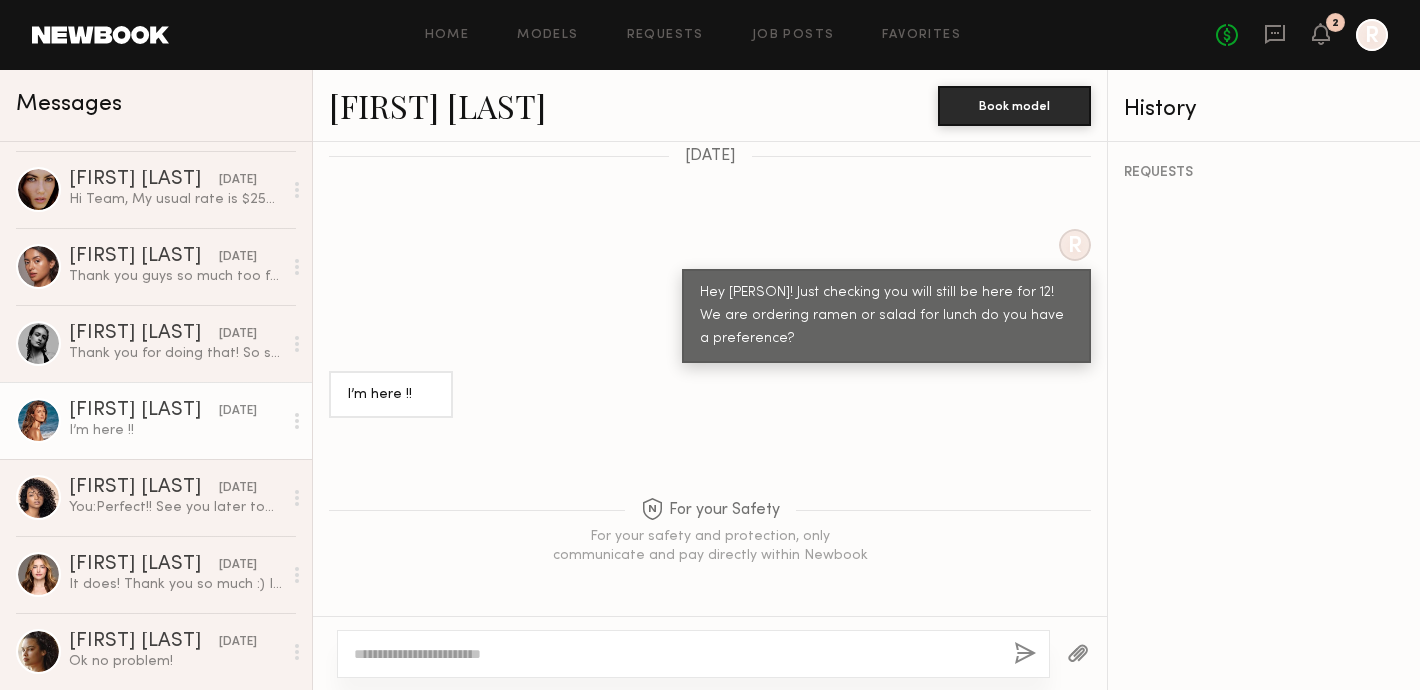 click on "Laila E. 11/15/2023 I’m here !!" 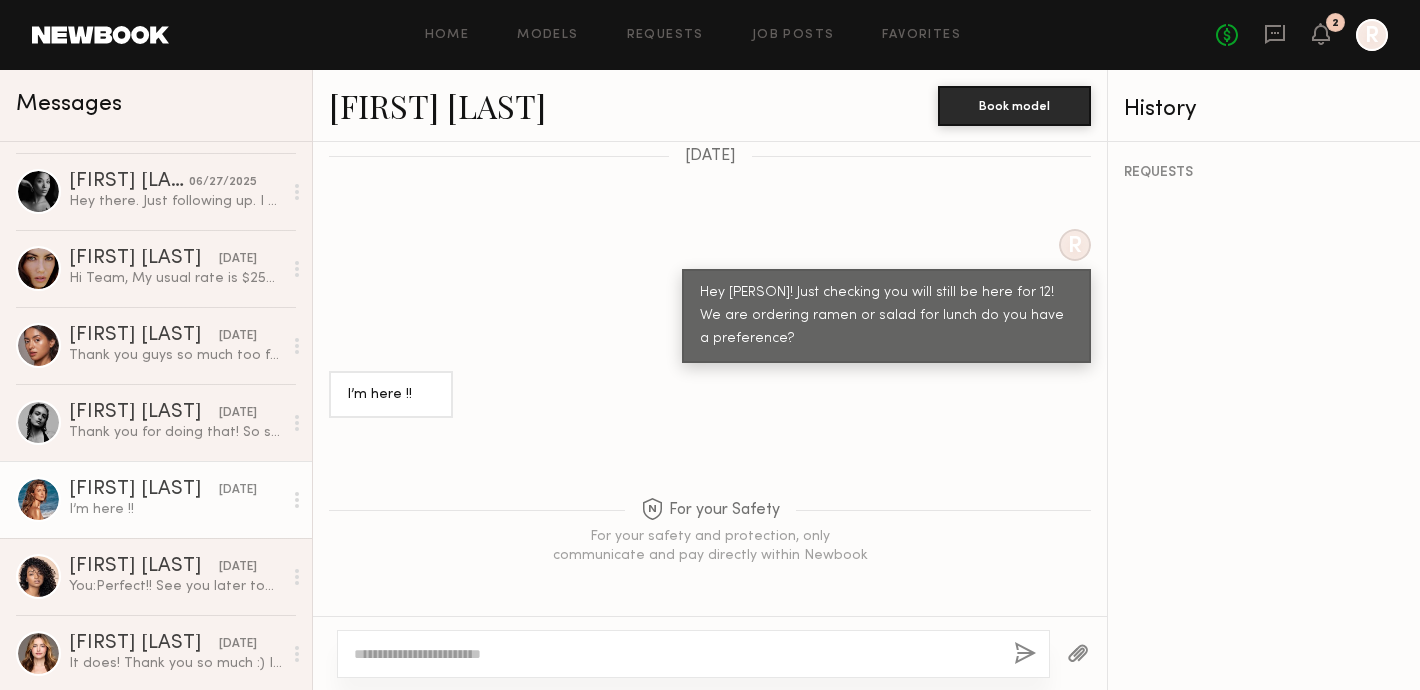 scroll, scrollTop: 1287, scrollLeft: 0, axis: vertical 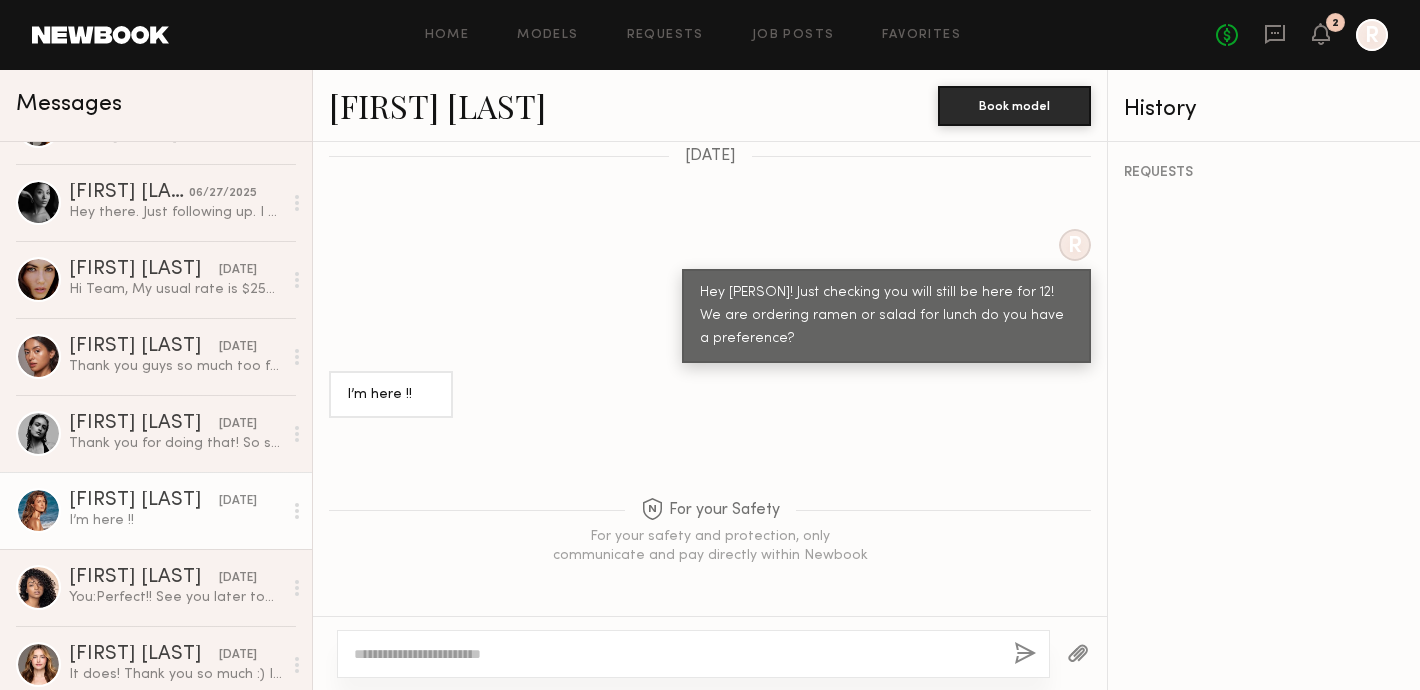 click on "Annette W. 06/04/2025 Thank you guys so much too for being sooo wonderful! I had so much fun meeting everyone and learning new words lol 😂🤍" 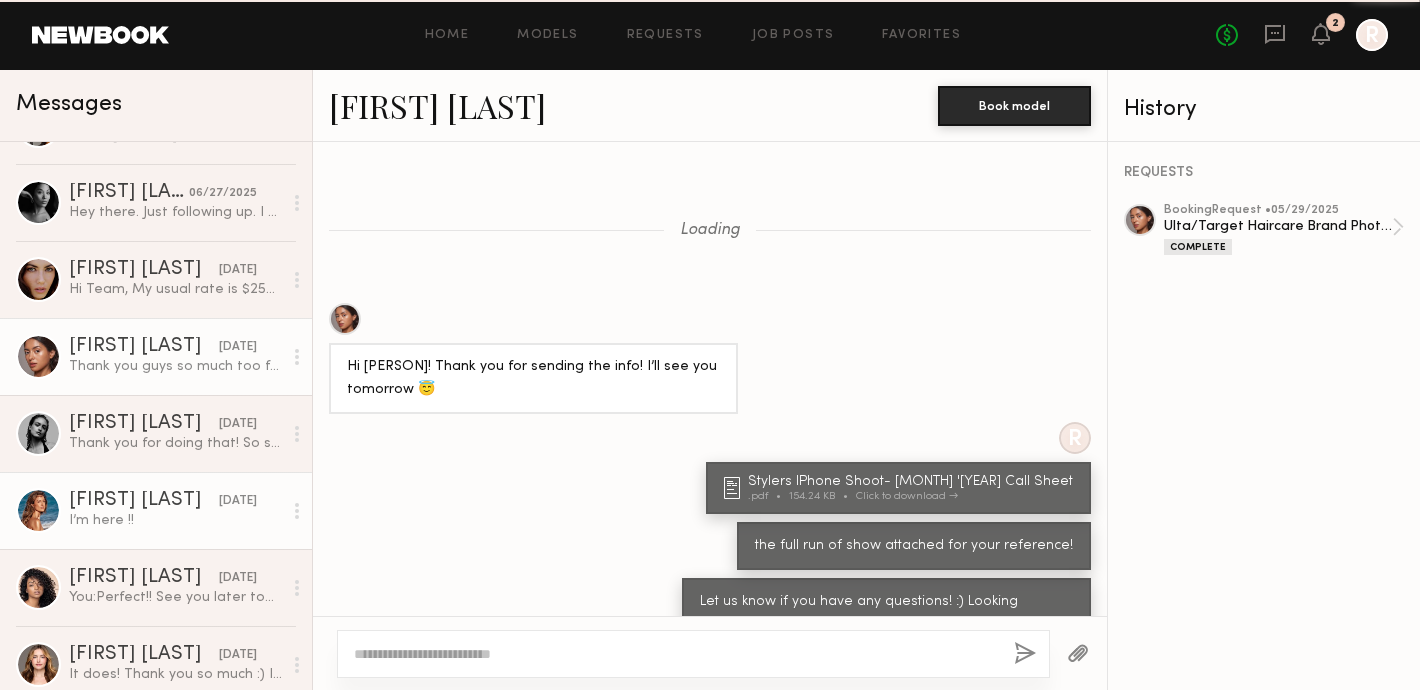 scroll, scrollTop: 1467, scrollLeft: 0, axis: vertical 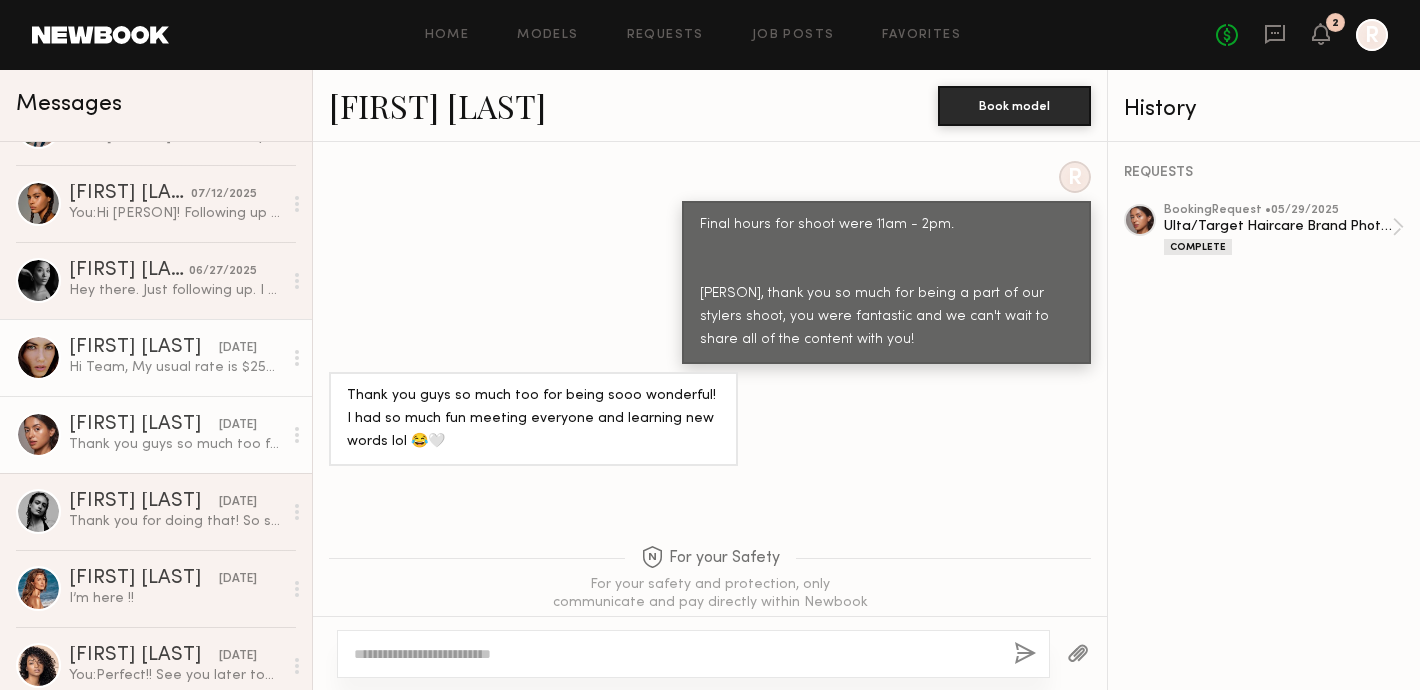 click on "Hi Team,
My usual rate is $250 per hour but I can accommodate $500 for 5 hours.
Yes definitely comfortable applying a hair gloss, I love using them to help alleviate any brassy tones from my highlights between salon visits :)
Chat soon xo
Emily" 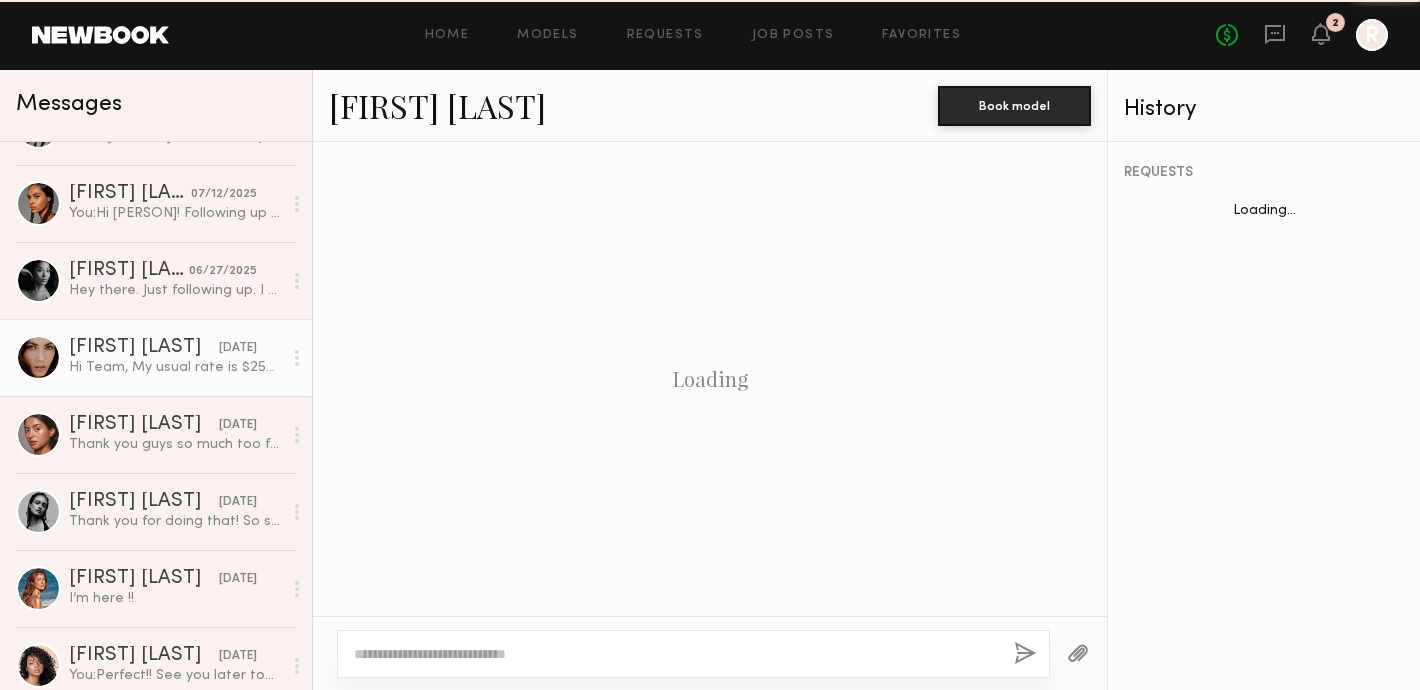 scroll, scrollTop: 1043, scrollLeft: 0, axis: vertical 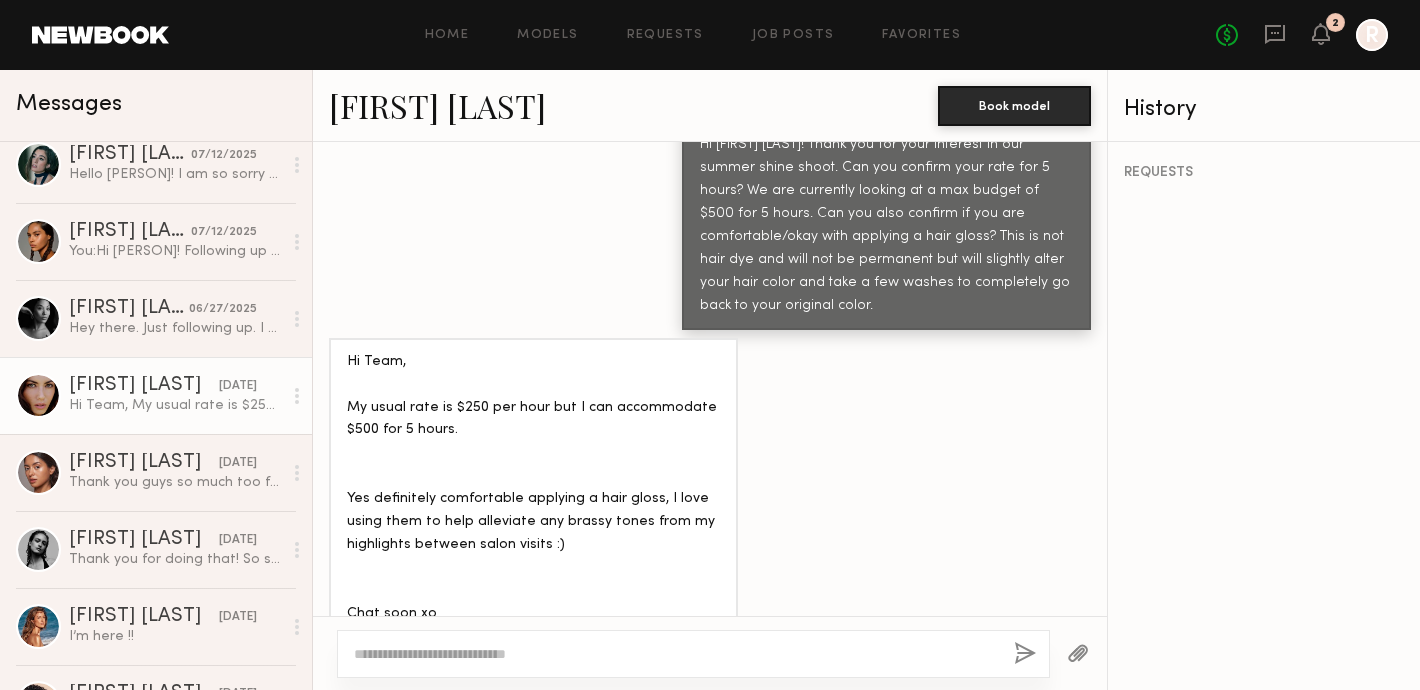 click 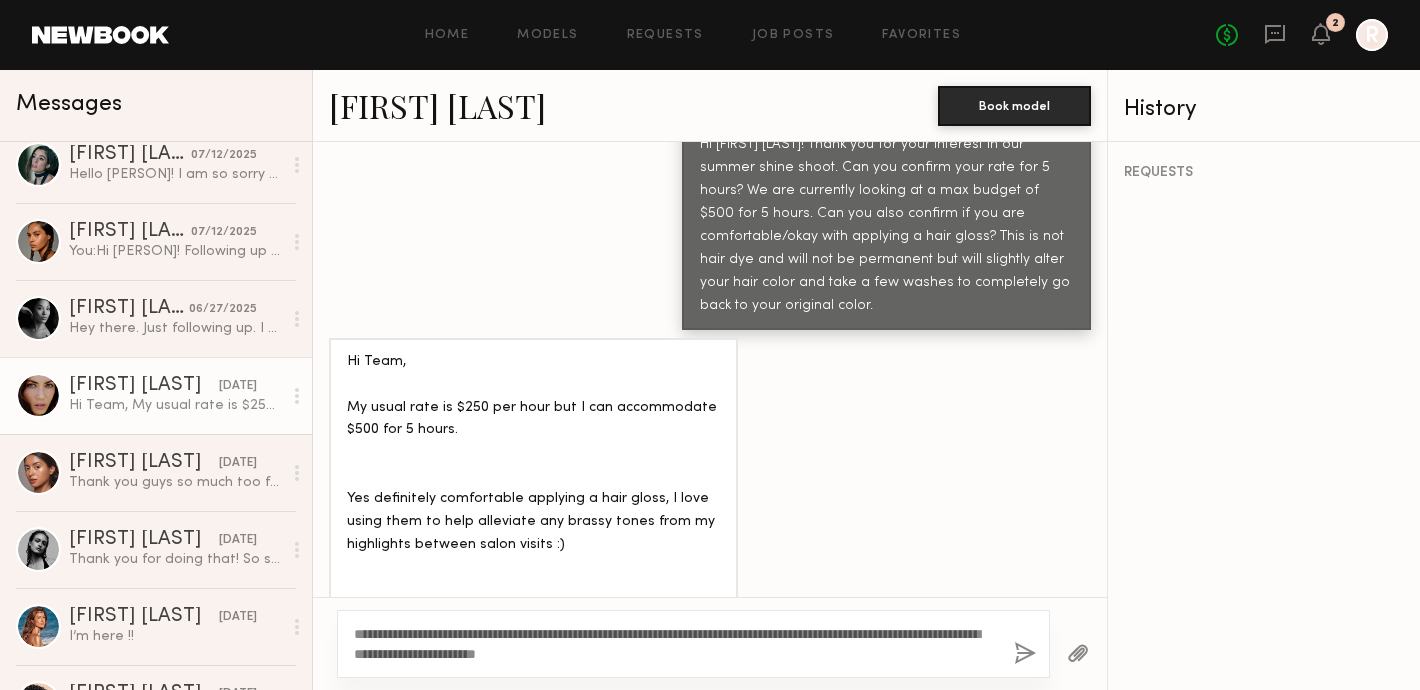 click on "**********" 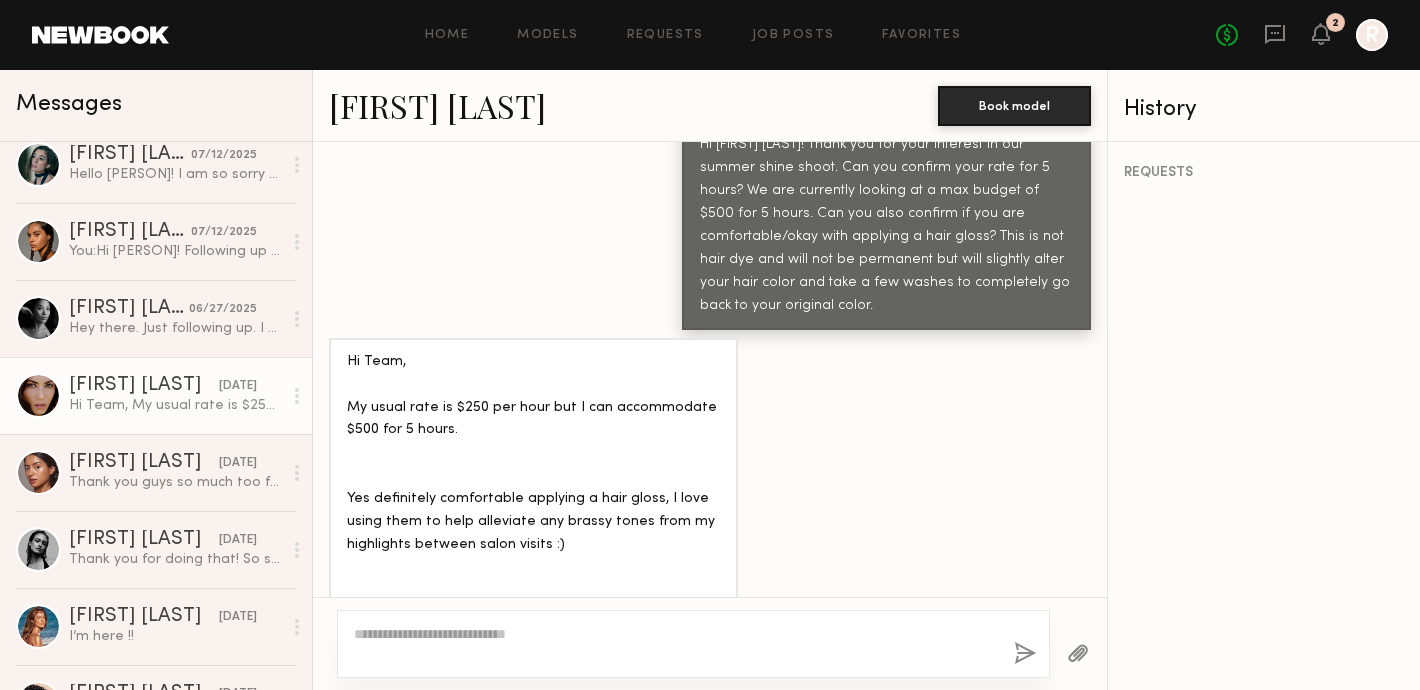 scroll, scrollTop: 1489, scrollLeft: 0, axis: vertical 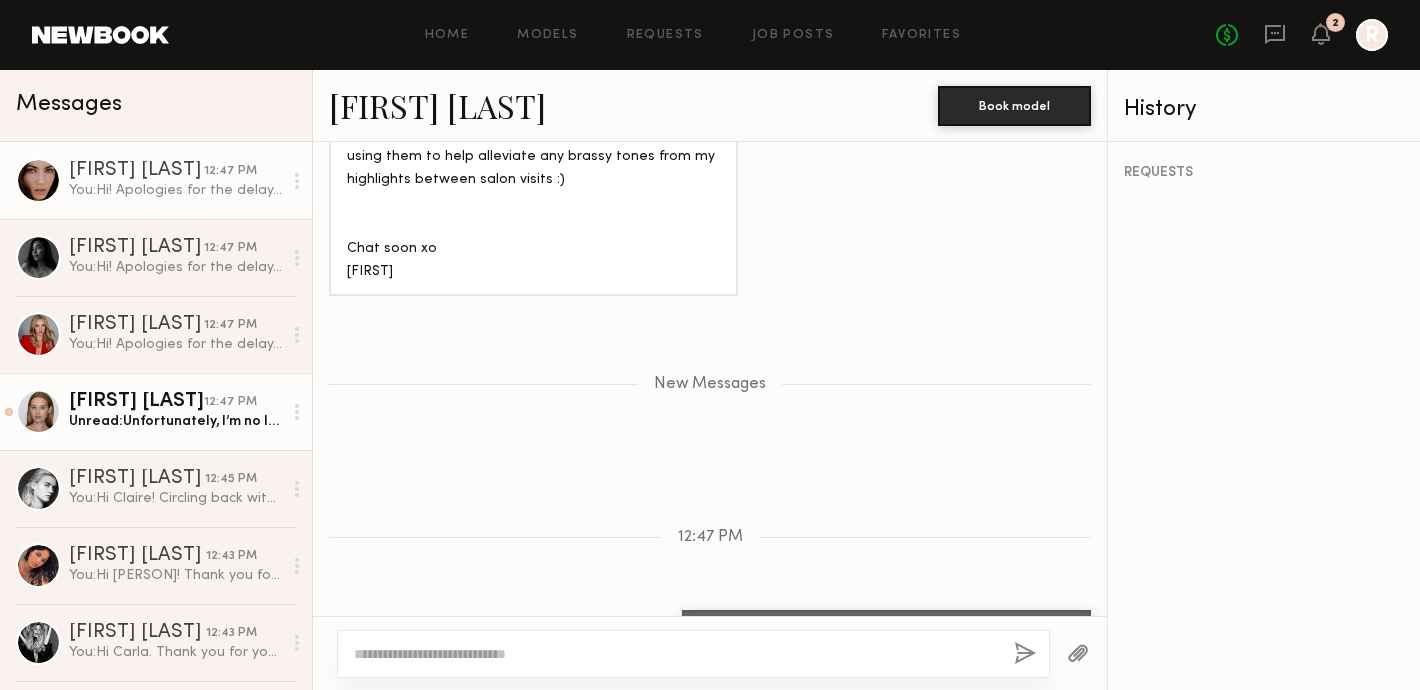 click on "Cari F." 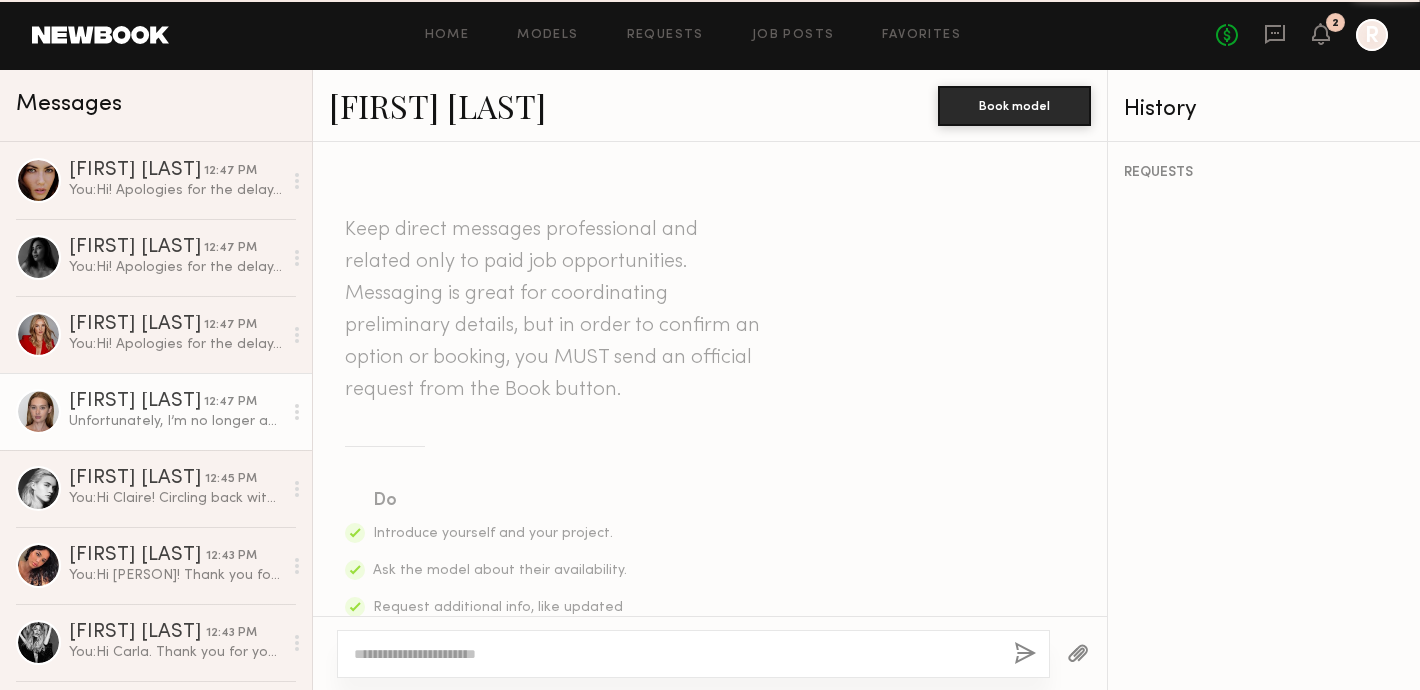 scroll, scrollTop: 860, scrollLeft: 0, axis: vertical 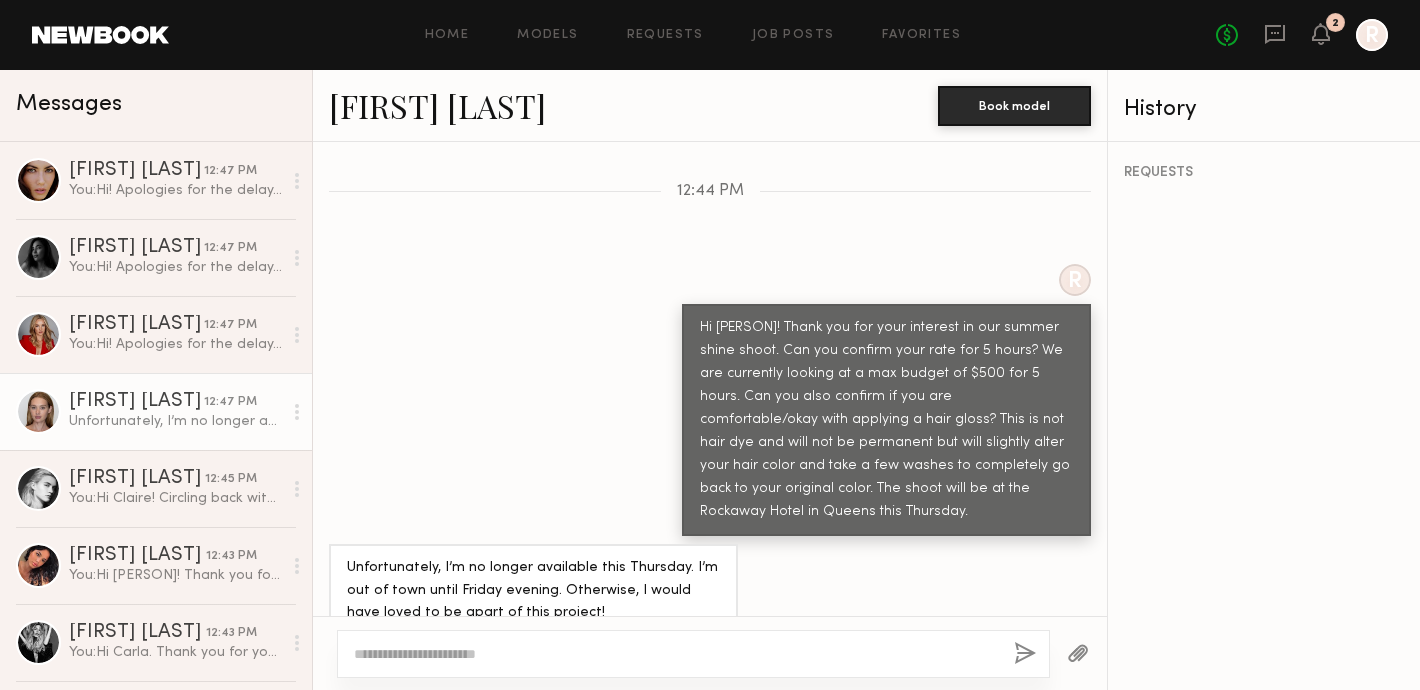 click 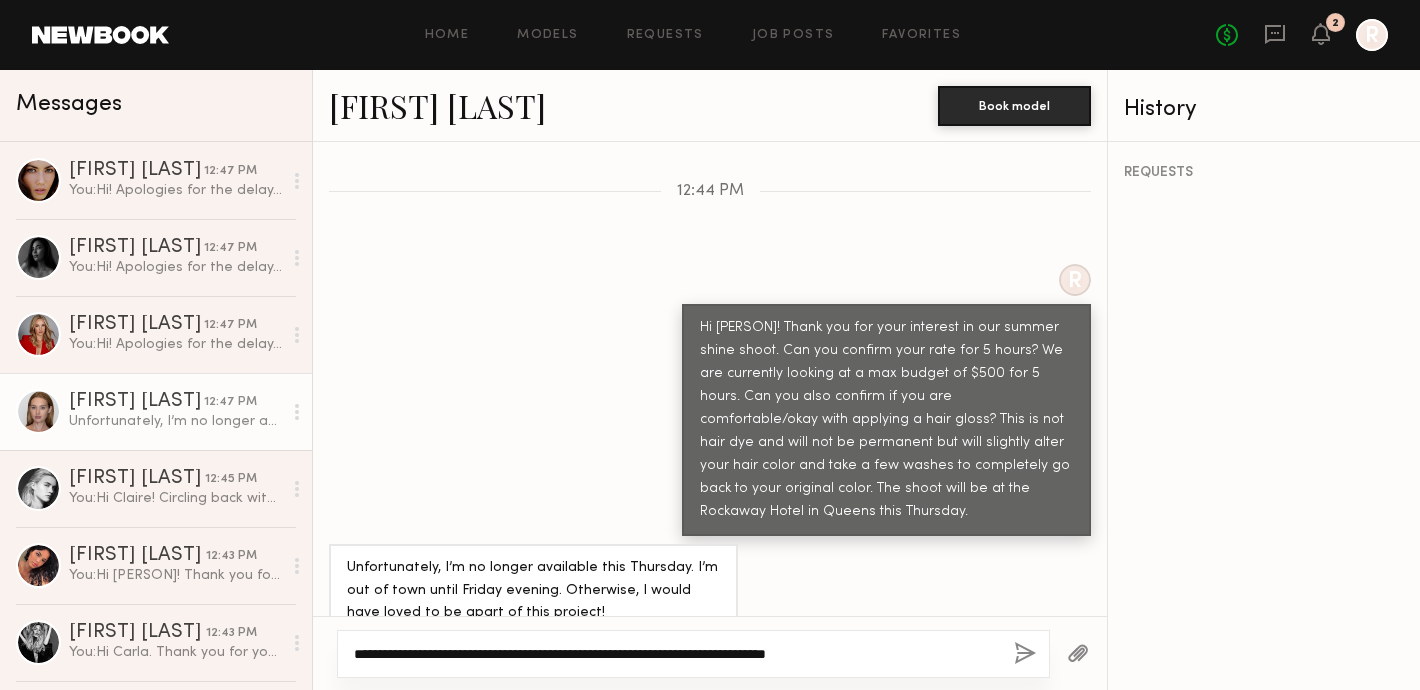 type on "**********" 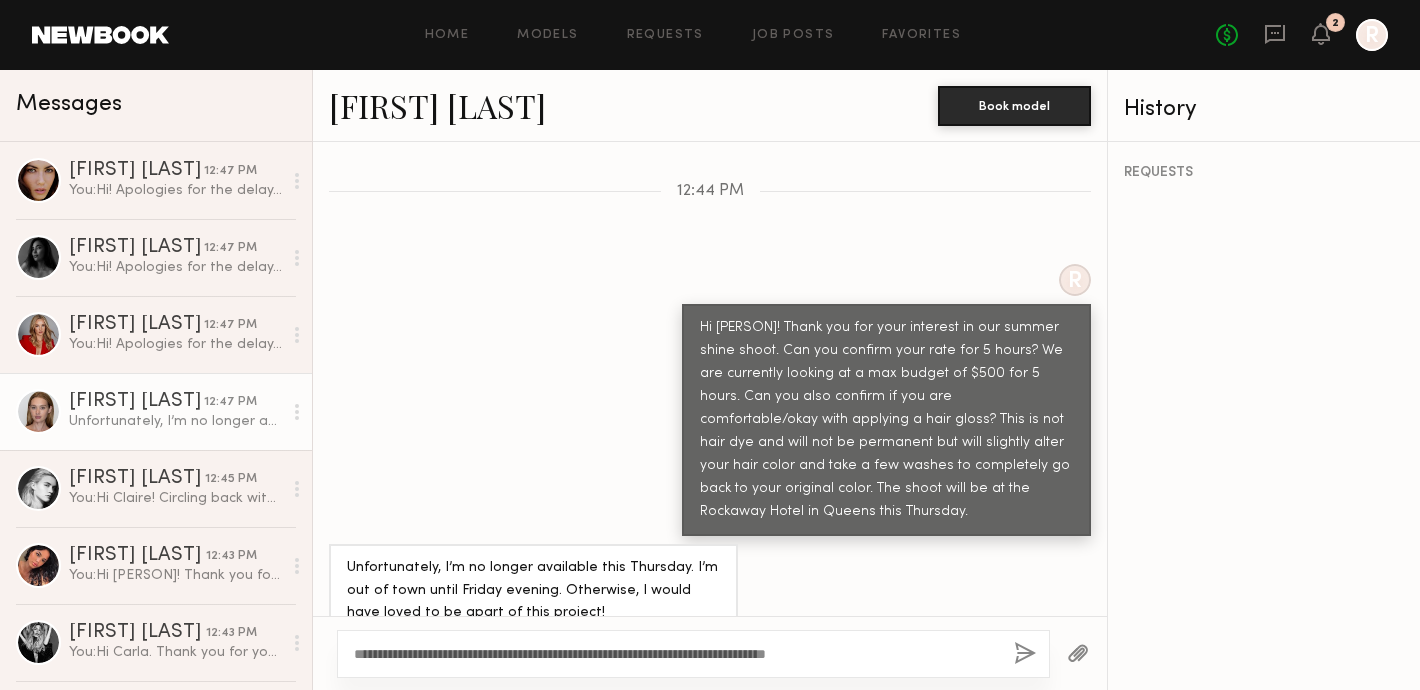 click 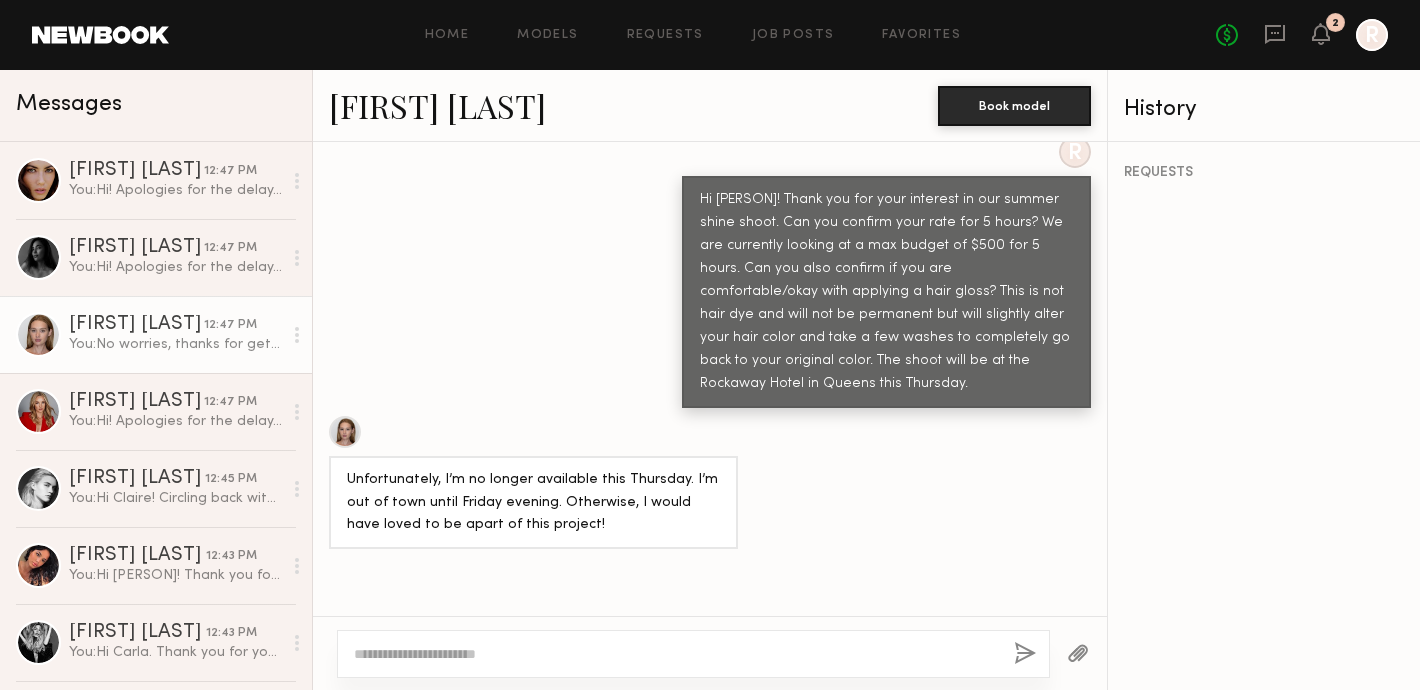 scroll, scrollTop: 958, scrollLeft: 0, axis: vertical 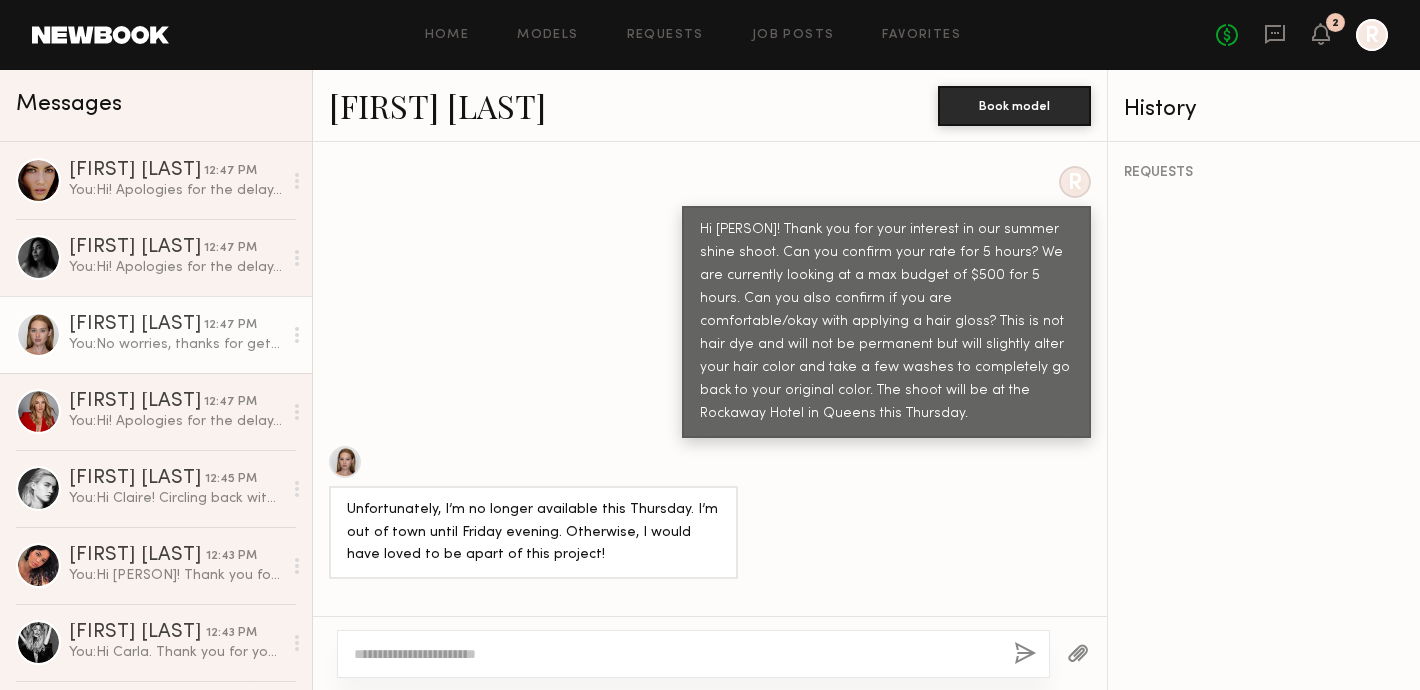 click on "Cari F." 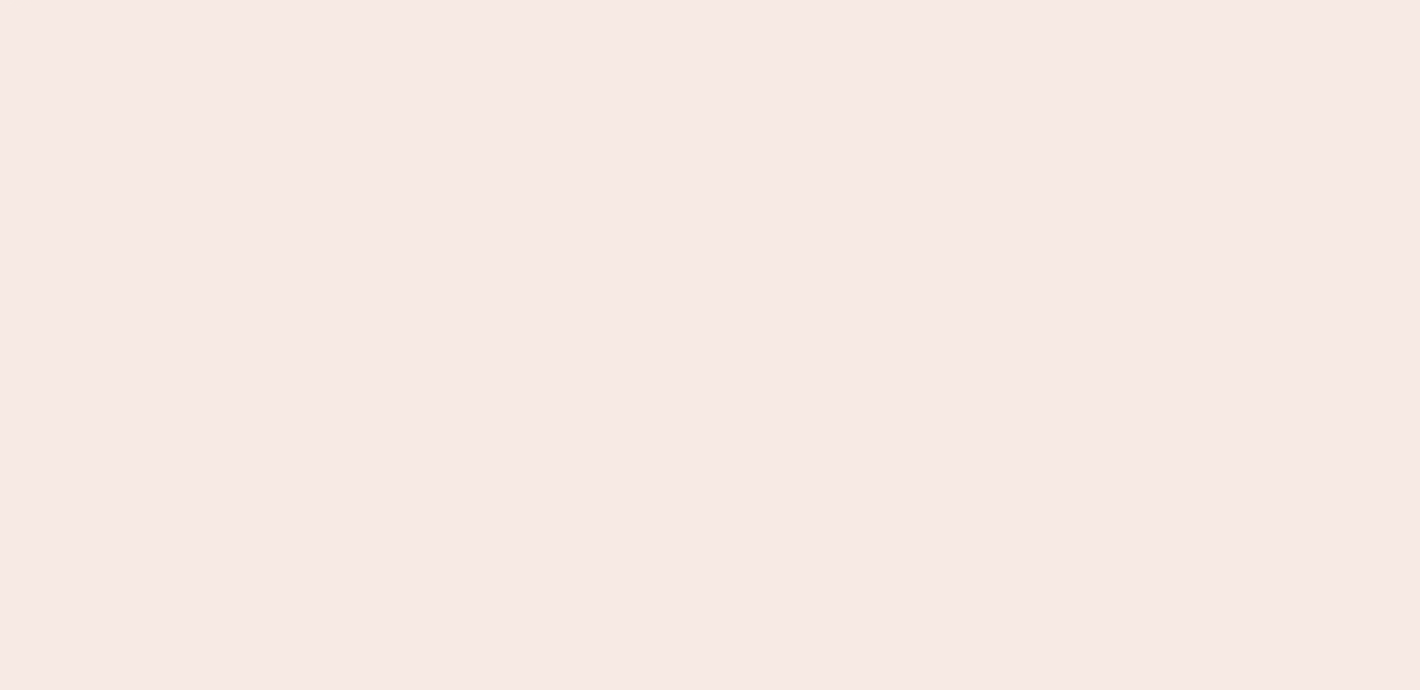 scroll, scrollTop: 0, scrollLeft: 0, axis: both 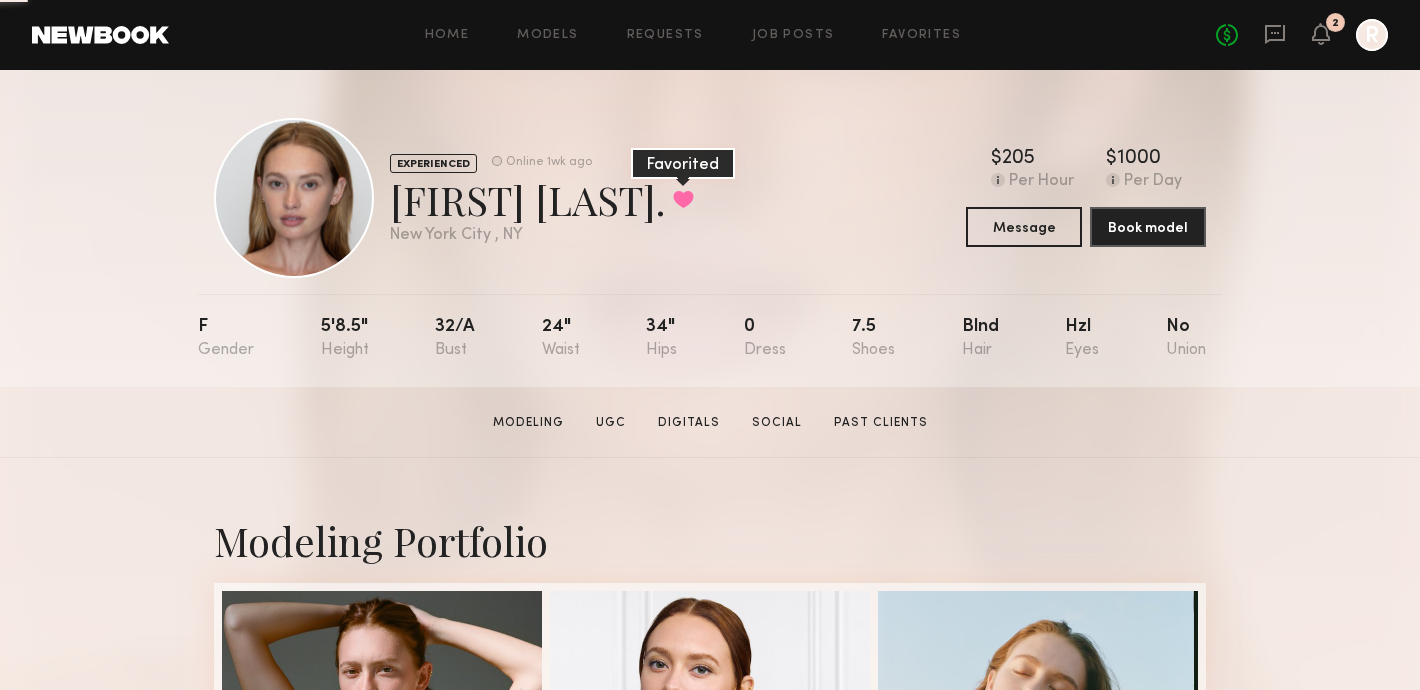 click 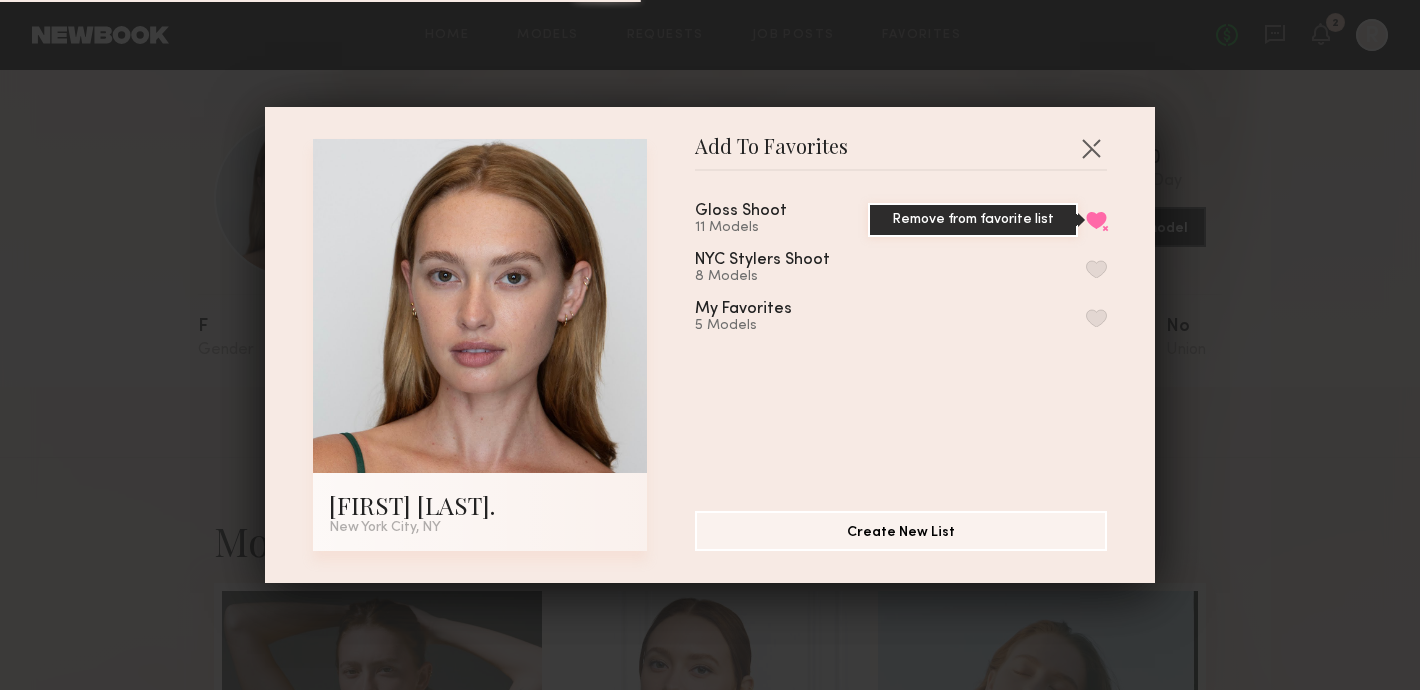 click on "Remove from favorite list" at bounding box center (1096, 220) 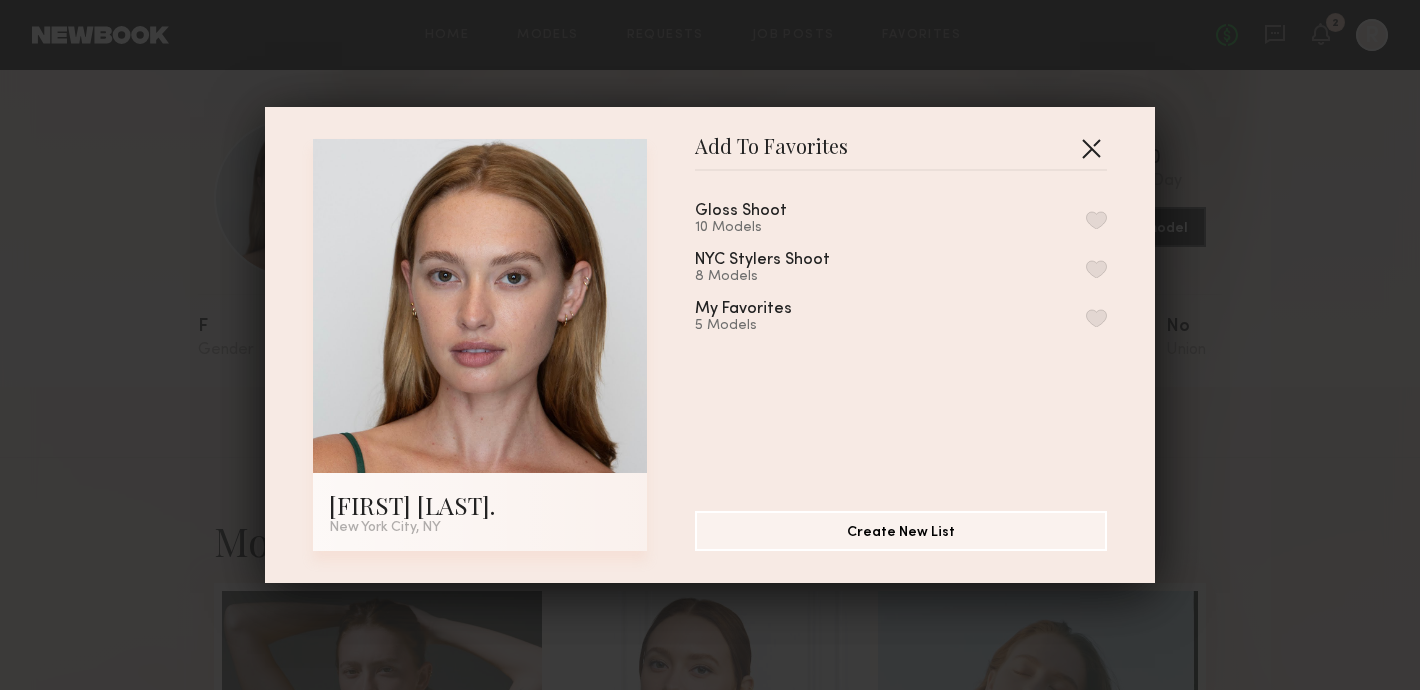 click at bounding box center (1091, 148) 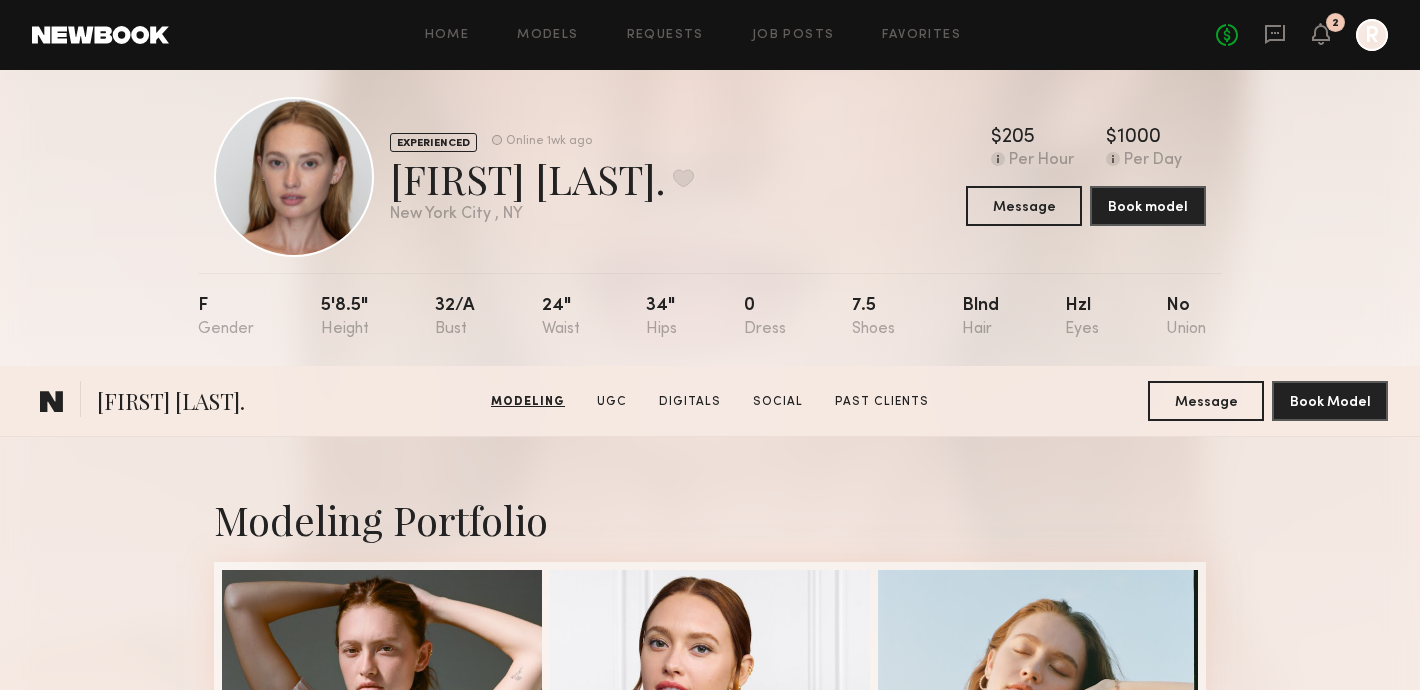 scroll, scrollTop: 0, scrollLeft: 0, axis: both 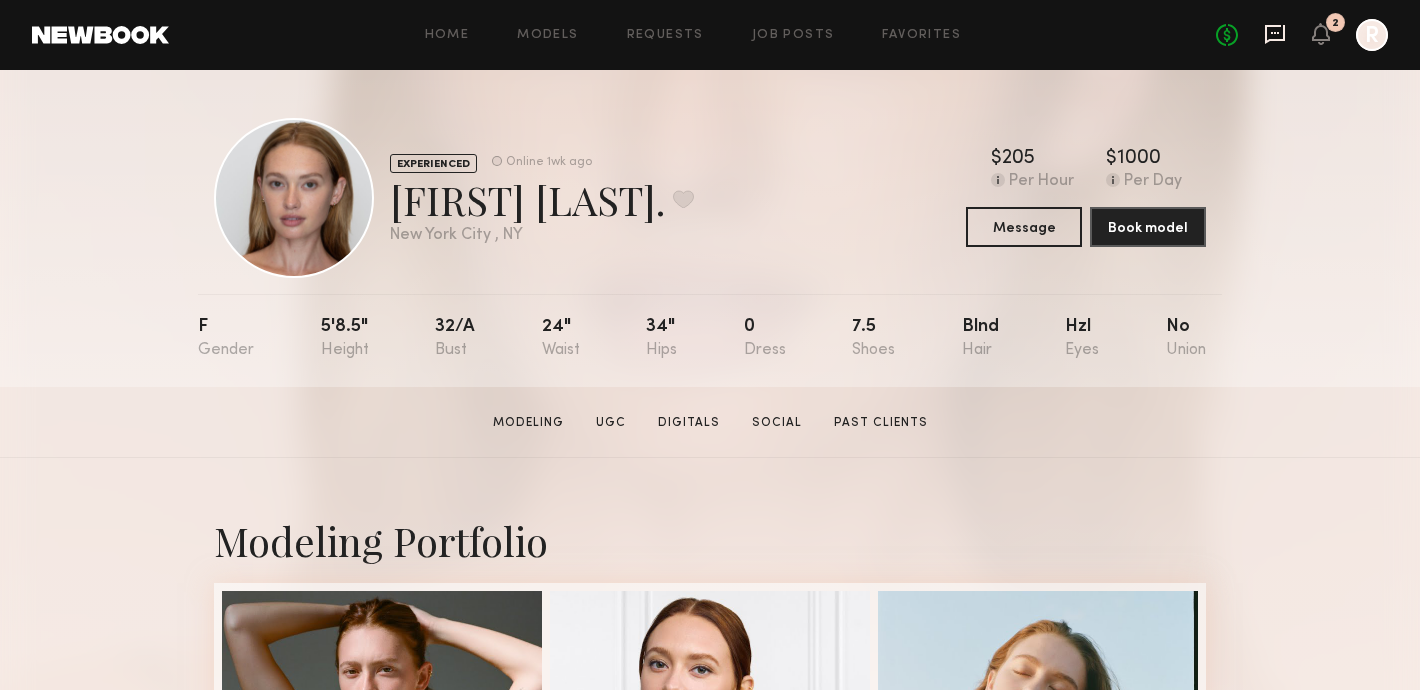 click 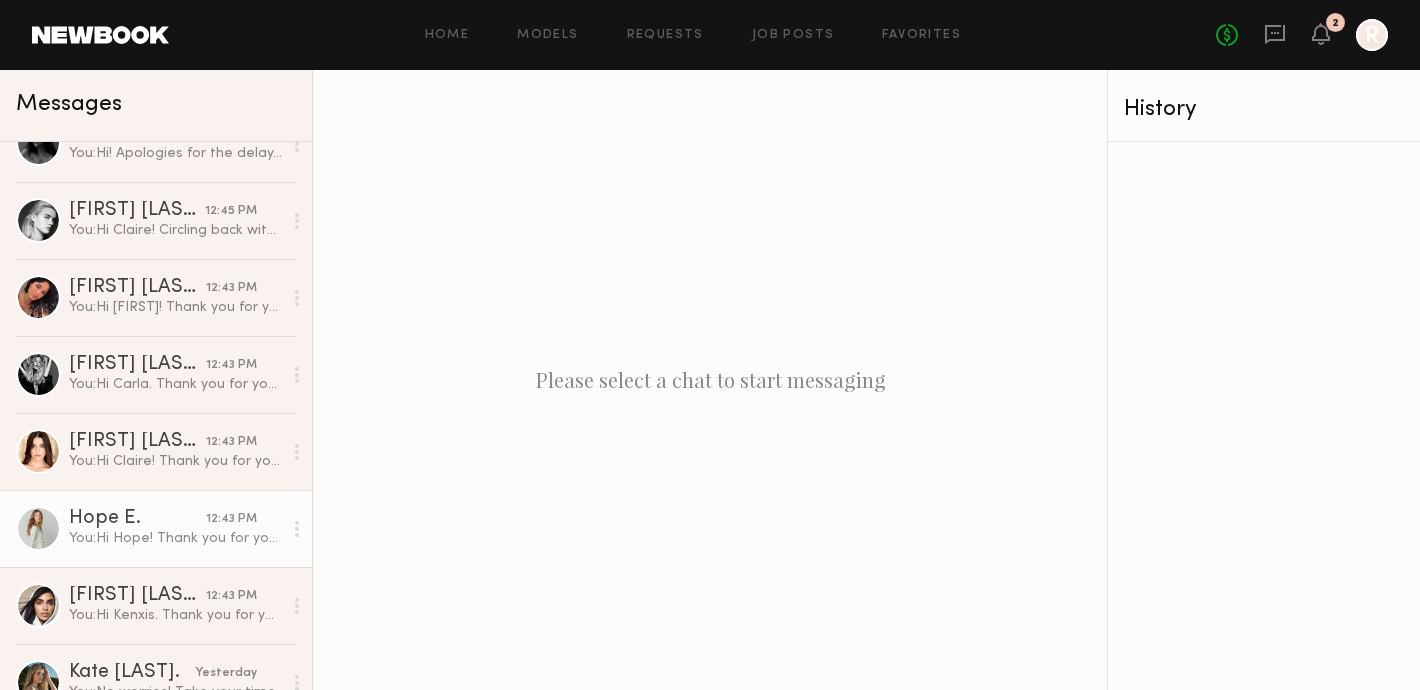 click on "You:  Hi Hope! Thank you for your interest in our summer shine shoot. Can you confirm your rate for 5 hours? We are currently looking at a max budget of $500 for 5 hours. Can you also confirm if you are comfortable/okay with applying a hair gloss? This is not hair dye and will not be permanent but will slightly alter your hair color and take a few washes to completely go back to your original color. The shoot will be at the [LOCATION] in [CITY] this Thursday." 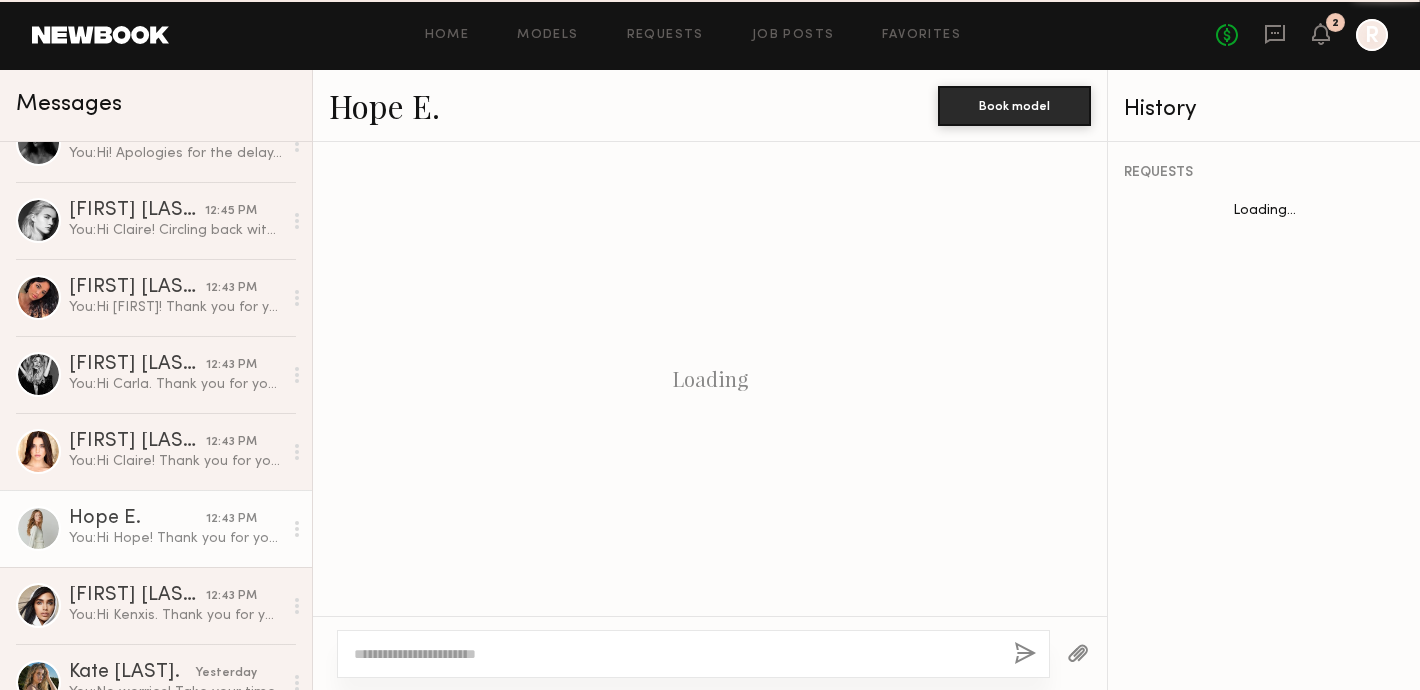scroll, scrollTop: 614, scrollLeft: 0, axis: vertical 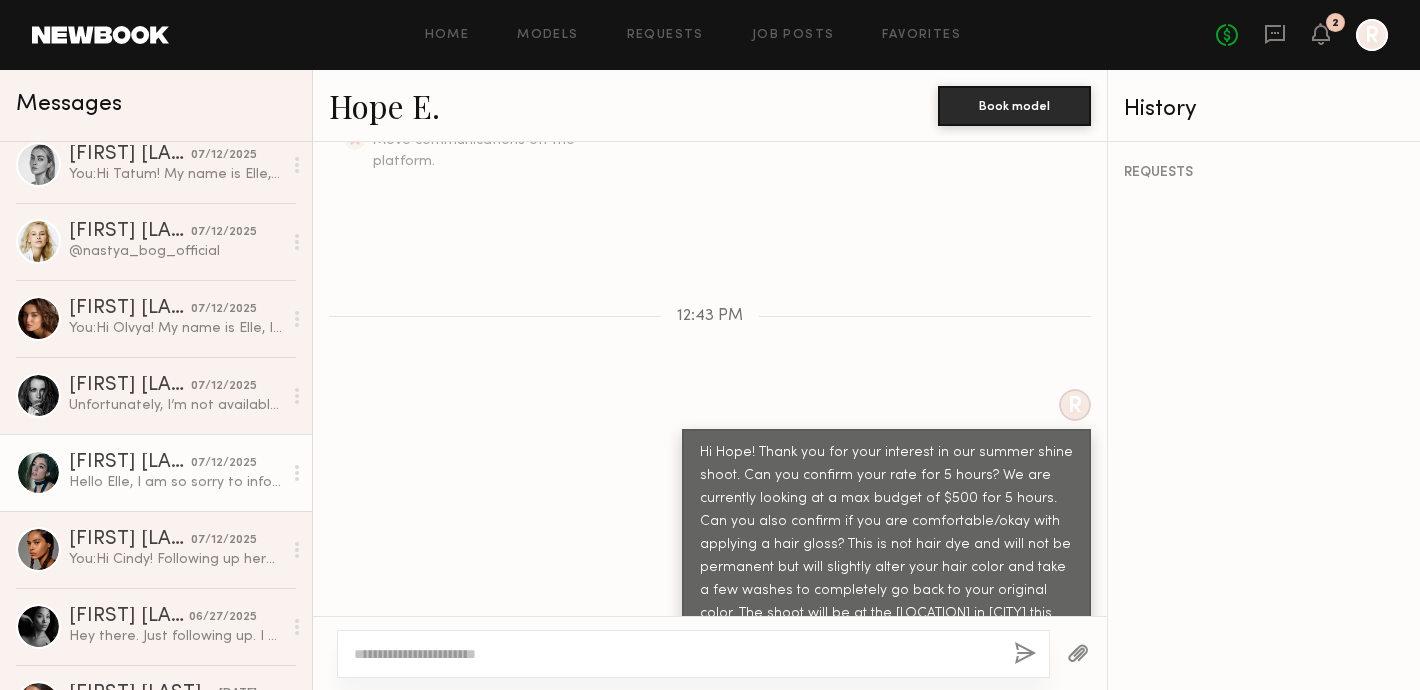 click on "[FIRST] [LAST]." 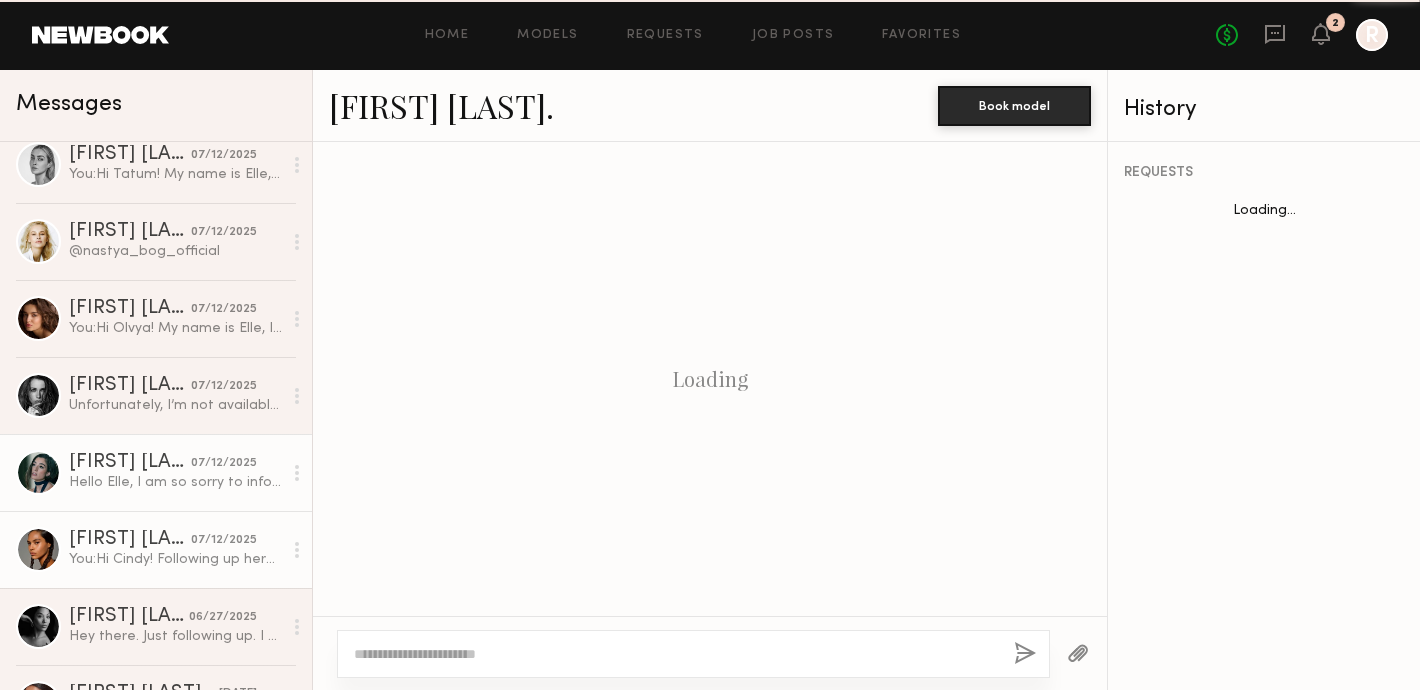 scroll, scrollTop: 870, scrollLeft: 0, axis: vertical 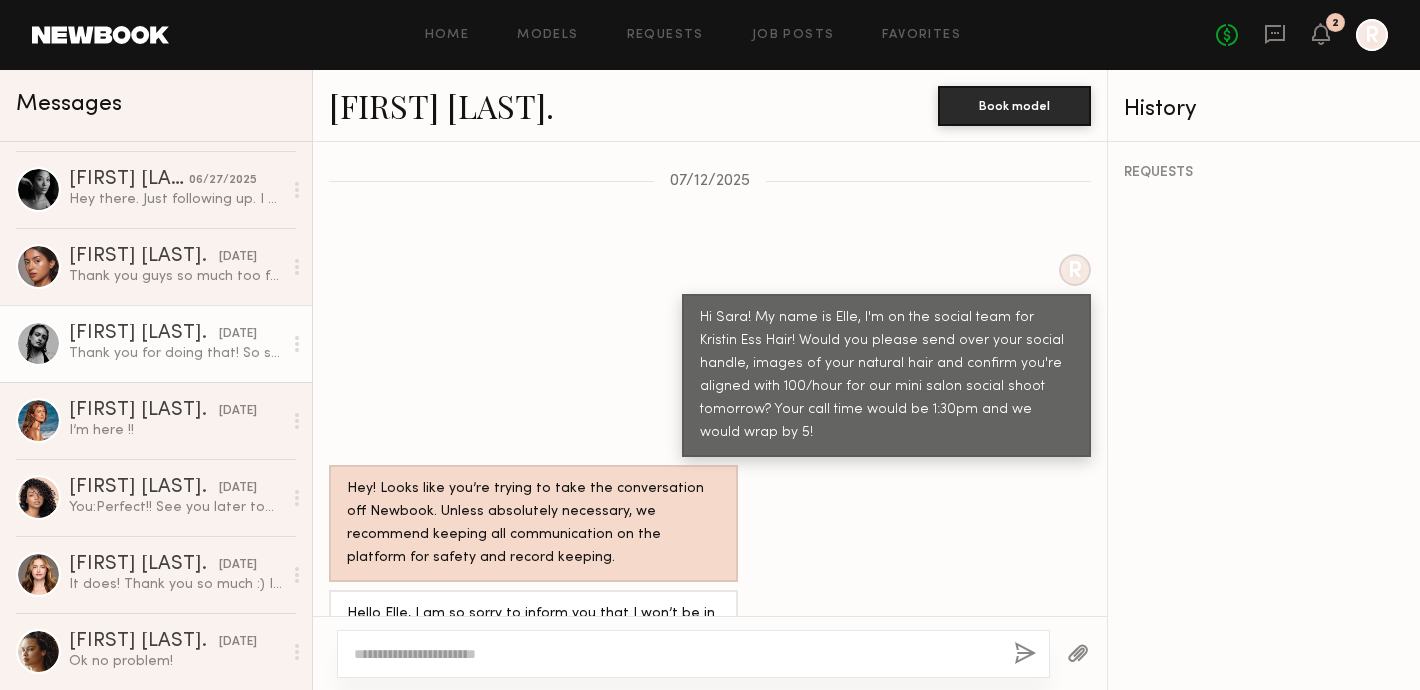 click on "Thank you for doing that! So sorry for the trouble. I’m new to the platform had no idea either." 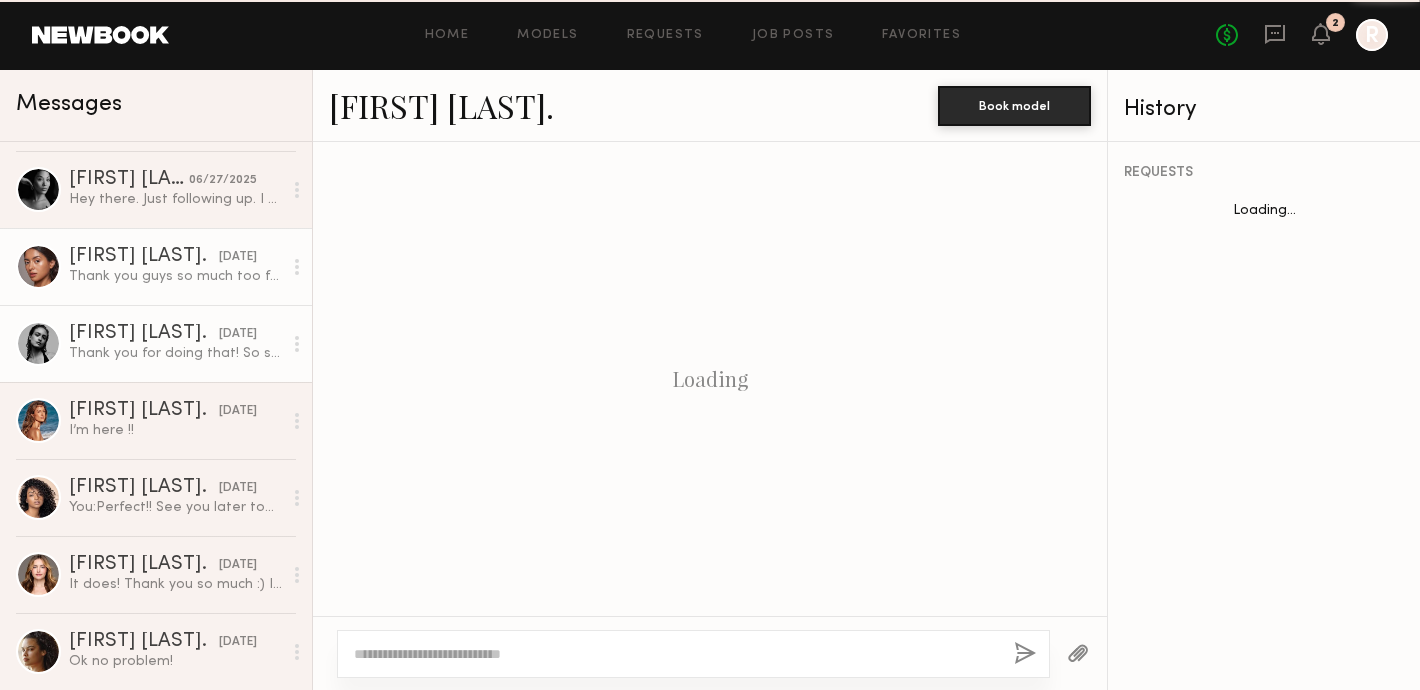 scroll, scrollTop: 1262, scrollLeft: 0, axis: vertical 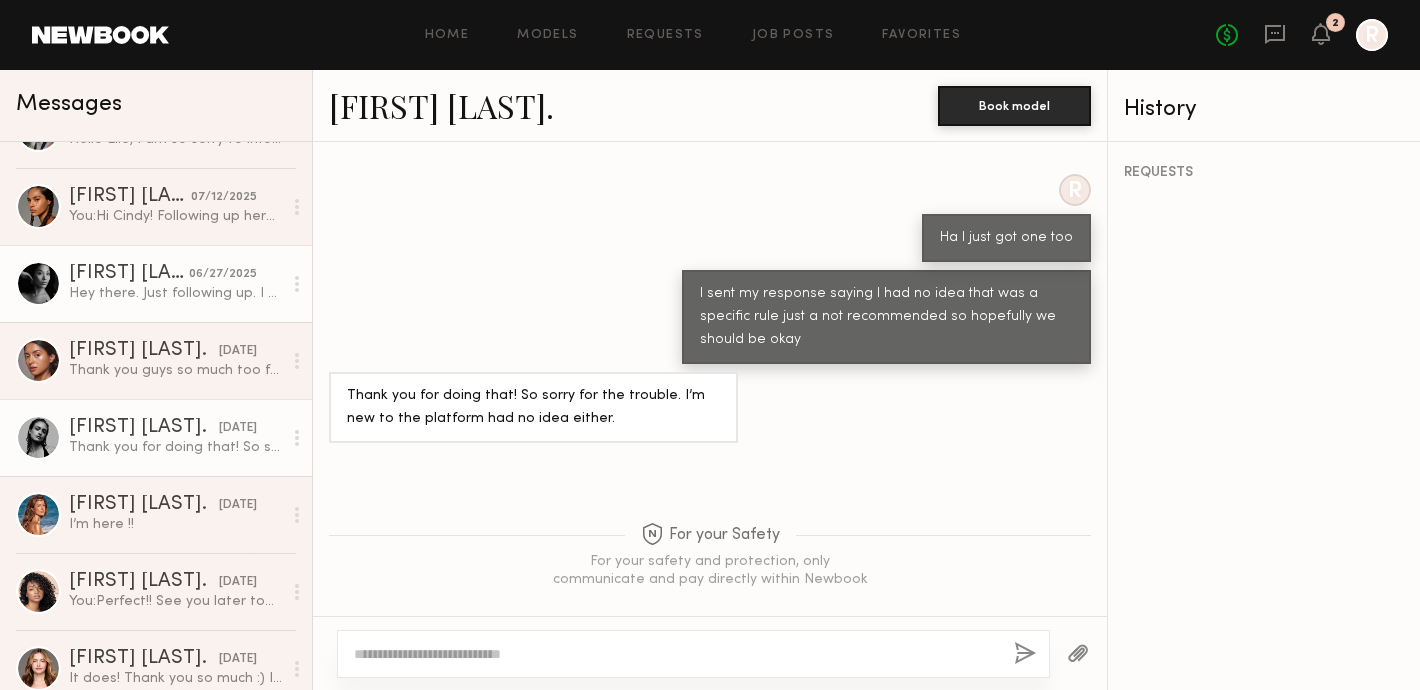 click on "Hey there. Just following up. I am comfortable with applying this." 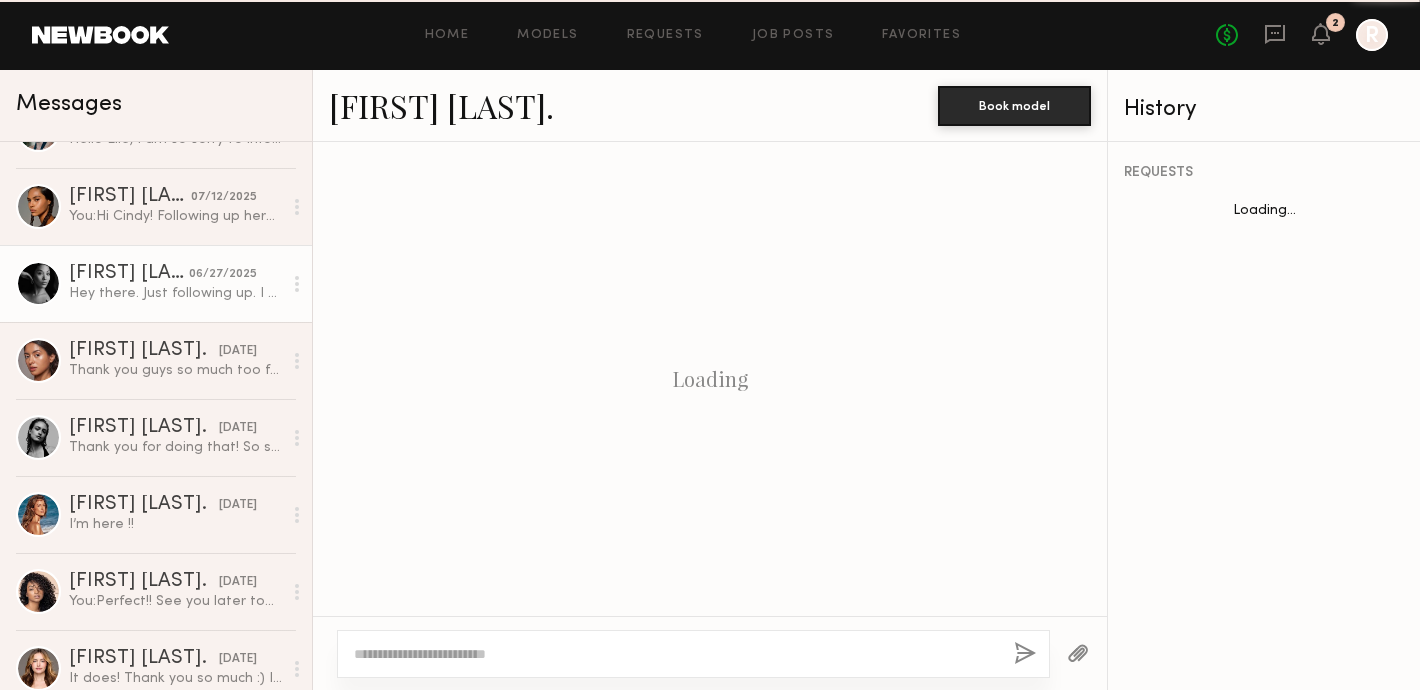 scroll, scrollTop: 1197, scrollLeft: 0, axis: vertical 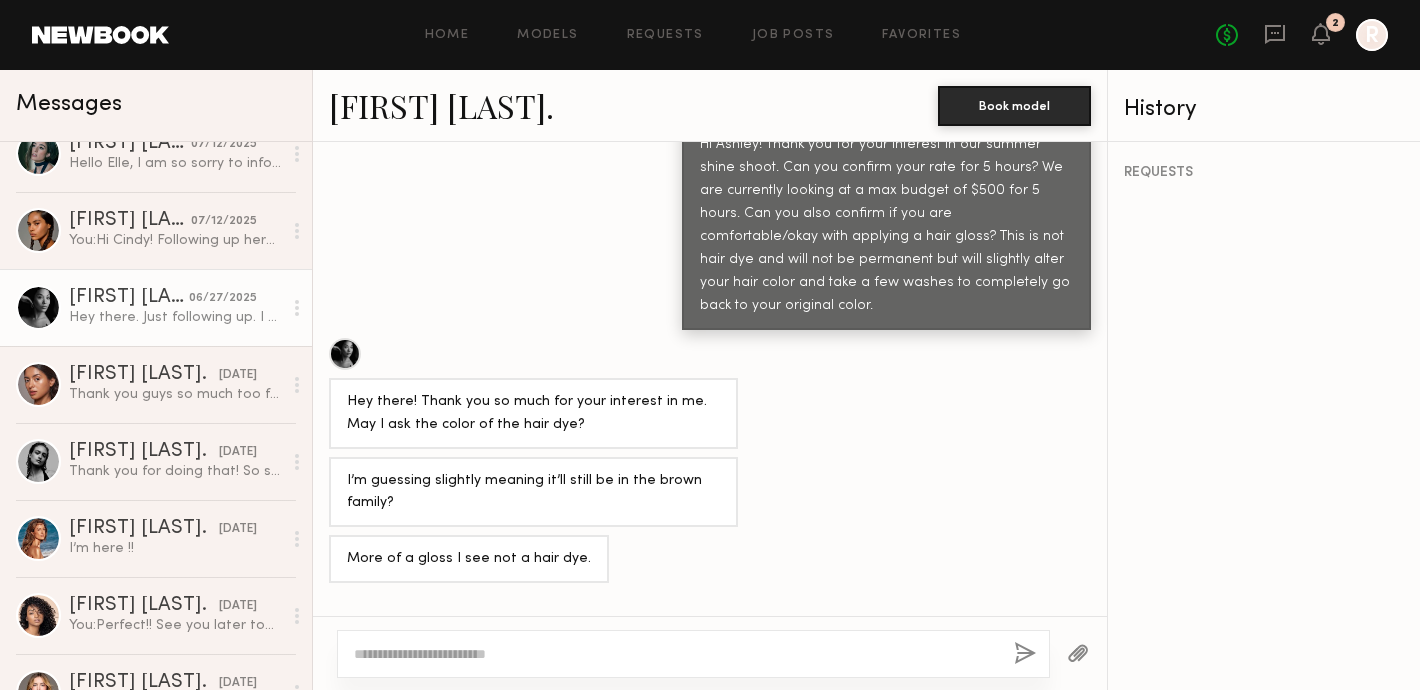 click 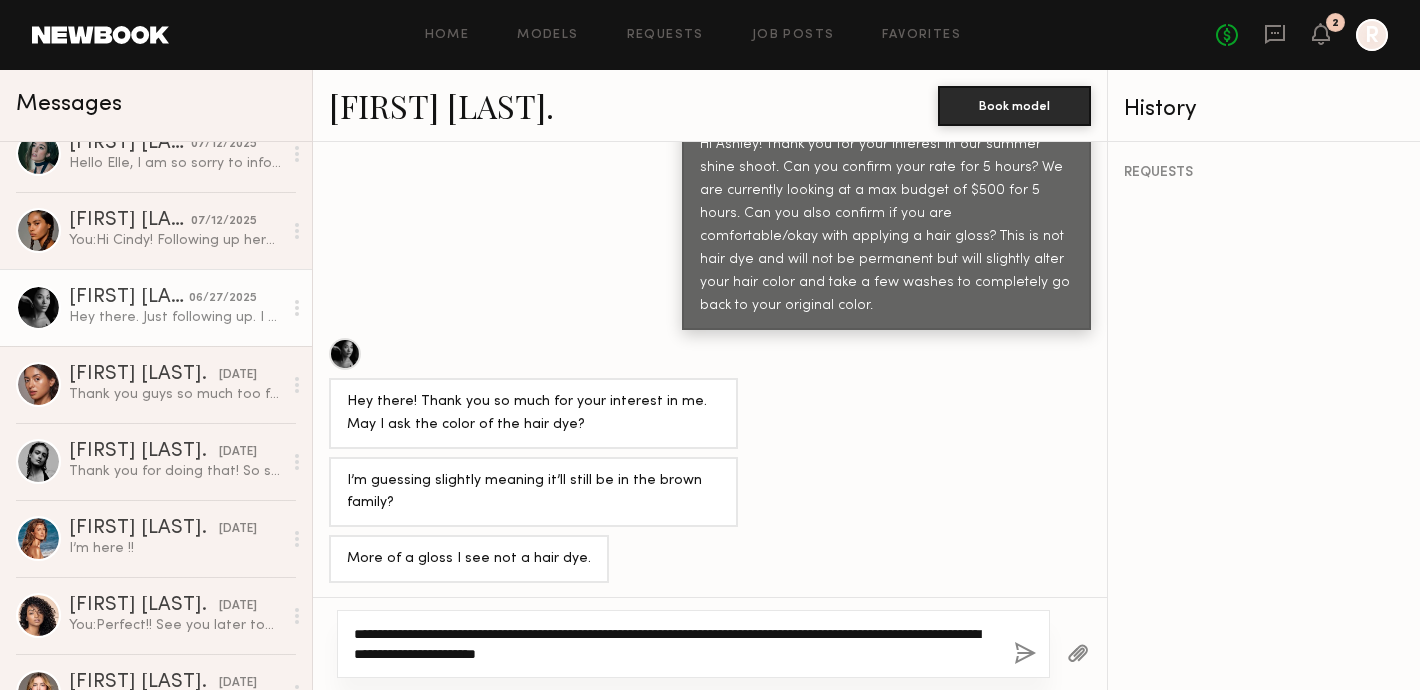 click on "**********" 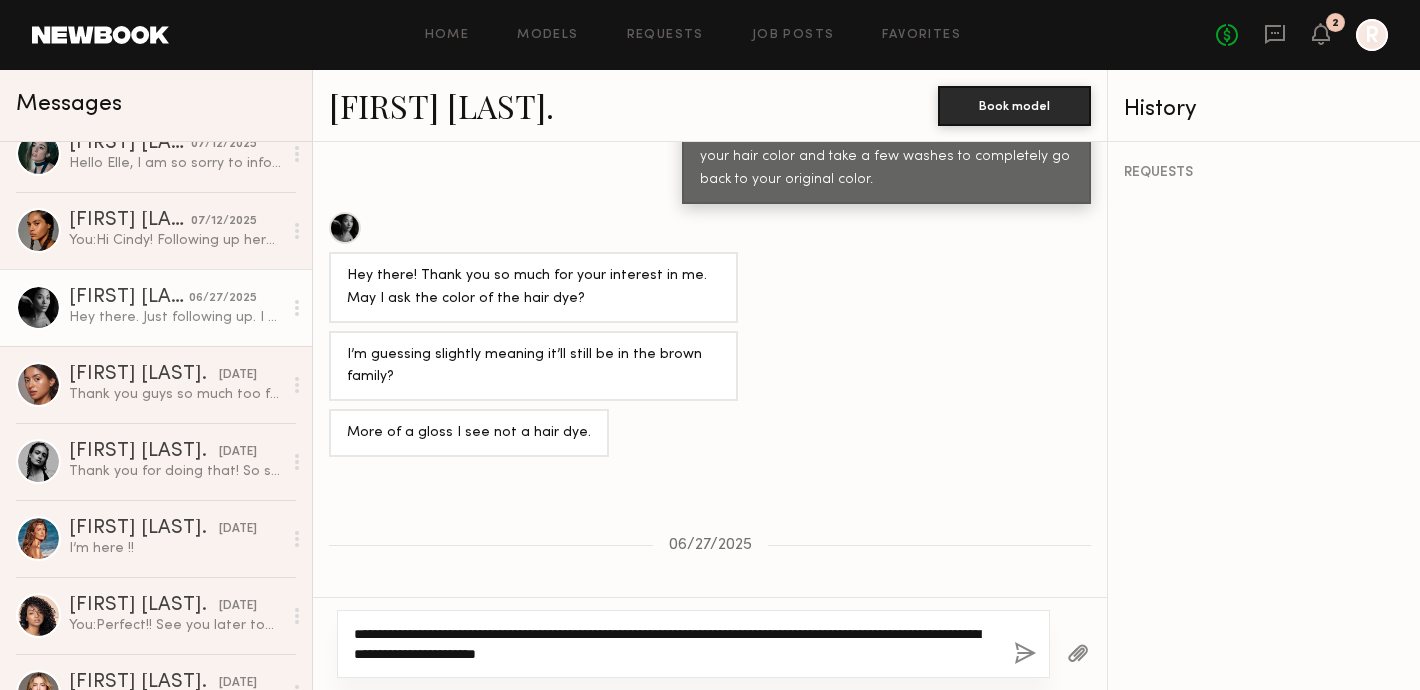 scroll, scrollTop: 1215, scrollLeft: 0, axis: vertical 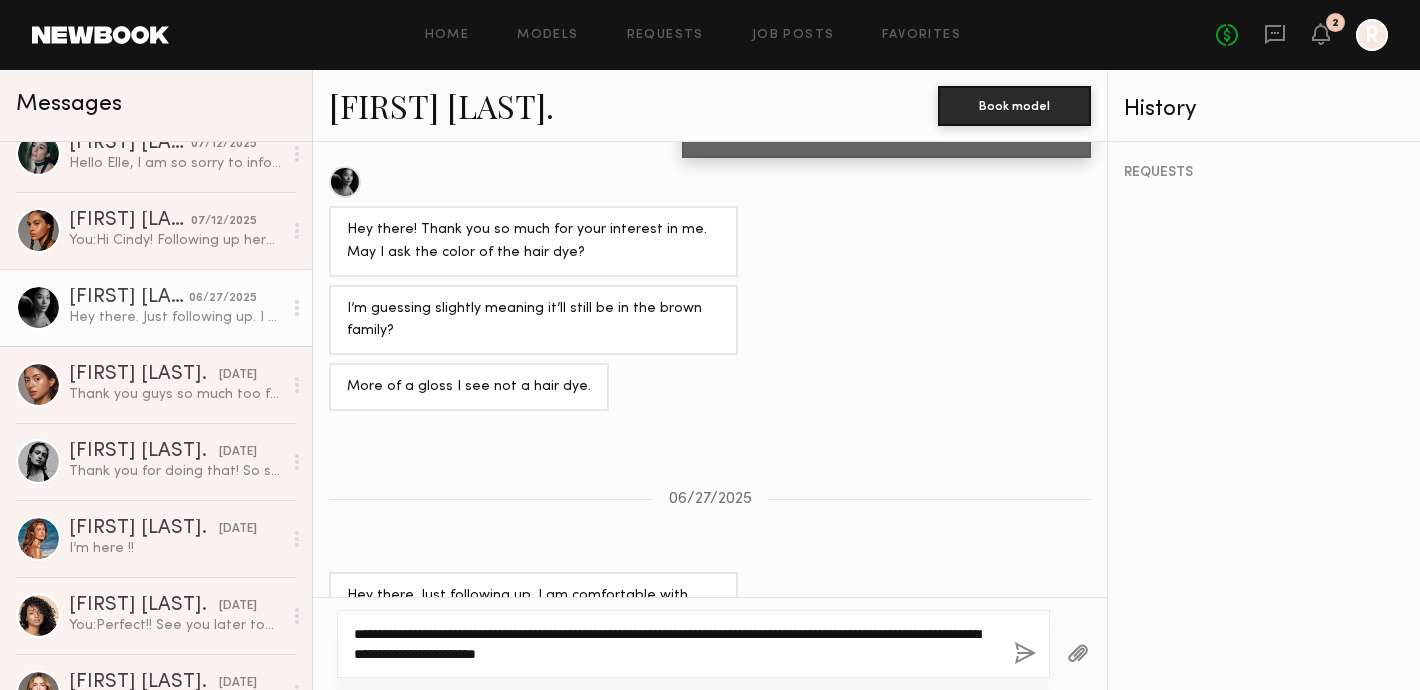 click on "**********" 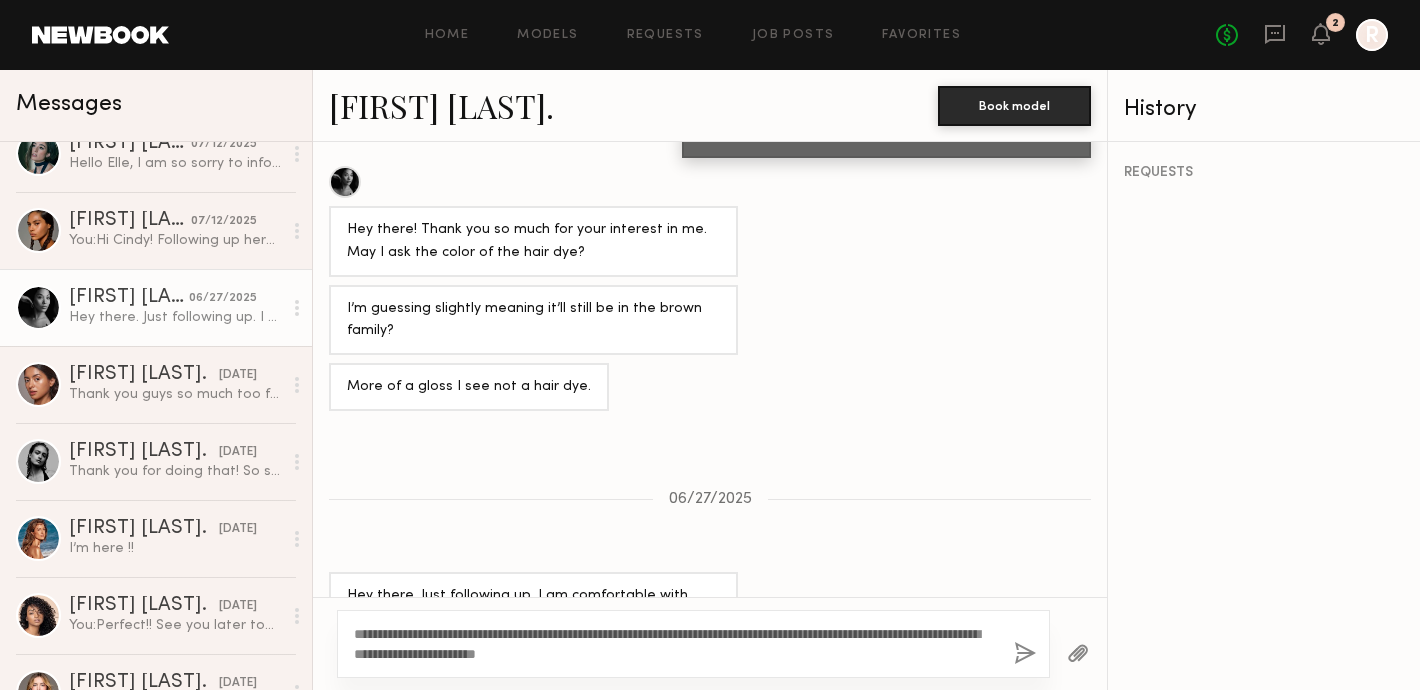 click 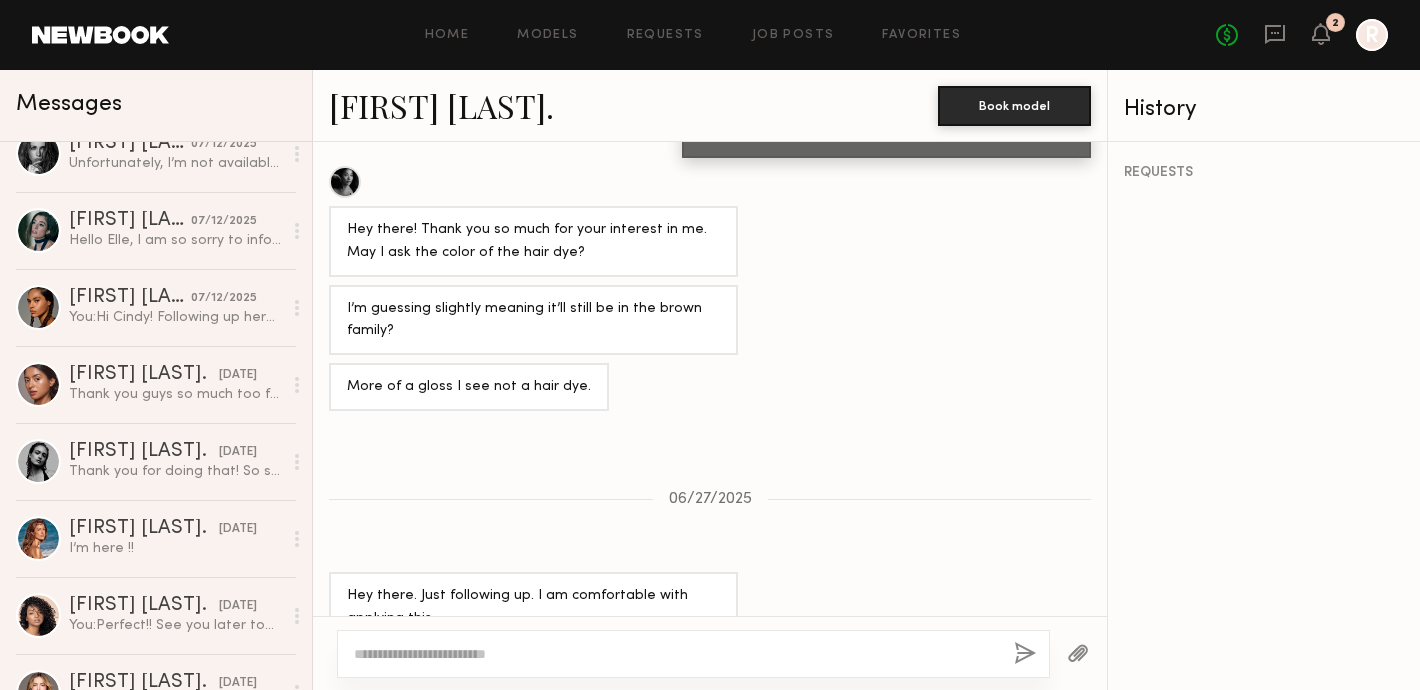 scroll, scrollTop: 1602, scrollLeft: 0, axis: vertical 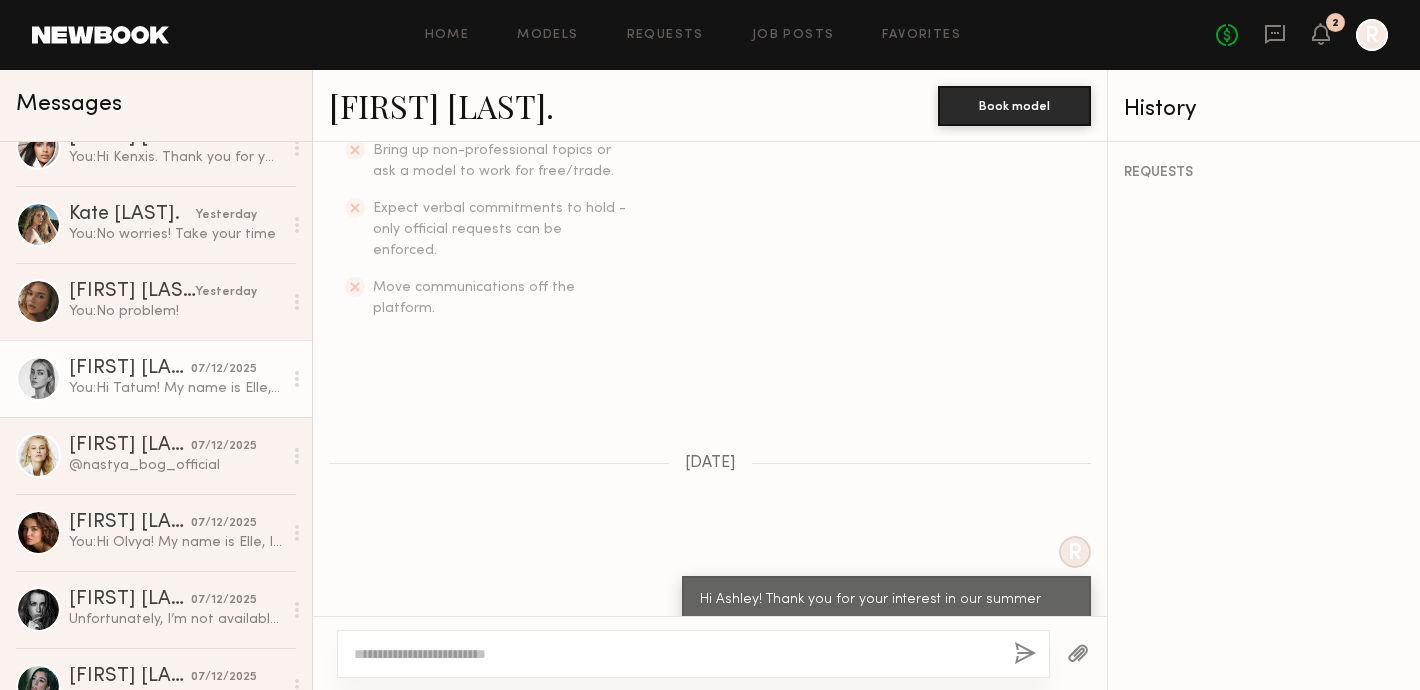click on "[FIRST] [LAST]." 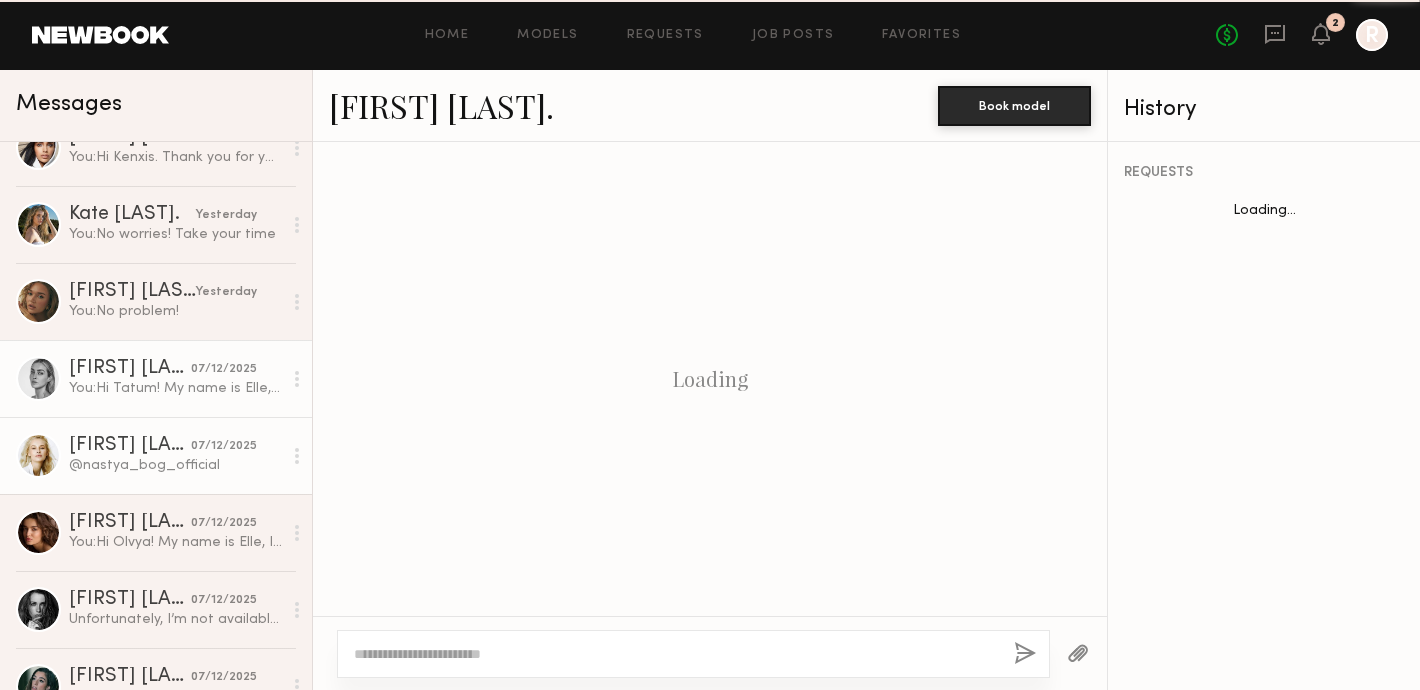 scroll, scrollTop: 735, scrollLeft: 0, axis: vertical 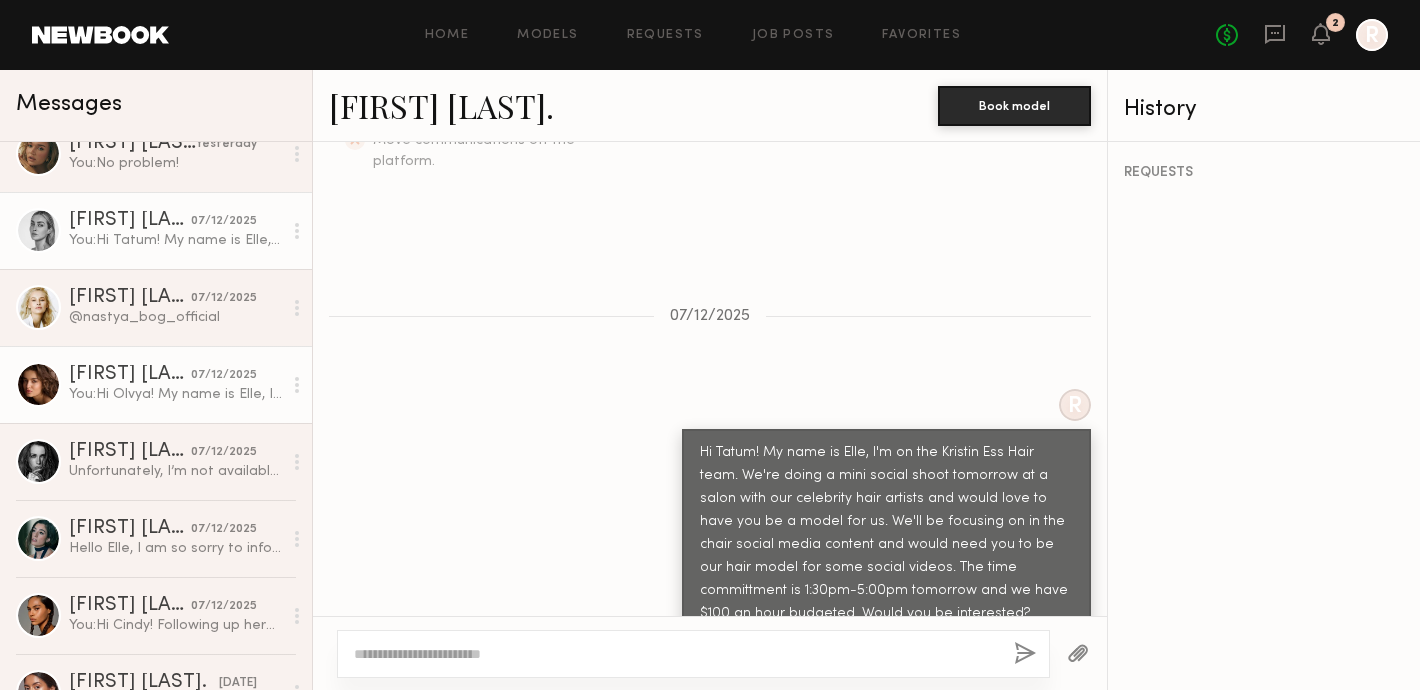 click on "You:  Hi Olvya! My name is Elle, I'm on the Kristin Ess Hair team. We're doing a mini social shoot tomorrow at a salon with our celebrity hair artists and would love to have you be a model for us. We'll be focusing on in the chair social media content and would need you to be our hair model for some social videos. The time committment is 1:30pm-5:00pm tomorrow and we have $100 an hour budgeted. Would you be interested?" 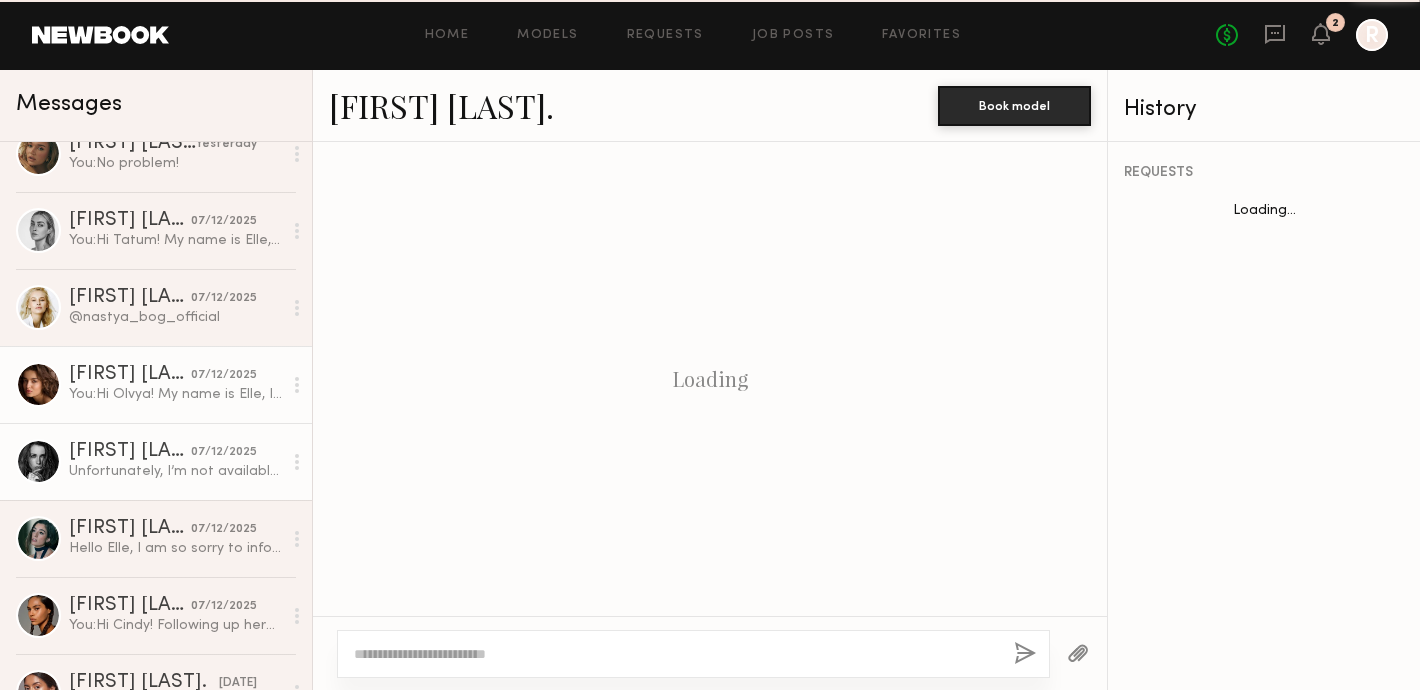 scroll, scrollTop: 735, scrollLeft: 0, axis: vertical 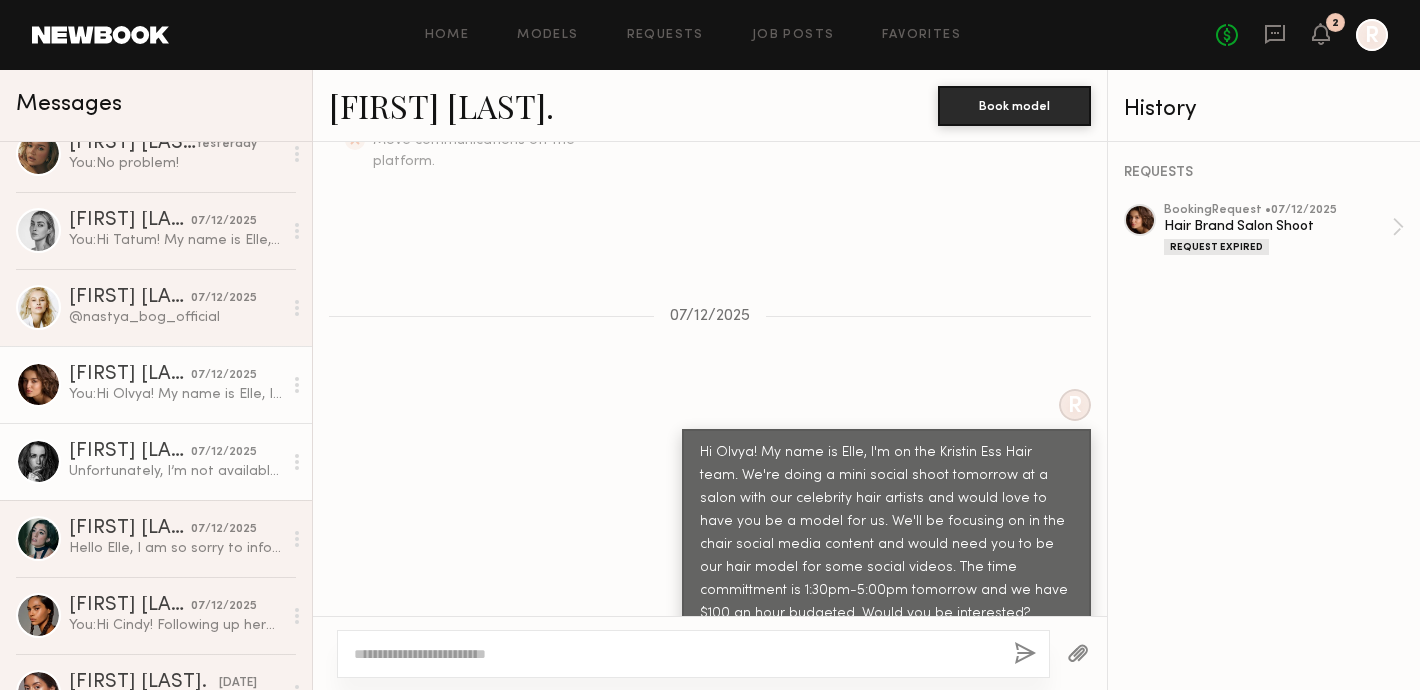 click on "[FIRST] [LAST]." 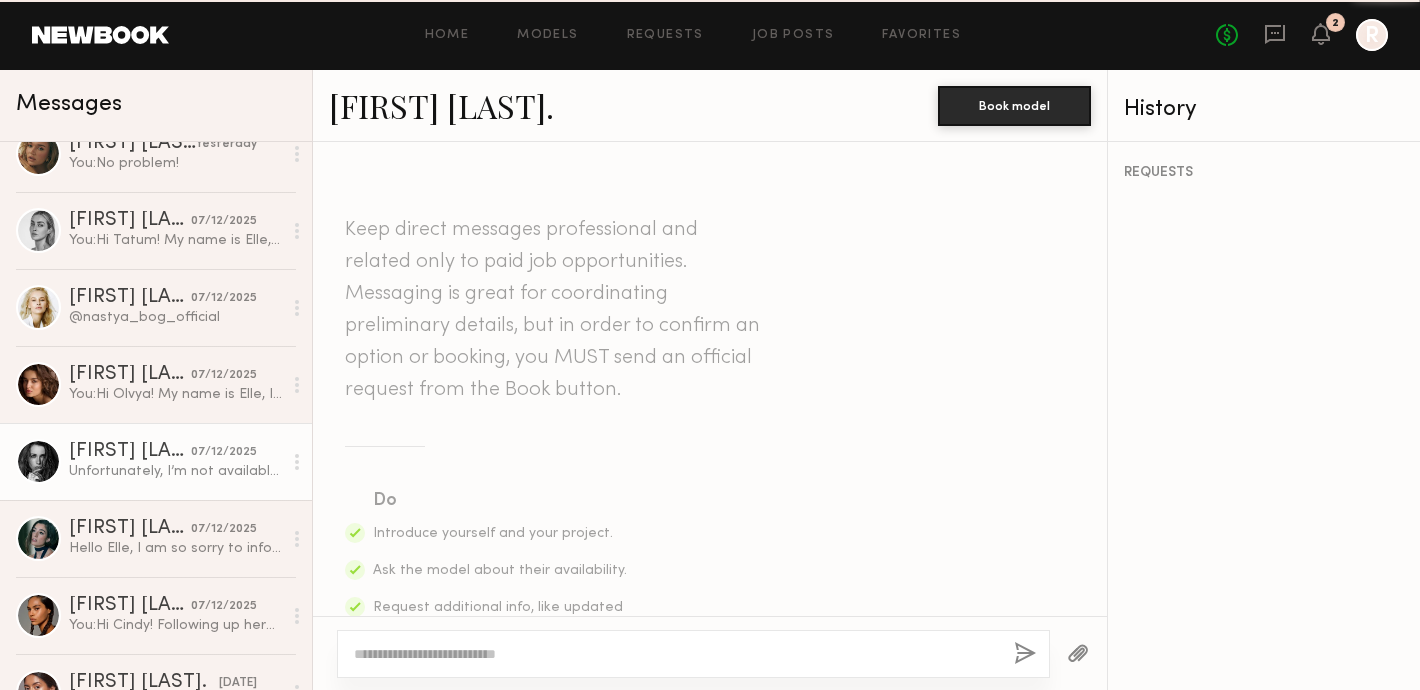 scroll, scrollTop: 1058, scrollLeft: 0, axis: vertical 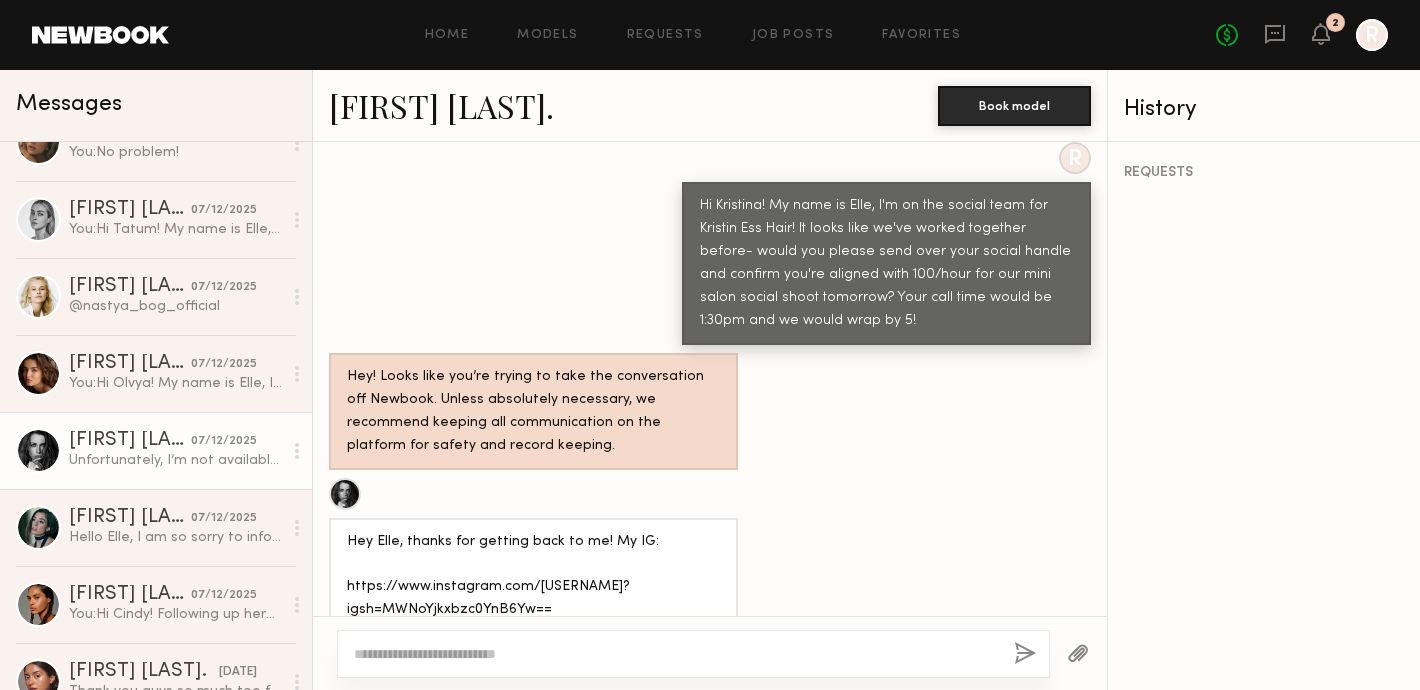 click on "[FIRST] [LAST]." 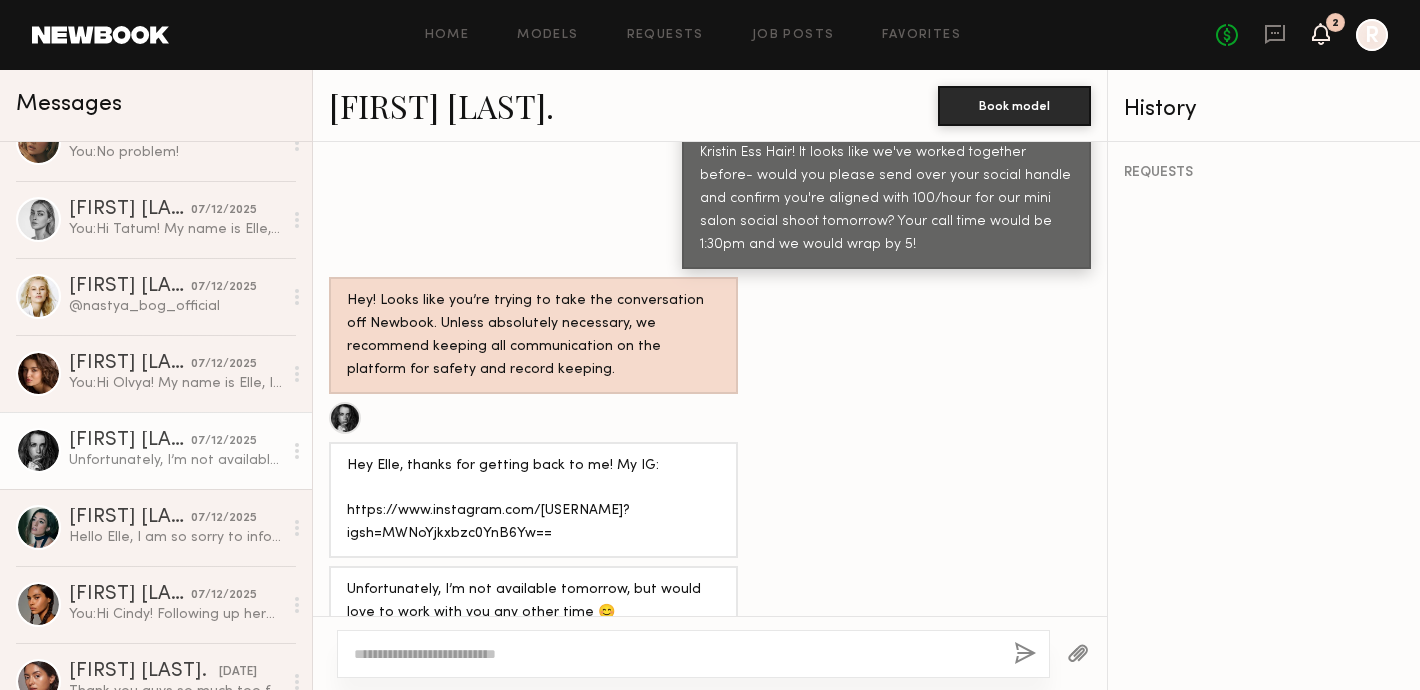 click 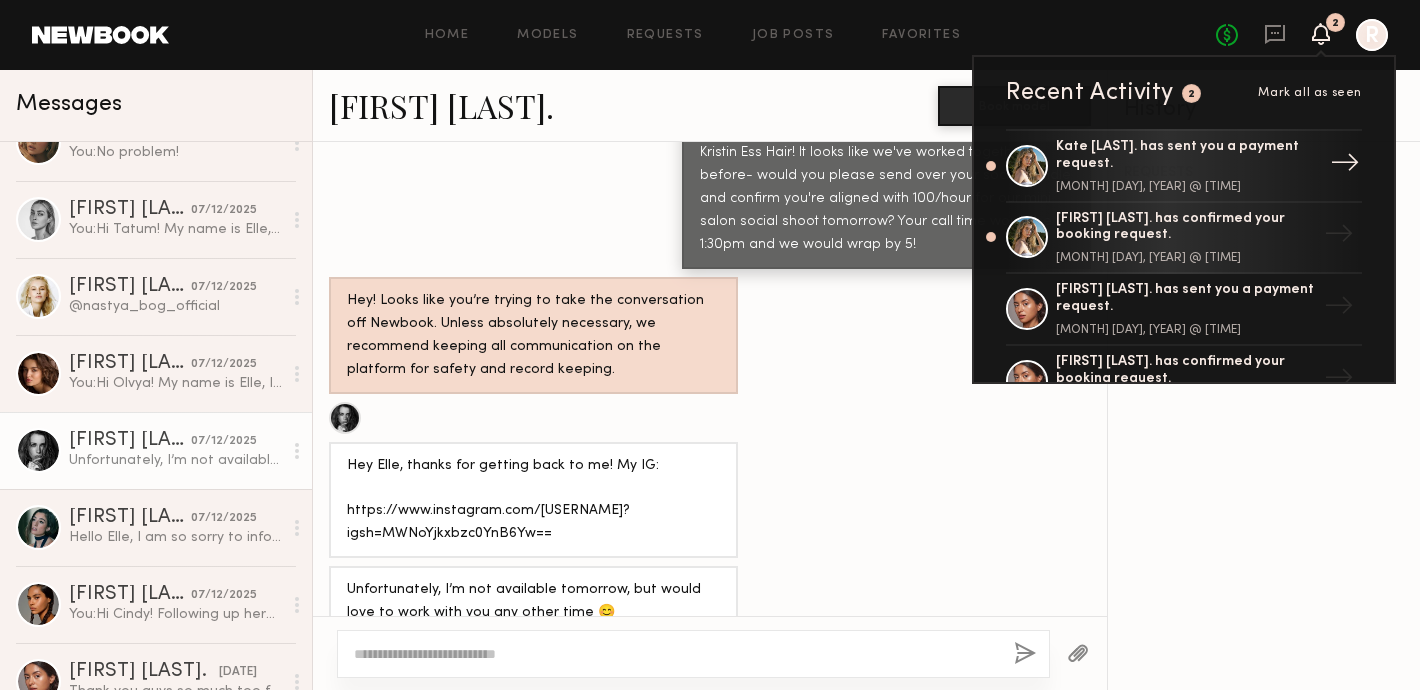 click on "Kate [LAST]. has sent you a payment request. [MONTH] [DAY], [YEAR] @ [TIME] →" 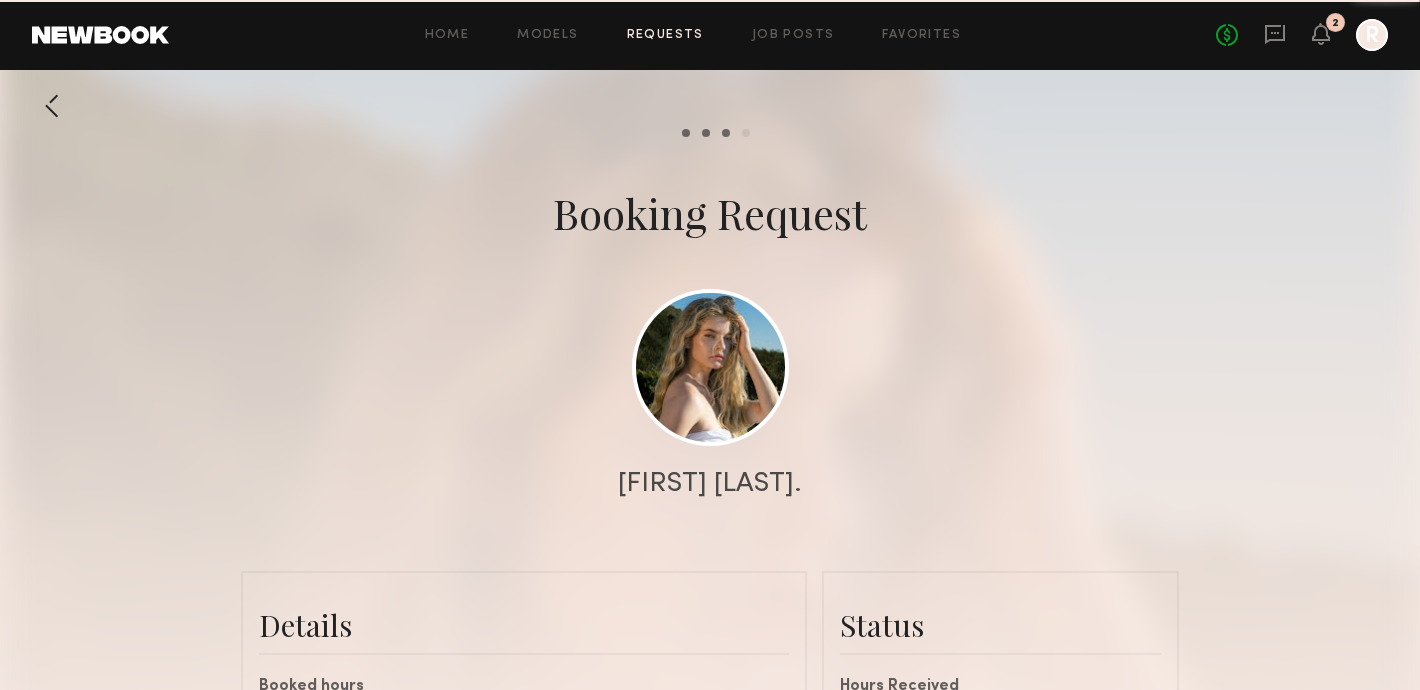 scroll, scrollTop: 1833, scrollLeft: 0, axis: vertical 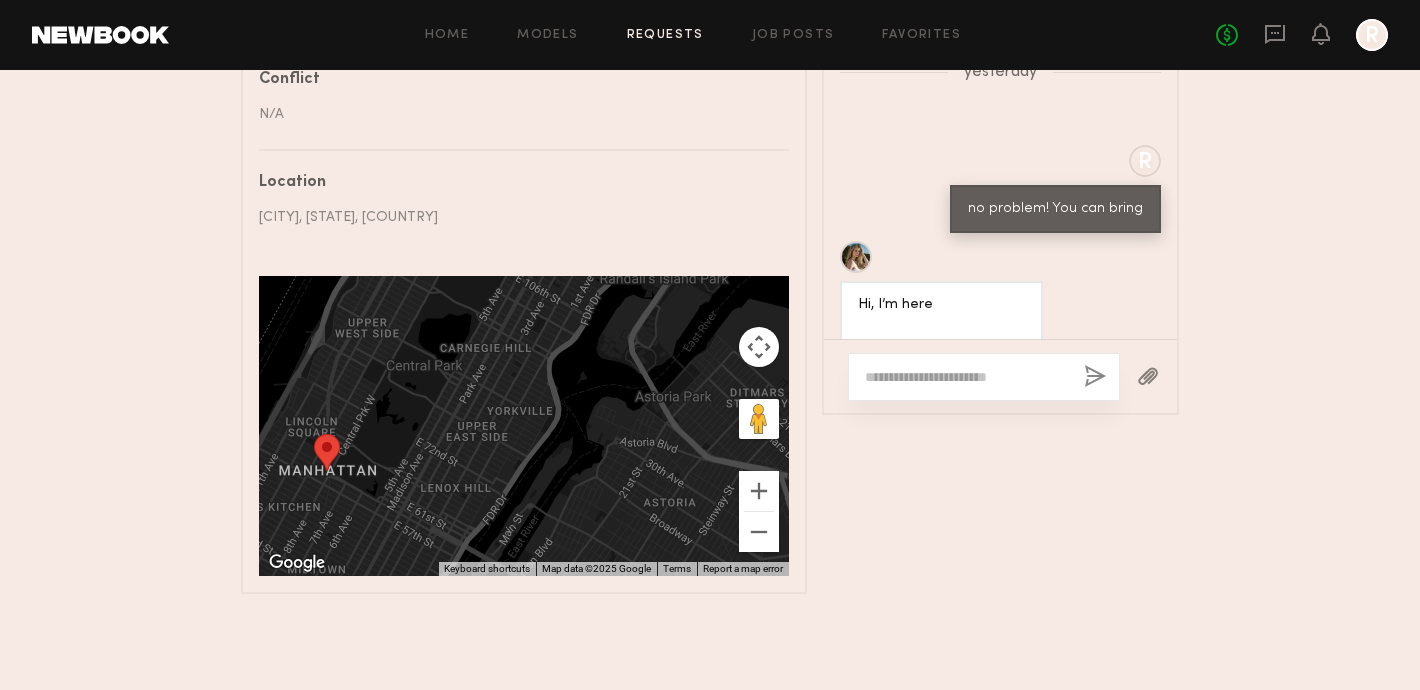 click on "Home Models Requests Job Posts Favorites Sign Out No fees up to $5,000 R" 